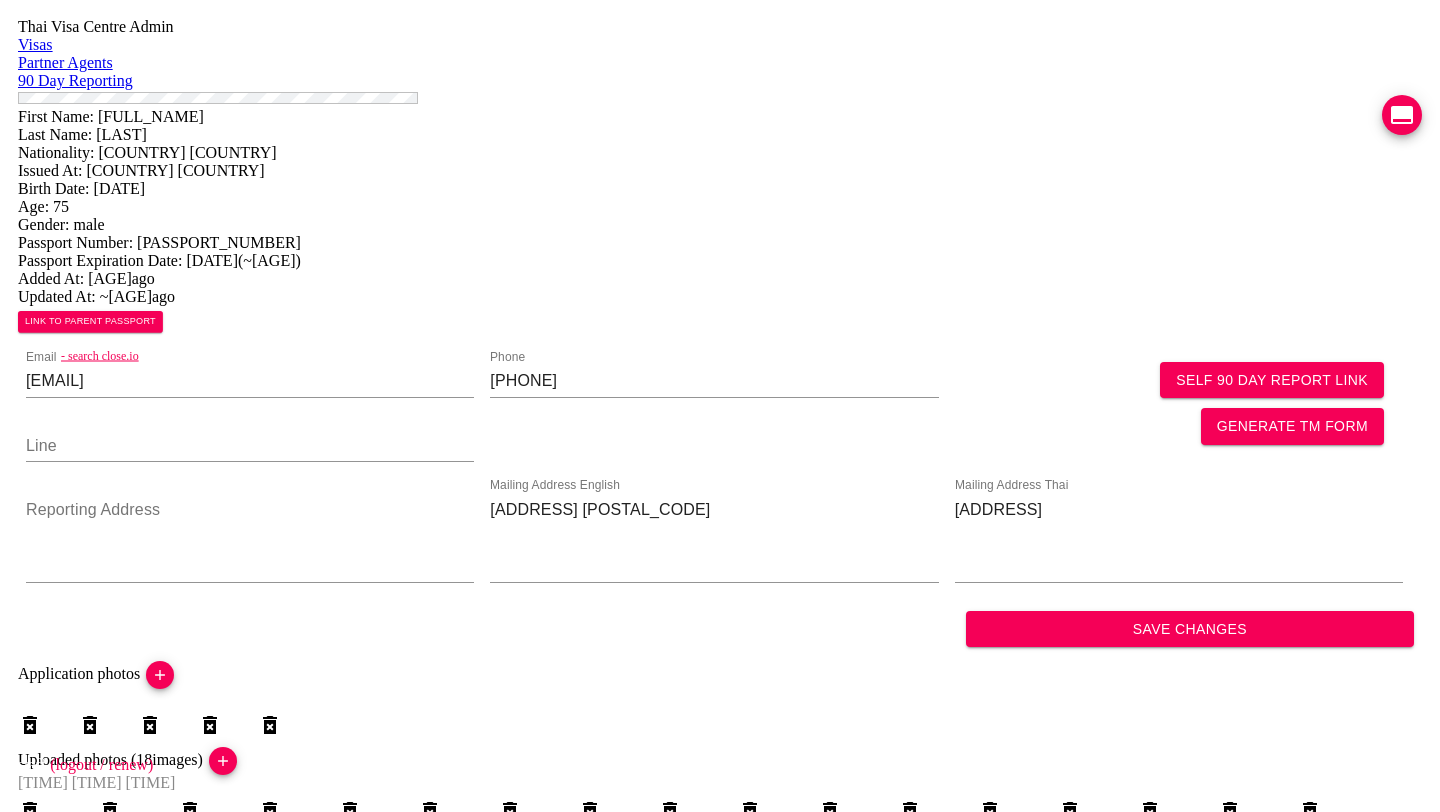 scroll, scrollTop: 0, scrollLeft: 0, axis: both 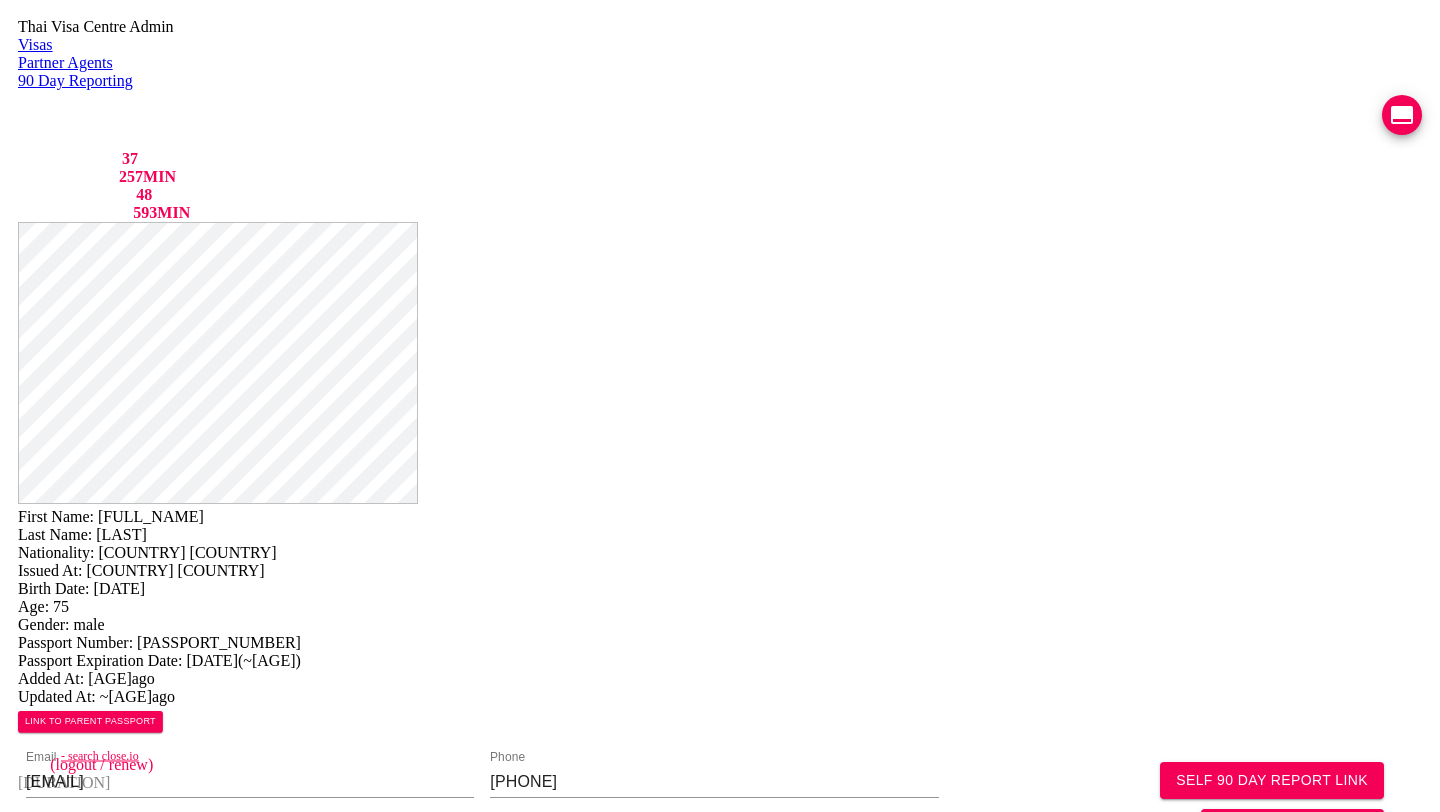 click on "- search close.io" at bounding box center [291, 756] 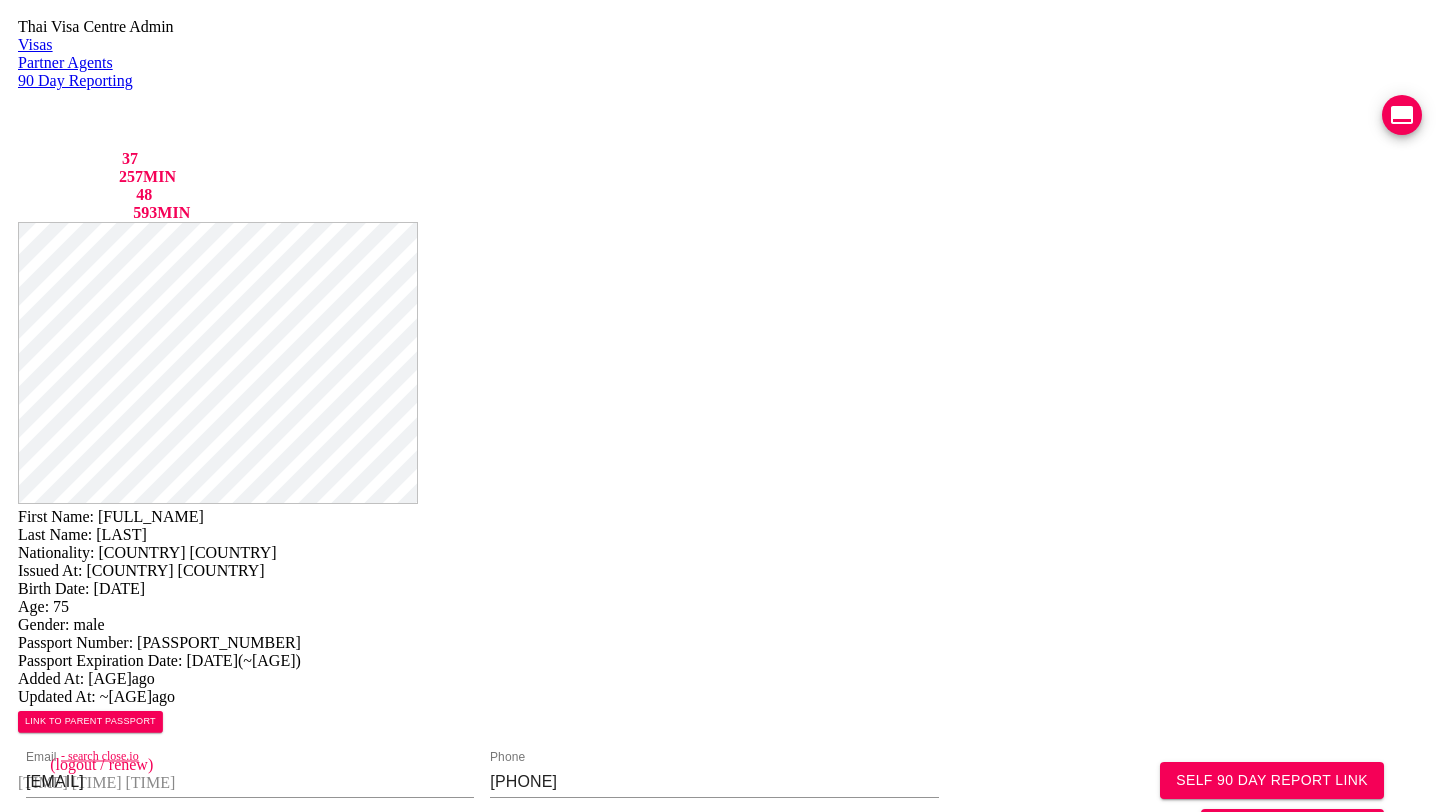 click on "VIEW TIMELINE" at bounding box center [153, 1813] 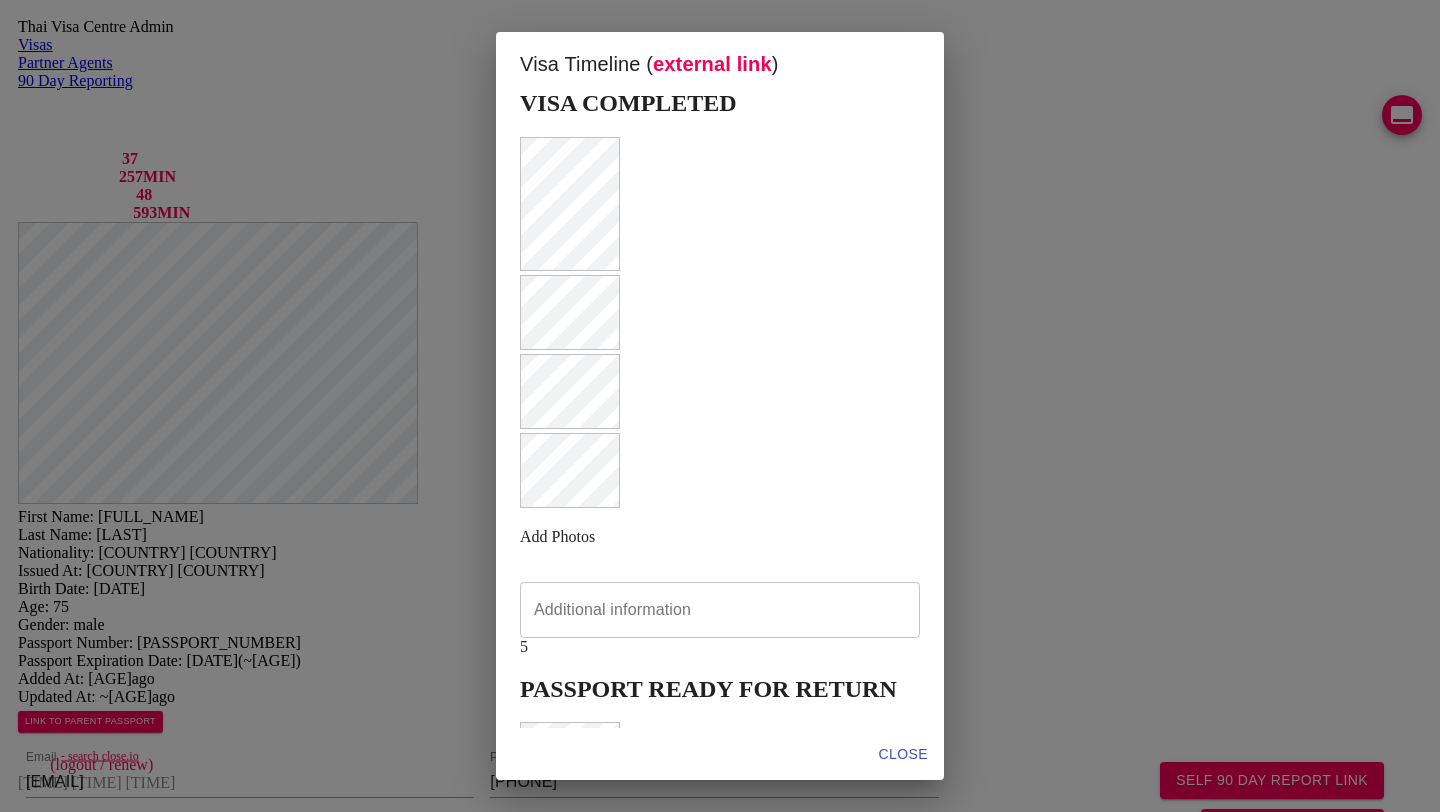 scroll, scrollTop: 887, scrollLeft: 0, axis: vertical 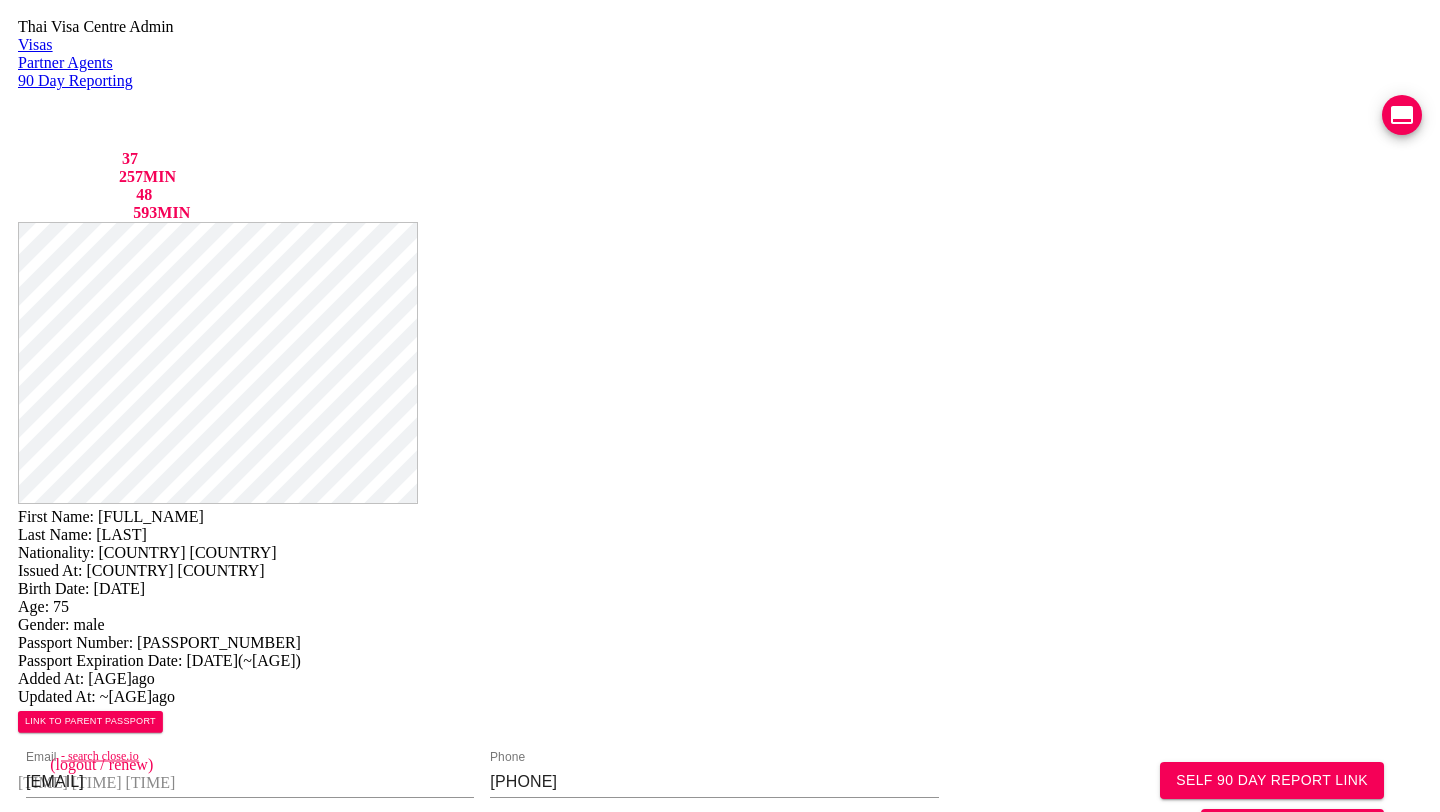 click at bounding box center [1147, 1816] 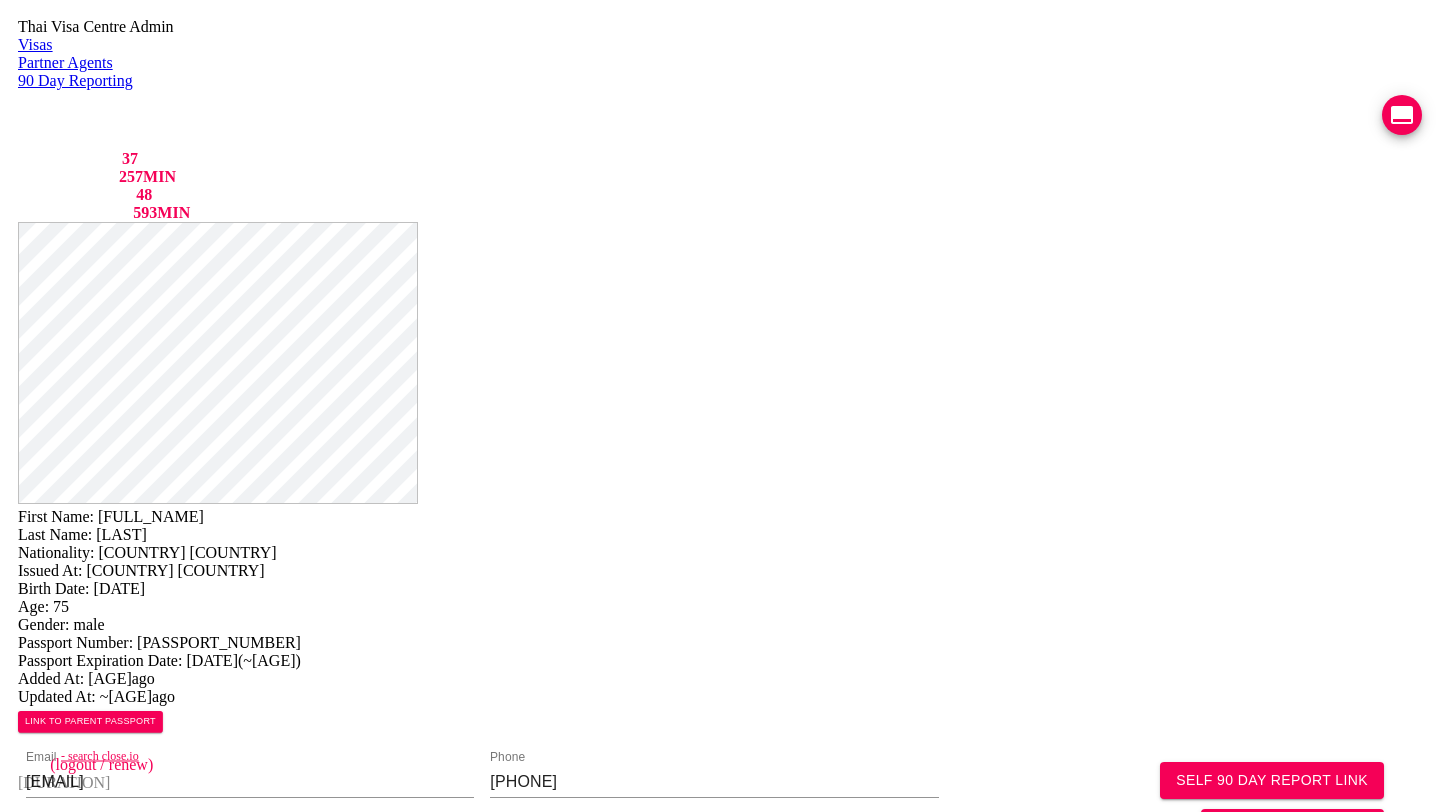 scroll, scrollTop: 1253, scrollLeft: 0, axis: vertical 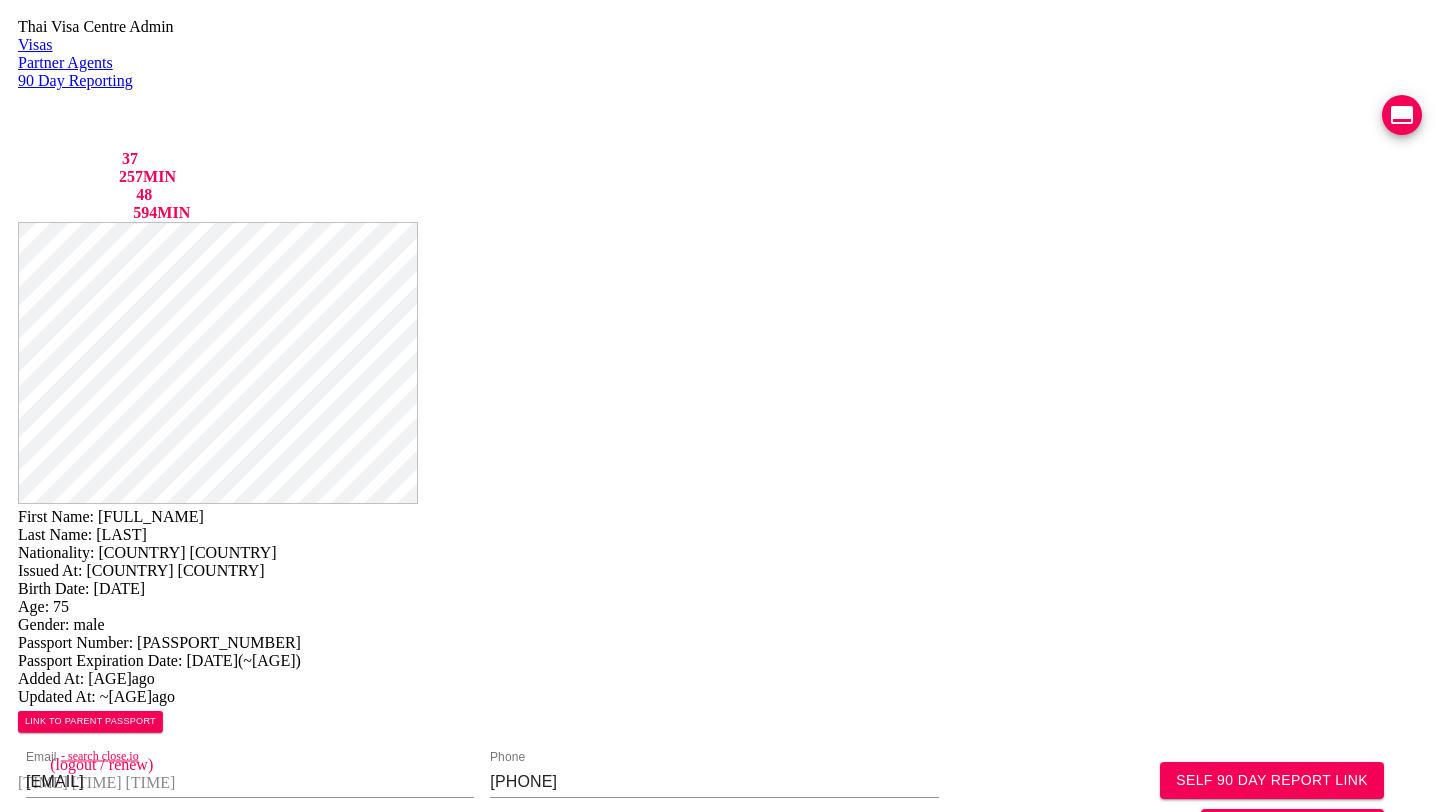 click on "VIEW TIMELINE" at bounding box center [153, 1813] 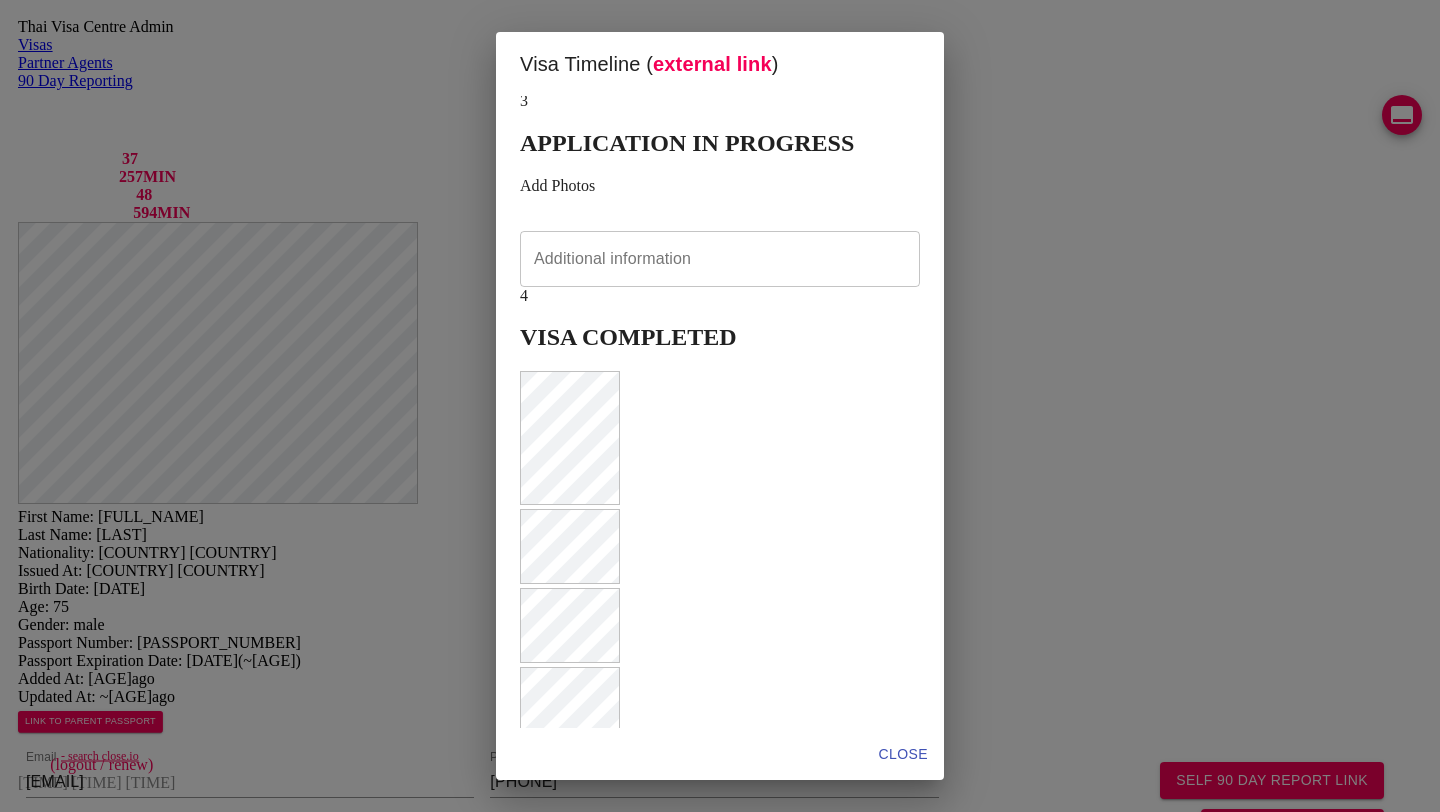 scroll, scrollTop: 545, scrollLeft: 0, axis: vertical 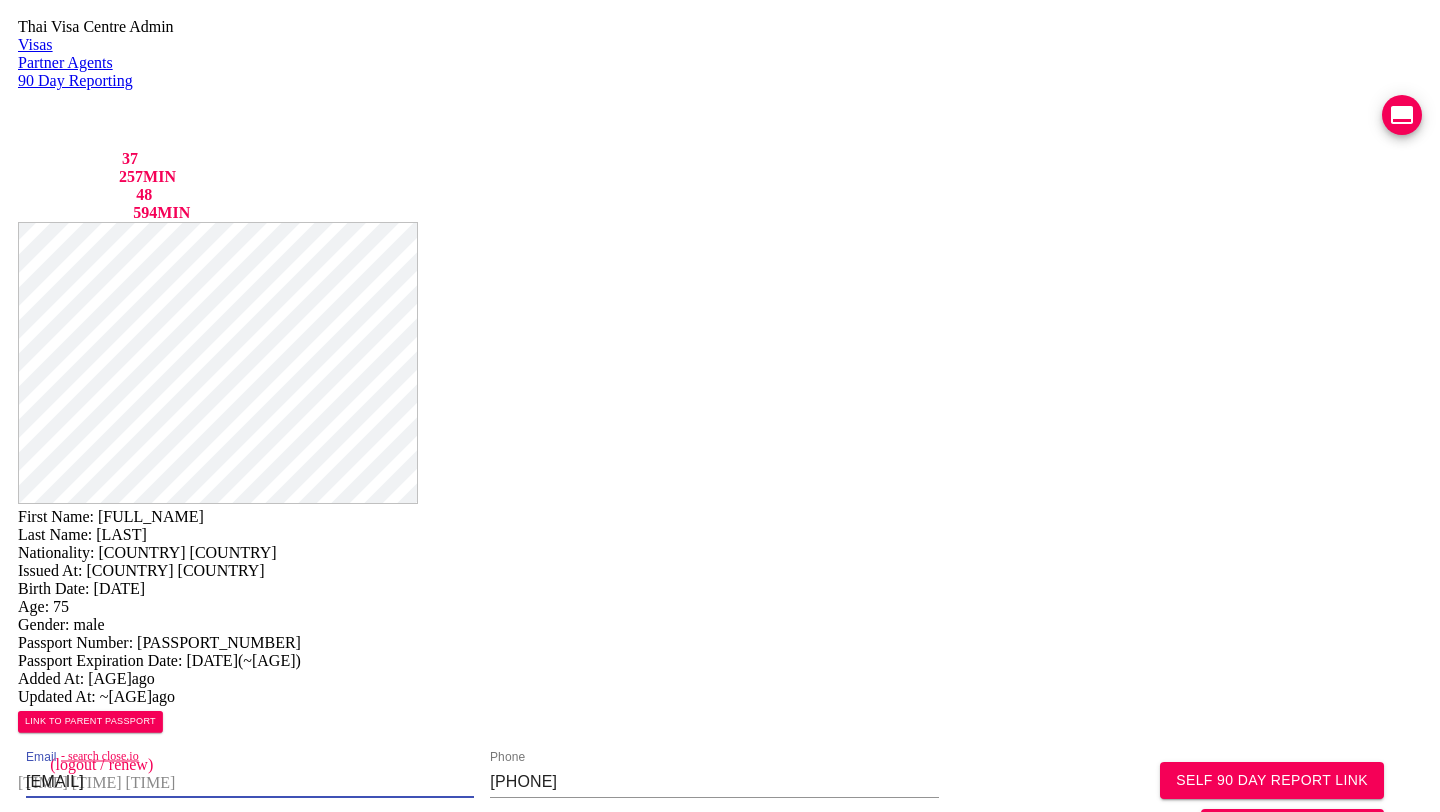 click on "laurencefincher@gmail.com" at bounding box center [250, 782] 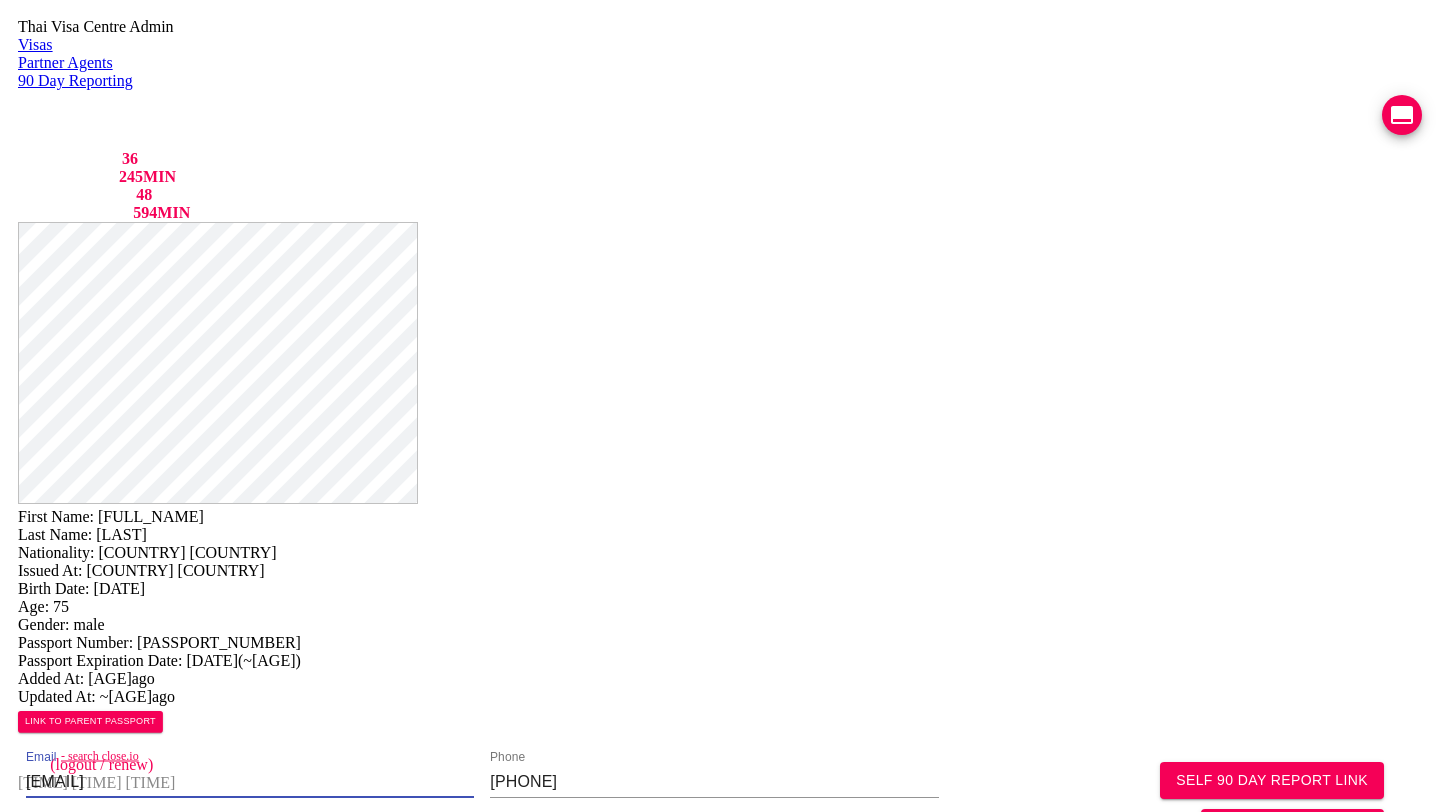 type on "laurencesfincher@gmail.com" 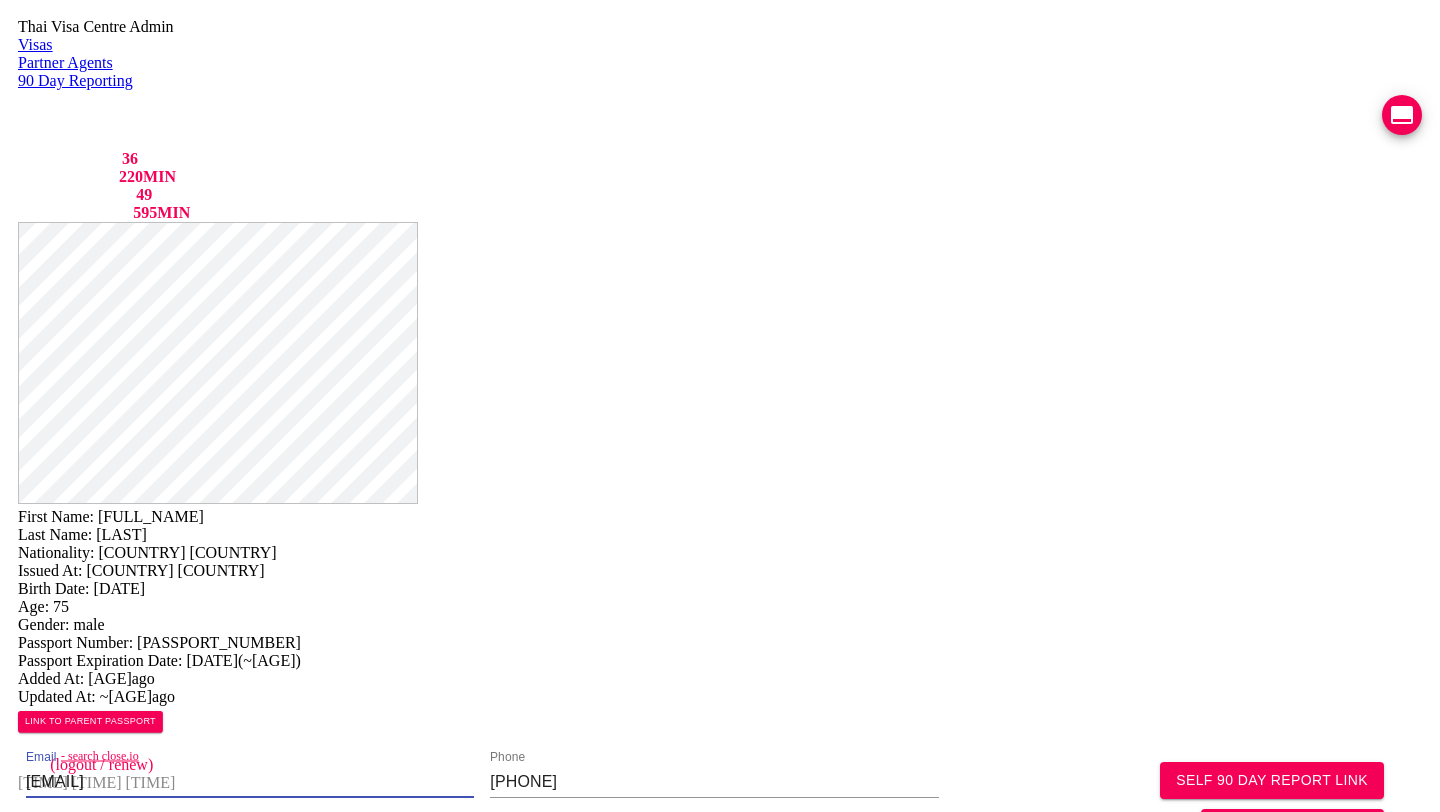 click on "43/33 moo7 rawai sub district,Muang district
Phuket prov
Rawai 83130" at bounding box center (250, 938) 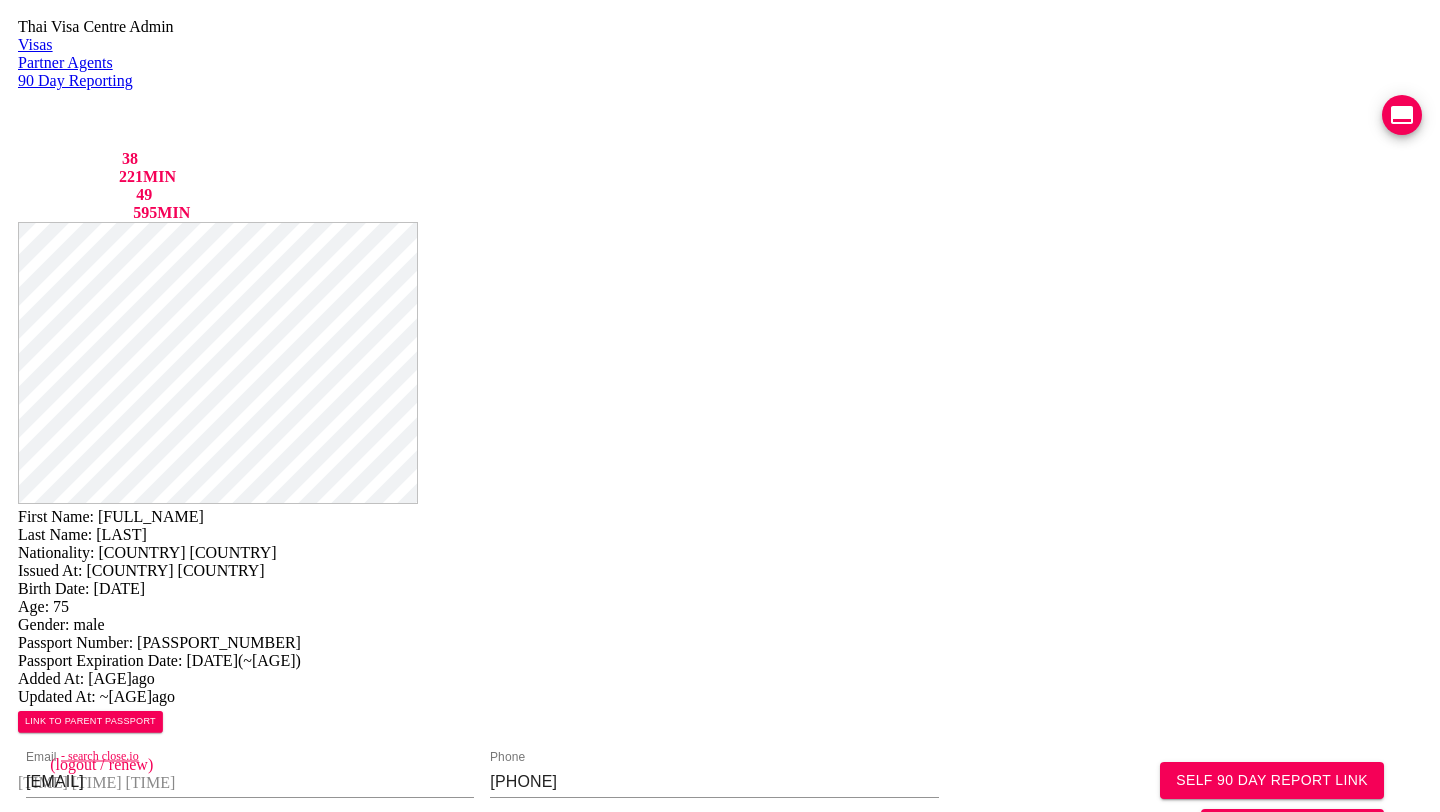 scroll, scrollTop: 0, scrollLeft: 0, axis: both 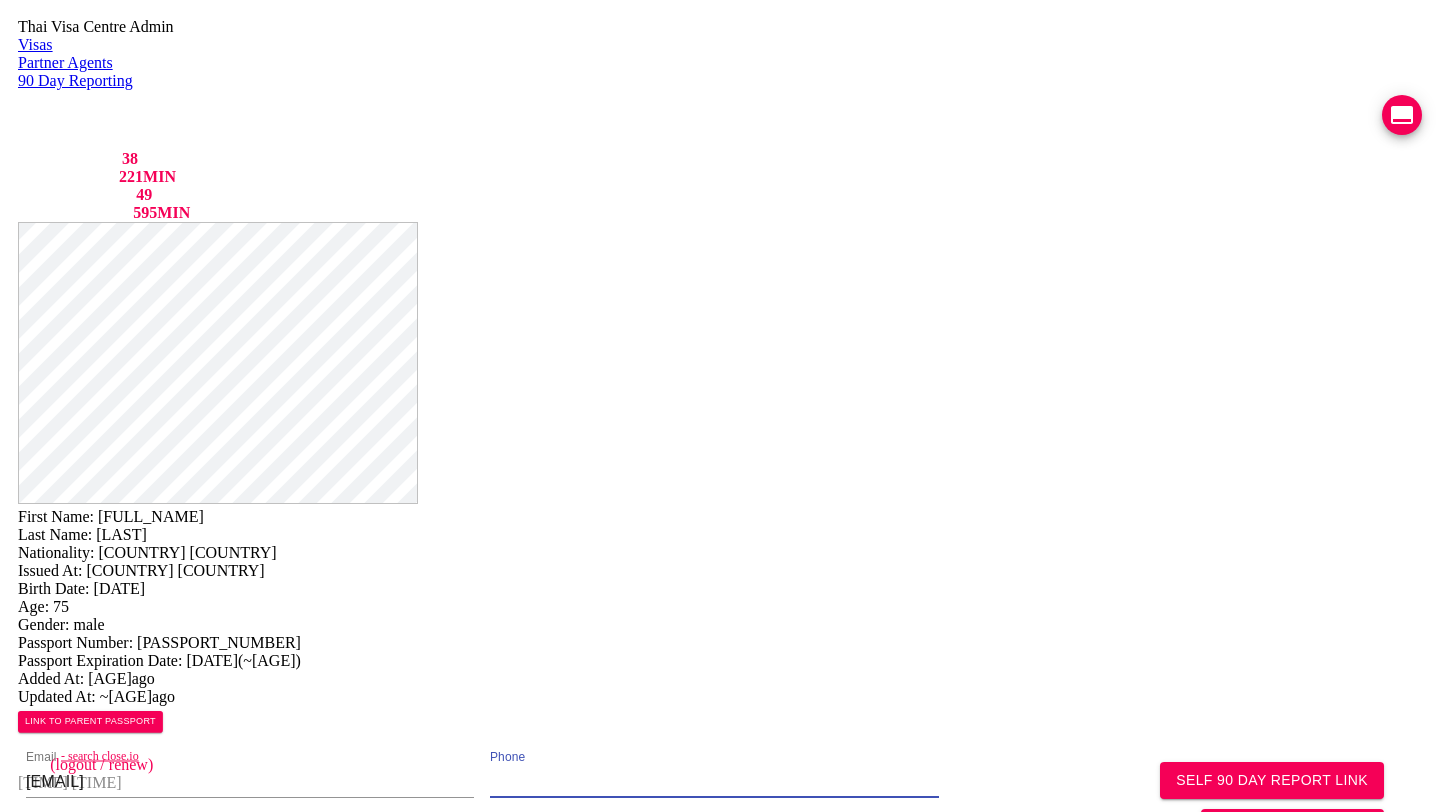 type 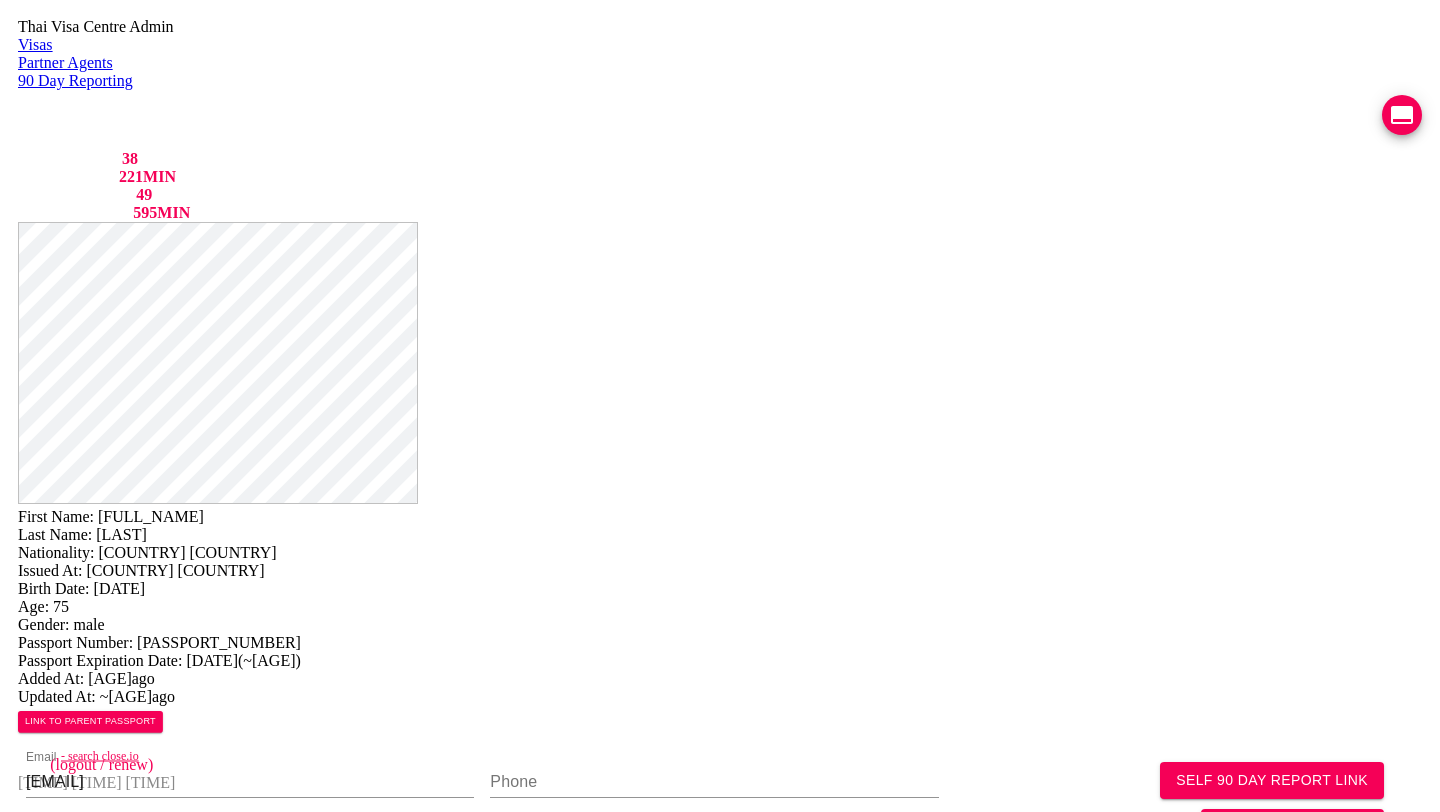 click on "43/33 หมู่7 ต.ราไวย์ อ.เมือง จ.ภูเก็ต 83130" at bounding box center (1179, 938) 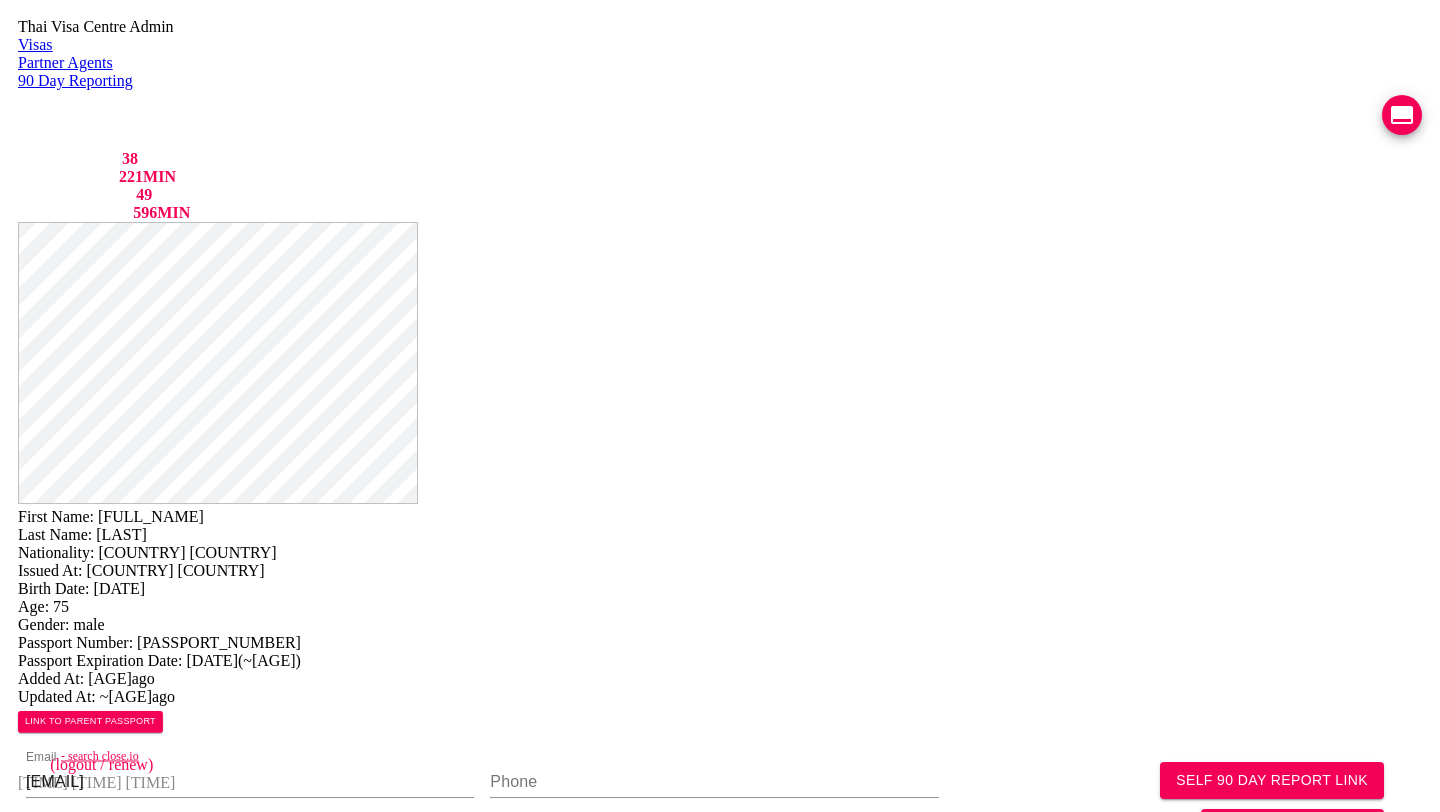 type on "บ้าน 43/33 หมู่7 ต.ราไวย์ อ.เมือง จ.ภูเก็ต 83130" 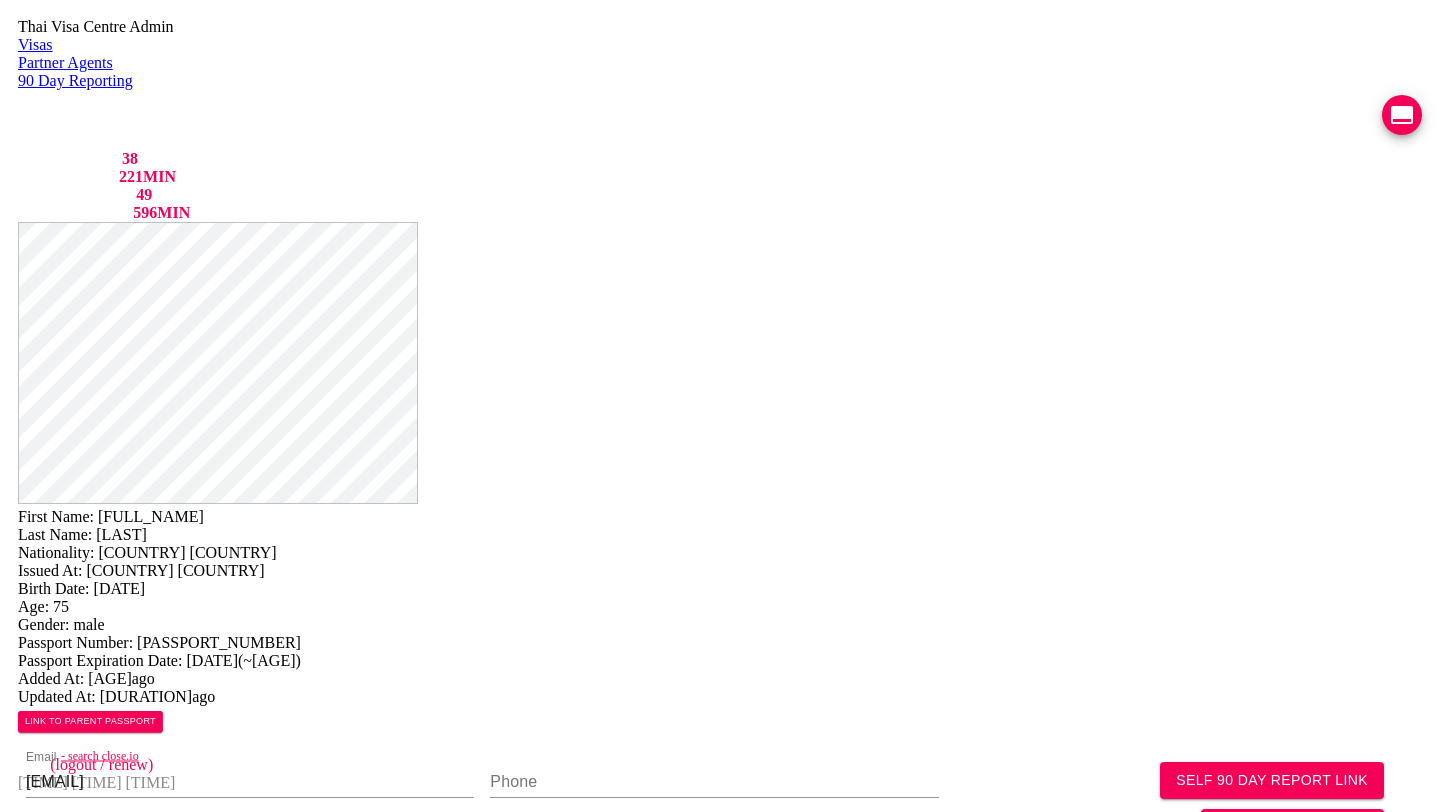 click at bounding box center [250, 782] 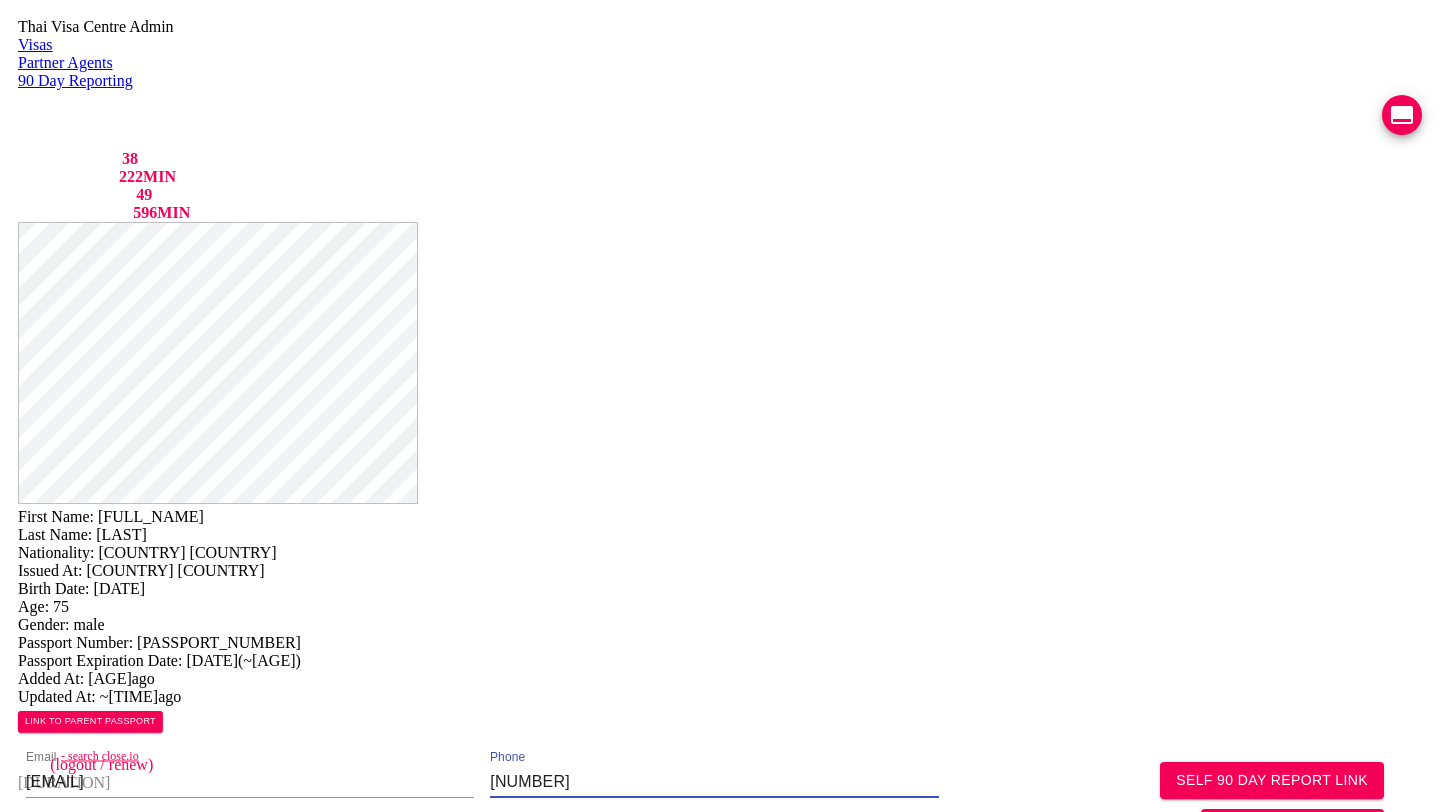 click on "0801422413" at bounding box center [714, 782] 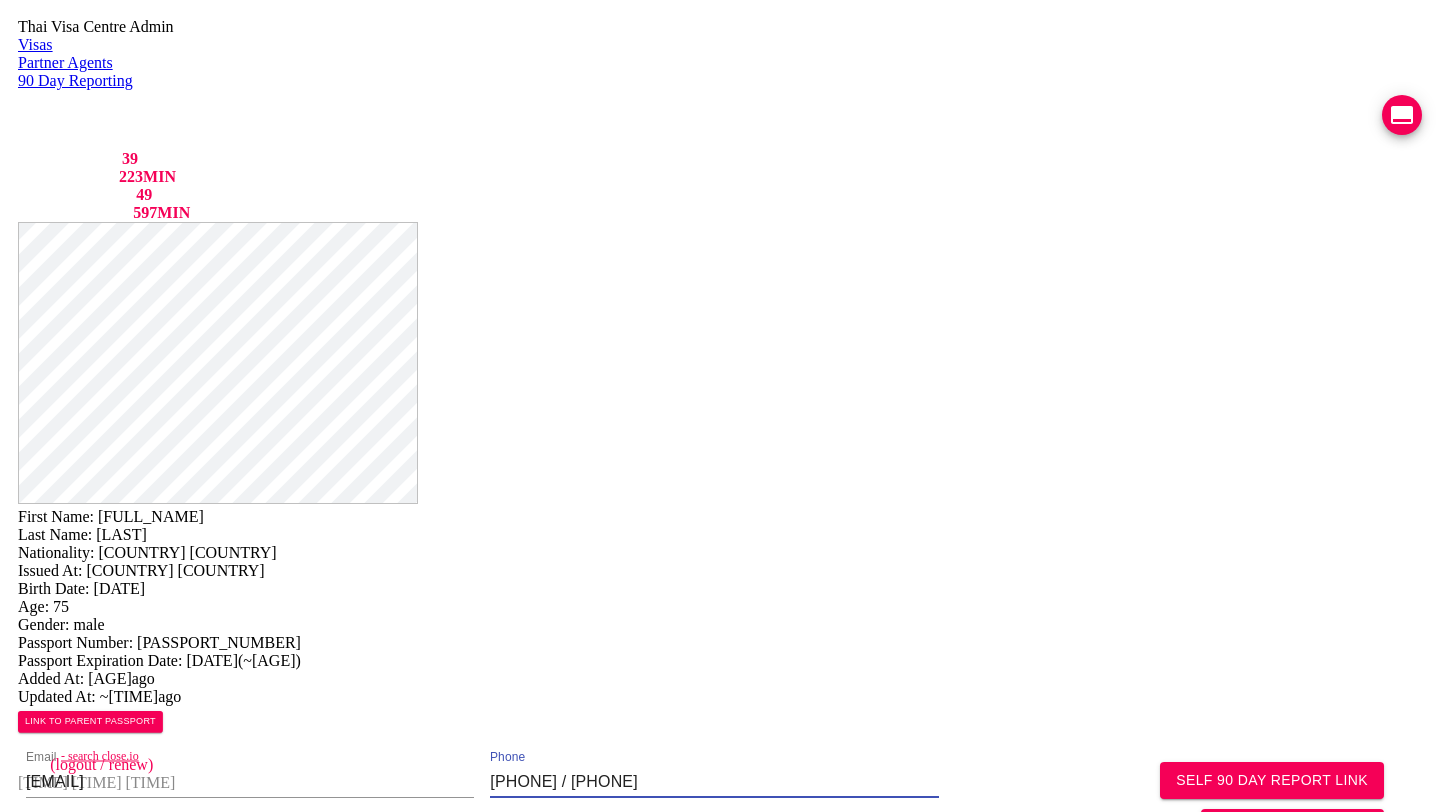 type on "0619687852 / 0801422413" 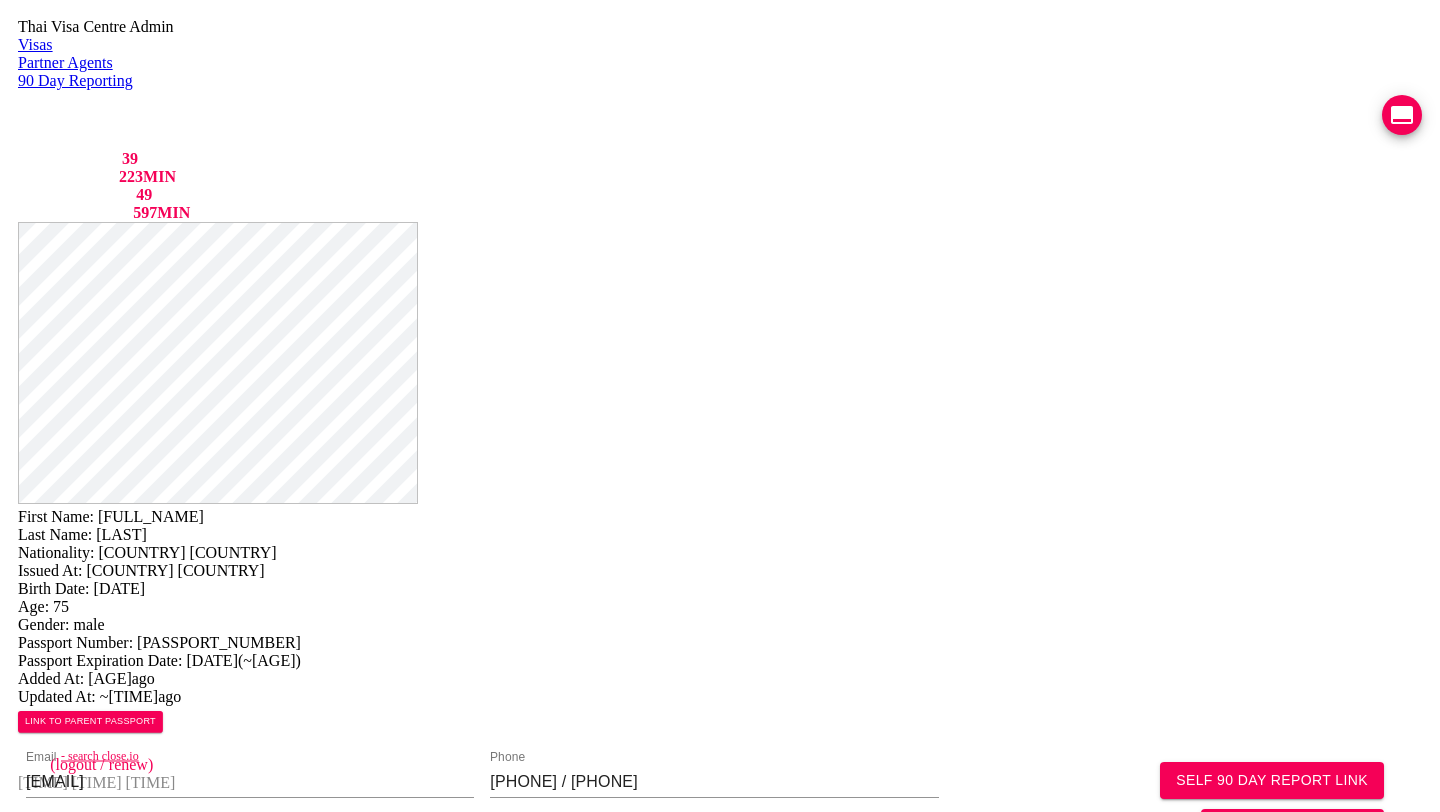 click on "Save Changes" at bounding box center [1190, 1029] 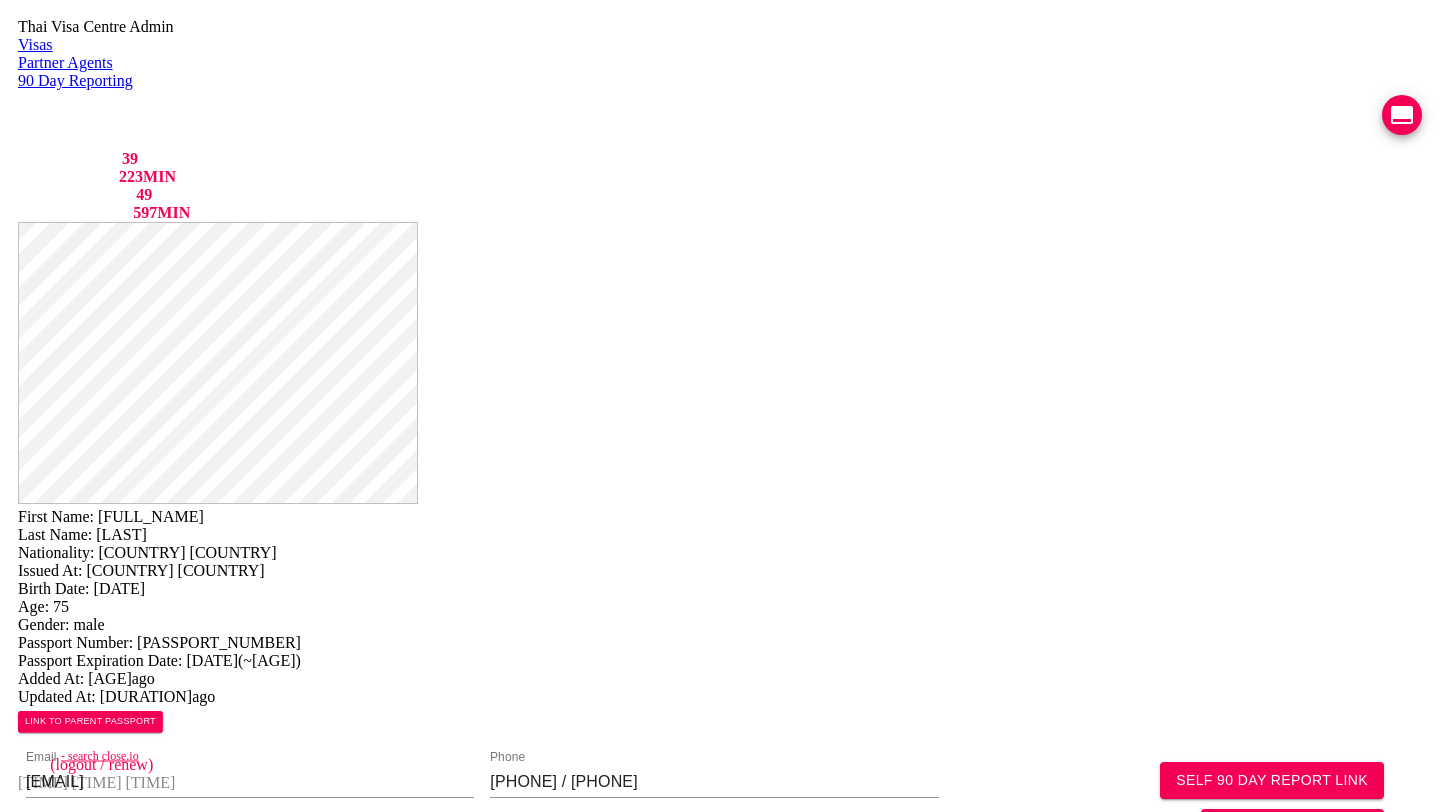 click on "- search close.io" at bounding box center (291, 756) 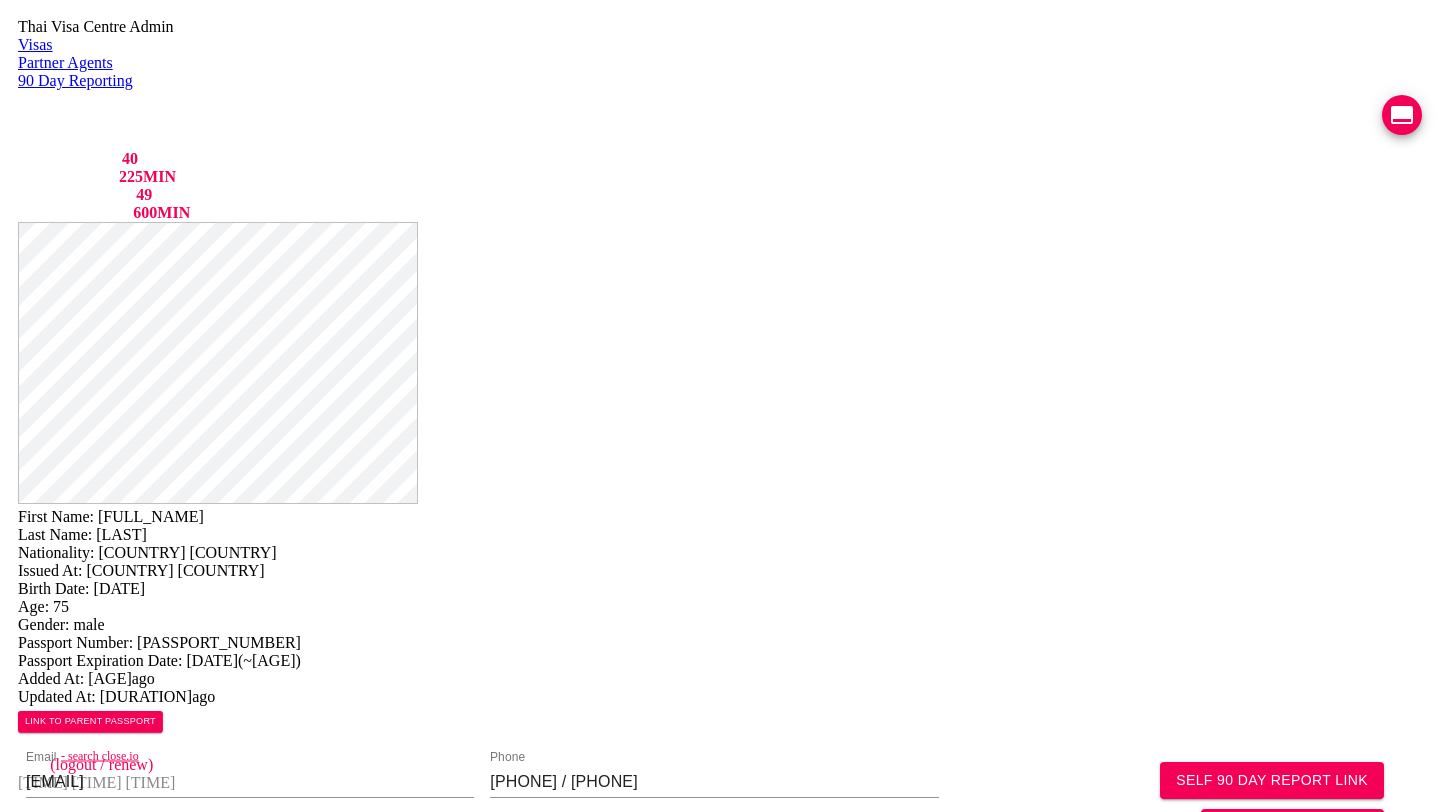 drag, startPoint x: 779, startPoint y: 48, endPoint x: 892, endPoint y: 68, distance: 114.75626 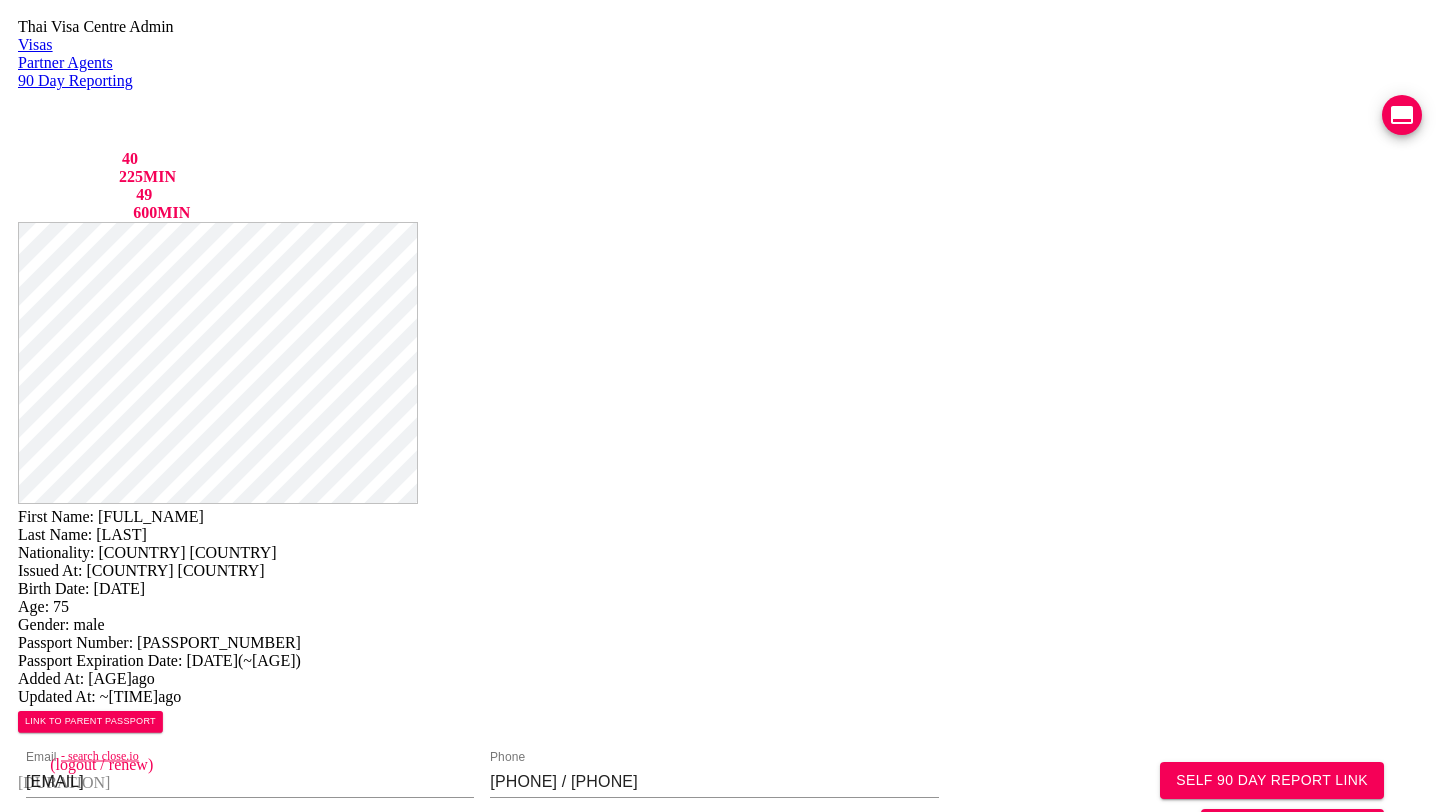 click on "LAURENCE STANLEY FINCHER" at bounding box center [250, 938] 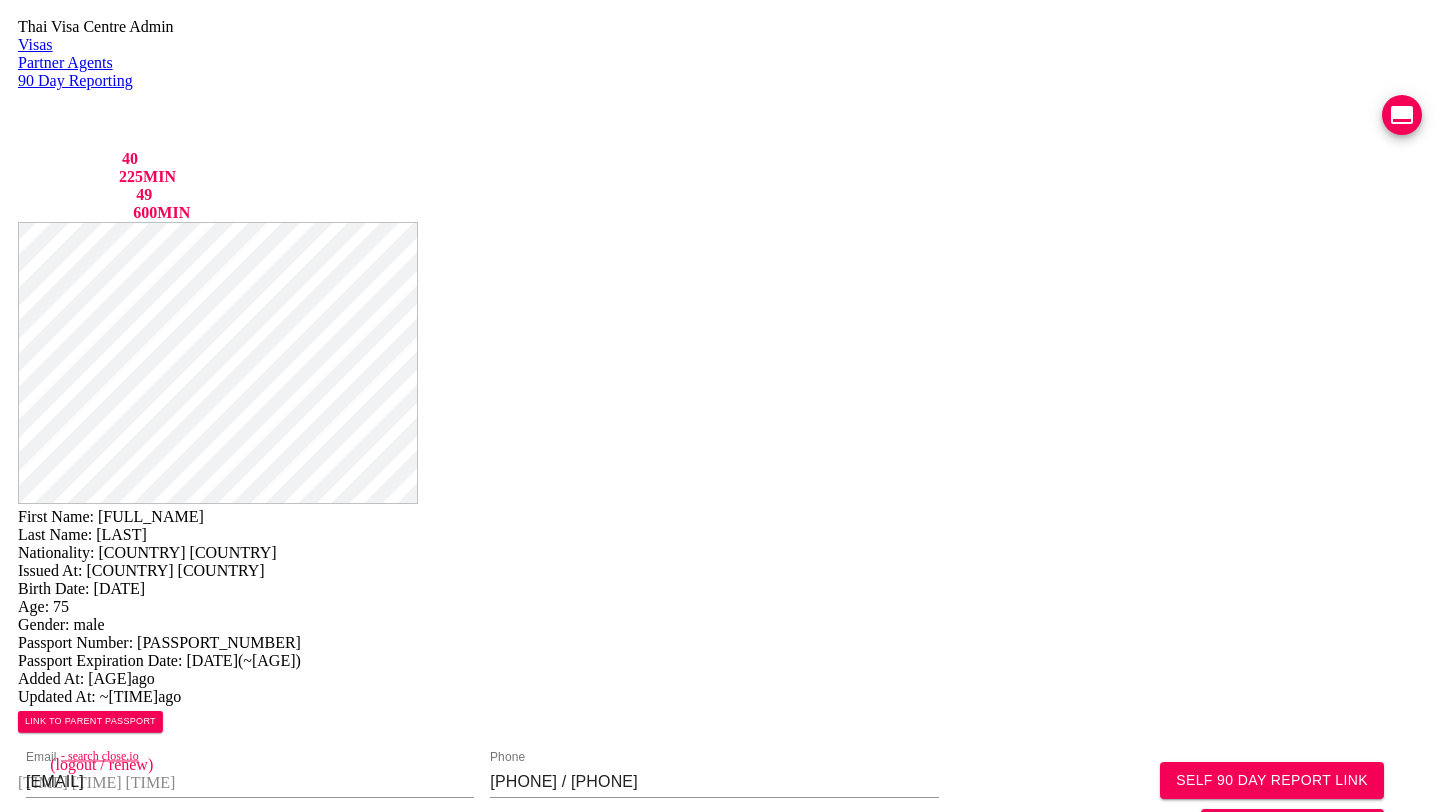 click on "LAURENCE STANLEY FINCHER" at bounding box center [250, 938] 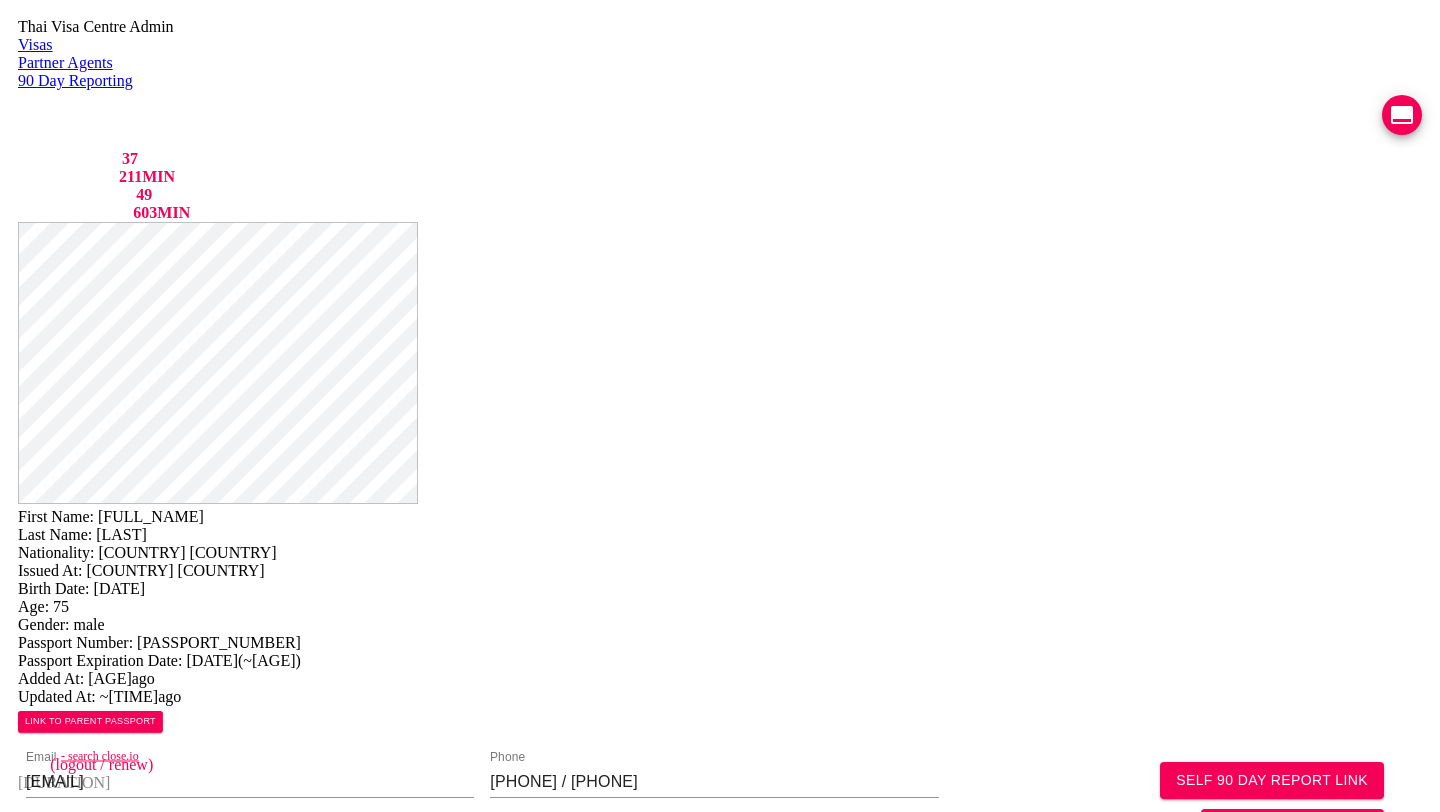 click on "Save Changes" at bounding box center [1190, 1029] 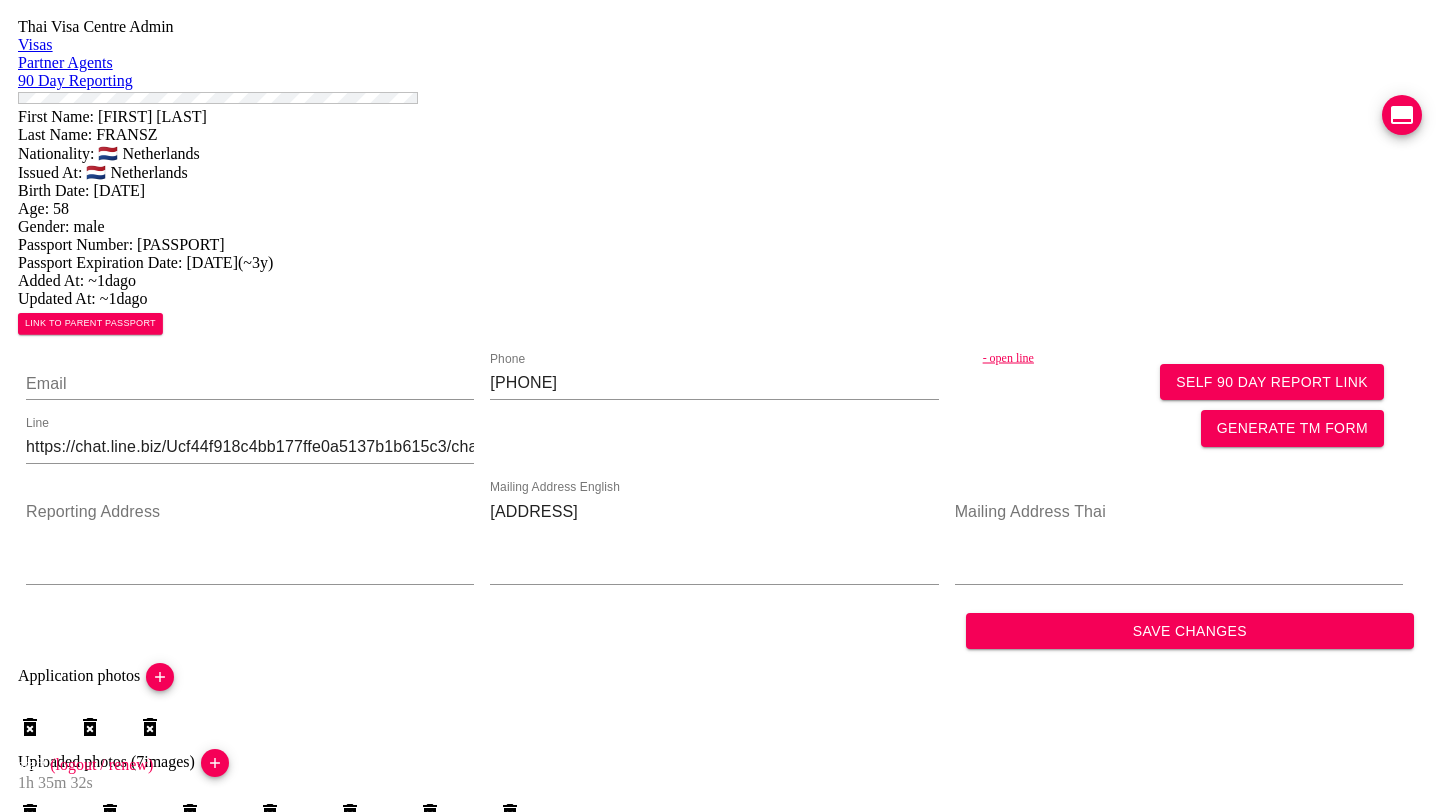 scroll, scrollTop: 0, scrollLeft: 0, axis: both 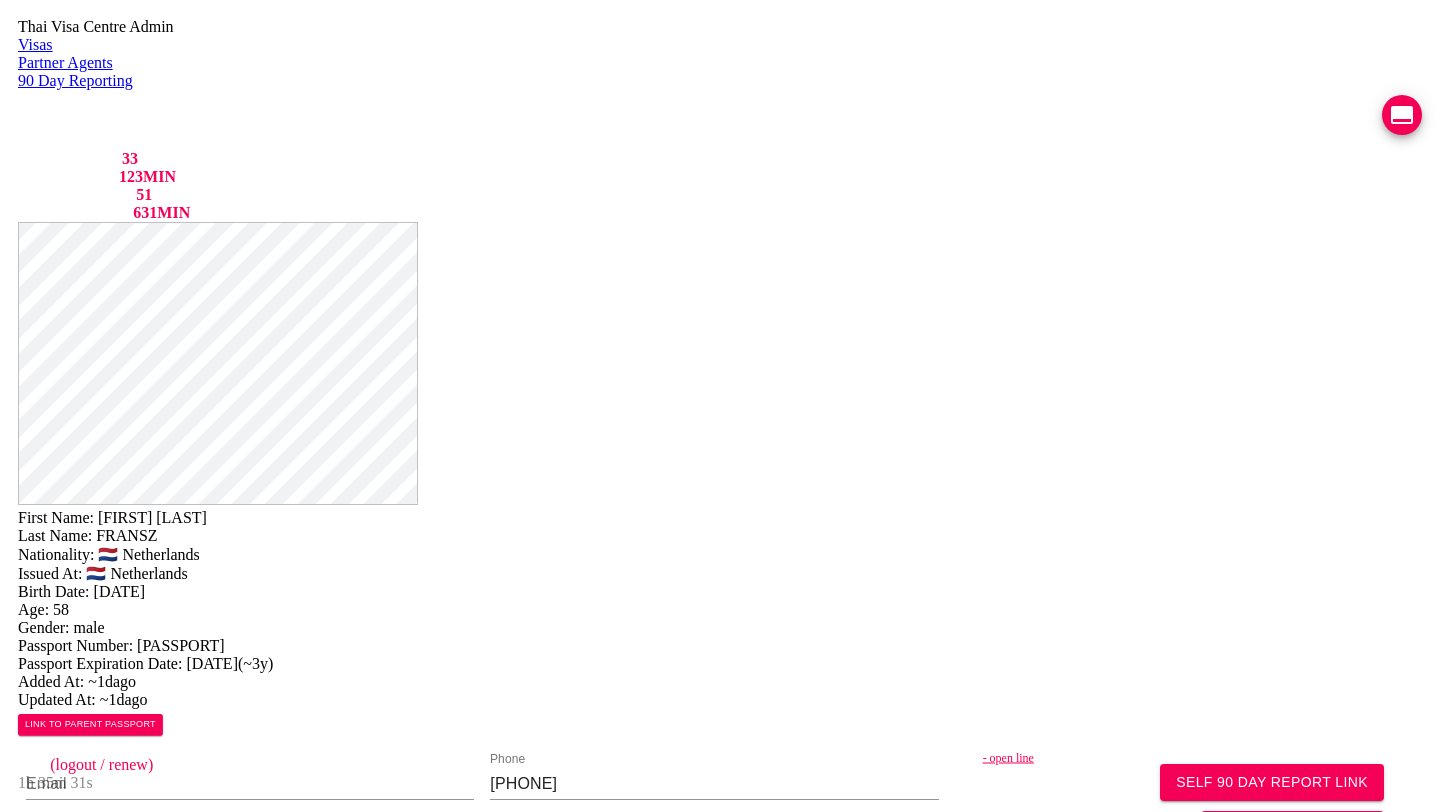 drag, startPoint x: 928, startPoint y: 619, endPoint x: 952, endPoint y: 627, distance: 25.298222 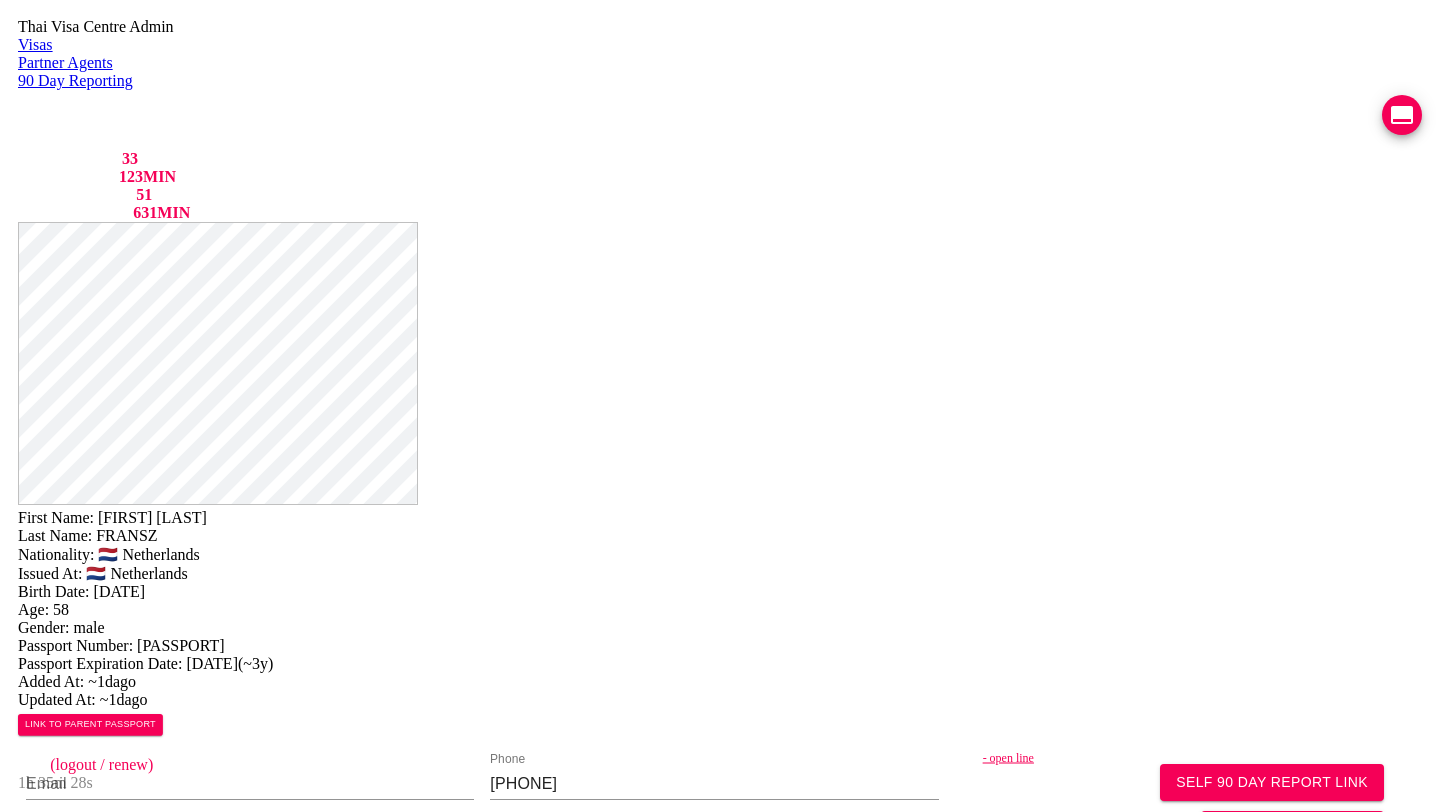click on "First Name:   ALBERT ERLAND Last Name:   FRANSZ Nationality:   🇳🇱   Netherlands Issued At:   🇳🇱   Netherlands Birth Date:   1967-03-30 Age:   58 Gender:   male Passport Number:   NXB67B092 Passport Expiration Date:   2028-11-27  (  ~3y  ) Added At:   ~1d  ago Updated At:   ~1d  ago LINK TO PARENT PASSPORT SELF 90 DAY REPORT LINK GENERATE TM FORM Email Phone 094-461-0411  - open line Line https://chat.line.biz/Ucf44f918c4bb177ffe0a5137b1b615c3/chat/U32fd6ac991a6de93d66c5d852256f86a Reporting Address Mailing Address English 448/300 Chat Luang Village Soi 54 Rat Uthit Saen Saep Minburi 10510 Mailing Address Thai Save Changes Application photos  Uploaded photos ( 7  images)  Mentions ( 0  images) no mentions Visa Stamps ADD VISA STAMP   Timeline Visa Type ▲ Forms ▲ Client Provided Contact Info ( 1 )  PAYMENT CONFIRMED VIEW TIMELINE created  01-07-2025 issue date expiration date 1 YEAR RETIREMENT EXTENSION ฿ 15,500  (paid)   - EMS/Kerry Express TM7 Rows per page: 10 15 20 25 30 1-1 of 1 Reports" at bounding box center (720, 1017) 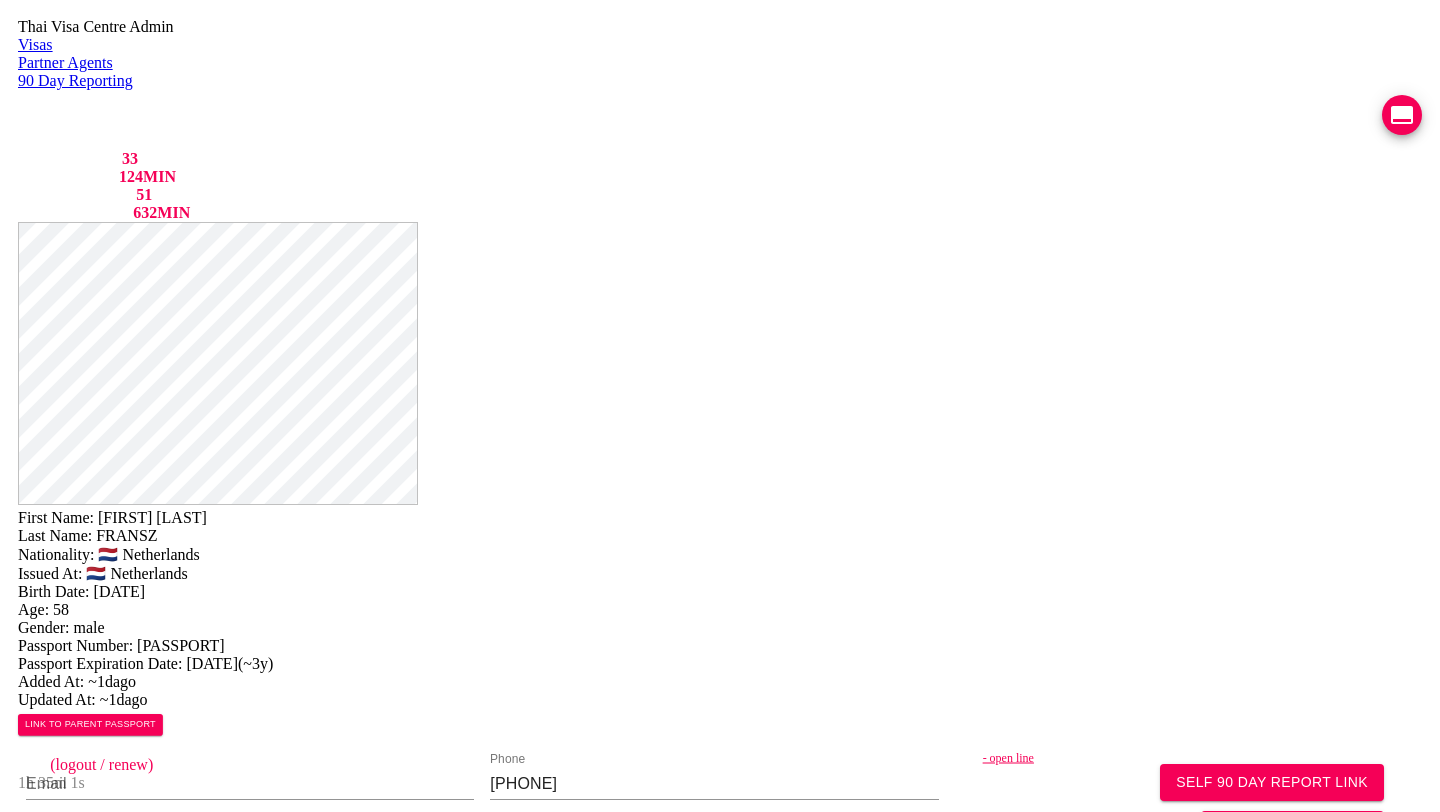scroll, scrollTop: 0, scrollLeft: 0, axis: both 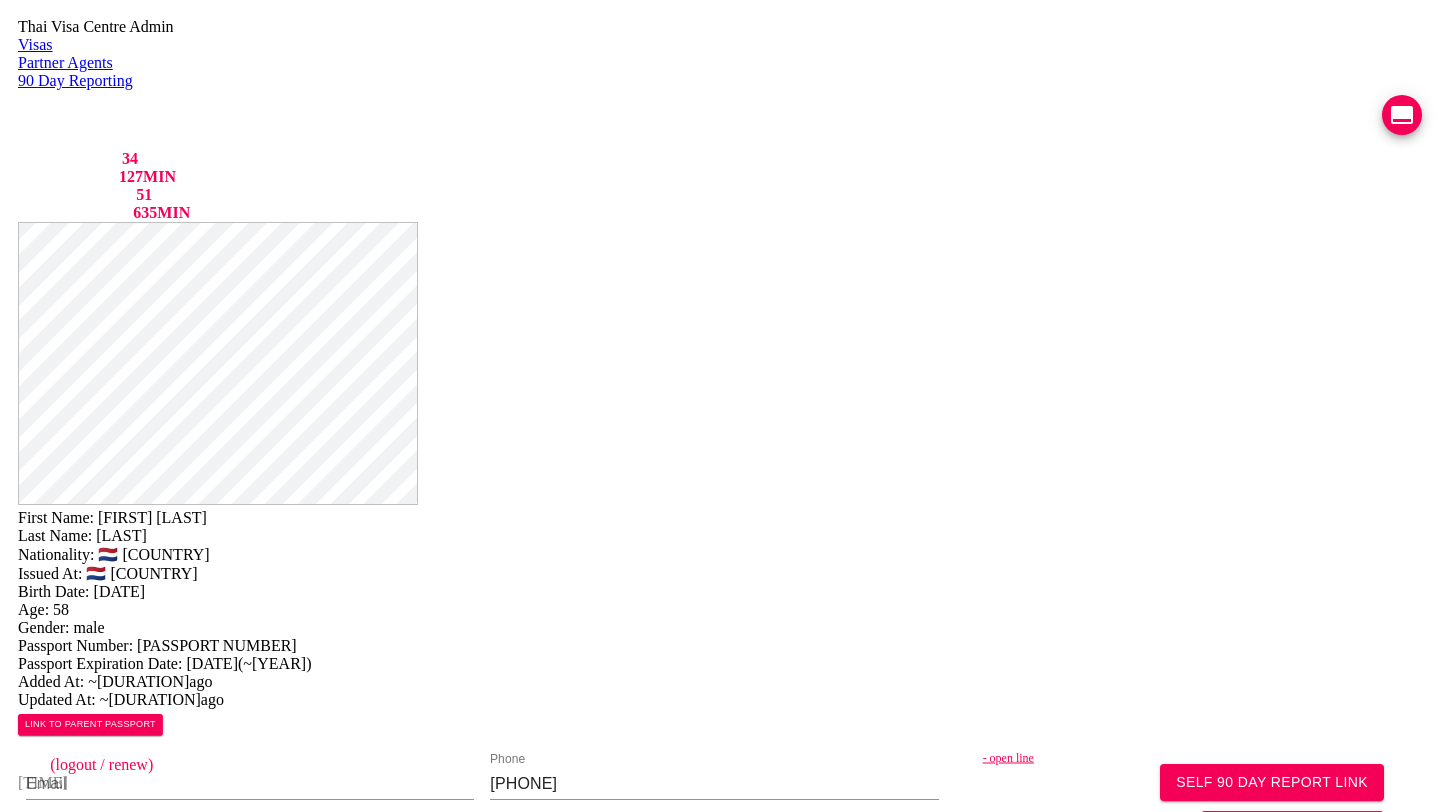 drag, startPoint x: 847, startPoint y: 448, endPoint x: 634, endPoint y: 430, distance: 213.75922 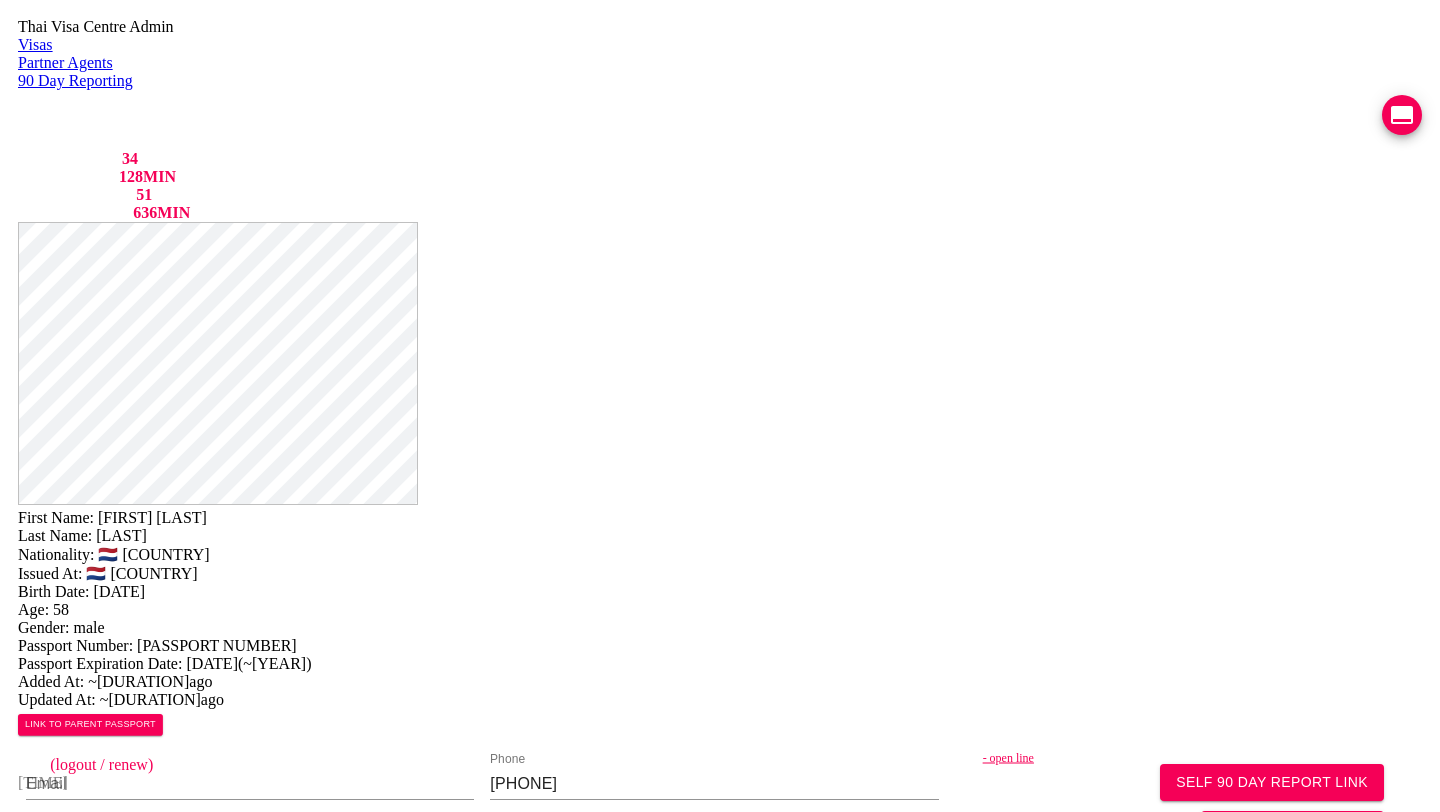 click on "094-461-0411" at bounding box center (250, 784) 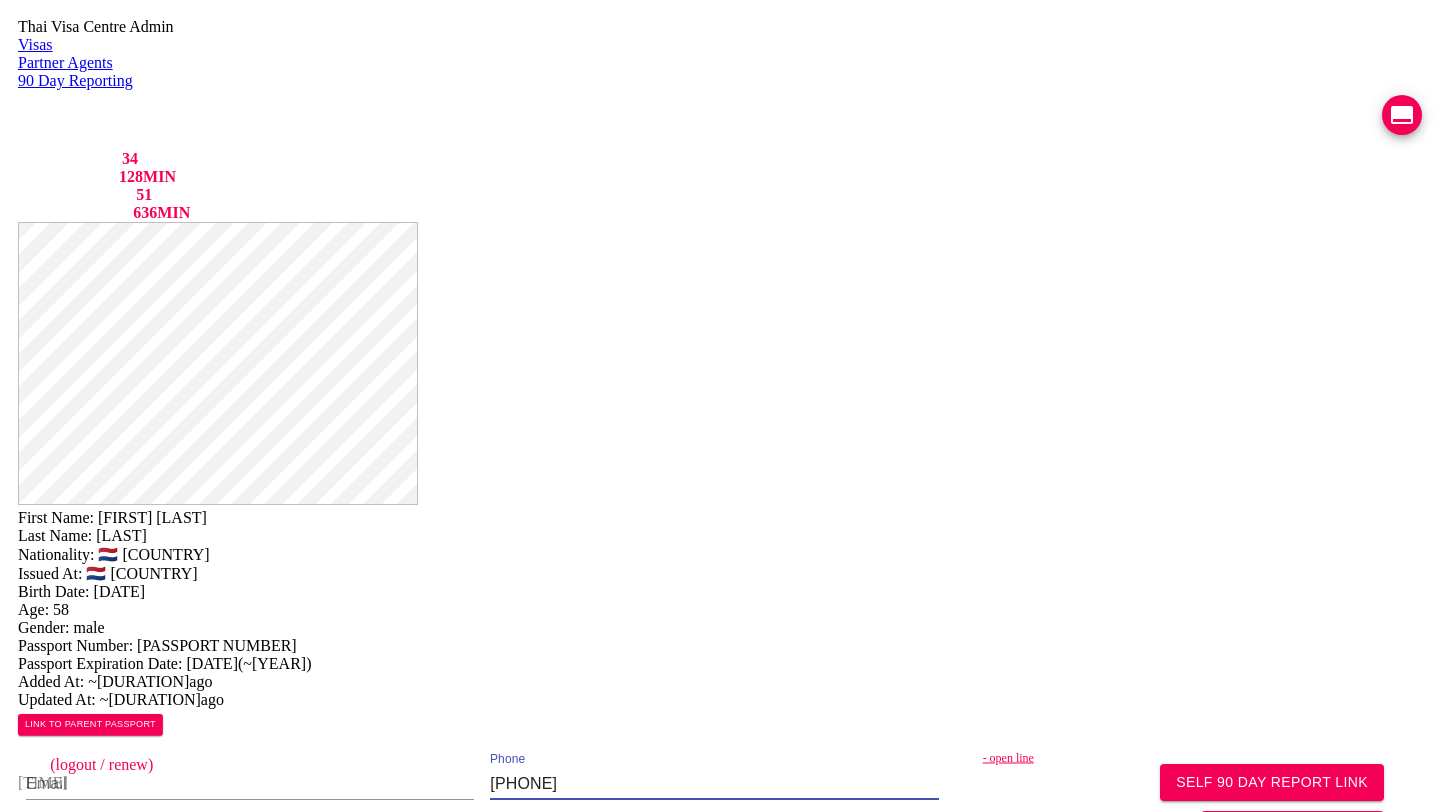 click on "094-461-0411" at bounding box center [714, 784] 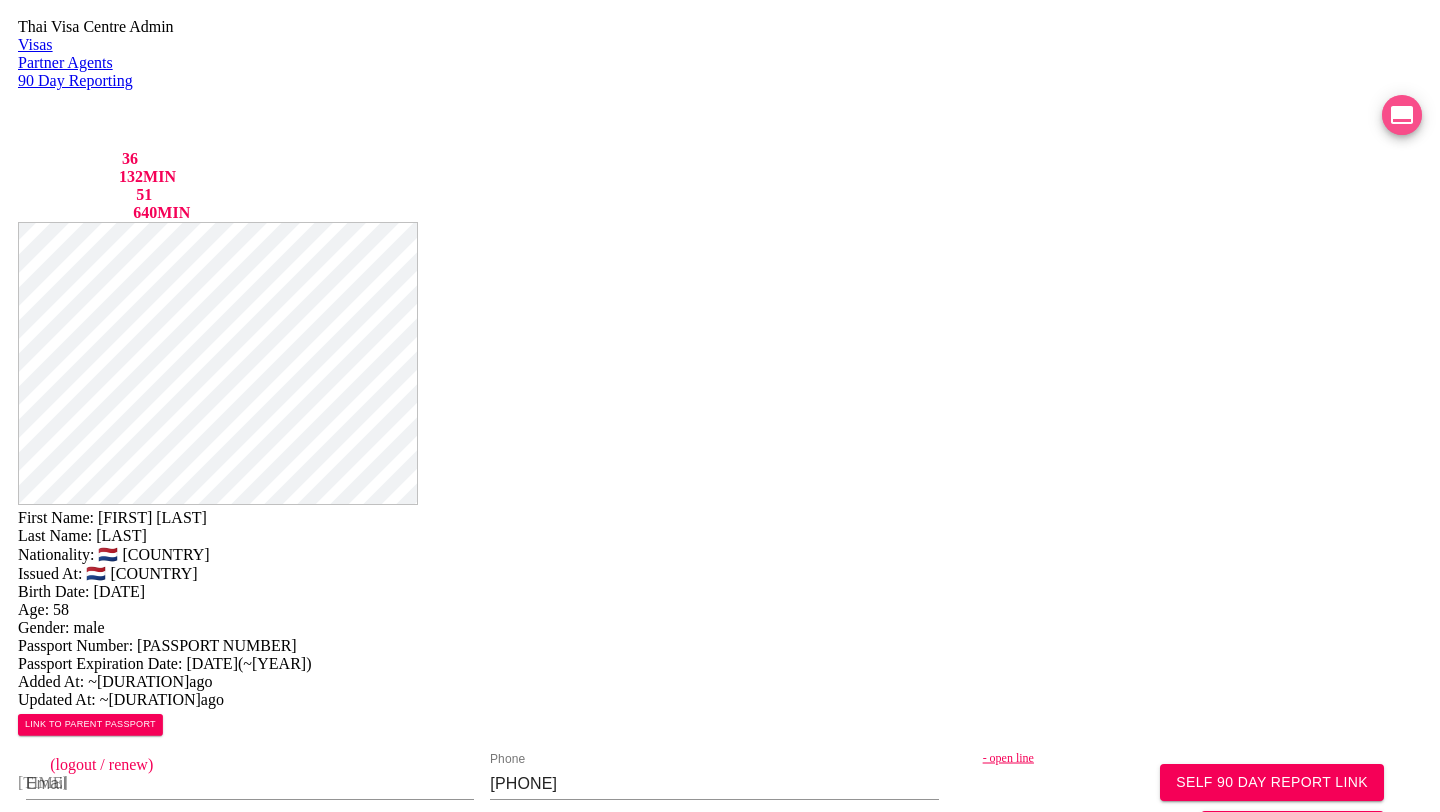 click at bounding box center (1402, 115) 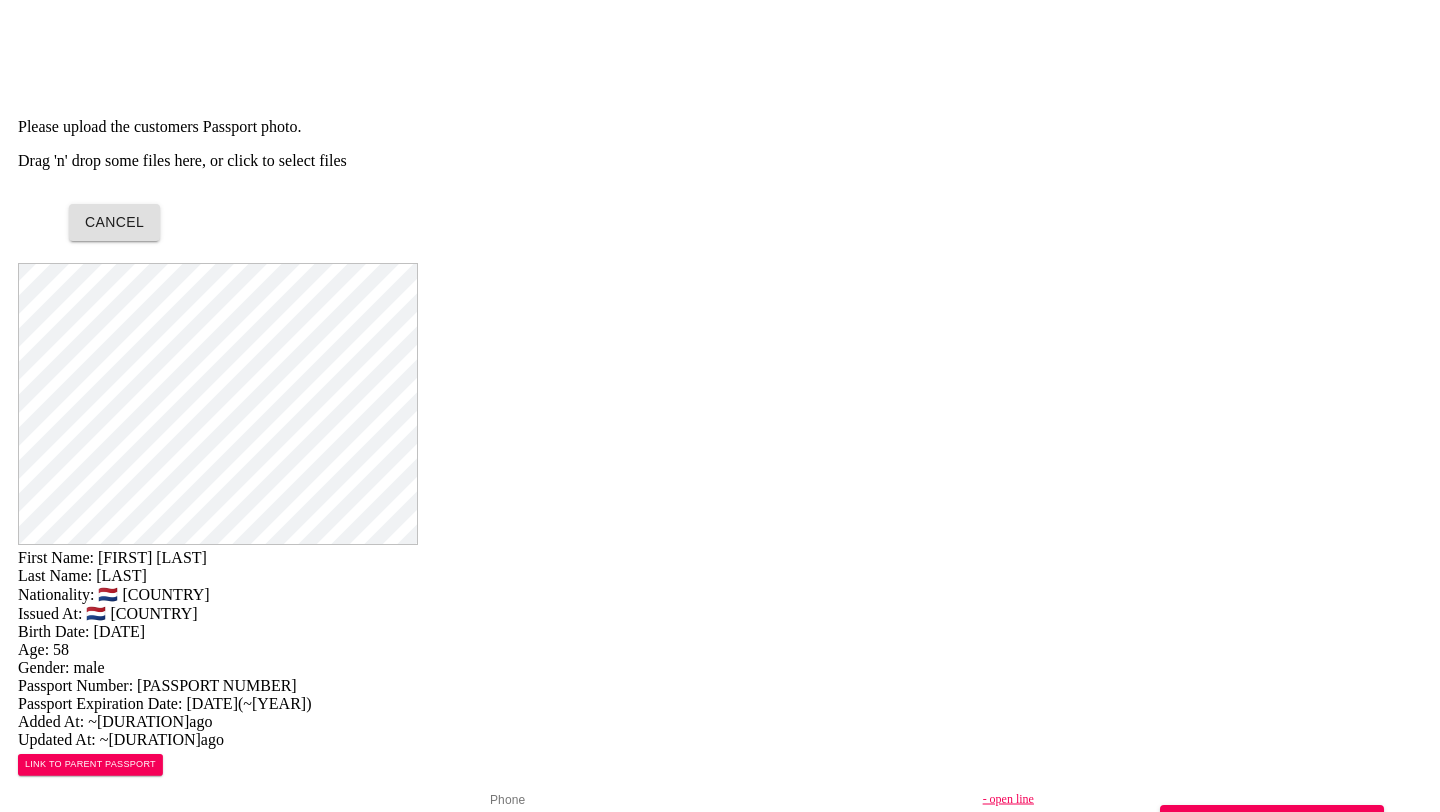 click on "Cancel" at bounding box center [741, 210] 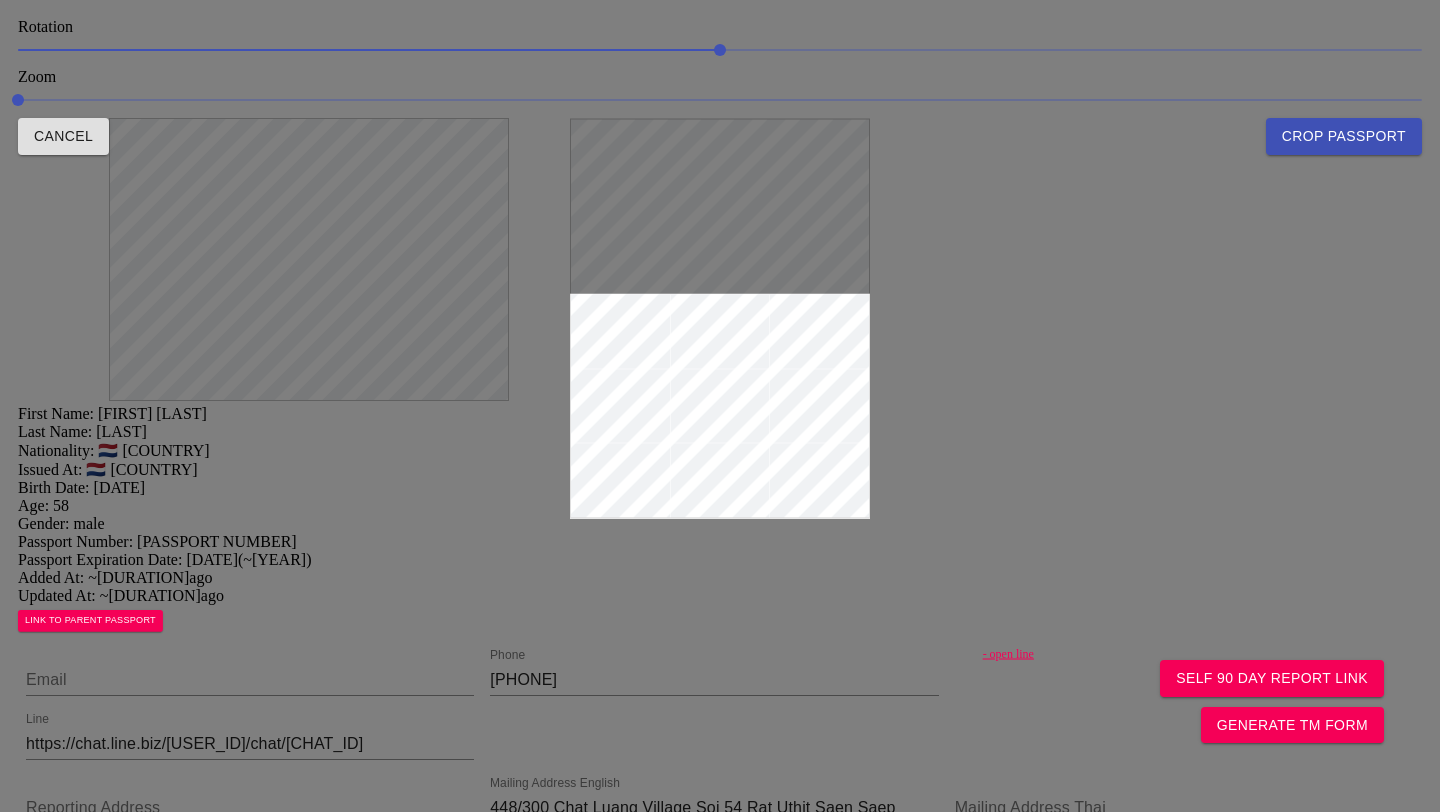 click at bounding box center [720, 406] 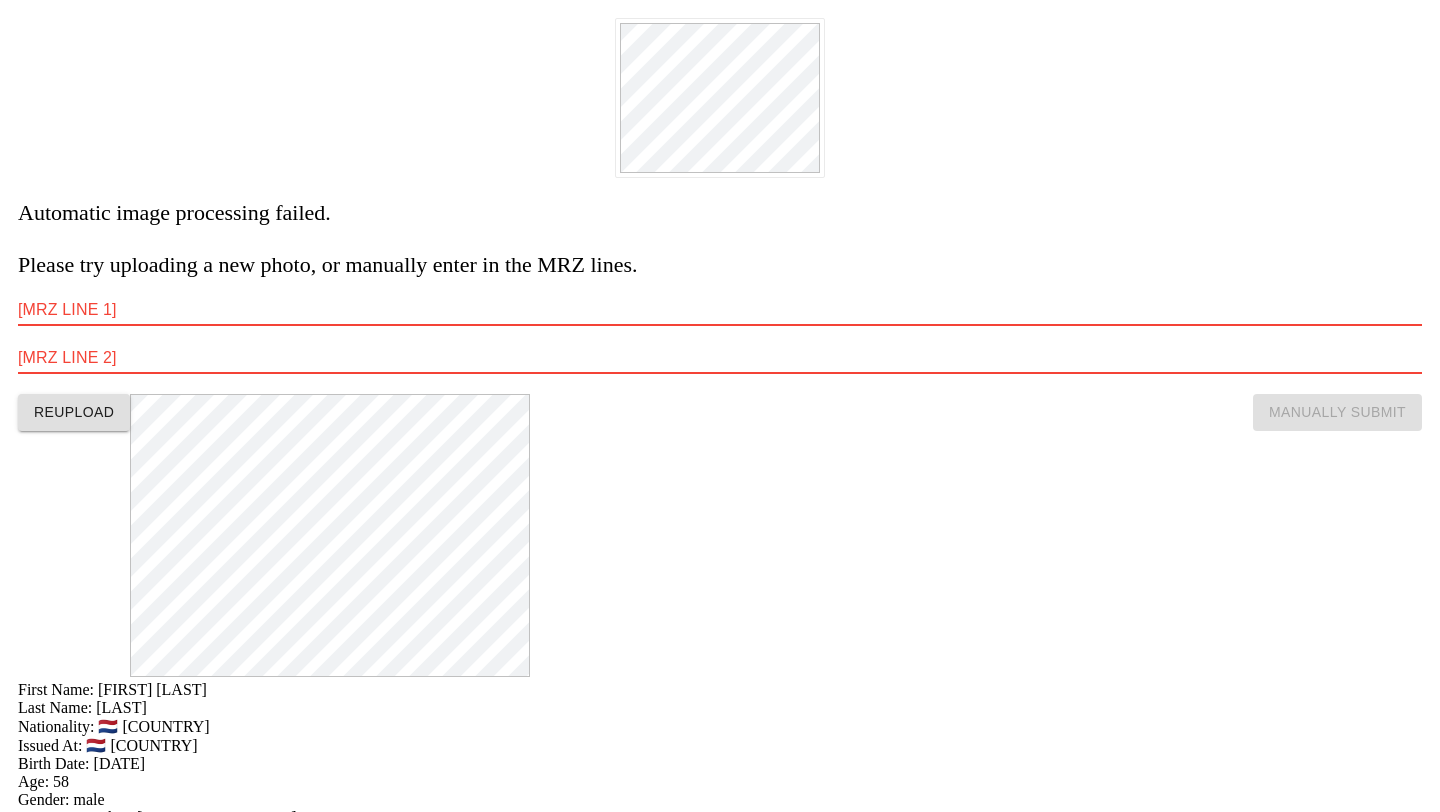 click on "REUPLOAD" at bounding box center [74, 412] 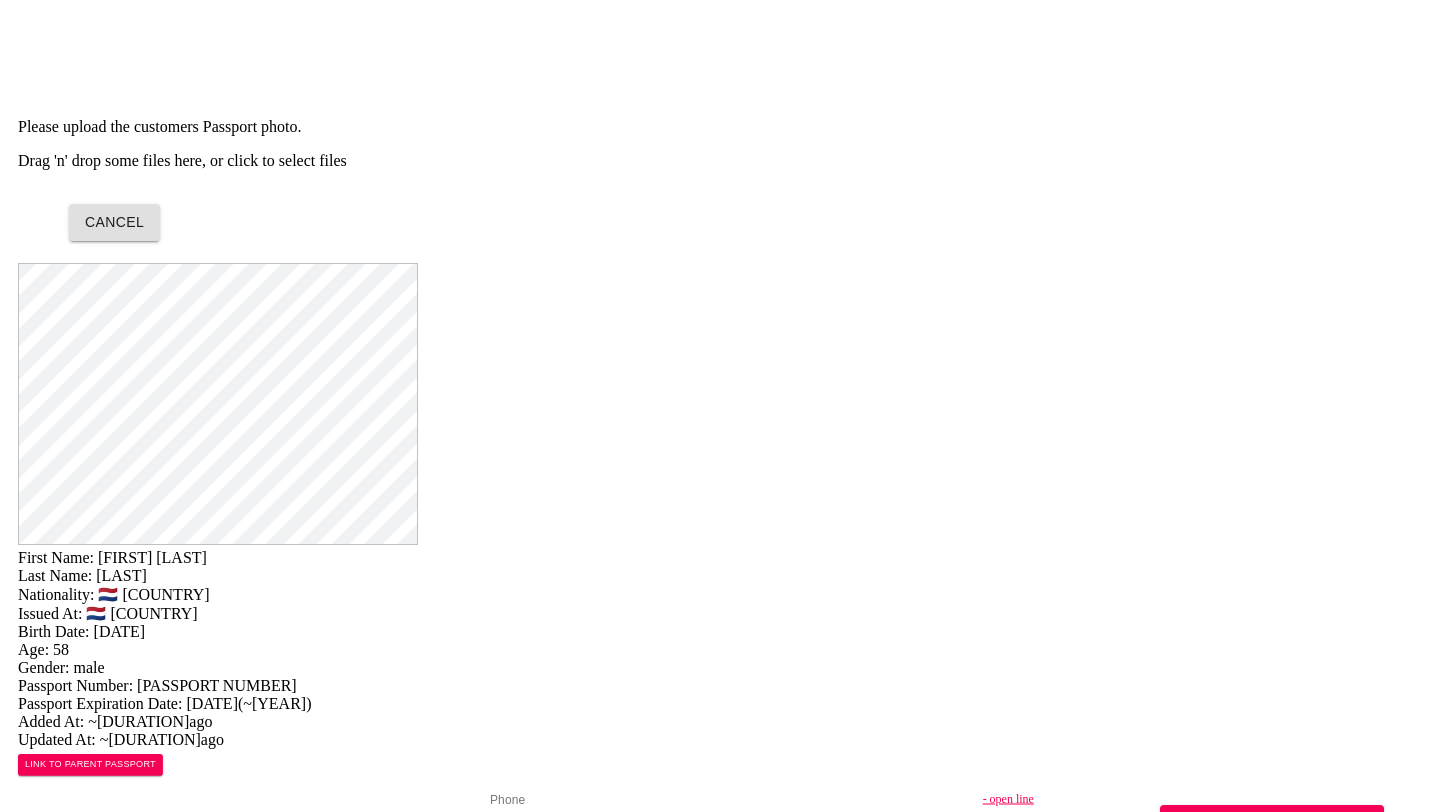 click on "Cancel" at bounding box center (114, 222) 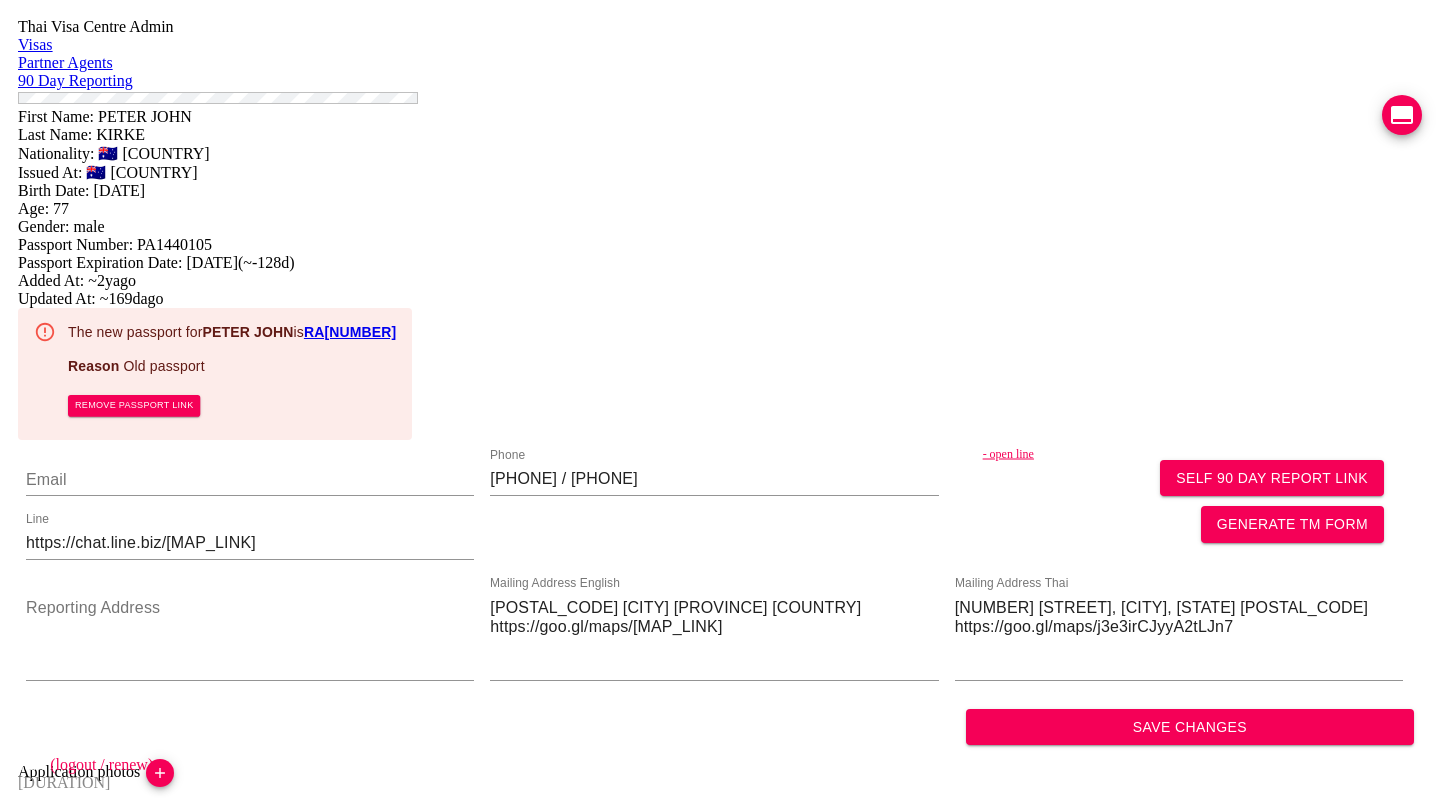 scroll, scrollTop: 0, scrollLeft: 0, axis: both 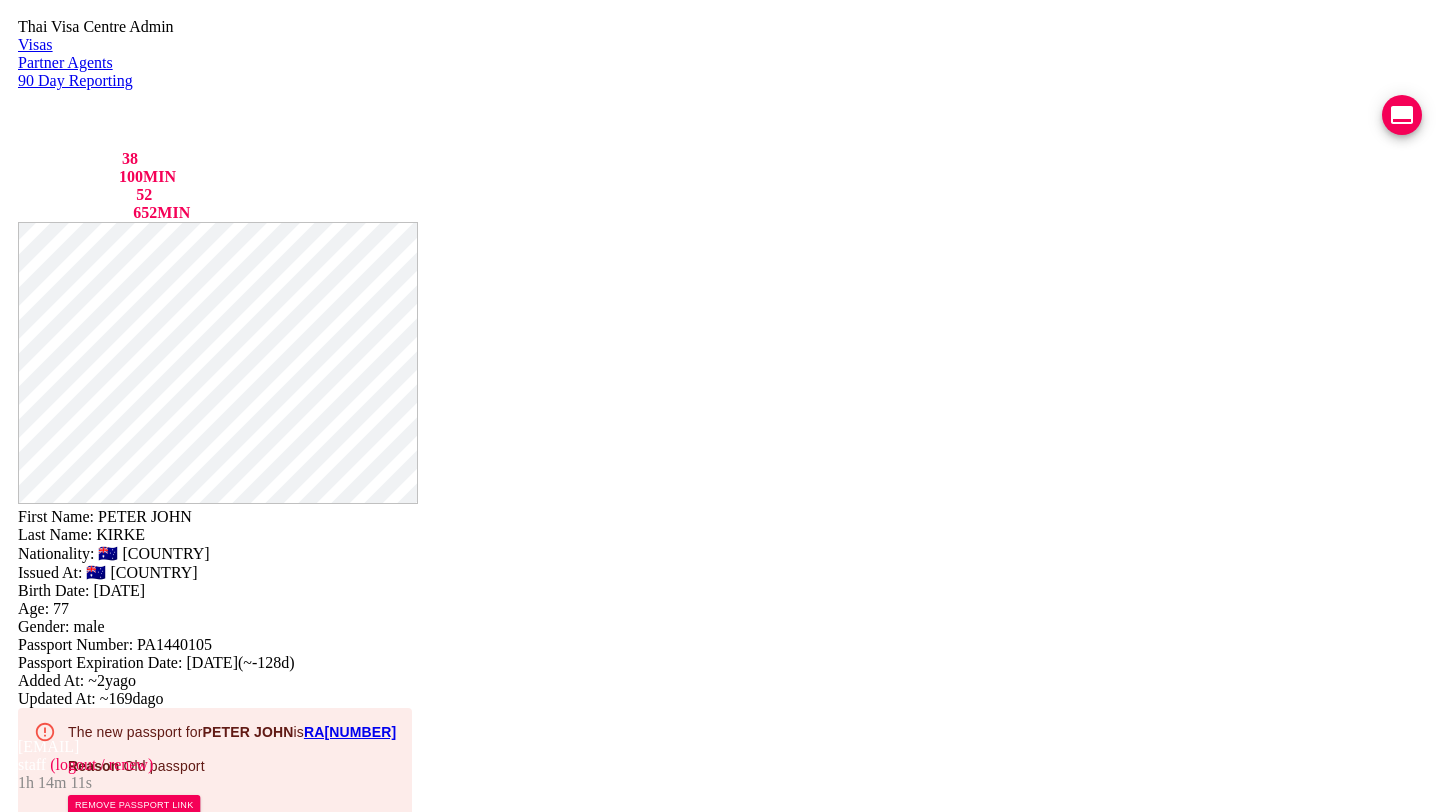 click on "VIEW TIMELINE" at bounding box center [153, 1976] 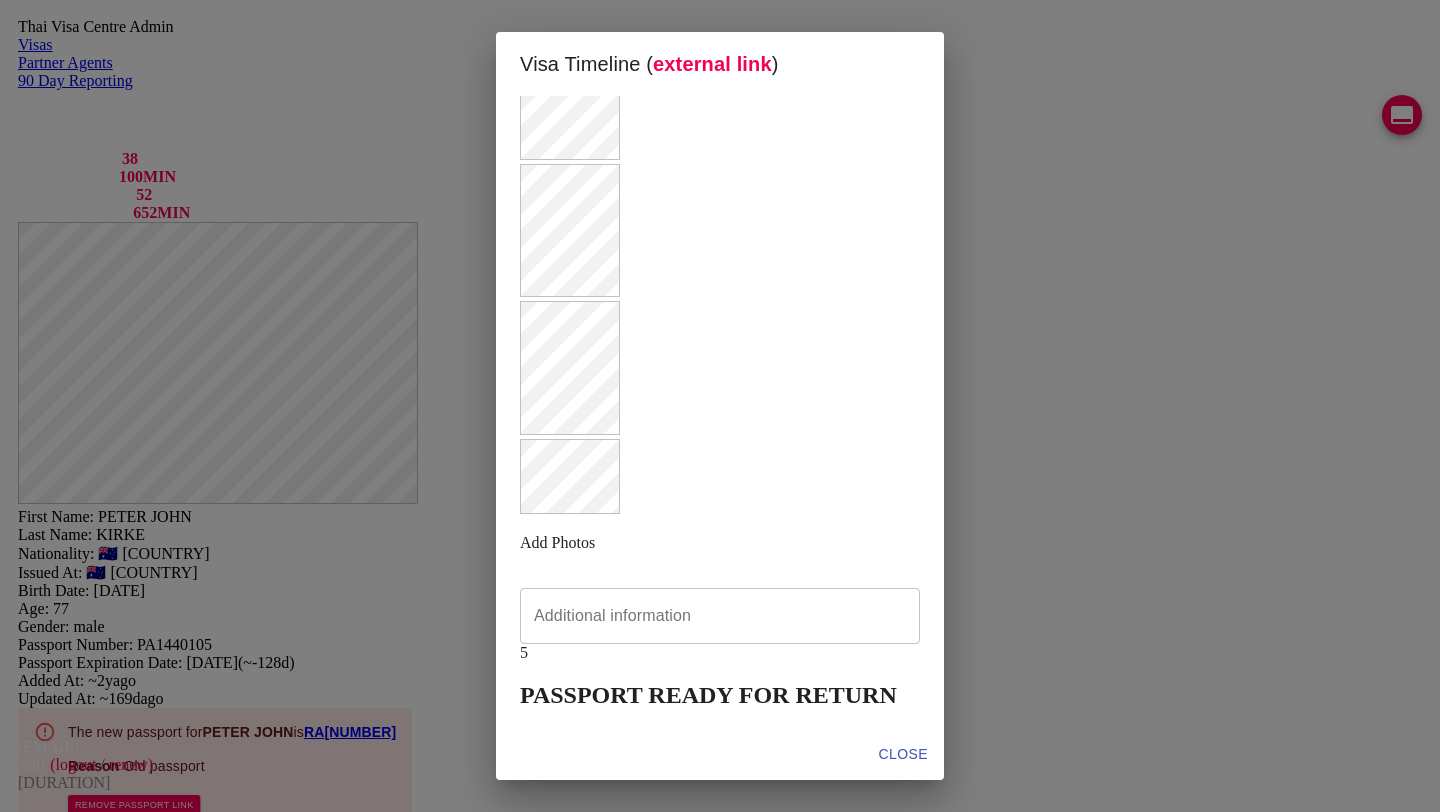 scroll, scrollTop: 1111, scrollLeft: 0, axis: vertical 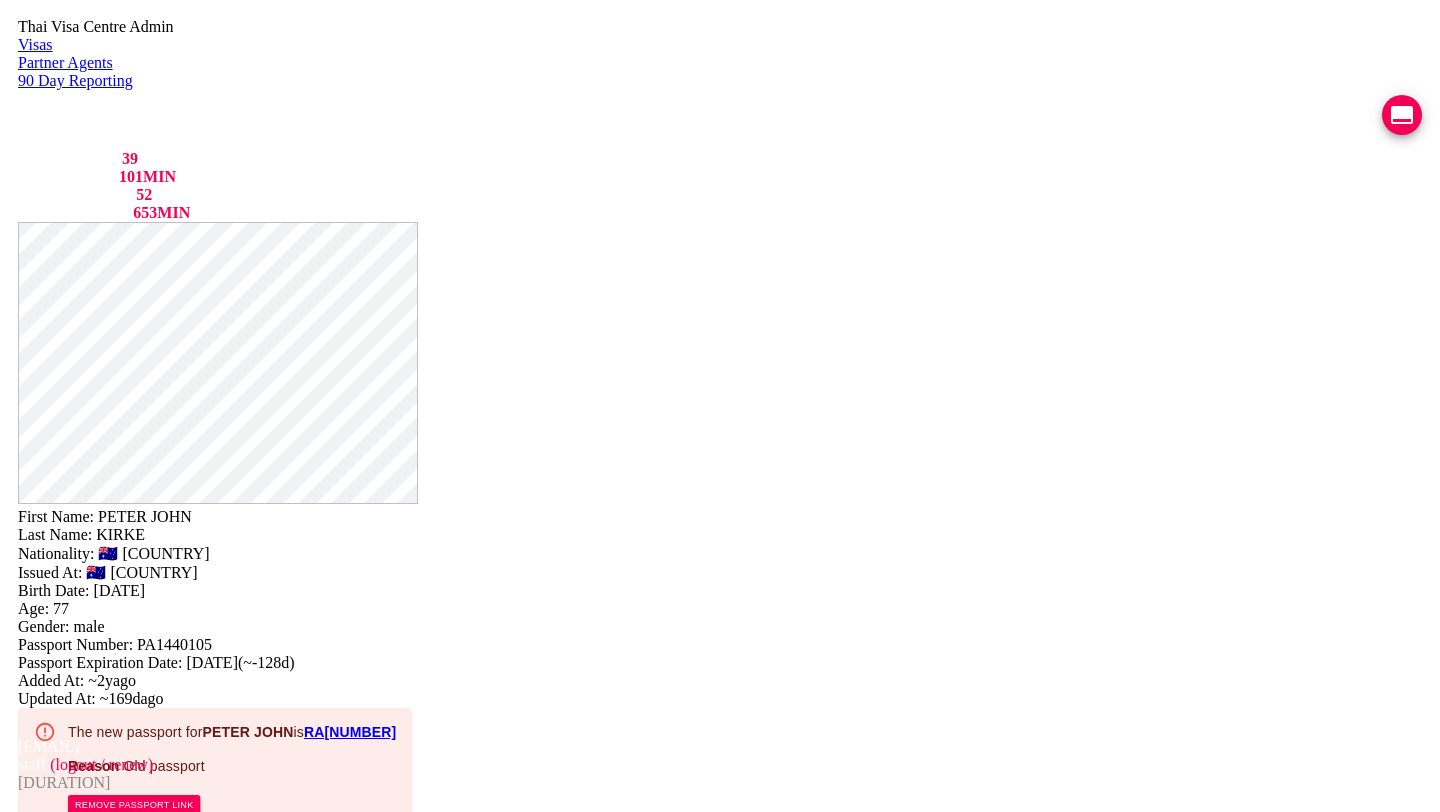 click on "VIEW TIMELINE" at bounding box center [153, 1976] 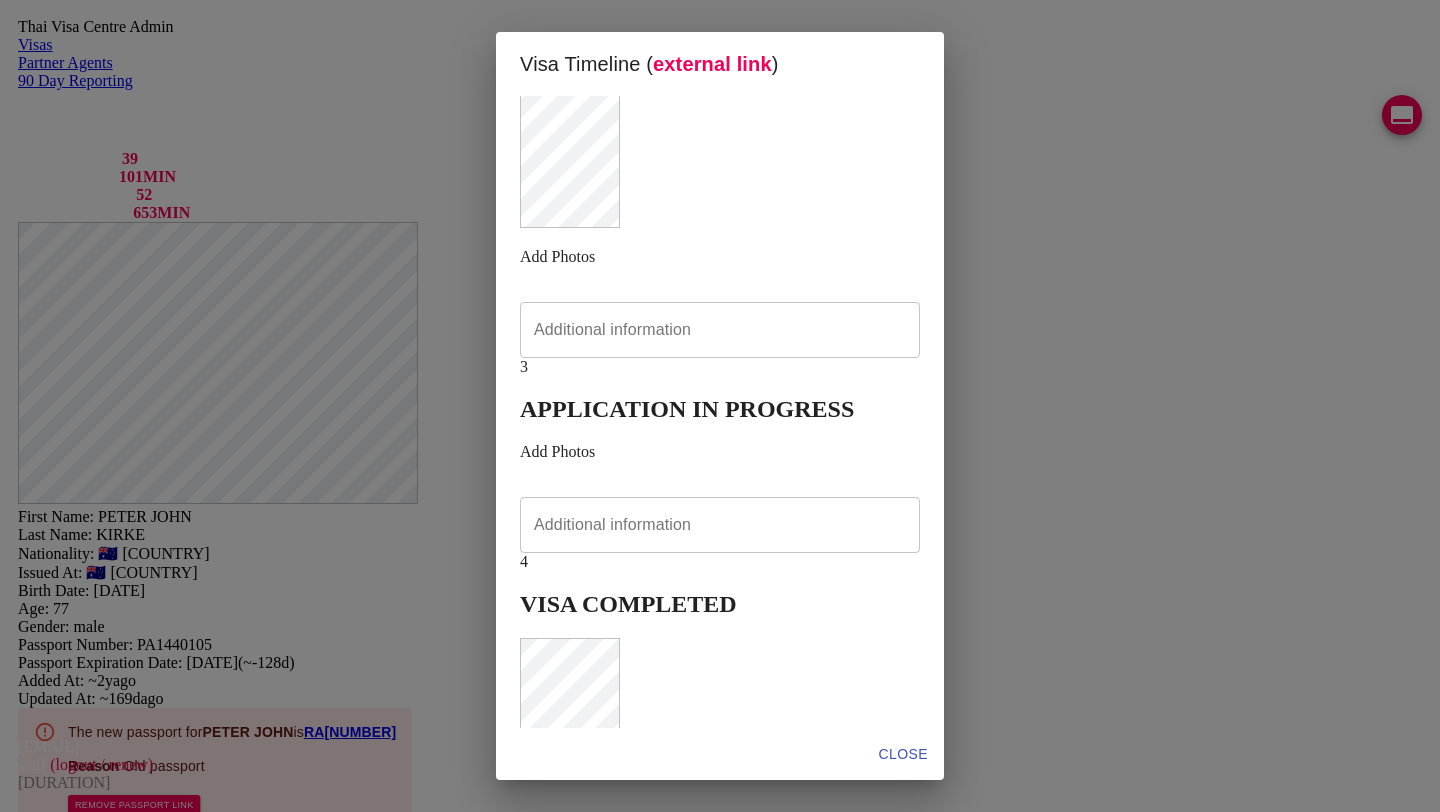 scroll, scrollTop: 1190, scrollLeft: 0, axis: vertical 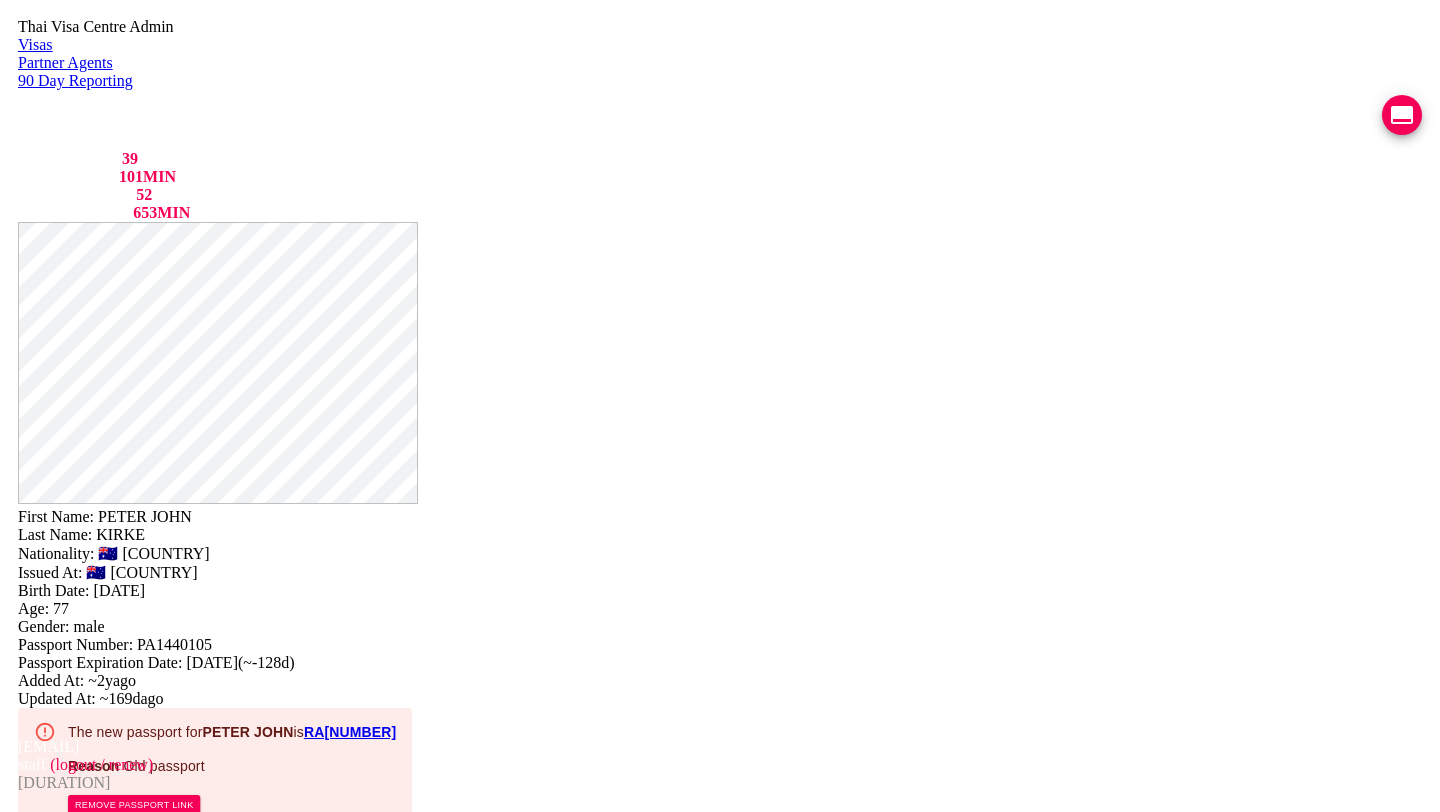 click on "RA8319242" at bounding box center [350, 732] 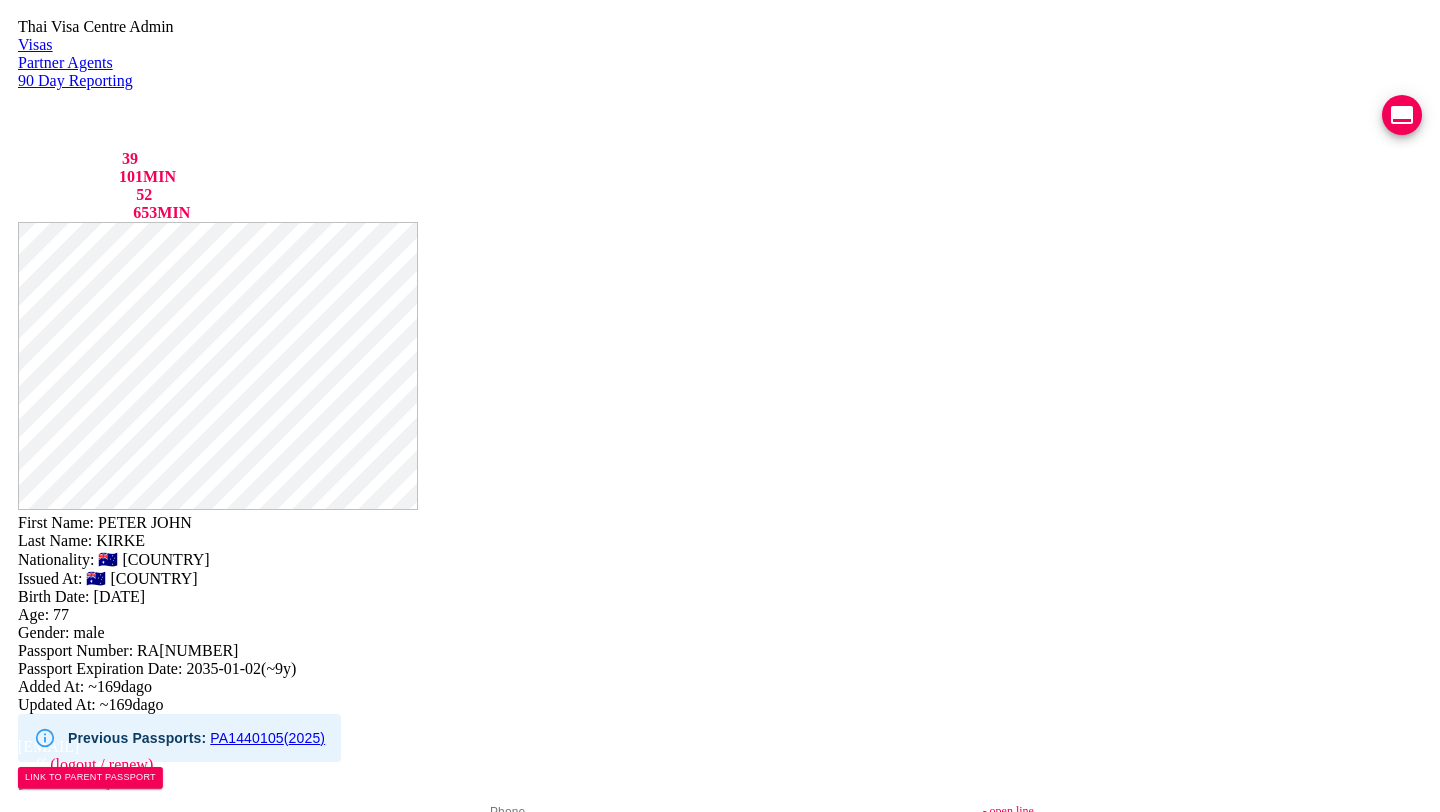 scroll, scrollTop: 1076, scrollLeft: 0, axis: vertical 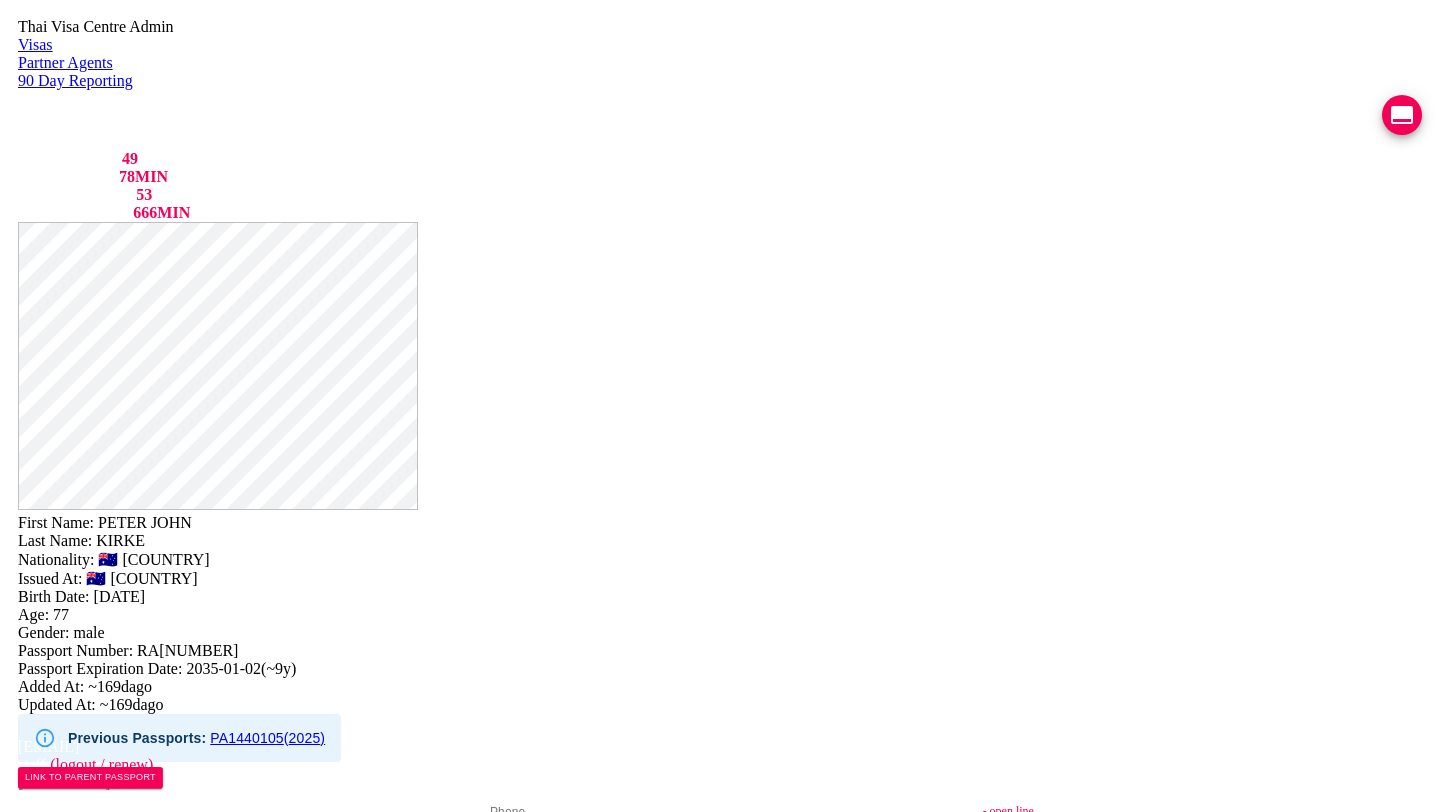 click on "Visa Stamps" at bounding box center (373, 1517) 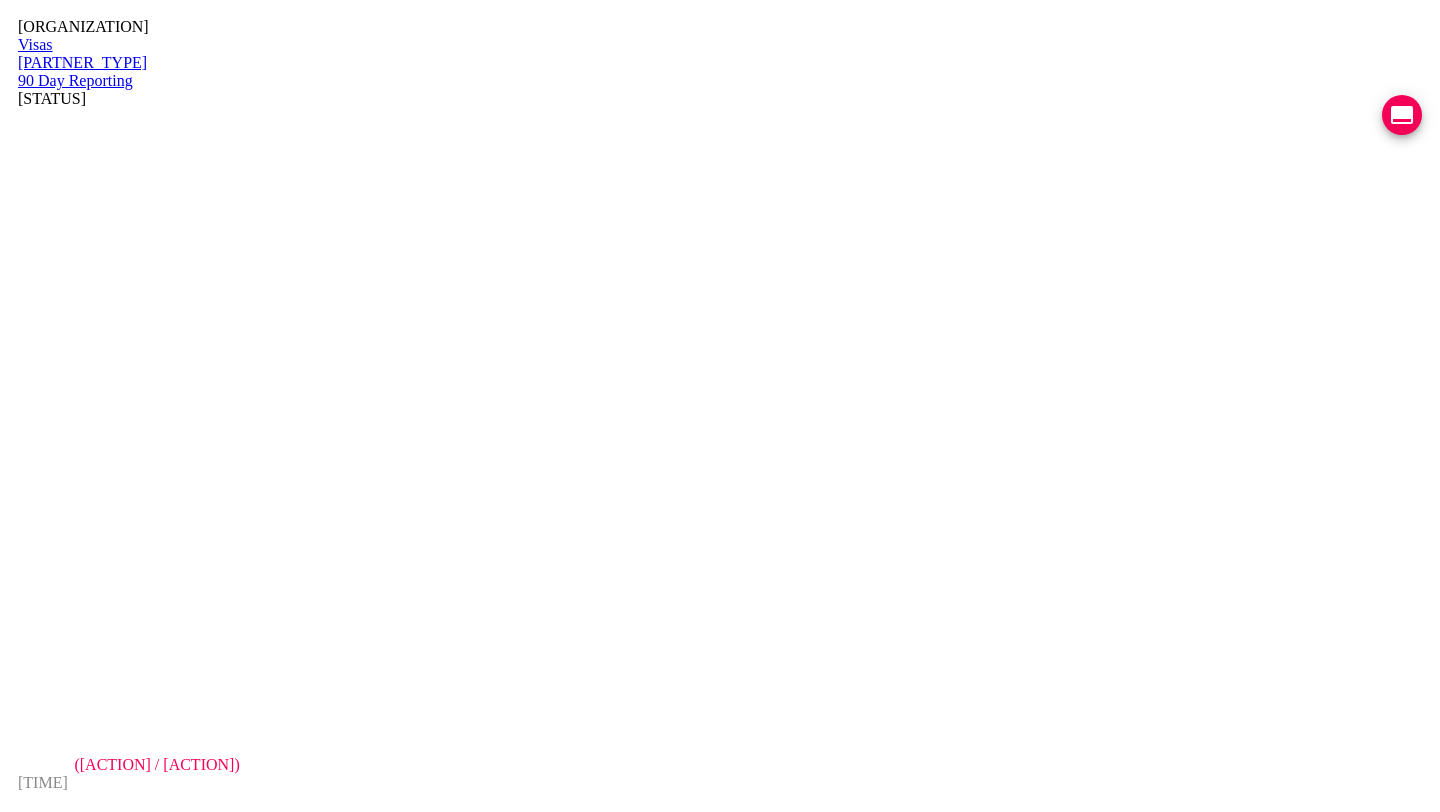 scroll, scrollTop: 0, scrollLeft: 0, axis: both 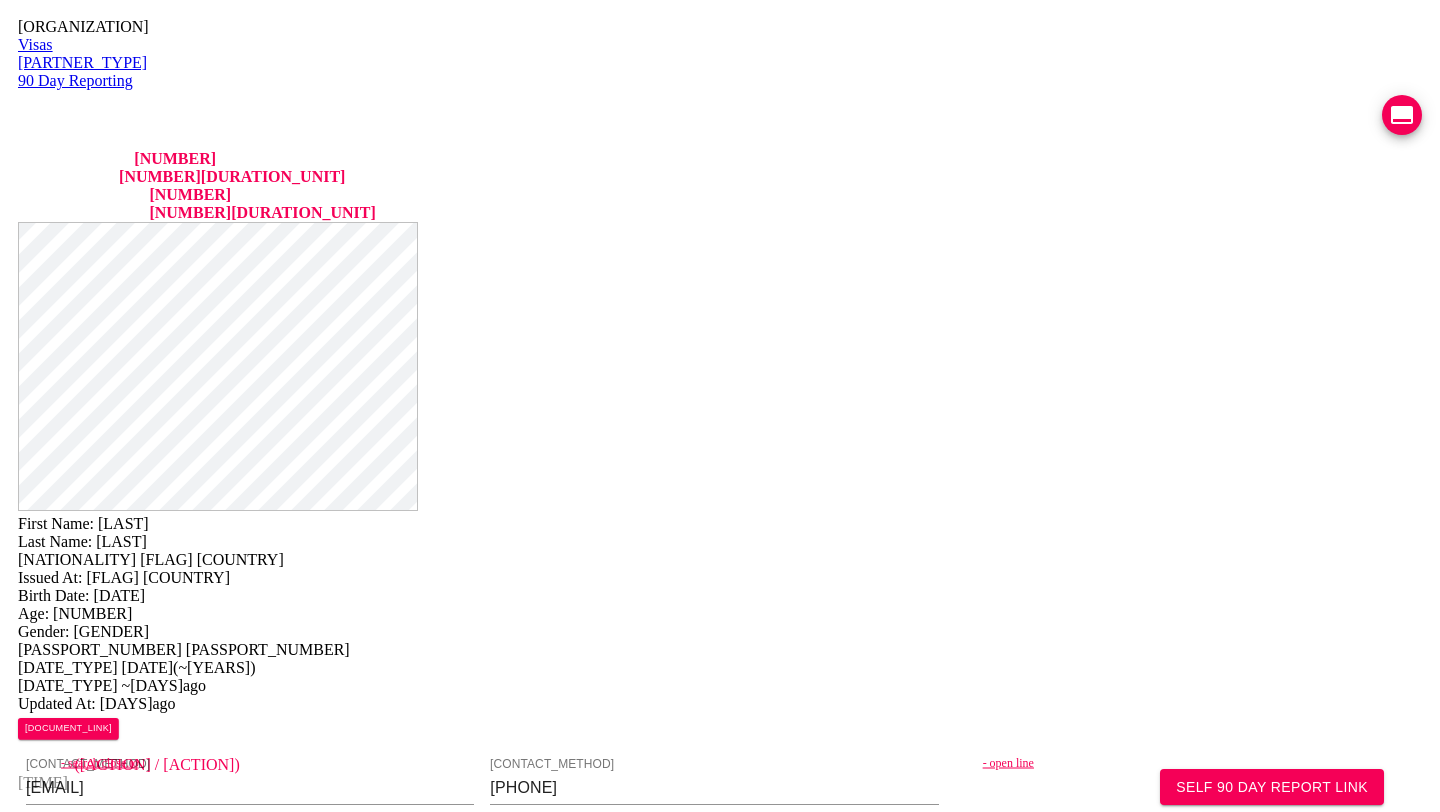 click on "- open line" at bounding box center [1213, 762] 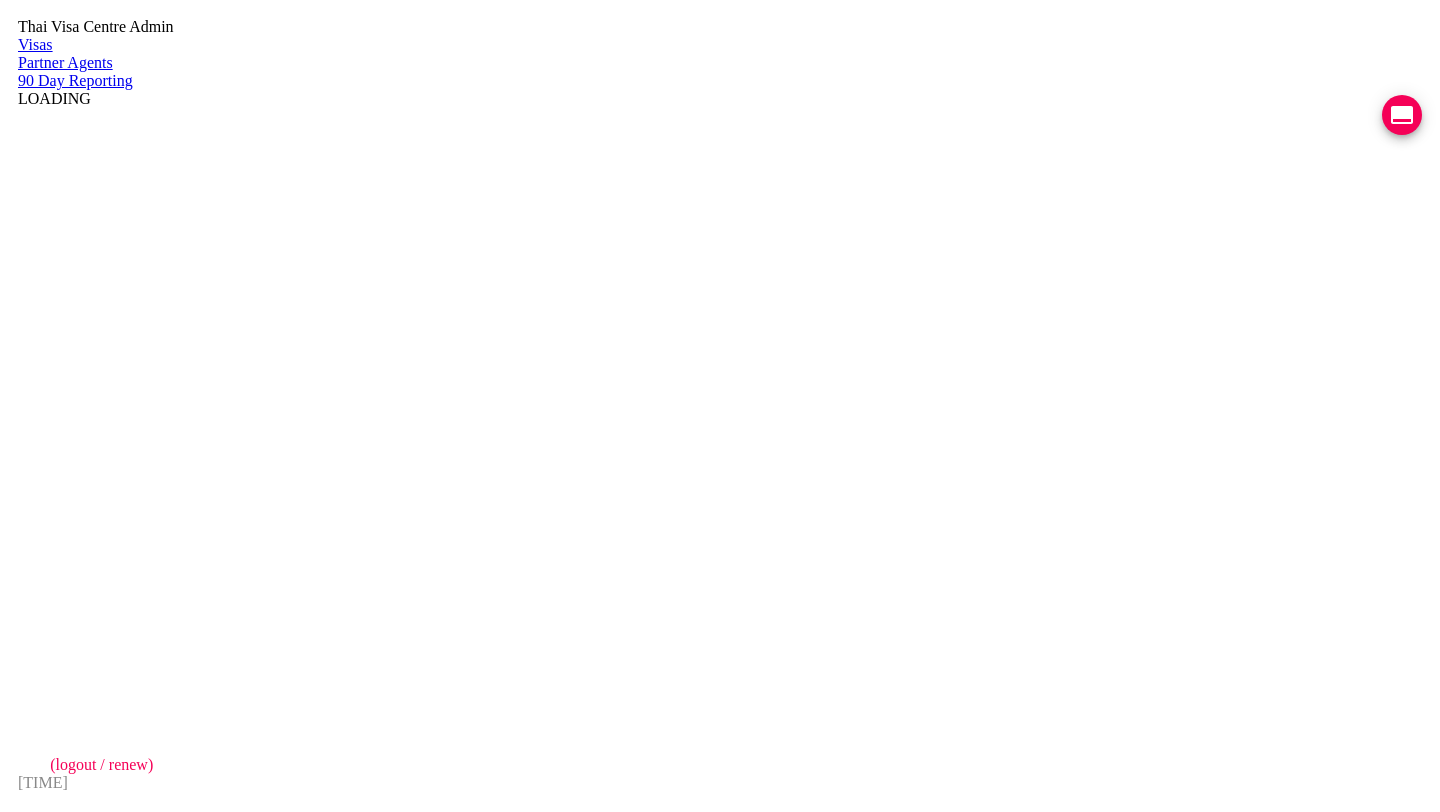 scroll, scrollTop: 0, scrollLeft: 0, axis: both 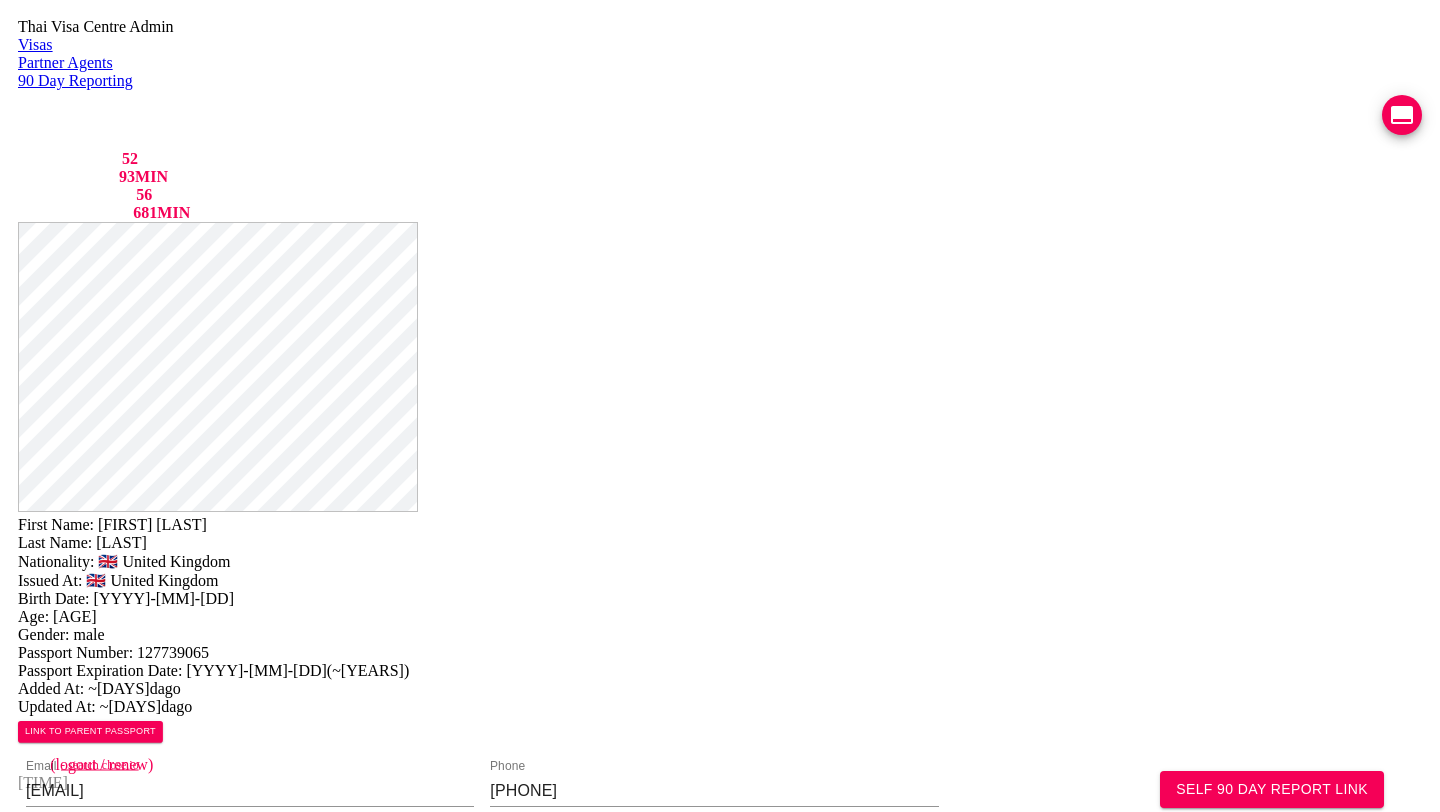 click on "- search close.io Email jzterr@hotmail.com Phone 066 497 25123 Line" at bounding box center [720, 815] 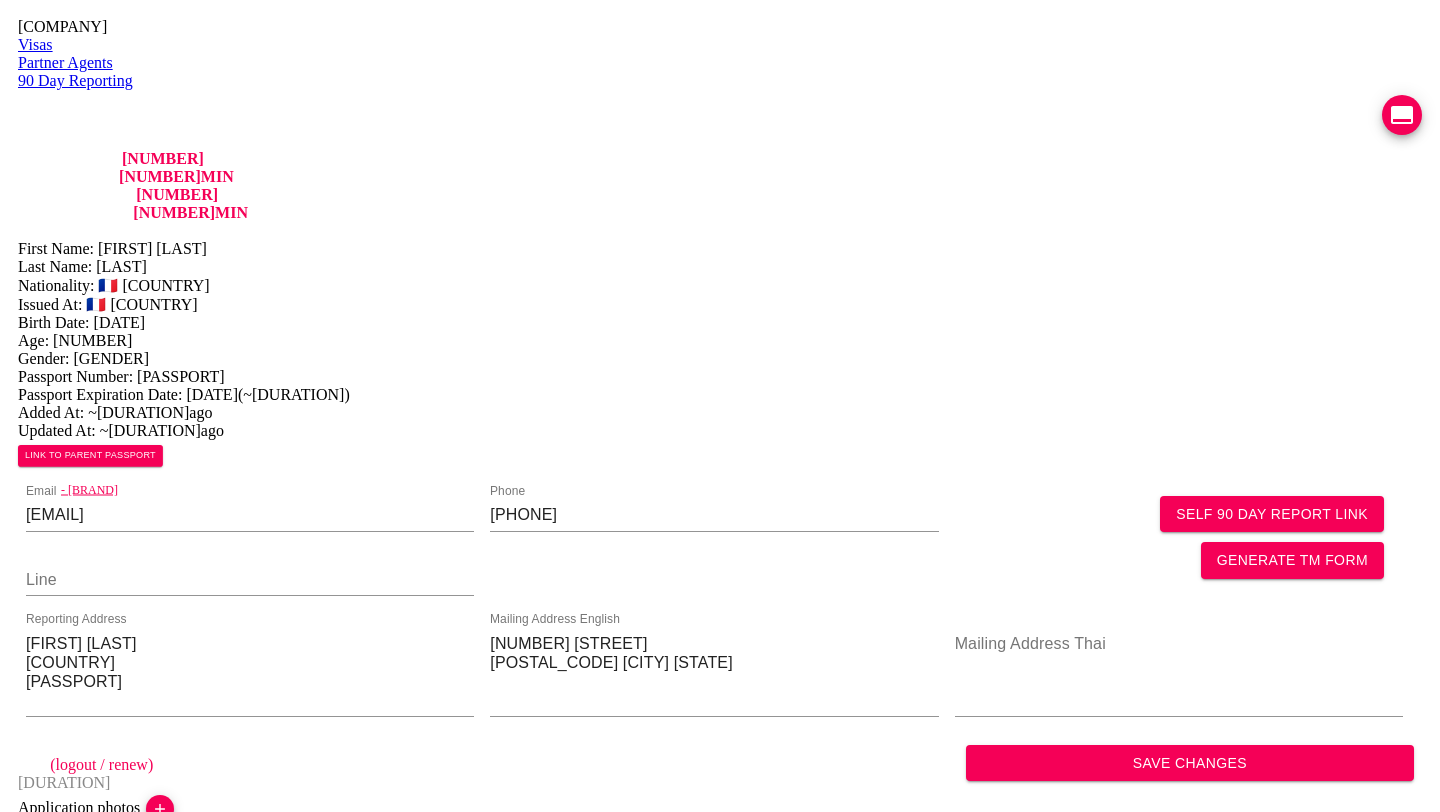scroll, scrollTop: 0, scrollLeft: 0, axis: both 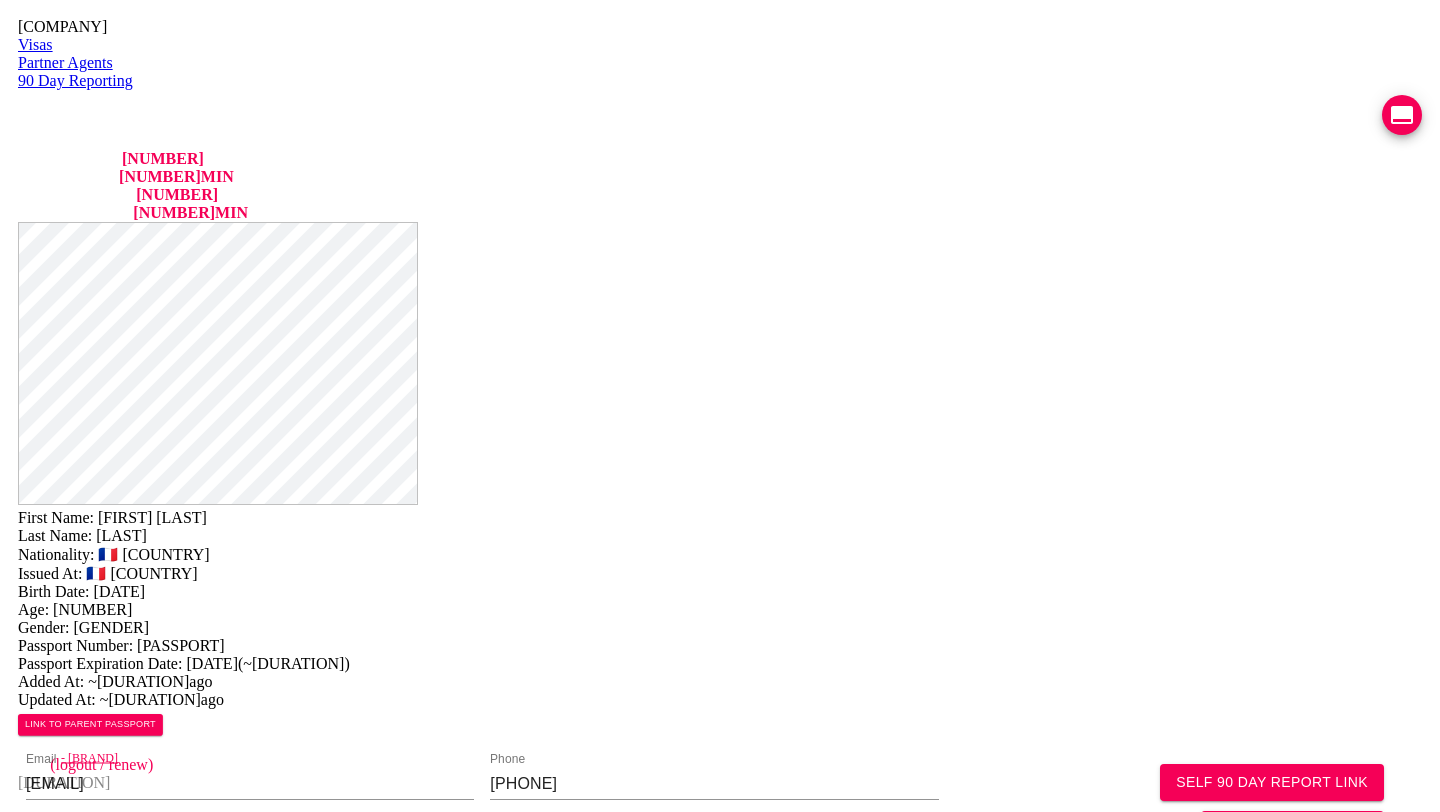 click on "- search close.io" at bounding box center [291, 758] 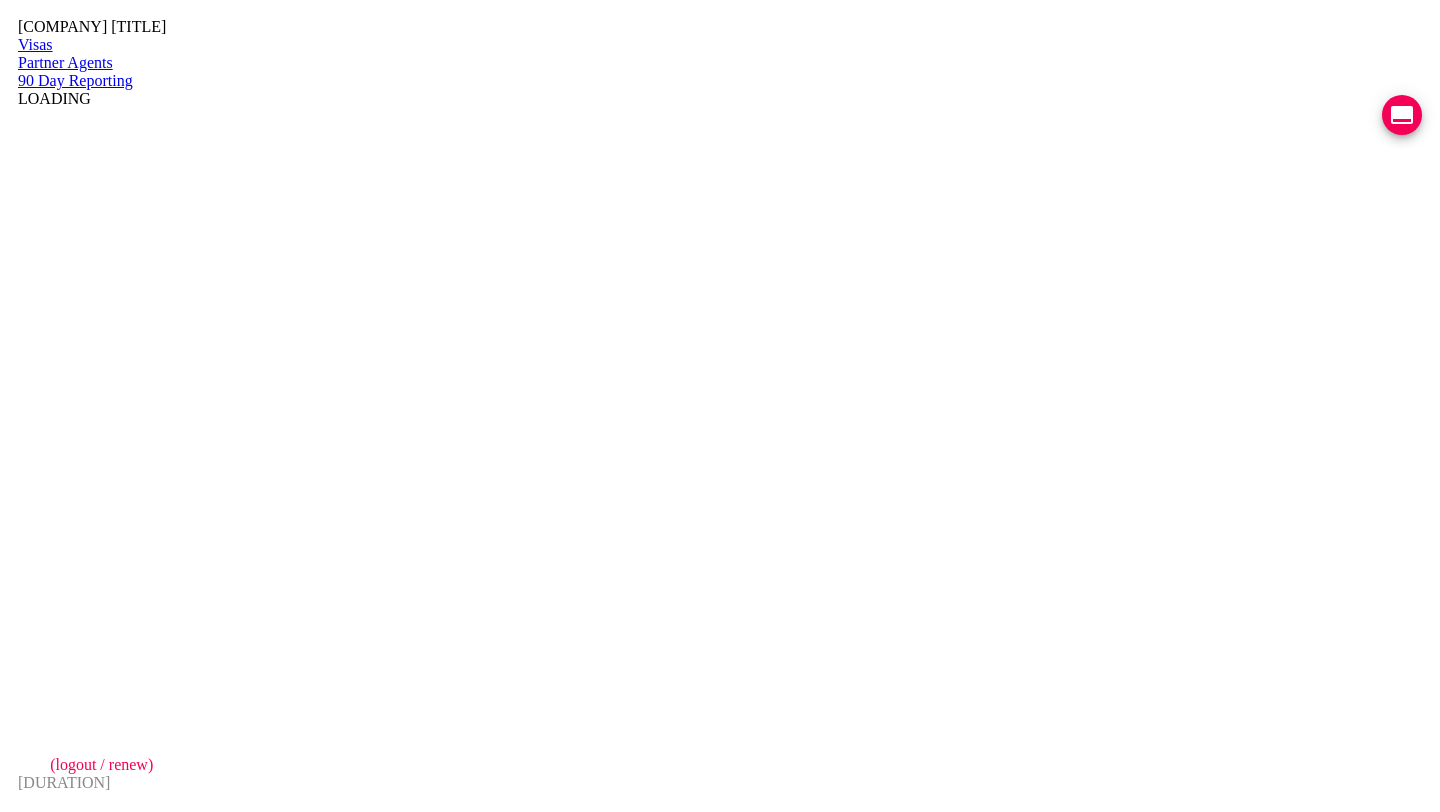 scroll, scrollTop: 0, scrollLeft: 0, axis: both 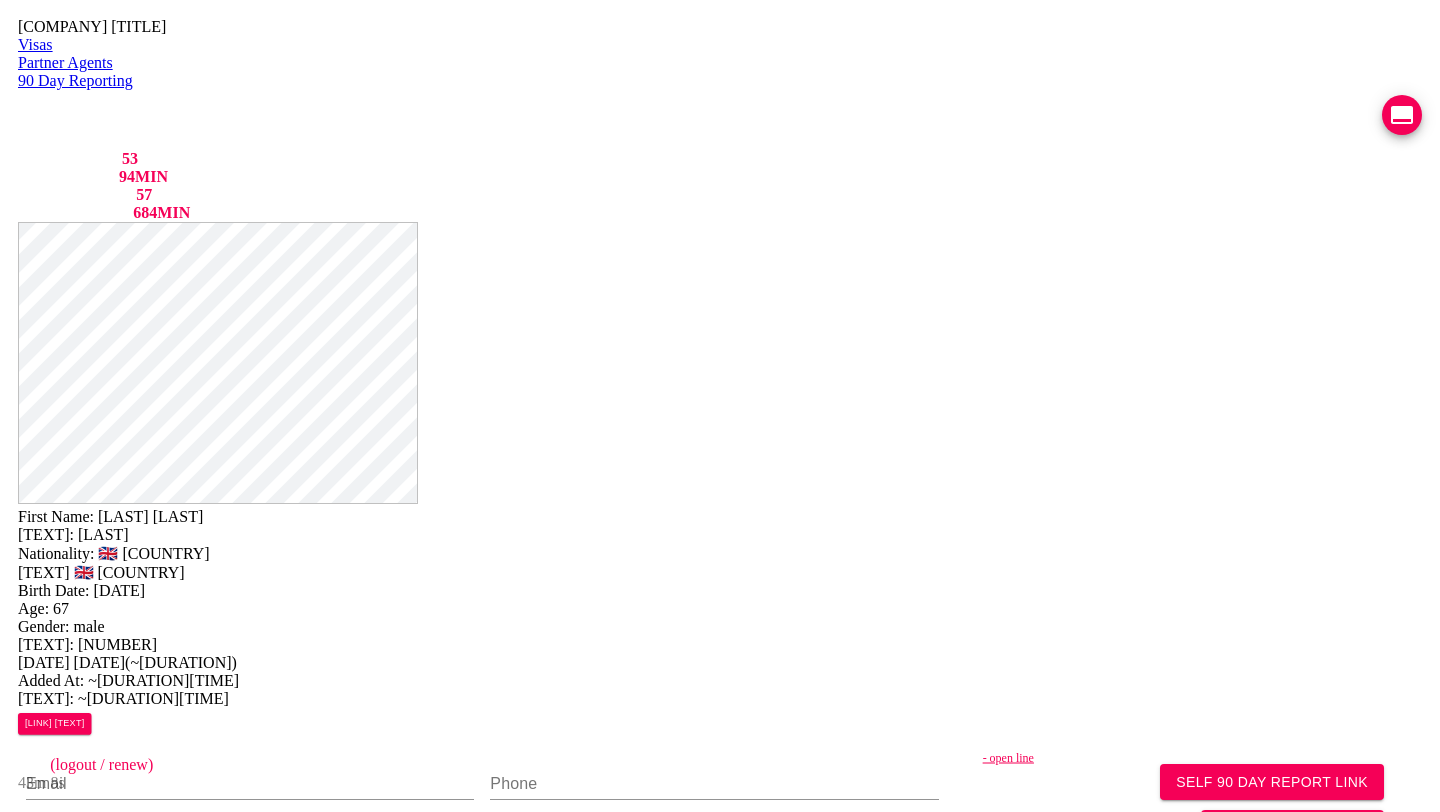 click on "- open line" at bounding box center [1213, 757] 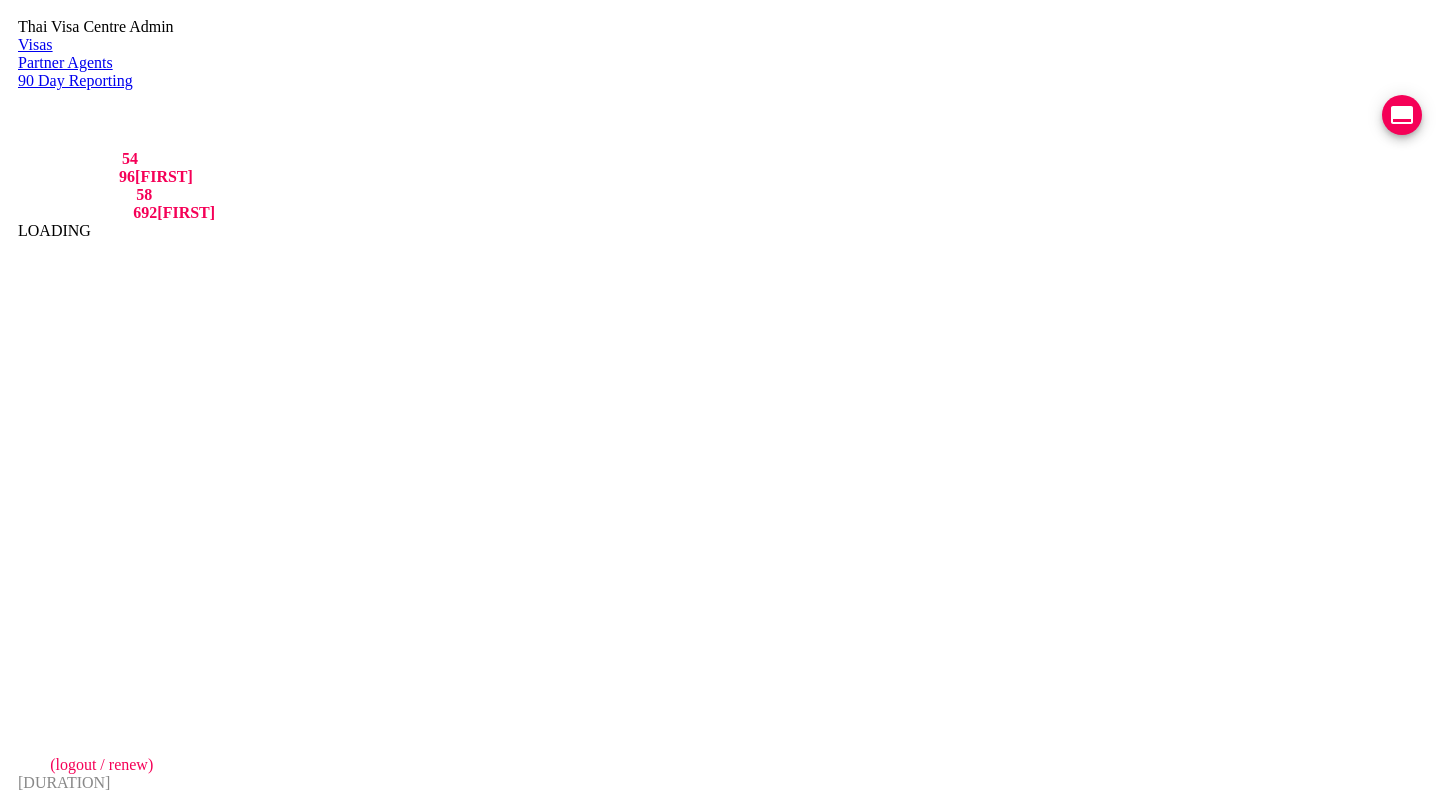 scroll, scrollTop: 0, scrollLeft: 0, axis: both 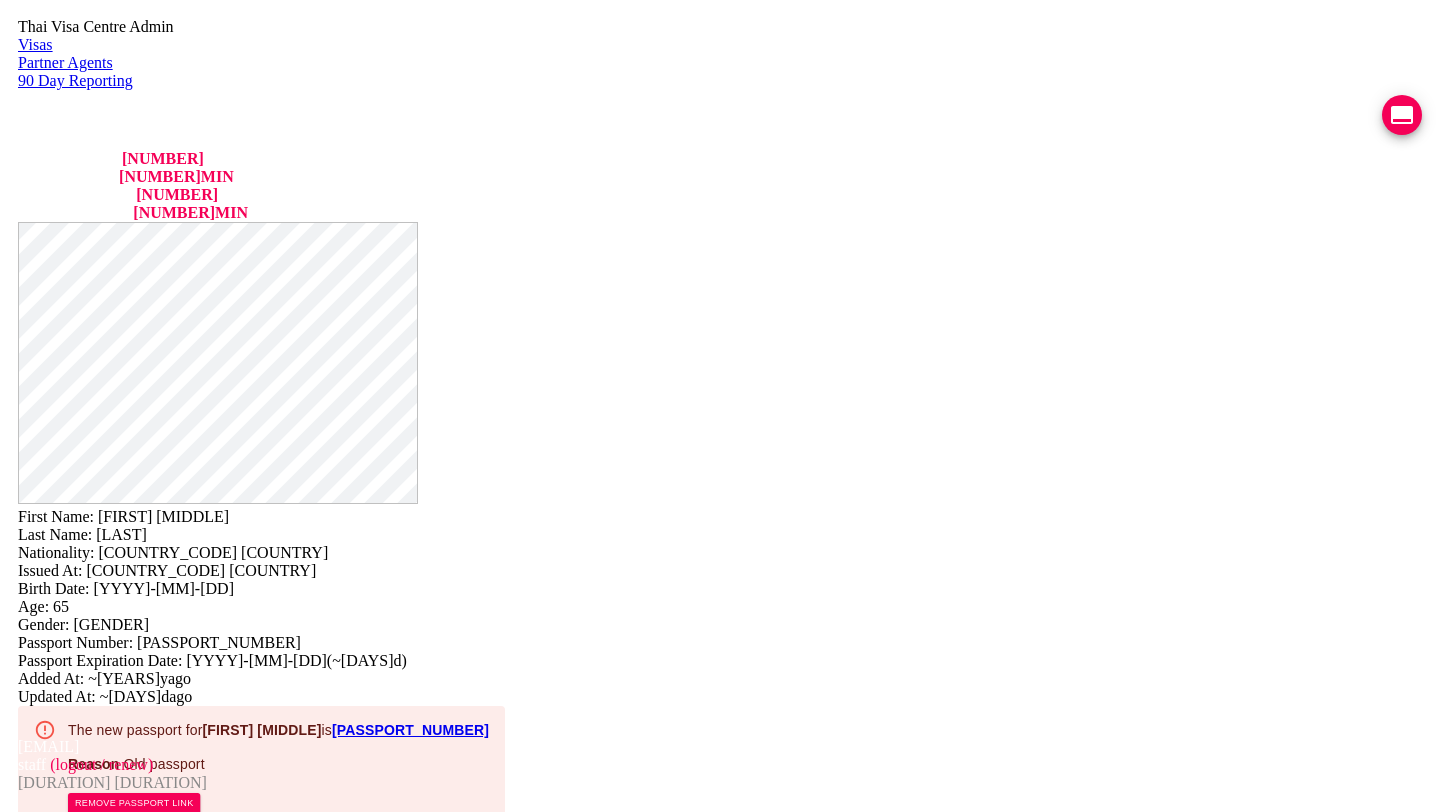 click on "CP3180633" at bounding box center [410, 730] 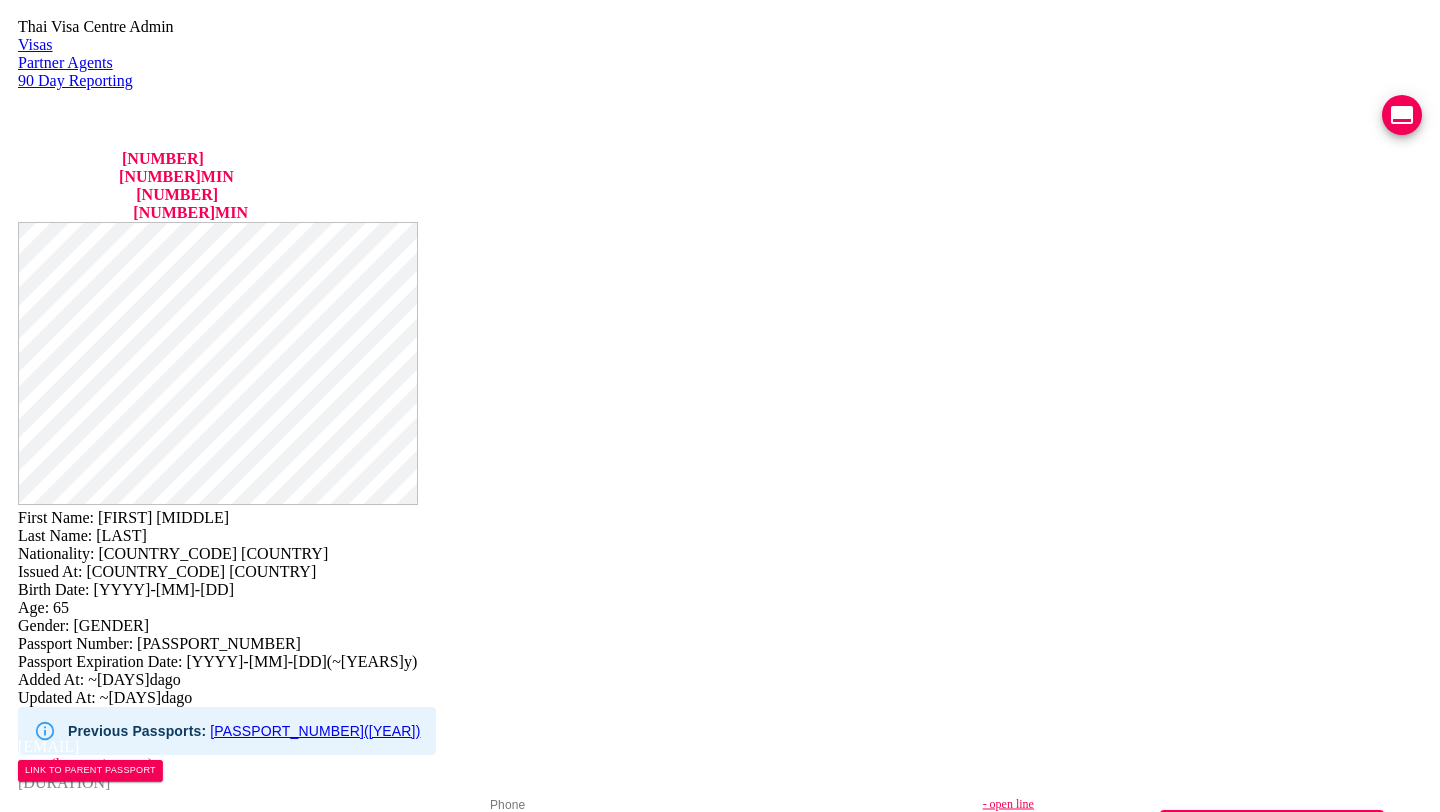 scroll, scrollTop: 0, scrollLeft: 0, axis: both 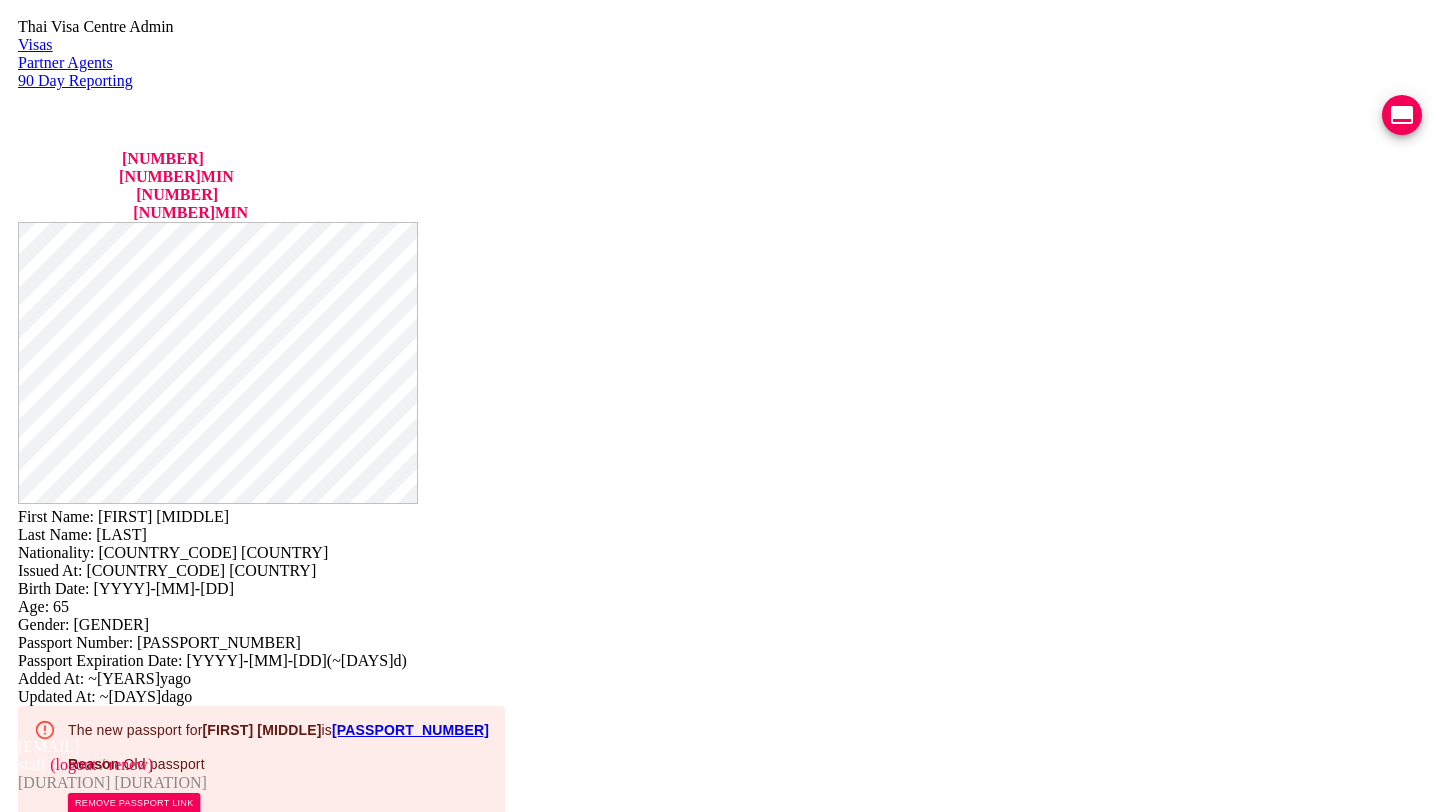 click on "COMPLETED" at bounding box center [126, 2455] 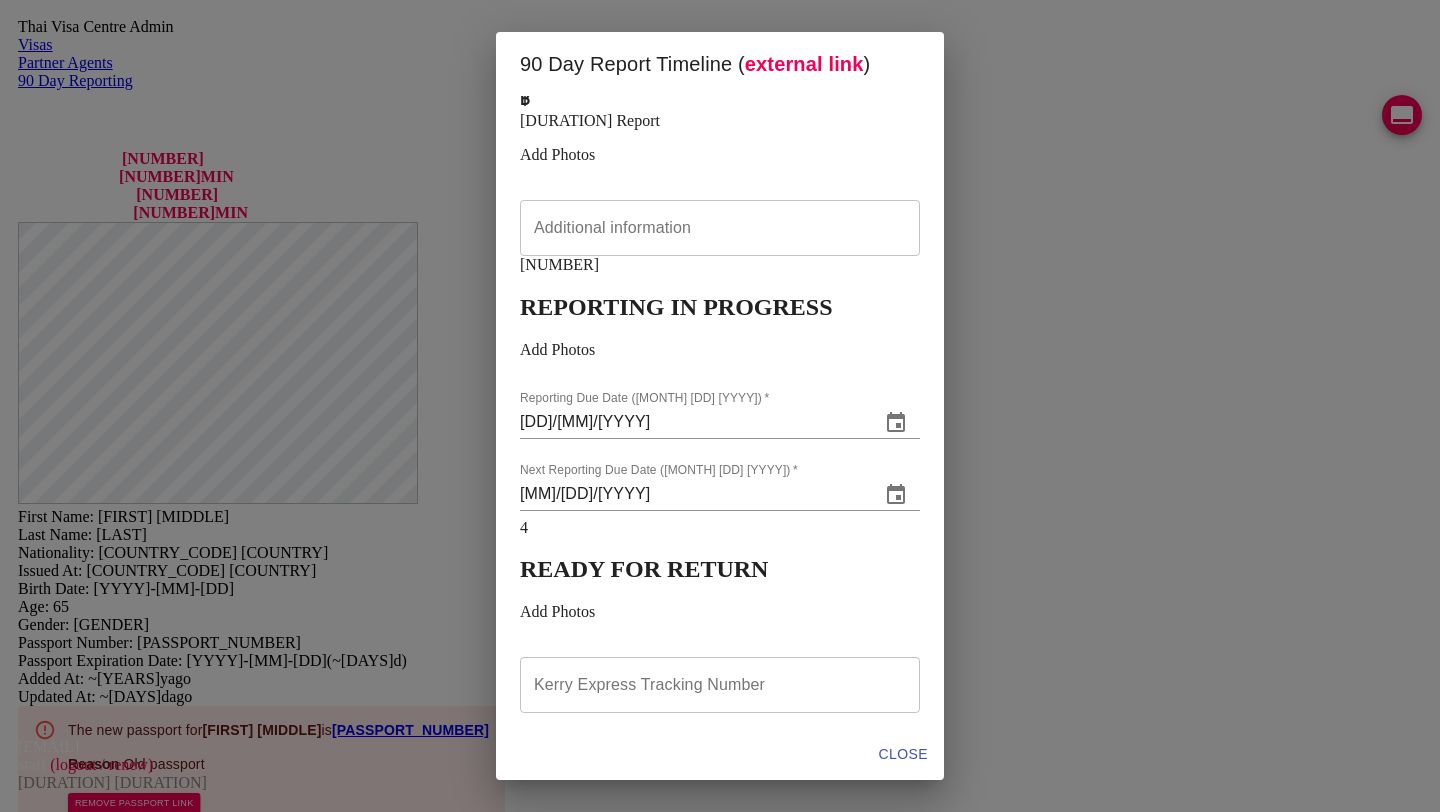 scroll, scrollTop: 0, scrollLeft: 0, axis: both 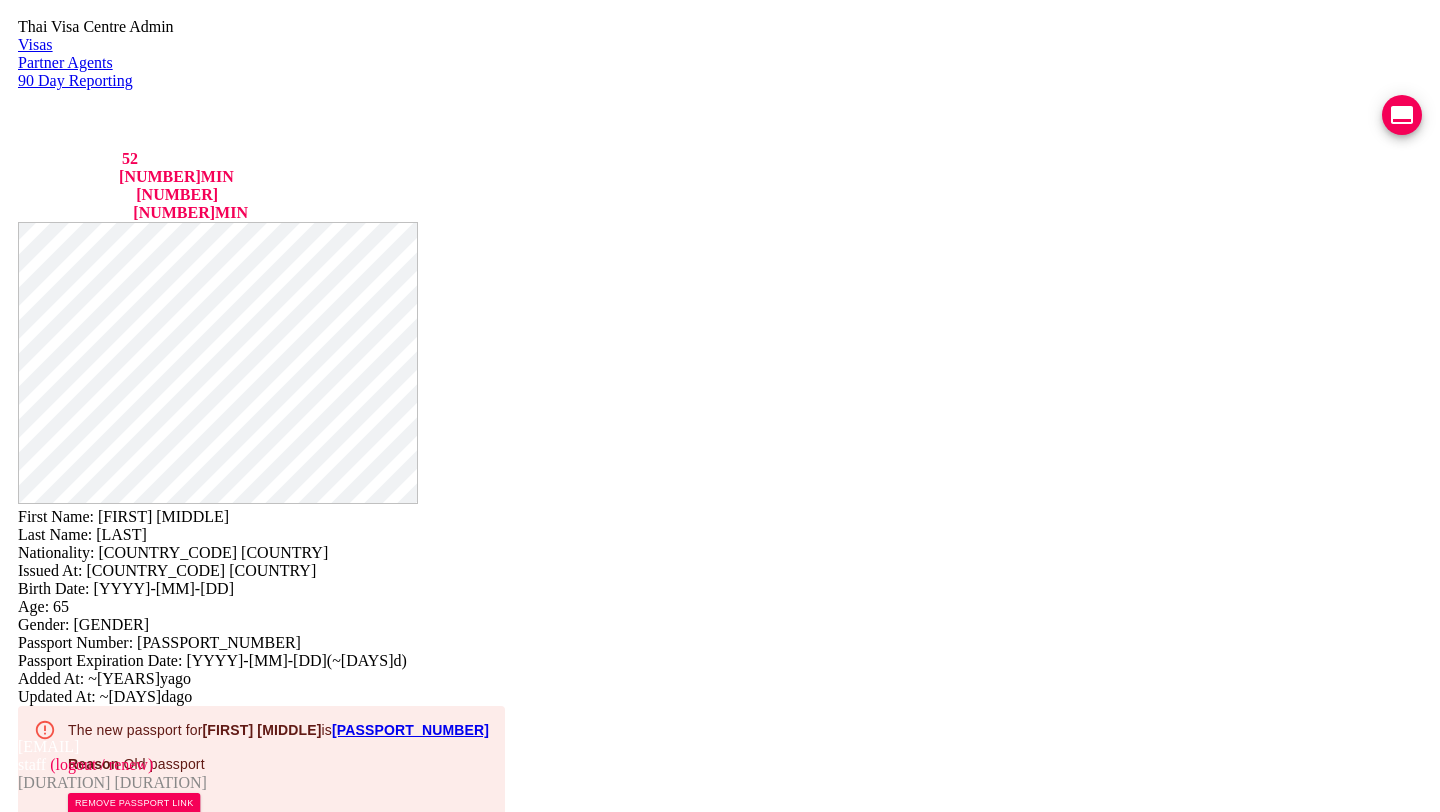 click on "- open line" at bounding box center [1213, 852] 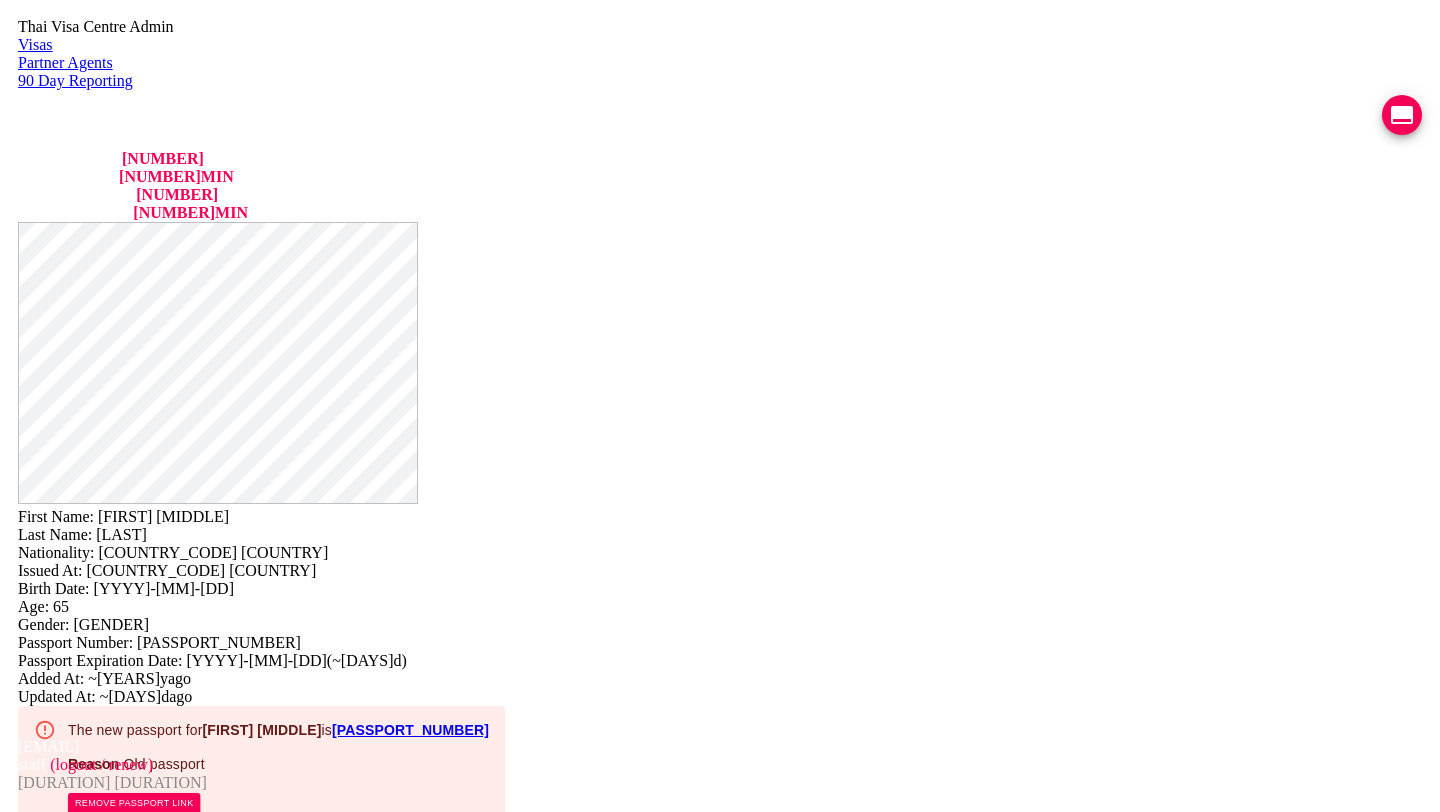 click on "CP3180633" at bounding box center [410, 730] 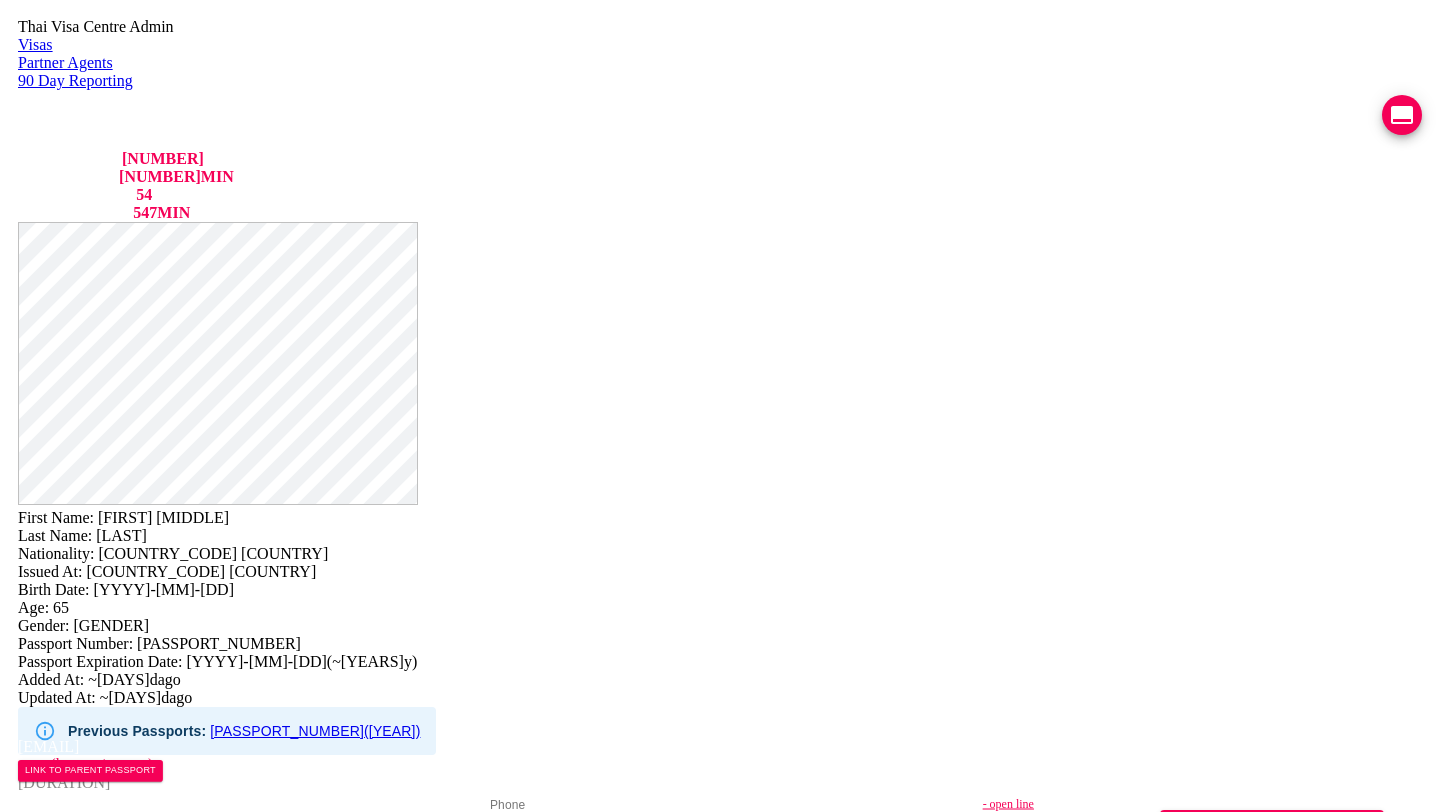 scroll, scrollTop: 0, scrollLeft: 0, axis: both 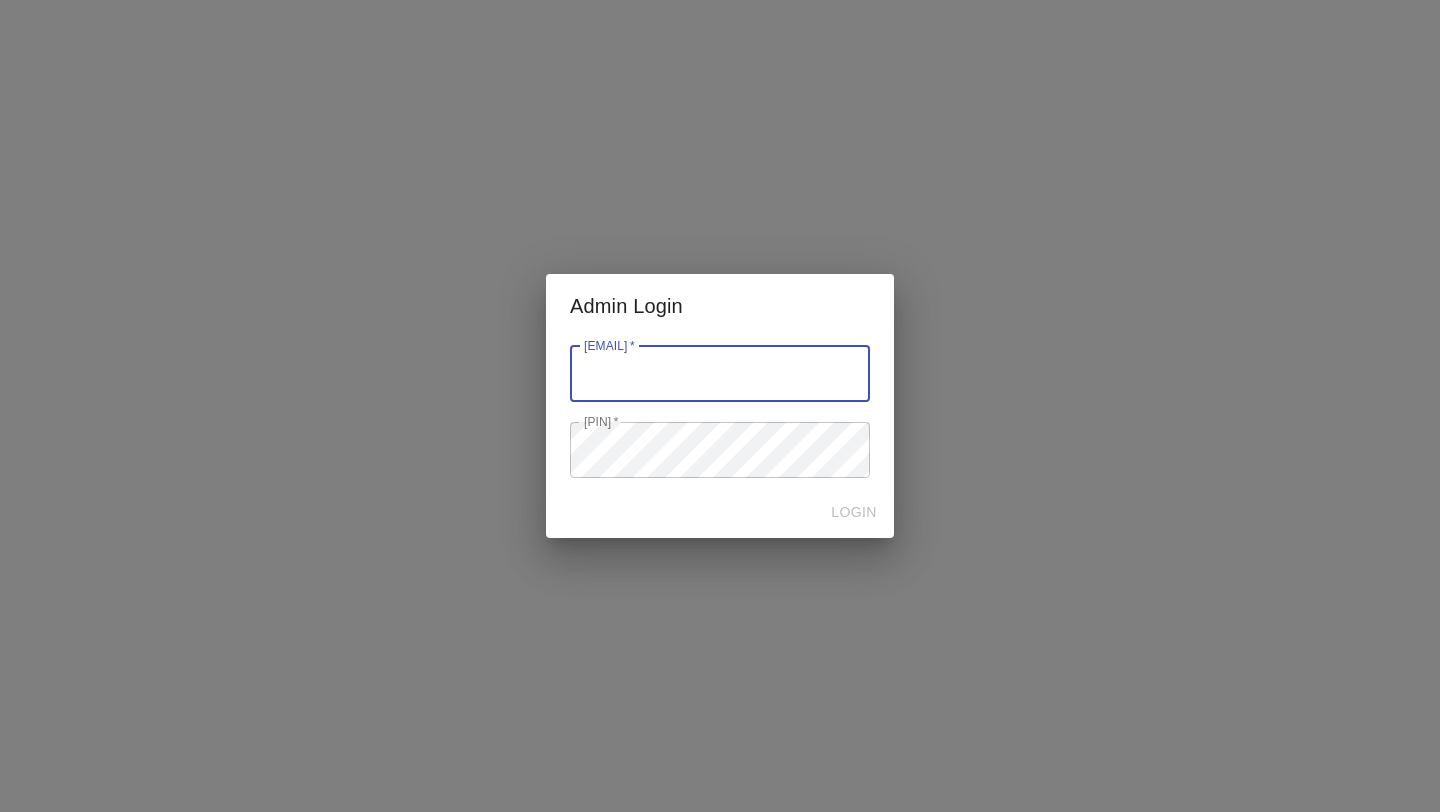 type on "[EMAIL]" 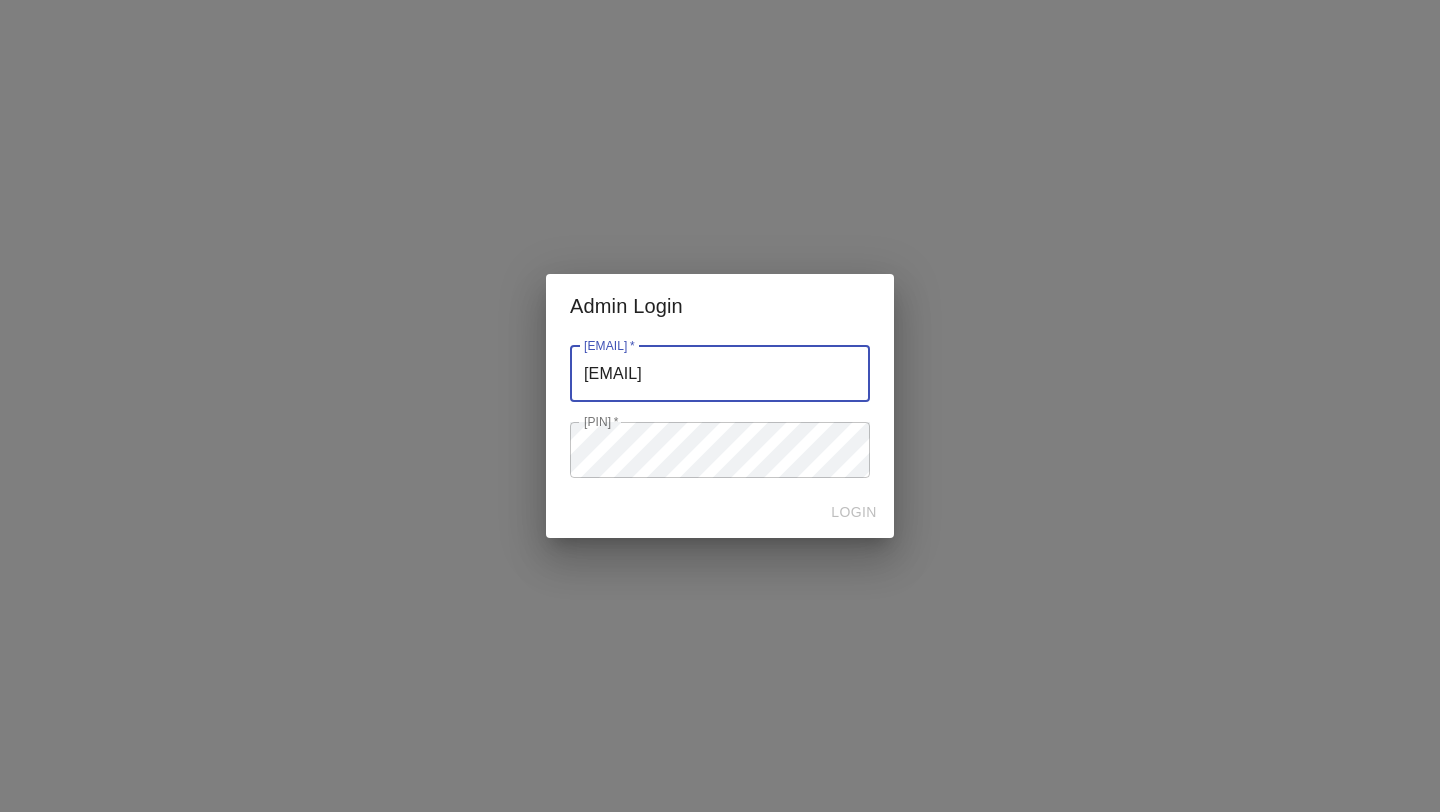 click on "LOGIN" at bounding box center [720, 512] 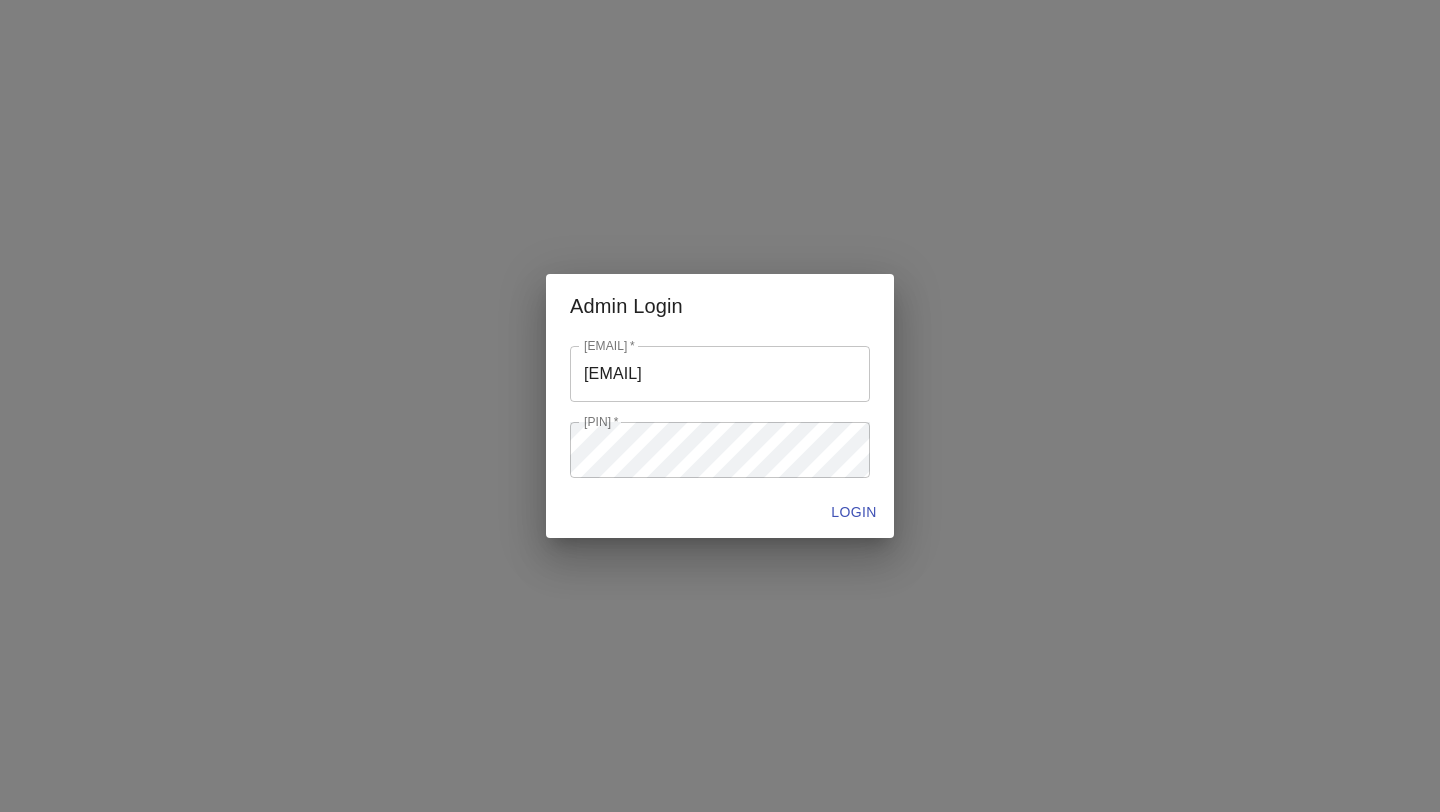 click on "LOGIN" at bounding box center (854, 512) 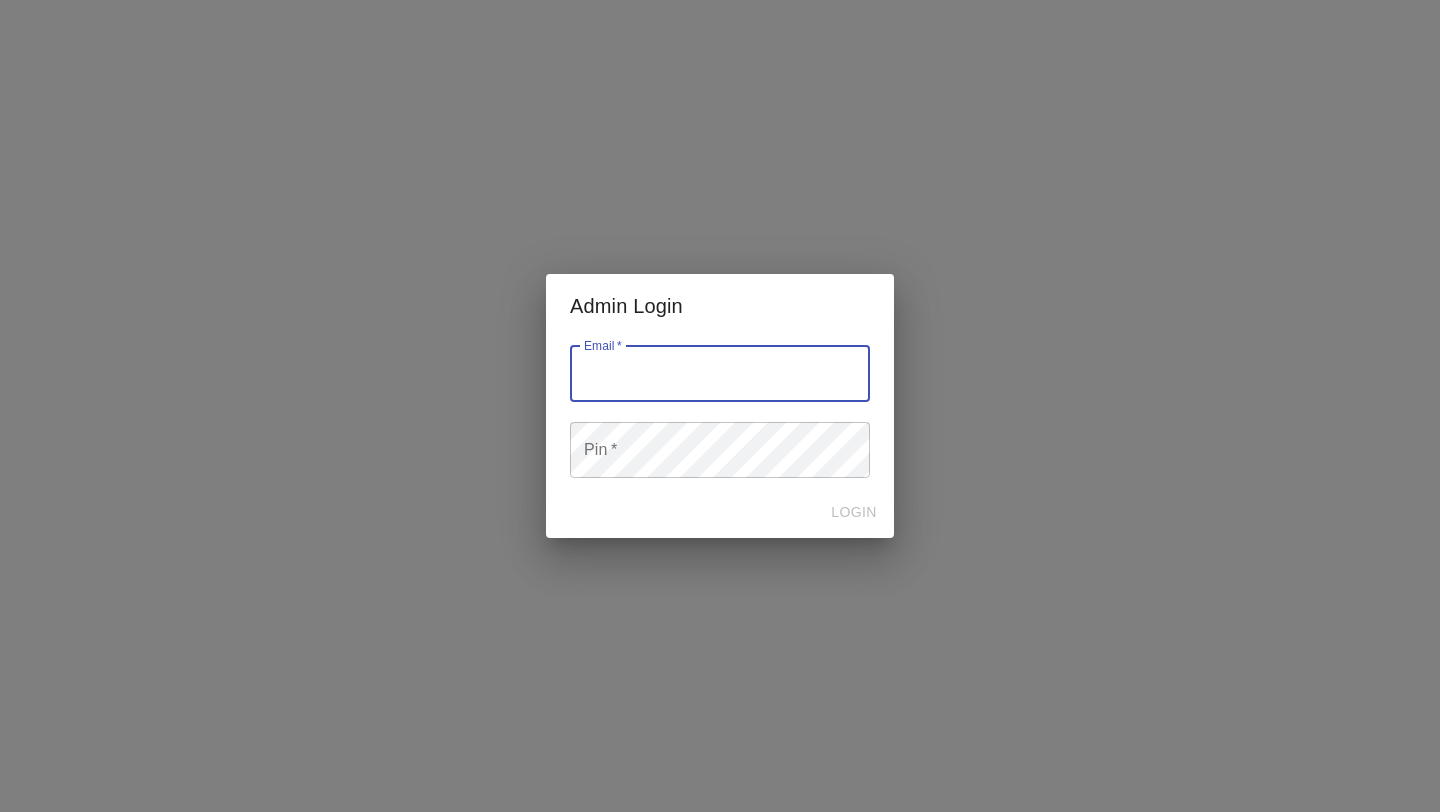 scroll, scrollTop: 0, scrollLeft: 0, axis: both 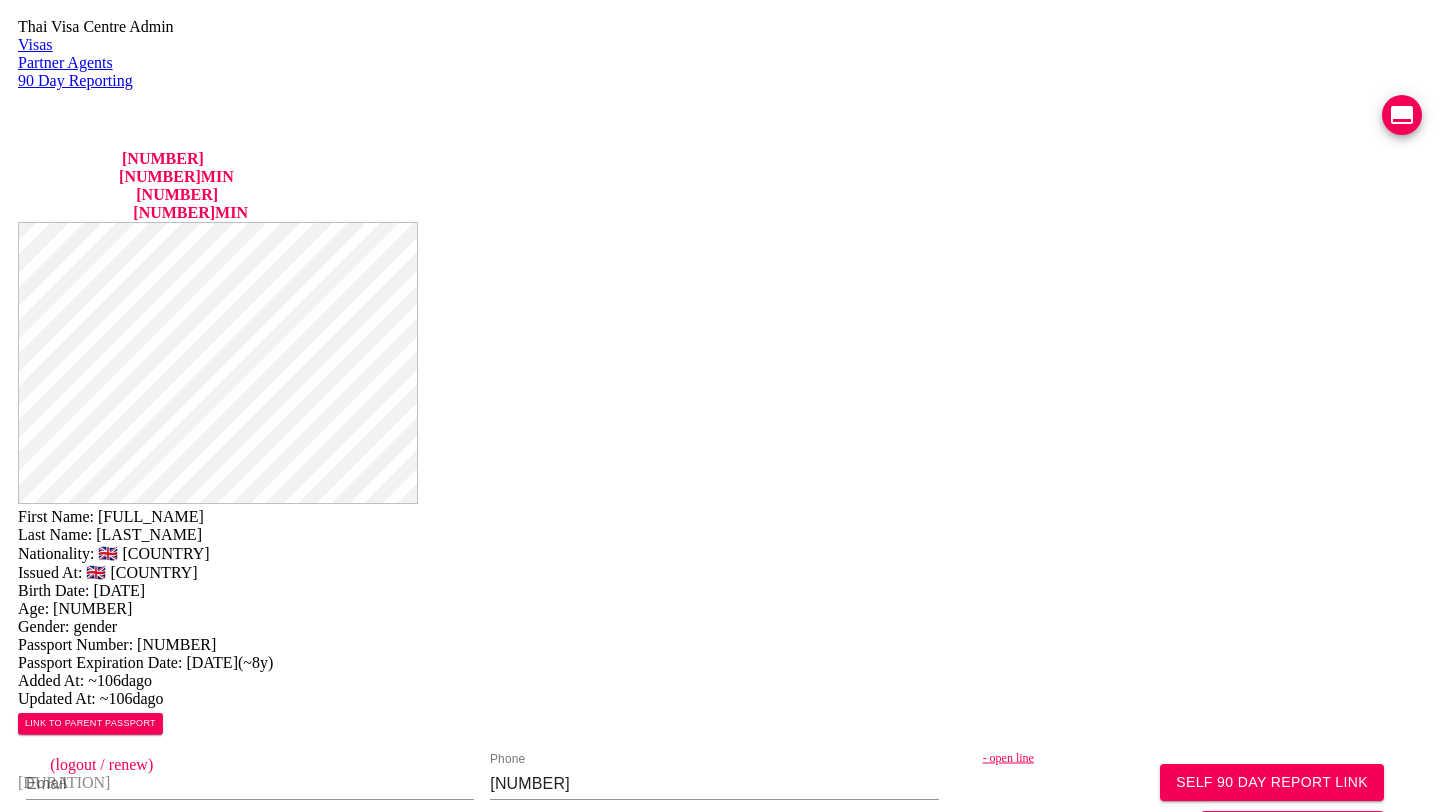 click on "REPORTING IN PROGRESS" at bounding box center [168, 1823] 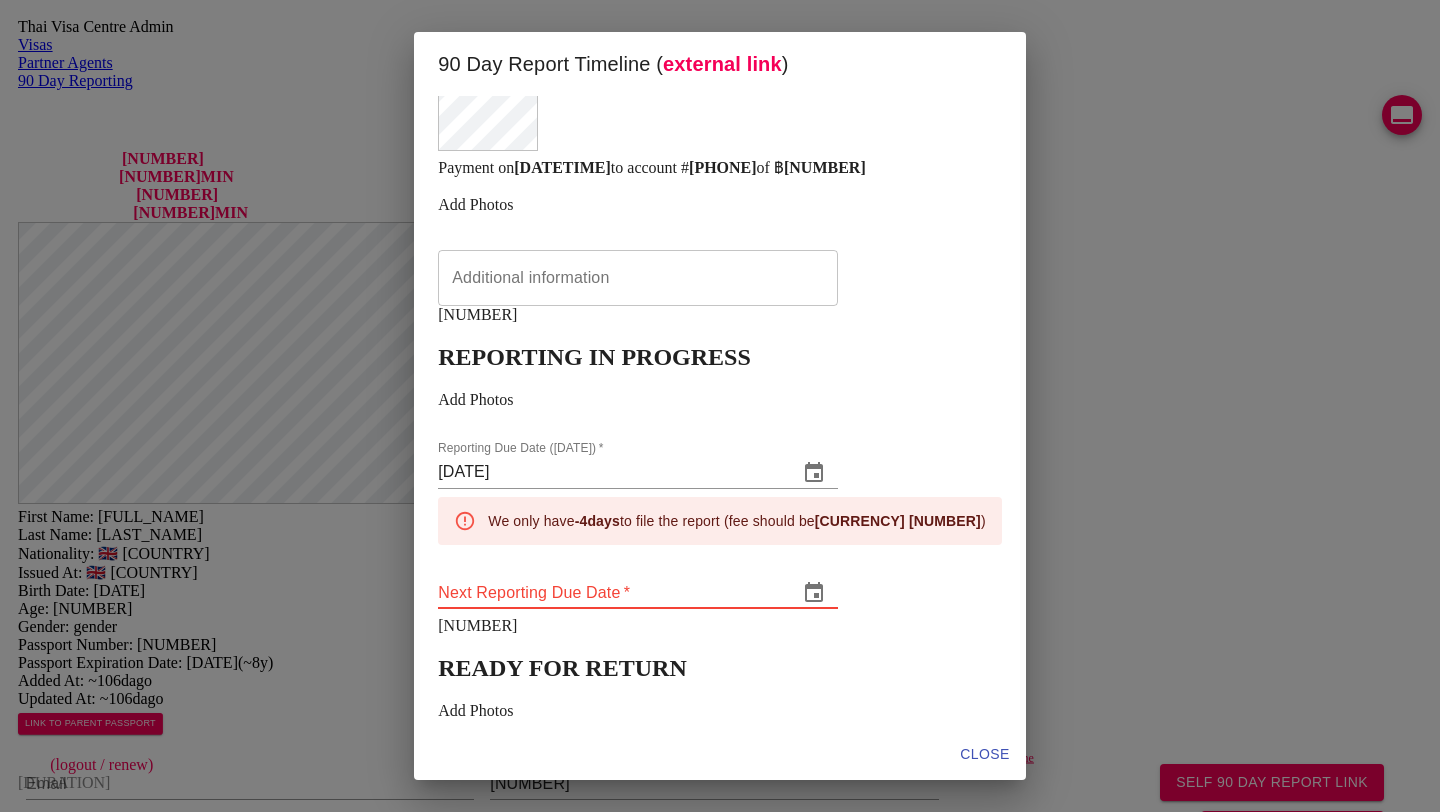 scroll, scrollTop: 0, scrollLeft: 0, axis: both 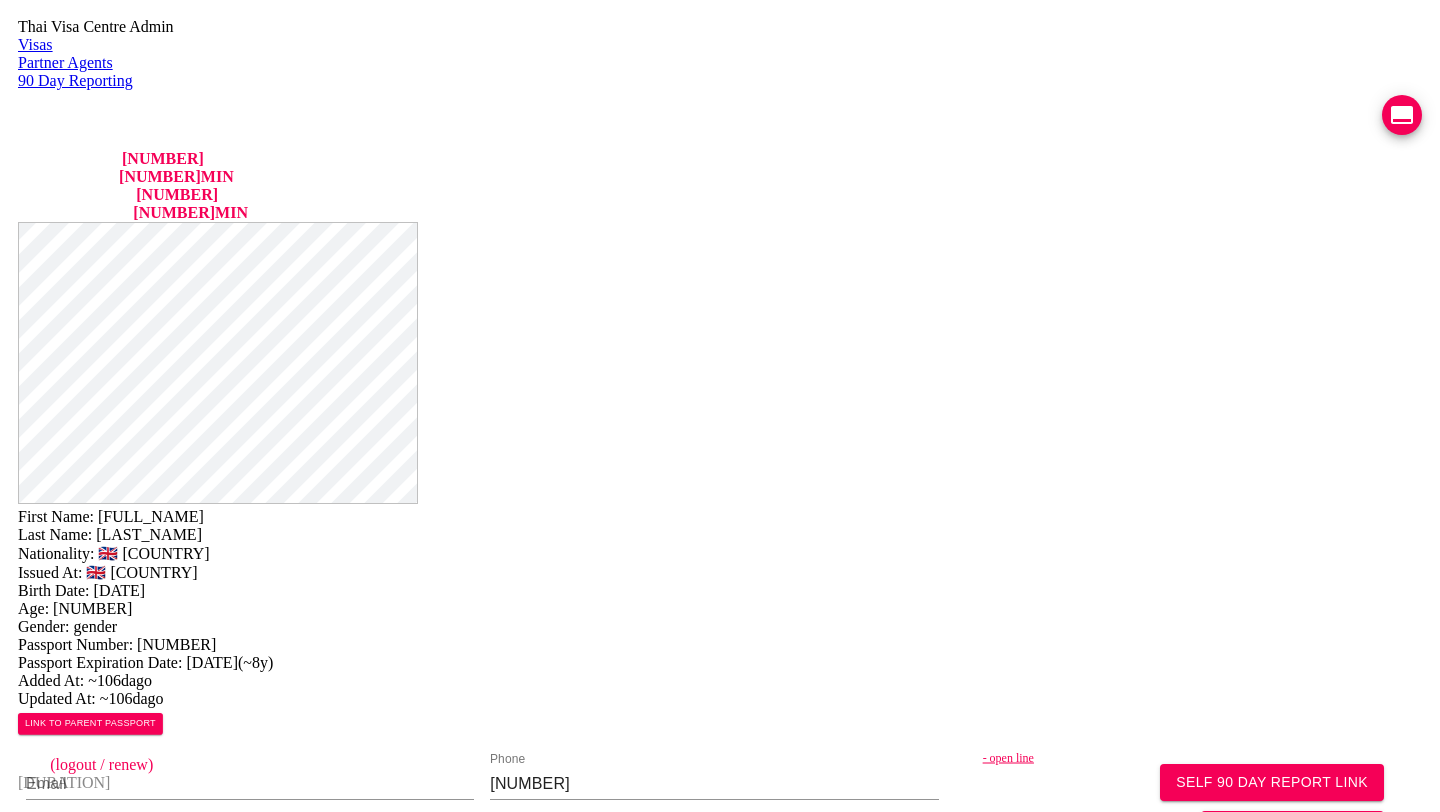 click on "REPORTING IN PROGRESS" at bounding box center (168, 1823) 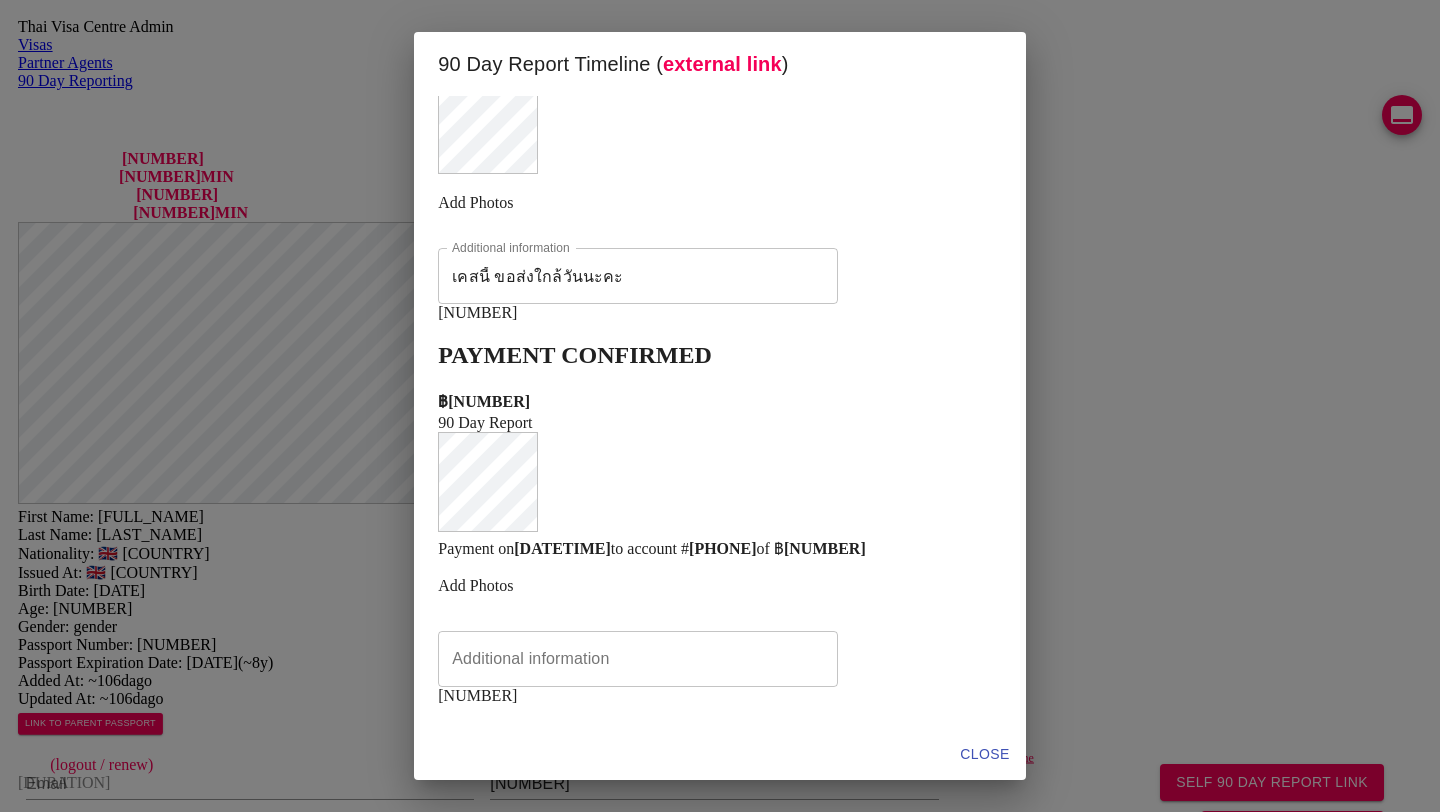 scroll, scrollTop: 687, scrollLeft: 0, axis: vertical 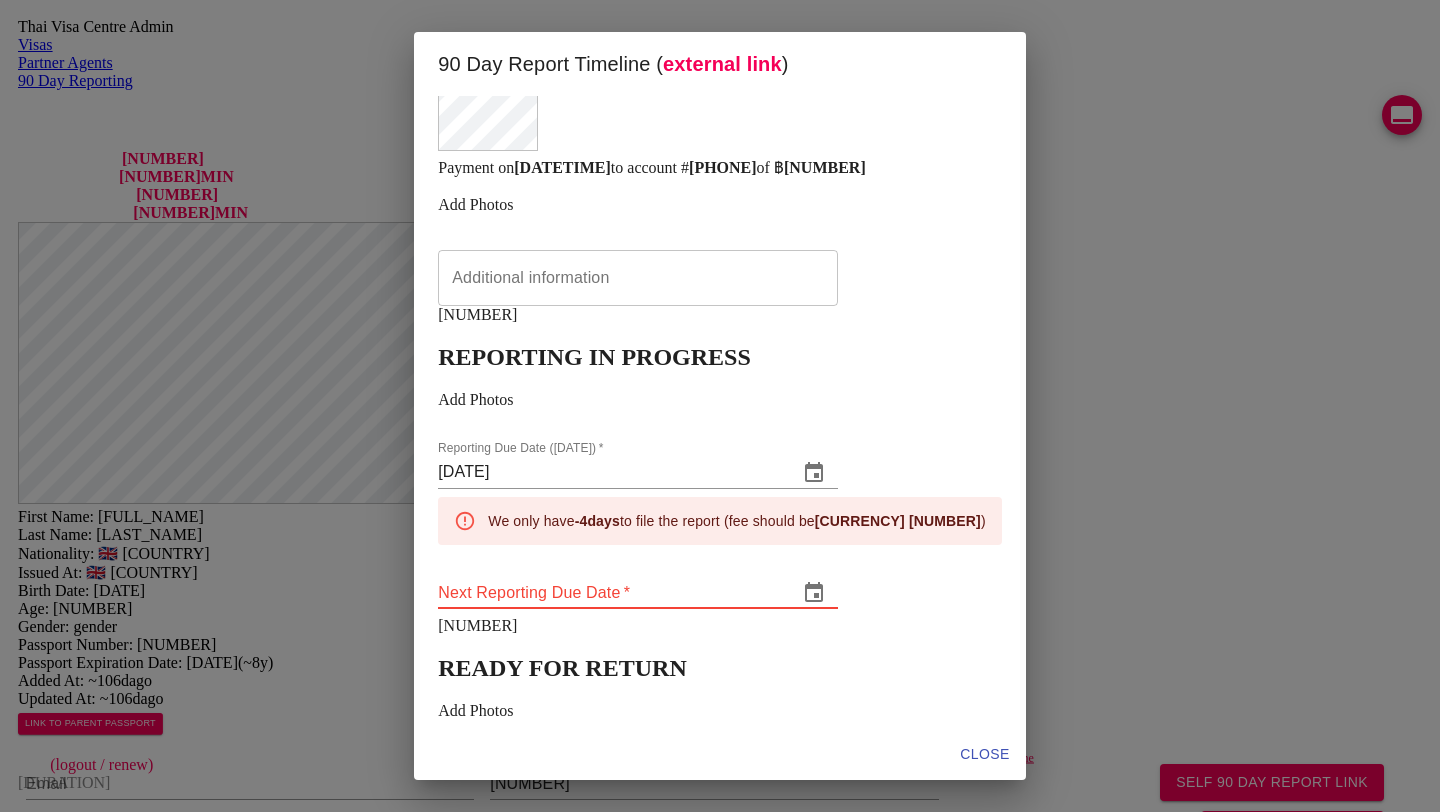 click at bounding box center [355, 47] 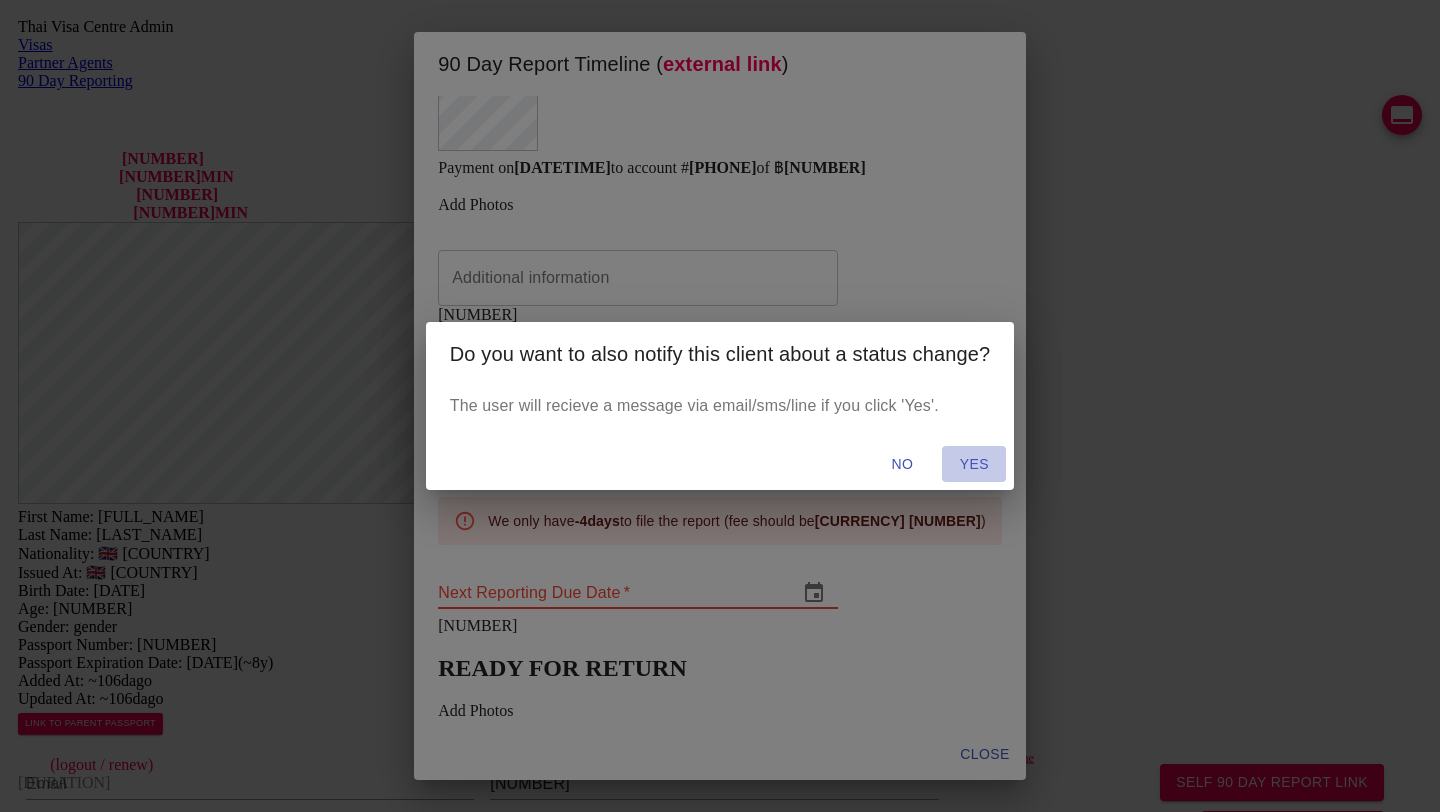click on "YES" at bounding box center [902, 464] 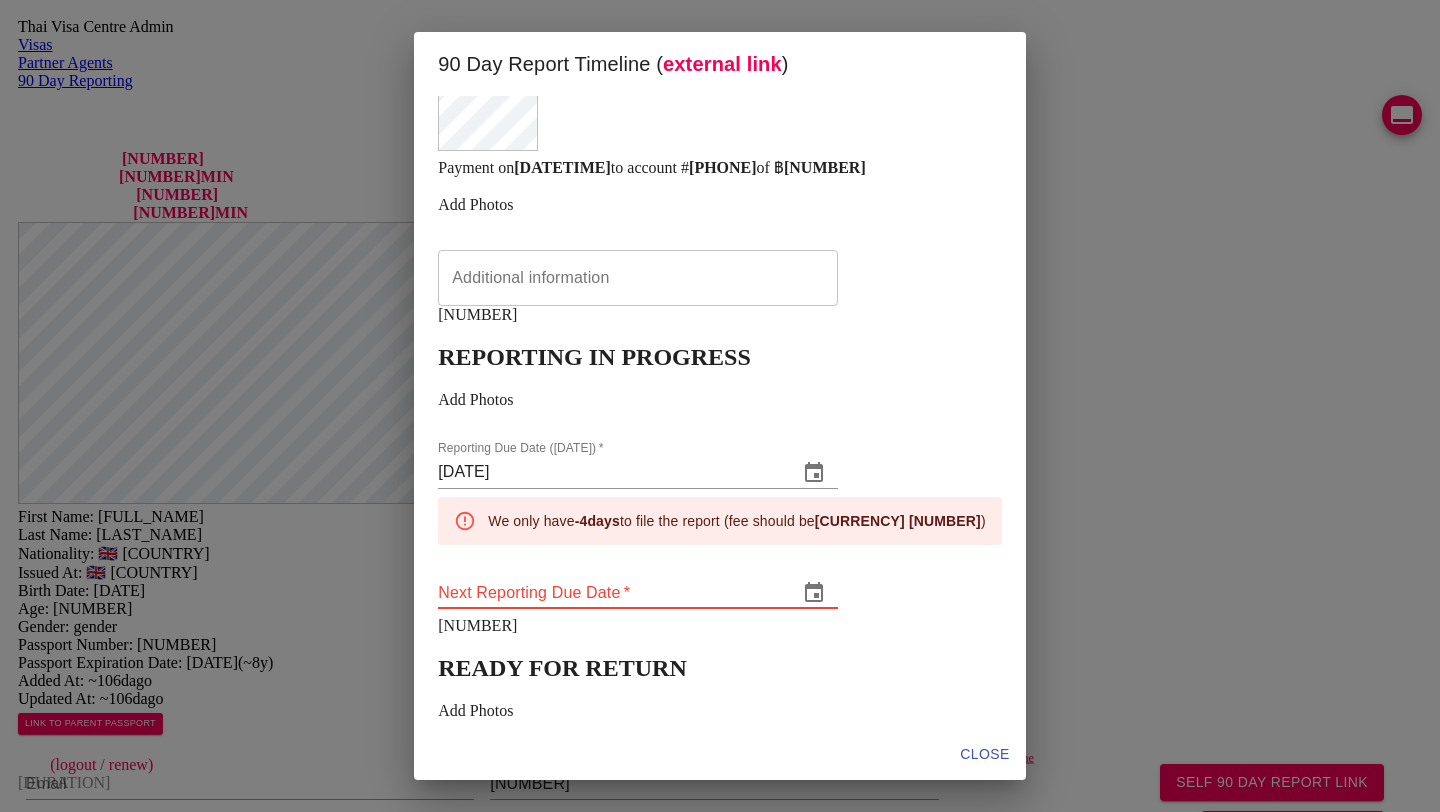 scroll, scrollTop: 0, scrollLeft: 0, axis: both 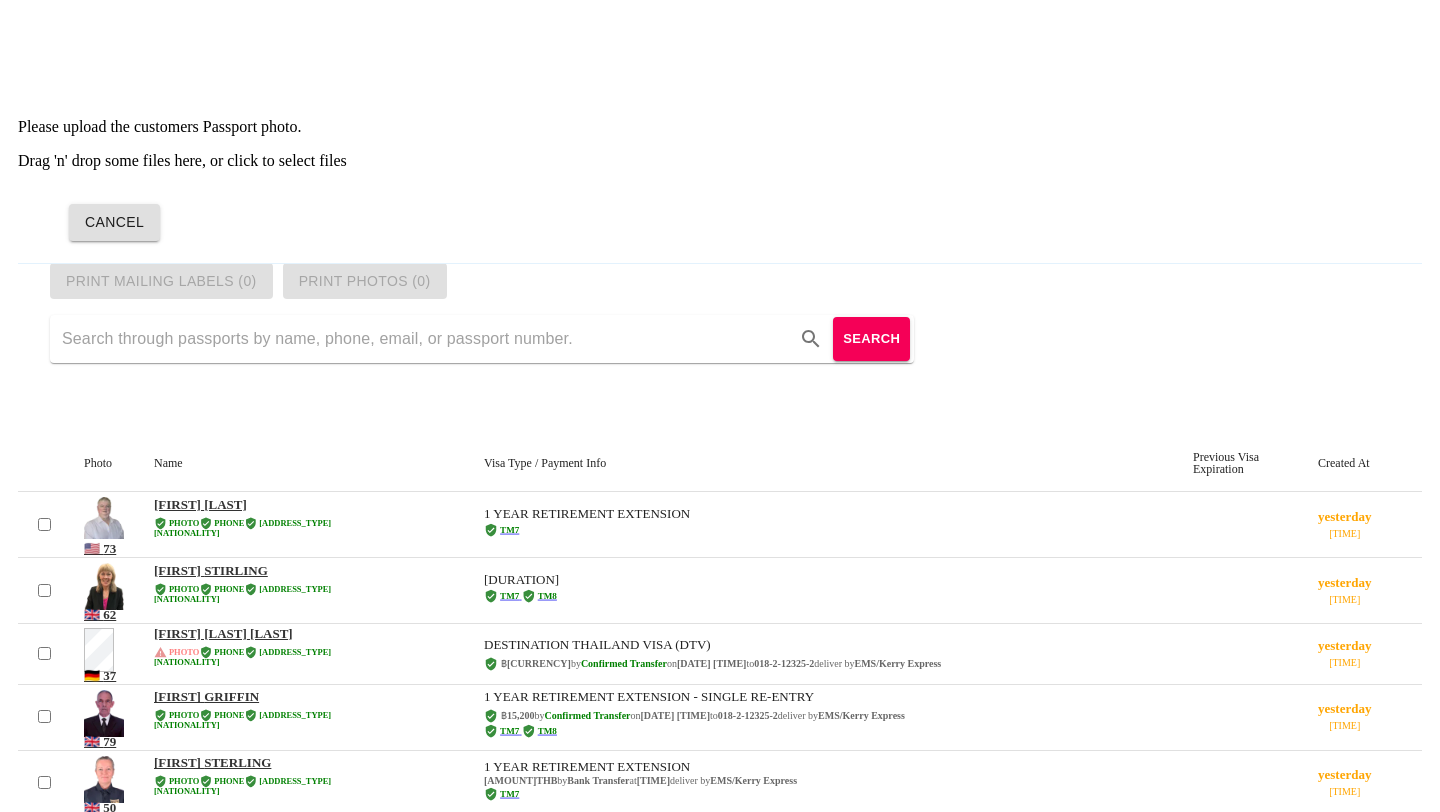 click on "Drag 'n' drop some files here, or click to select files" at bounding box center [720, 161] 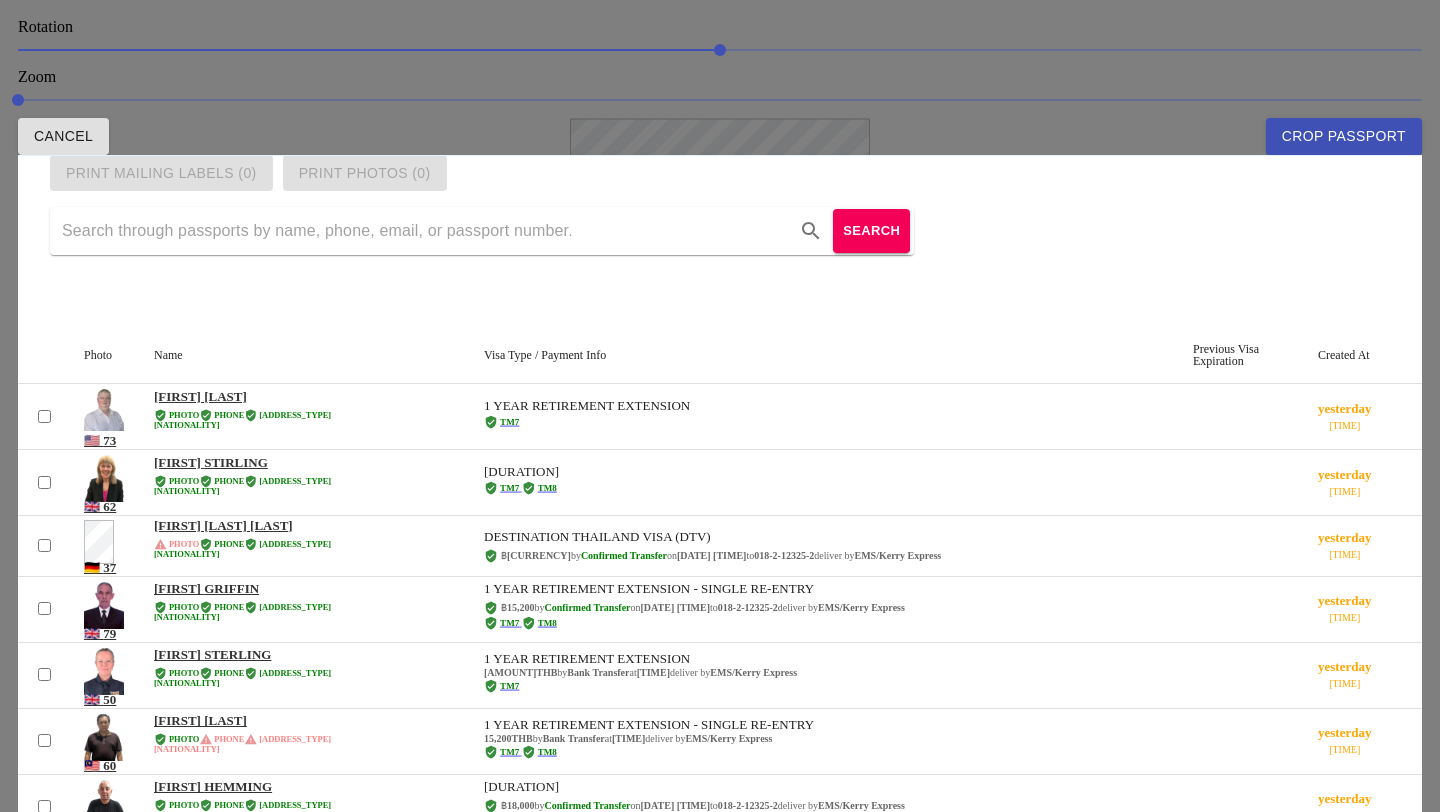 drag, startPoint x: 553, startPoint y: 377, endPoint x: 553, endPoint y: 286, distance: 91 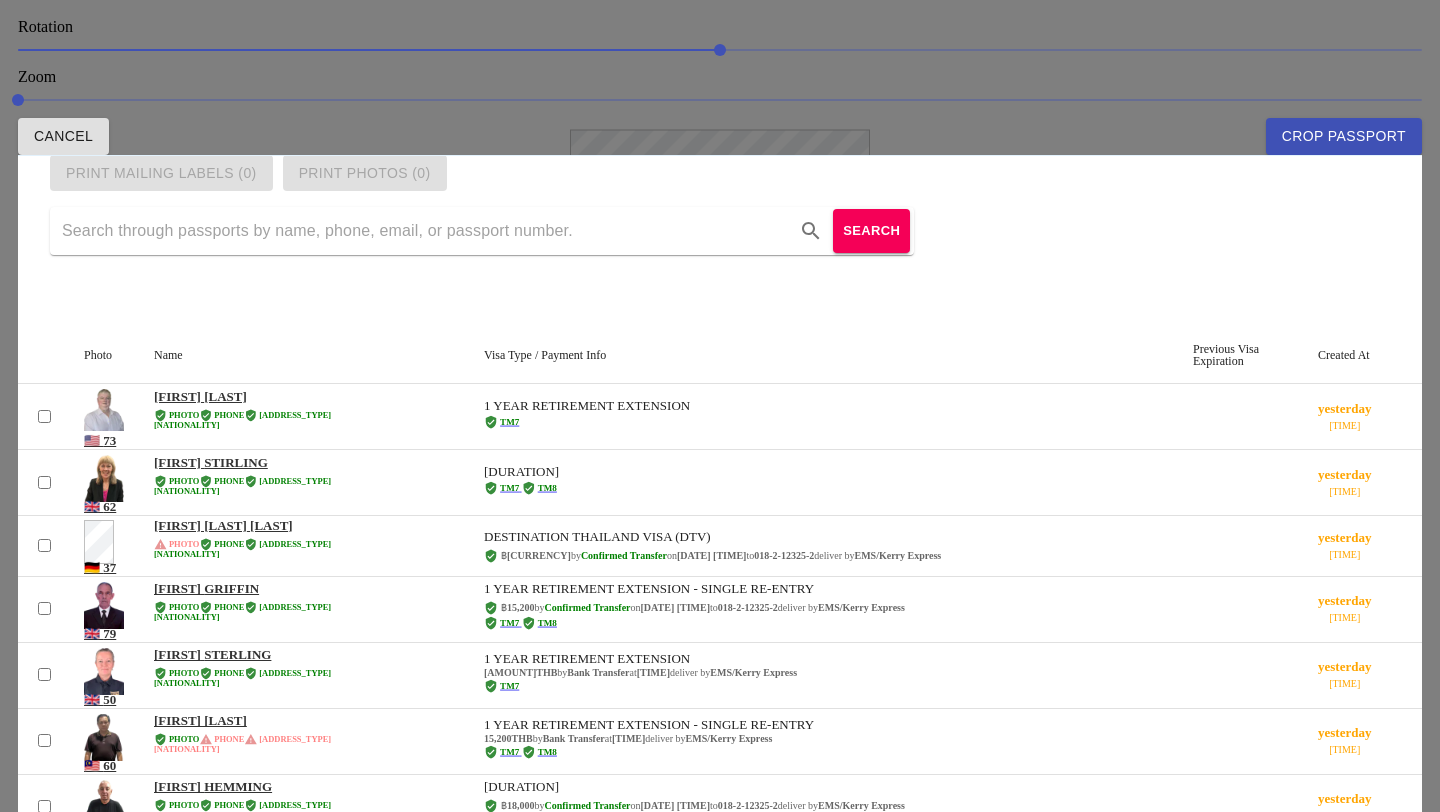 drag, startPoint x: 714, startPoint y: 333, endPoint x: 722, endPoint y: 344, distance: 13.601471 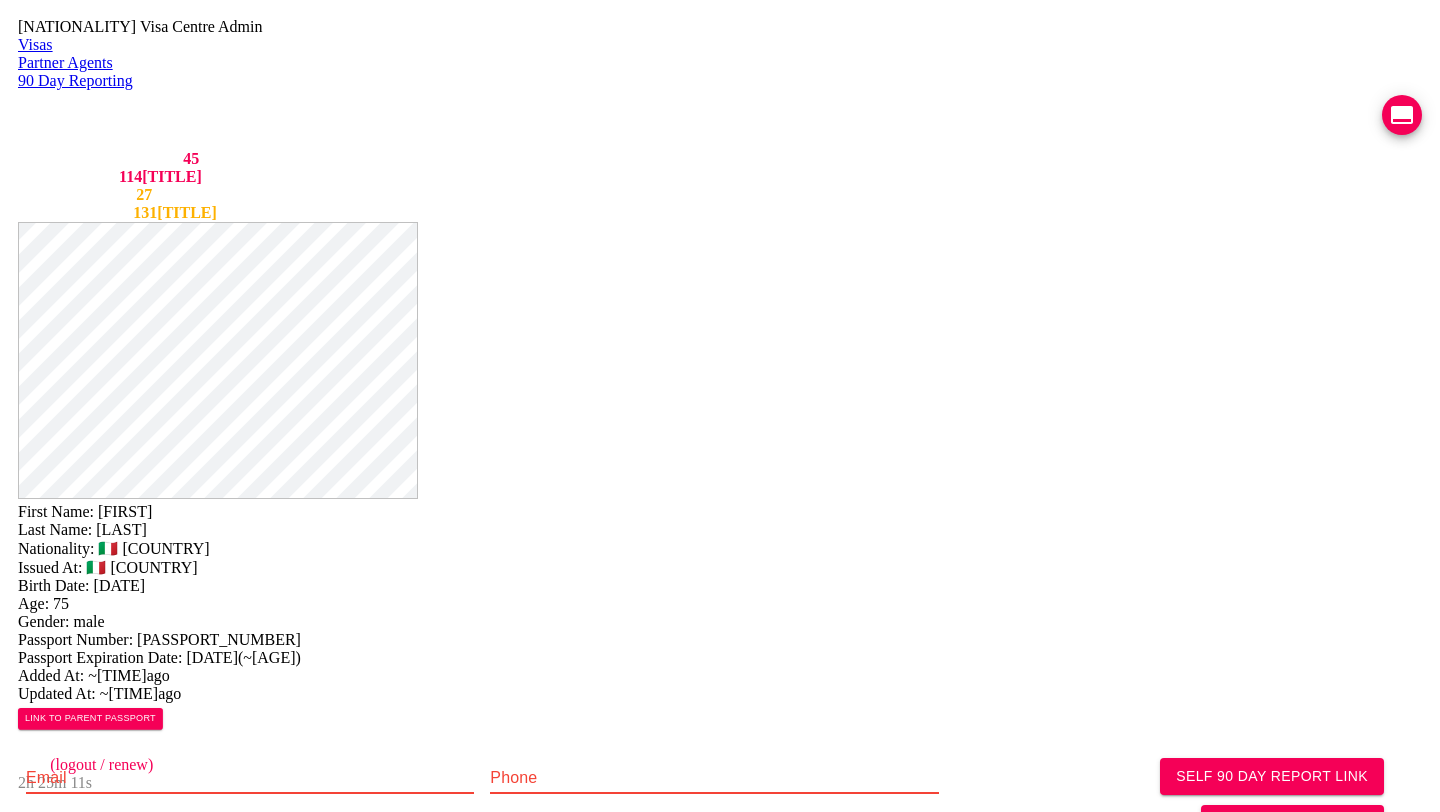 click at bounding box center [250, 778] 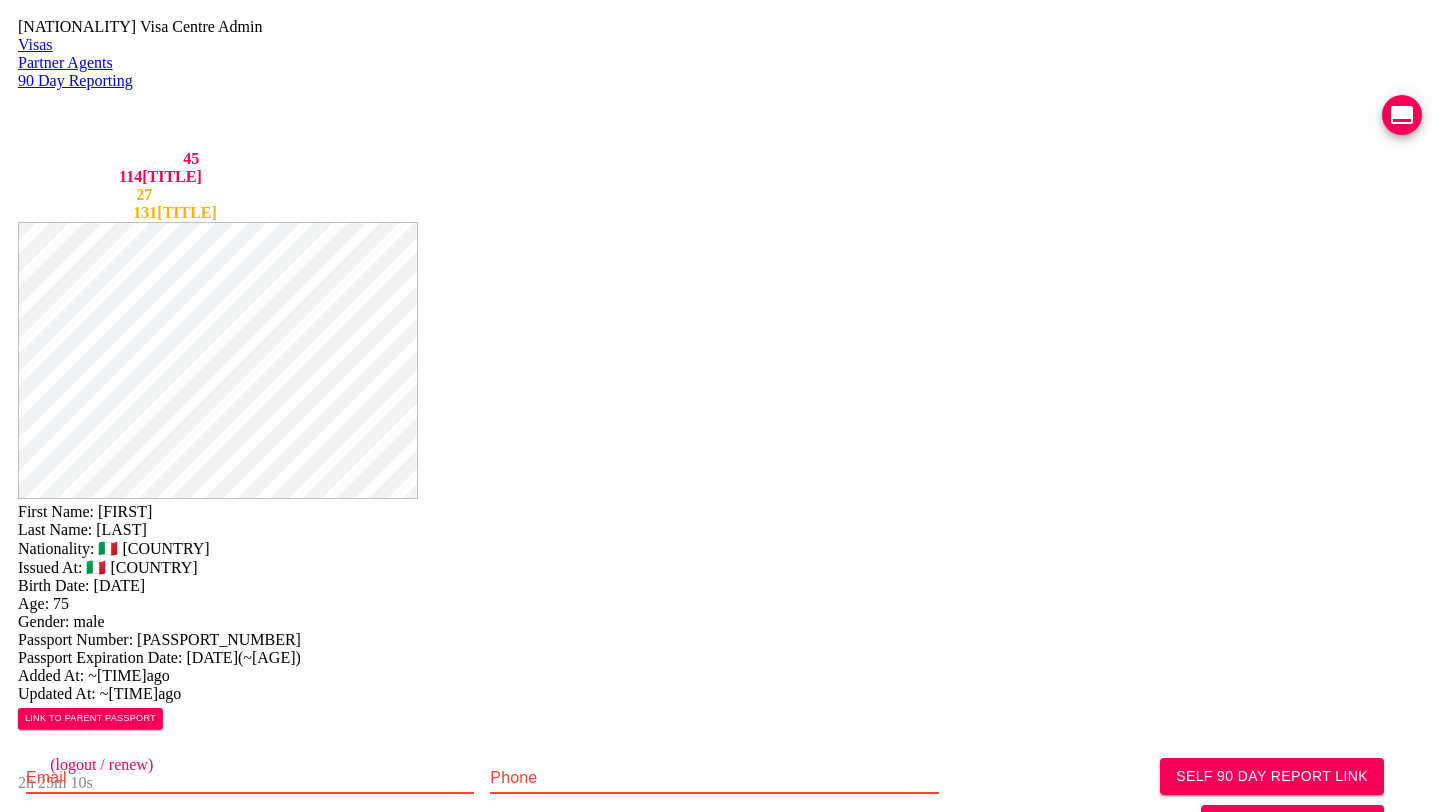 paste on "https://chat.line.biz/Ucf44f918c4bb177ffe0a5137b1b615c3/chat/U368dd7964dc99f7e868e4c6fb5b07426" 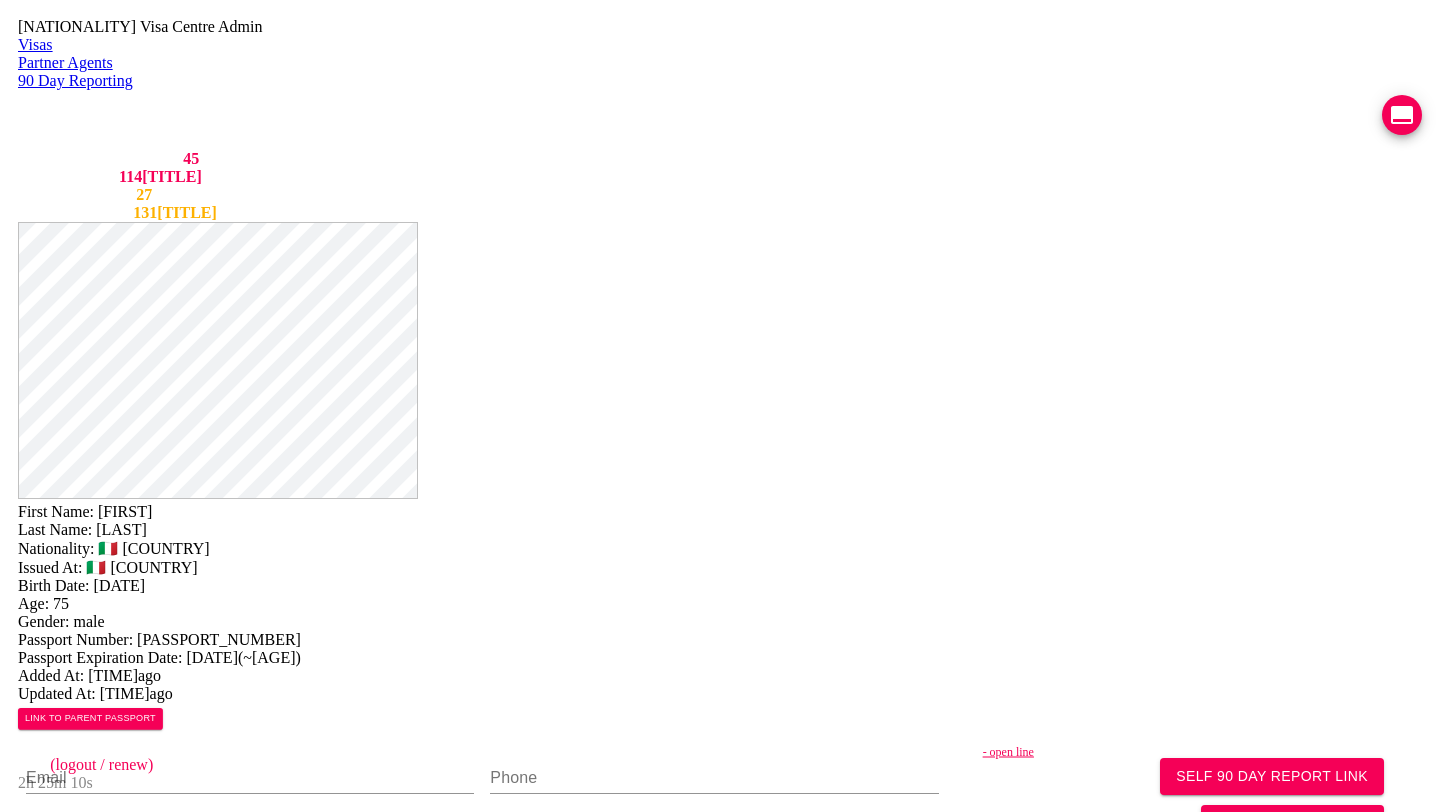 type on "https://chat.line.biz/Ucf44f918c4bb177ffe0a5137b1b615c3/chat/U368dd7964dc99f7e868e4c6fb5b07426" 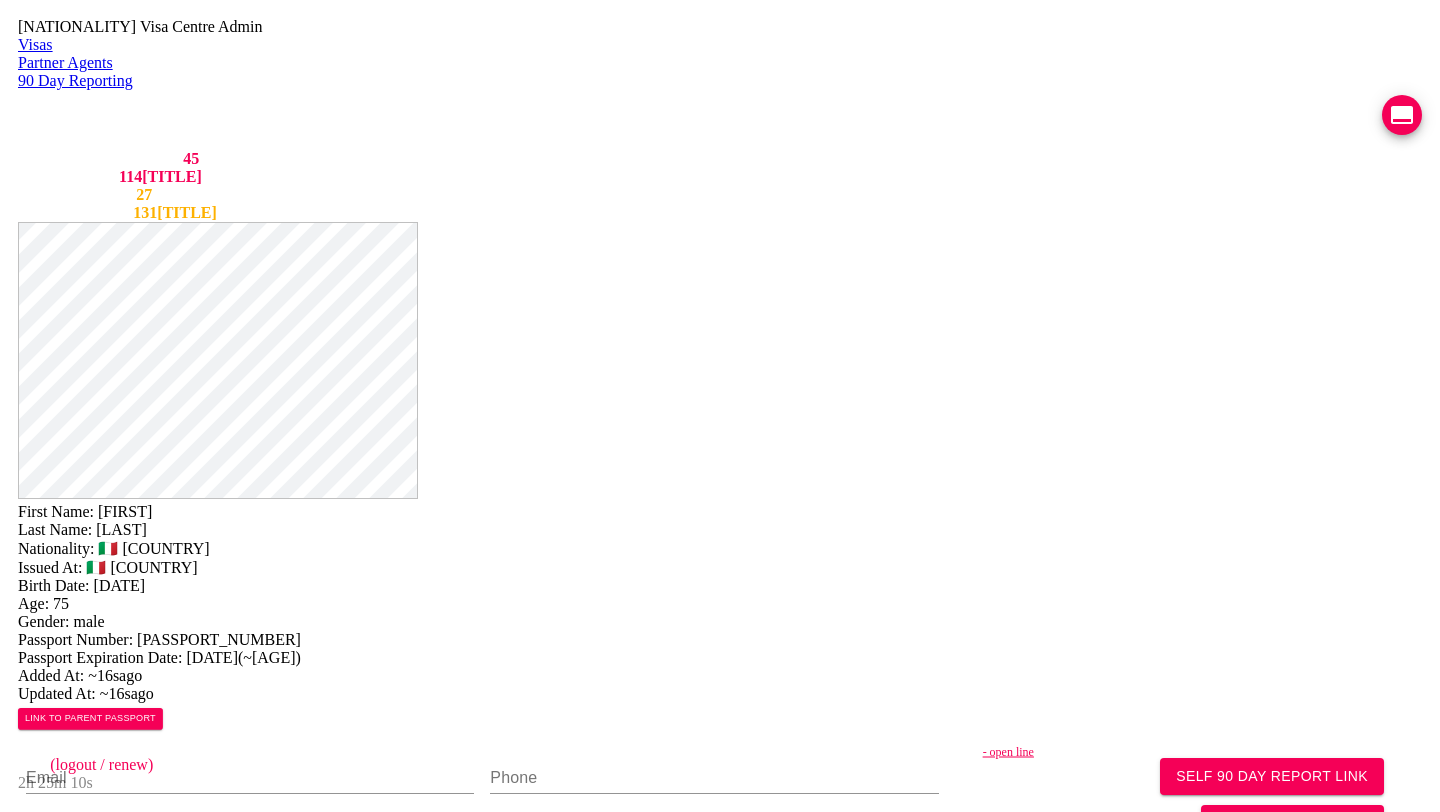 click on "Save Changes" at bounding box center [1190, 1025] 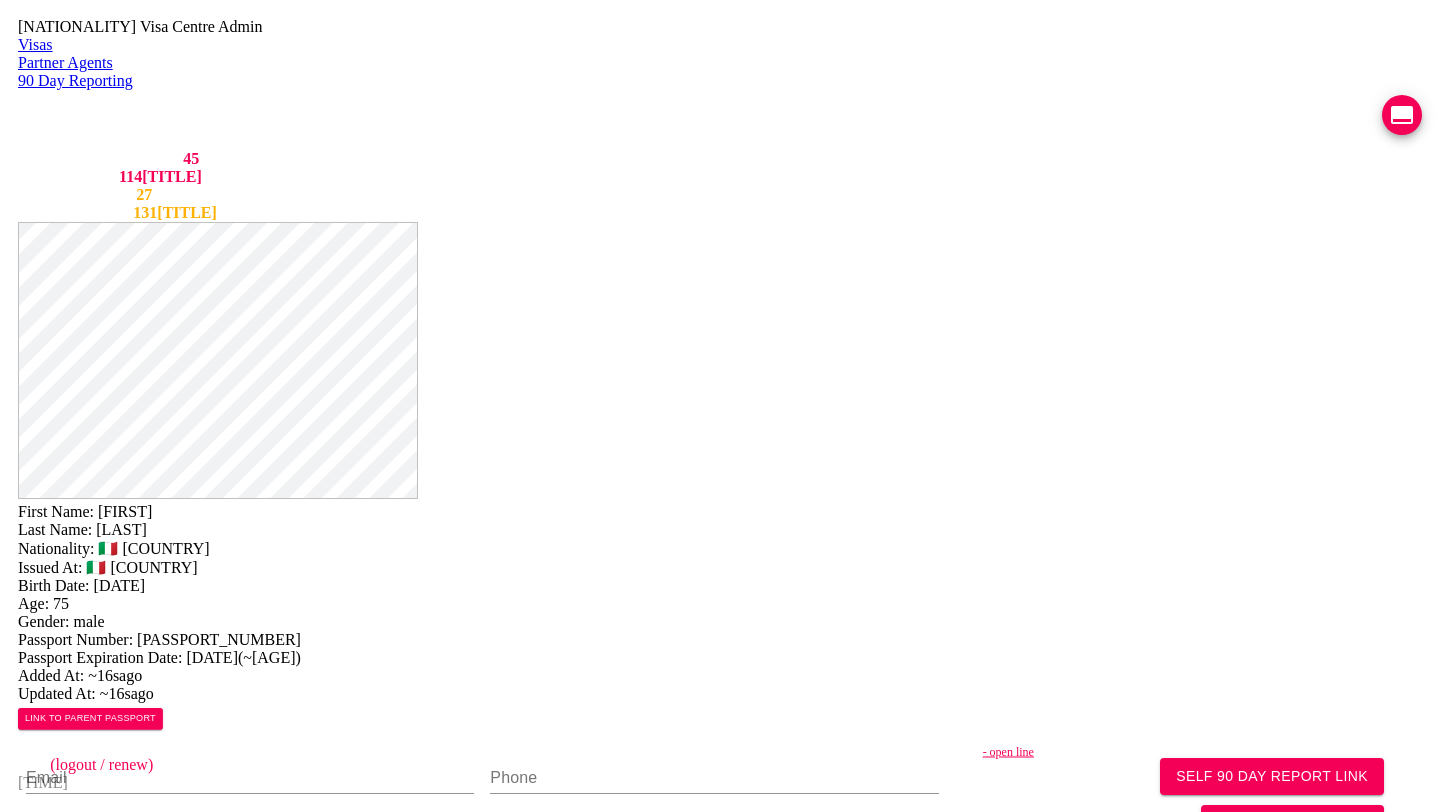 click on "Save Changes" at bounding box center (1190, 1025) 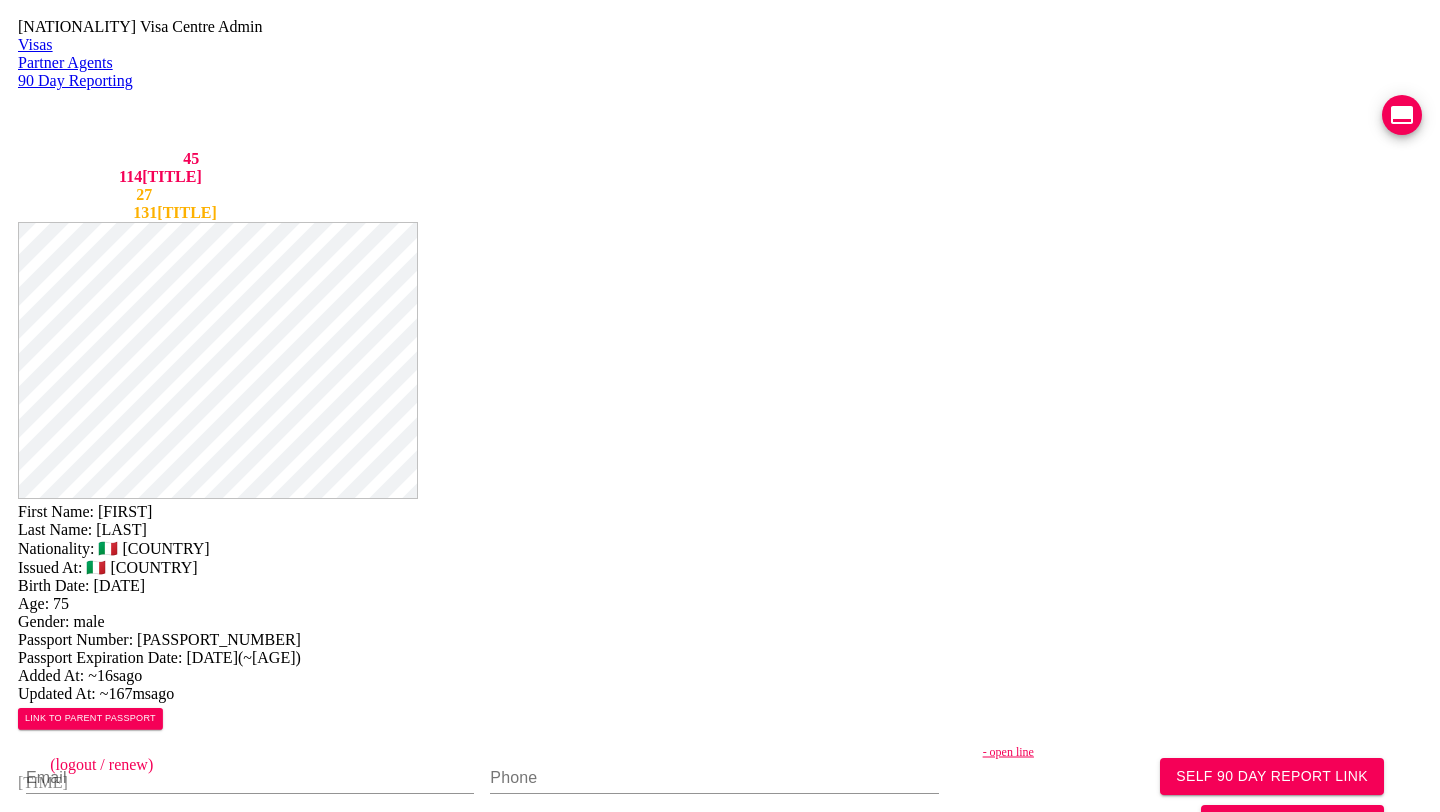 scroll, scrollTop: 276, scrollLeft: 0, axis: vertical 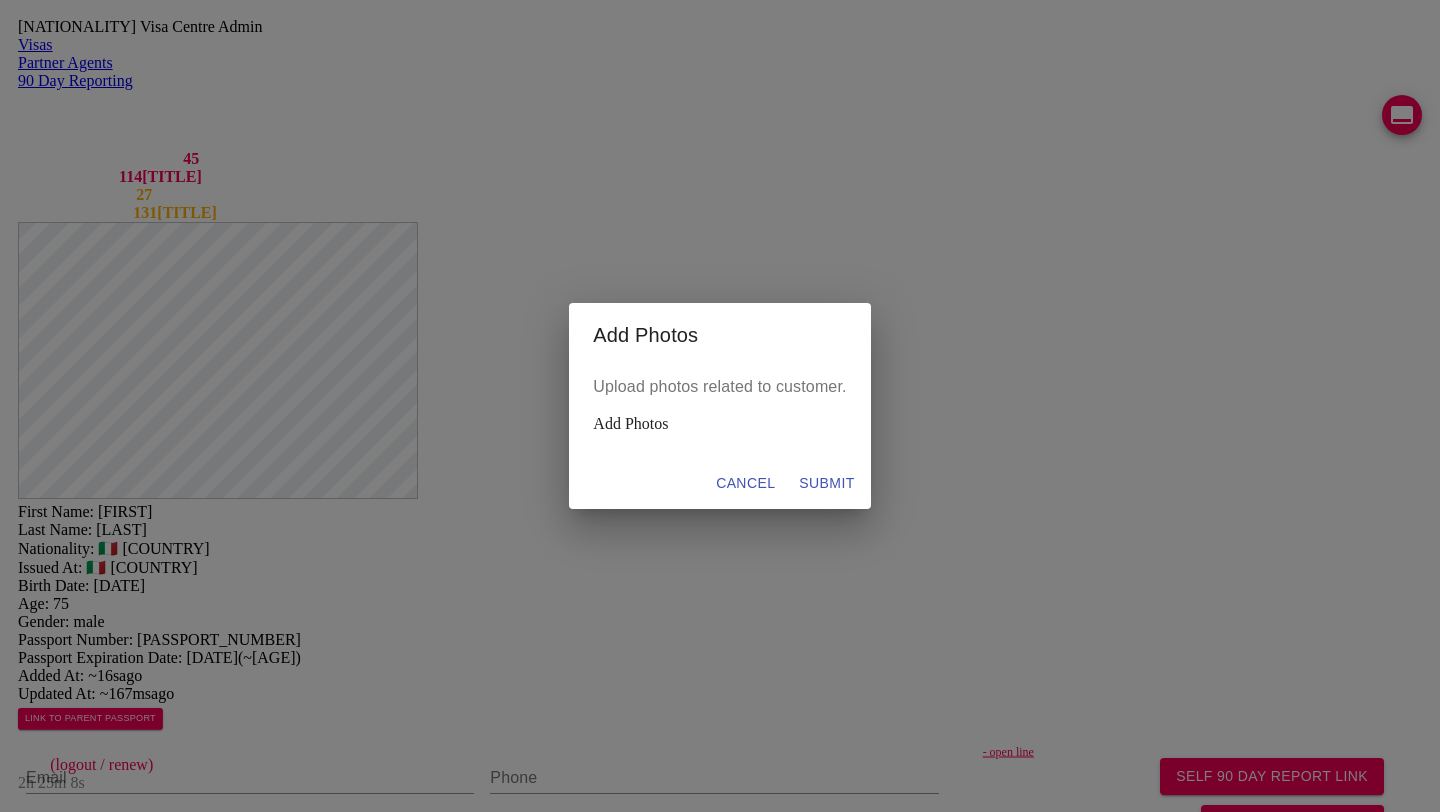 click on "Add Photos" at bounding box center (719, 424) 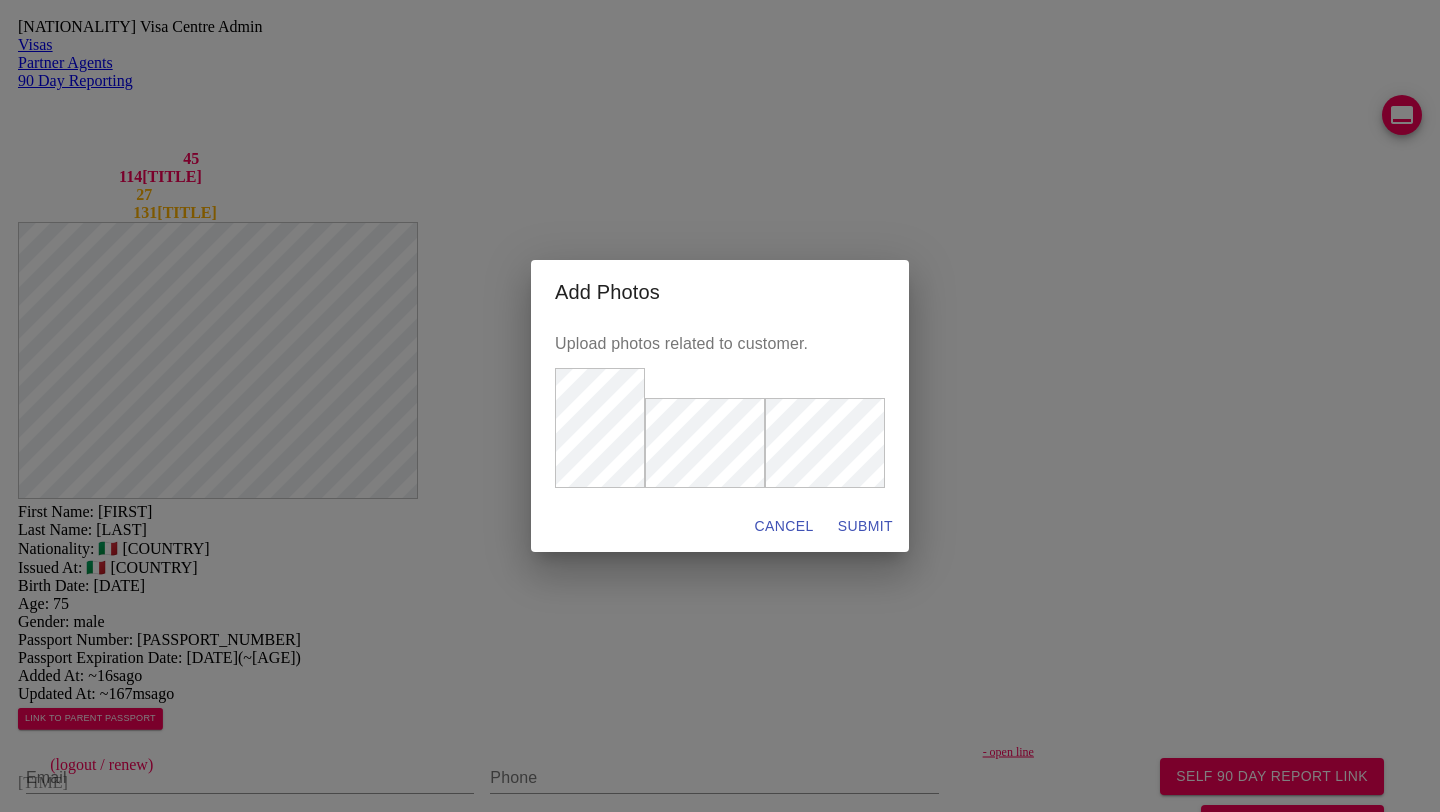 click on "SUBMIT" at bounding box center [784, 526] 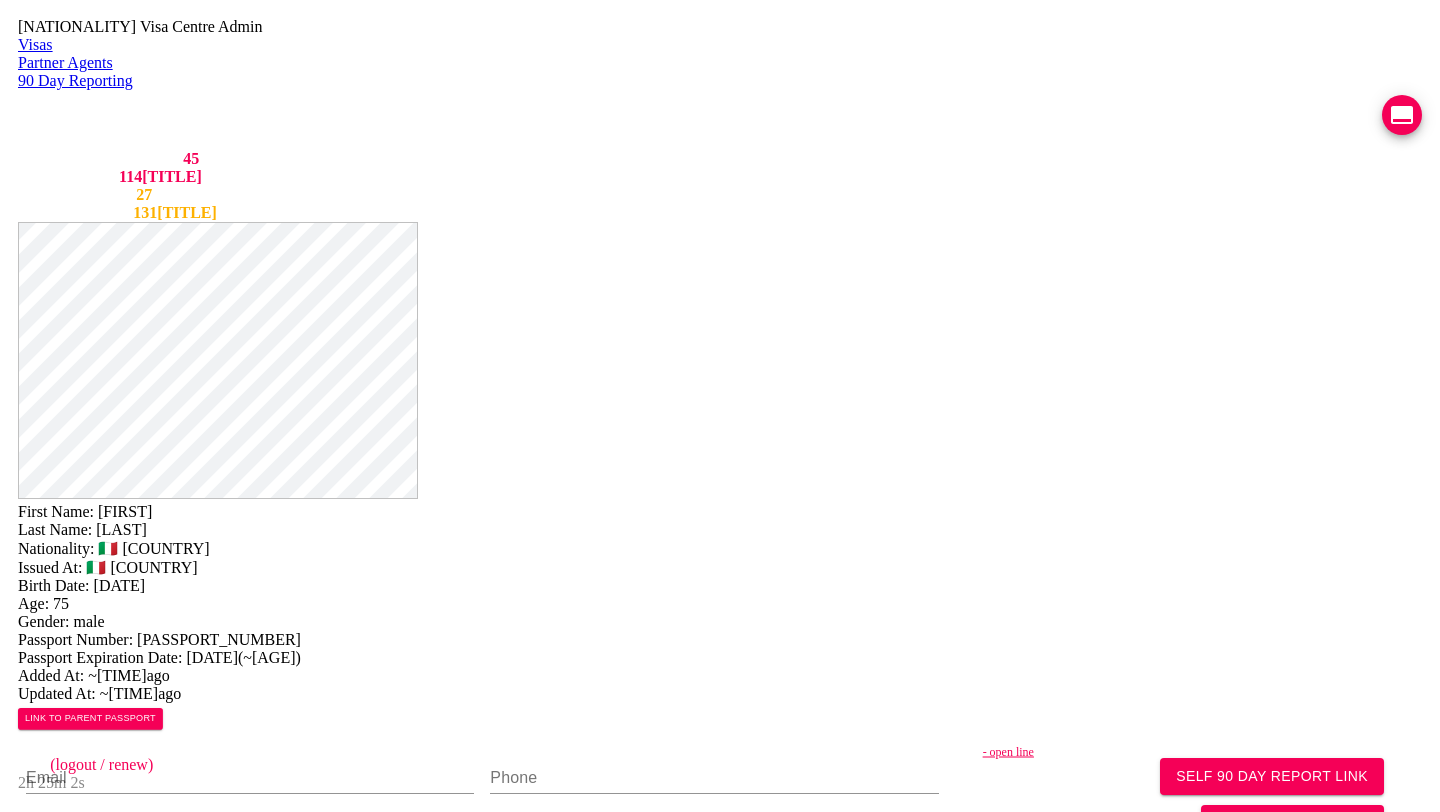 scroll, scrollTop: 442, scrollLeft: 0, axis: vertical 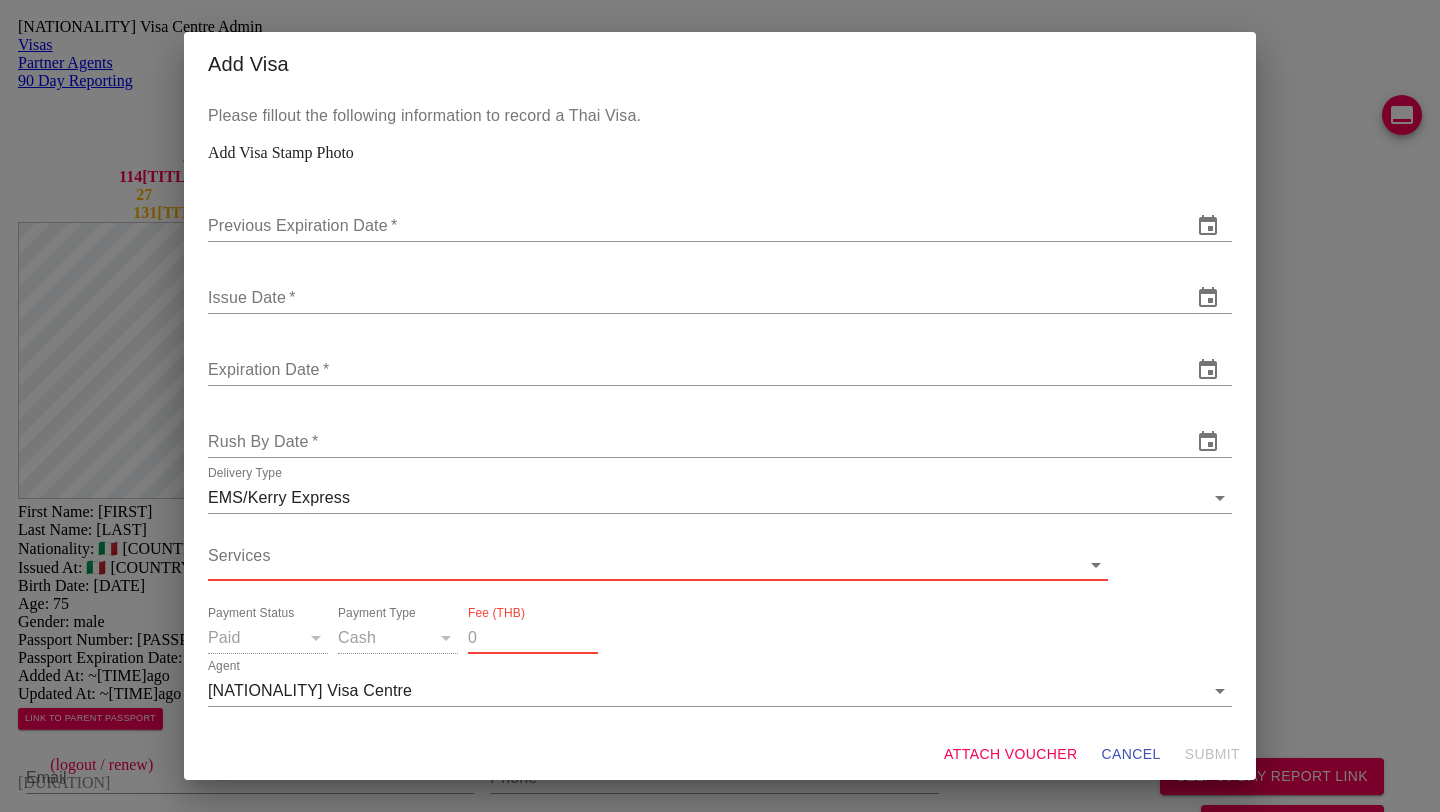 click on "Thai Visa Centre Admin Visas Partner Agents 90 Day Reporting LINE QUEUE   45 LINE DELAY   114  MIN EMAIL QUEUE   27 EMAIL DELAY   131  MIN jutamas.yaiimaijn@gmail.com staff   (logout / renew) 2h 25m 1s First Name:   ALESSANDRO Last Name:   FRANTINI Nationality:   🇮🇹   Italy Issued At:   🇮🇹   Italy Birth Date:   1950-03-10 Age:   75 Gender:   male Passport Number:   YC6378604 Passport Expiration Date:   2034-10-07  (  ~9y  ) Added At:   ~23s  ago Updated At:   ~197ms  ago LINK TO PARENT PASSPORT SELF 90 DAY REPORT LINK GENERATE TM FORM Email Phone  - open line Line https://chat.line.biz/Ucf44f918c4bb177ffe0a5137b1b615c3/chat/U368dd7964dc99f7e868e4c6fb5b07426 Reporting Address Mailing Address English Mailing Address Thai Save Changes Application photos  missing application photo Uploaded photos ( 3  images)  Mentions ( 0  images) no mentions Visa Stamps ADD VISA STAMP There are no records to display Reports ADD 90 DAY REPORT There are no records to display Add Visa Add Visa Stamp Photo   *   * *" at bounding box center (720, 792) 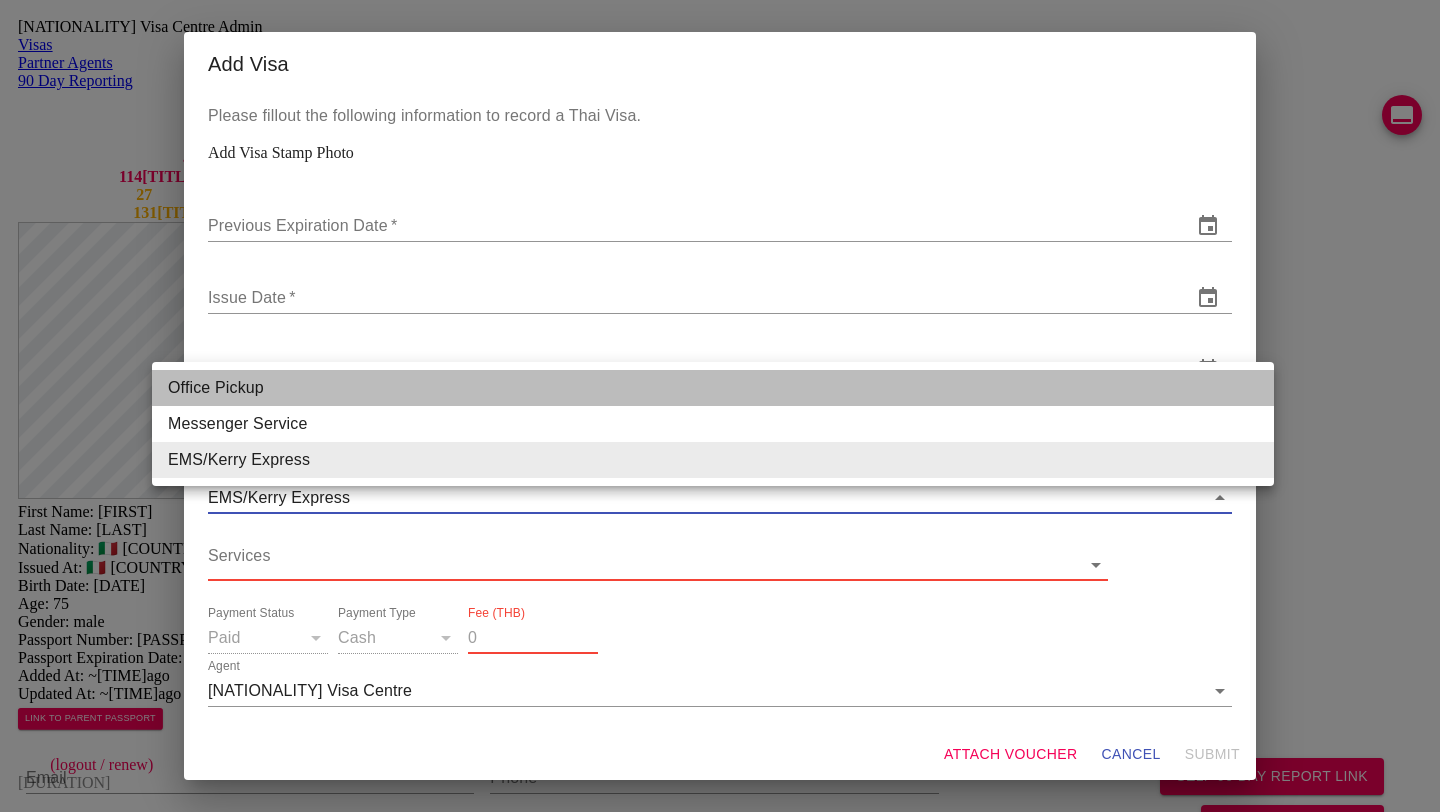 click on "Office Pickup" at bounding box center [713, 388] 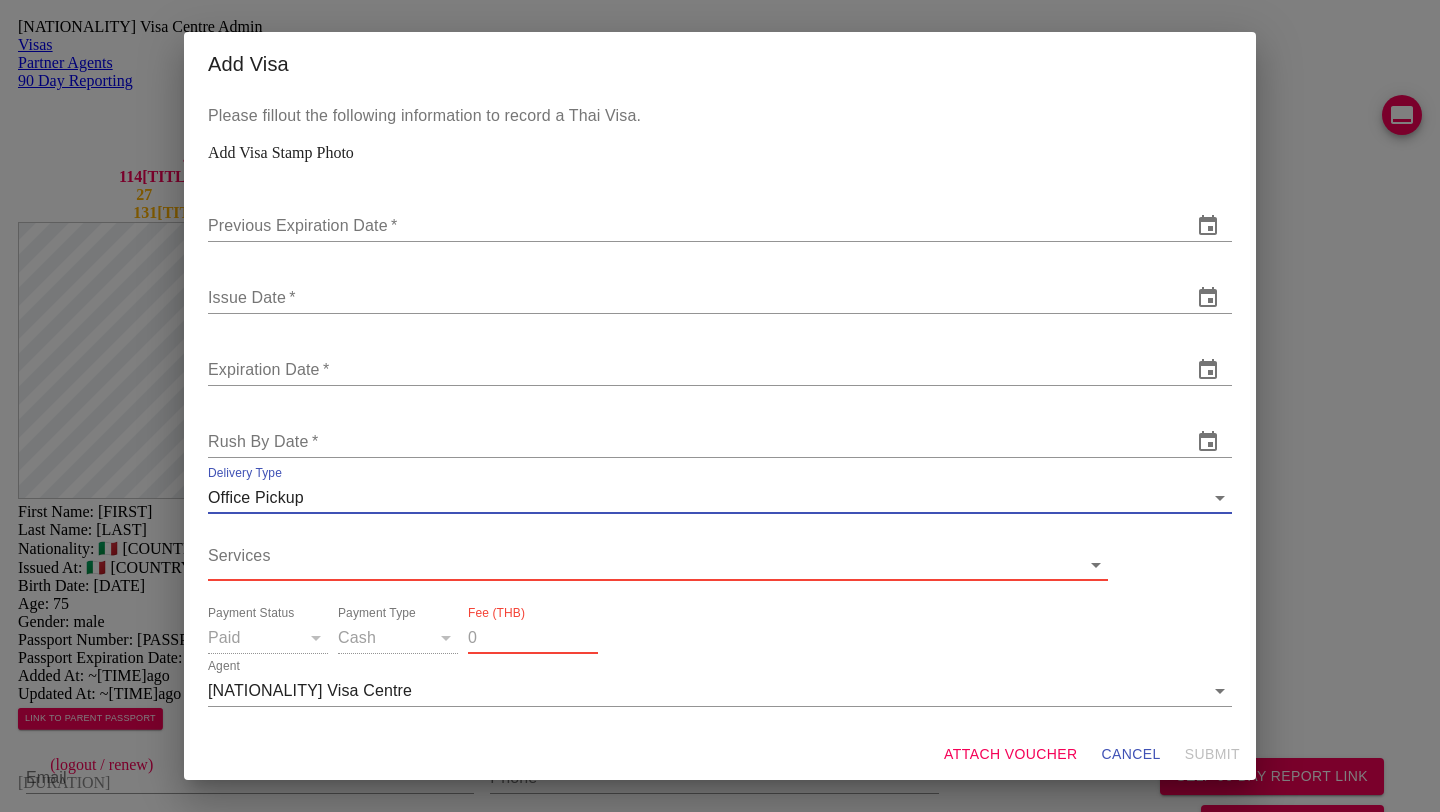 click on "Thai Visa Centre Admin Visas Partner Agents 90 Day Reporting LINE QUEUE   45 LINE DELAY   114  MIN EMAIL QUEUE   27 EMAIL DELAY   131  MIN jutamas.yaiimaijn@gmail.com staff   (logout / renew) 2h 25m First Name:   ALESSANDRO Last Name:   FRANTINI Nationality:   🇮🇹   Italy Issued At:   🇮🇹   Italy Birth Date:   1950-03-10 Age:   75 Gender:   male Passport Number:   YC6378604 Passport Expiration Date:   2034-10-07  (  ~9y  ) Added At:   ~23s  ago Updated At:   ~197ms  ago LINK TO PARENT PASSPORT SELF 90 DAY REPORT LINK GENERATE TM FORM Email Phone  - open line Line https://chat.line.biz/Ucf44f918c4bb177ffe0a5137b1b615c3/chat/U368dd7964dc99f7e868e4c6fb5b07426 Reporting Address Mailing Address English Mailing Address Thai Save Changes Application photos  missing application photo Uploaded photos ( 3  images)  Mentions ( 0  images) no mentions Visa Stamps ADD VISA STAMP There are no records to display Reports ADD 90 DAY REPORT There are no records to display Add Visa Add Visa Stamp Photo   *   *" at bounding box center [720, 792] 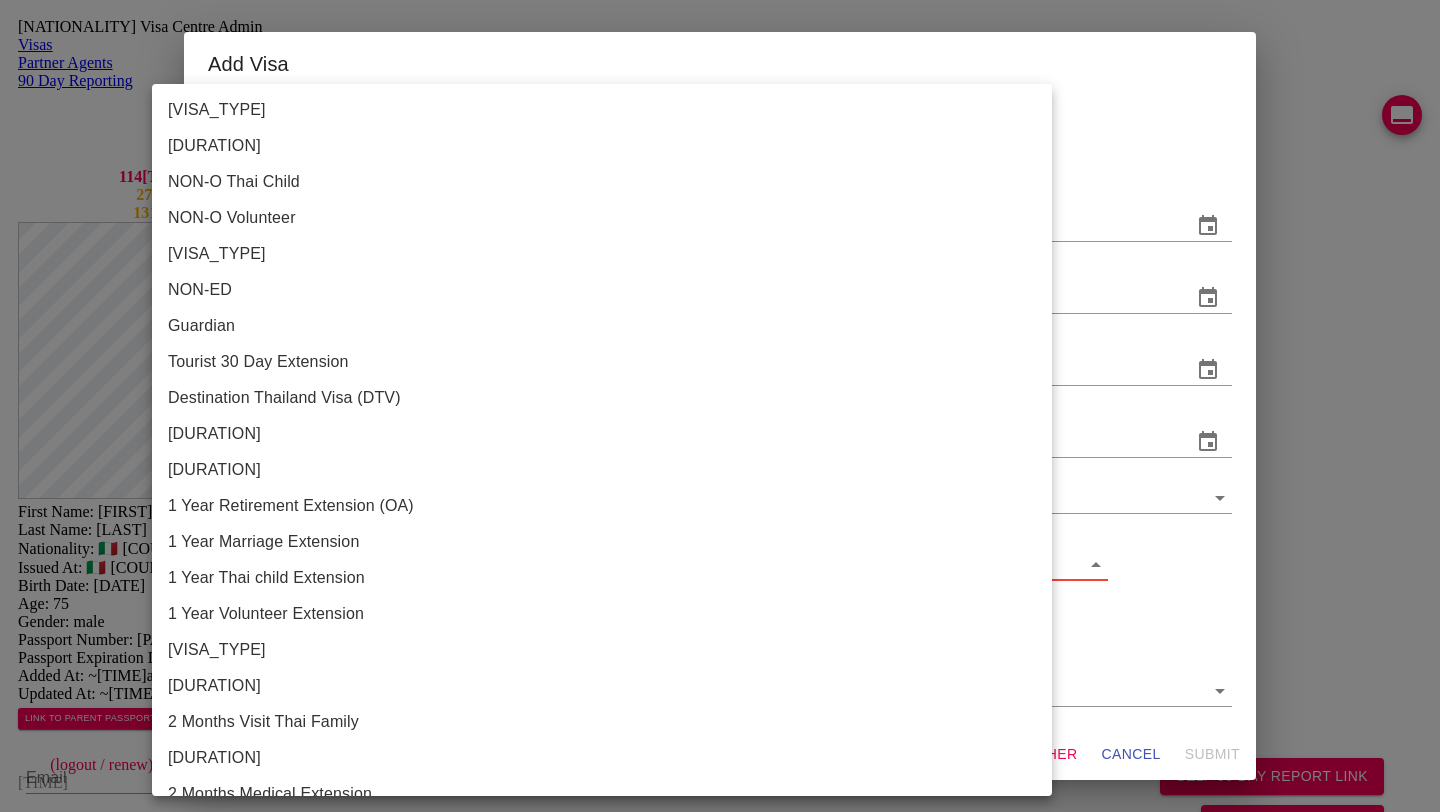 click on "1 Year Retirement Extension" at bounding box center (609, 470) 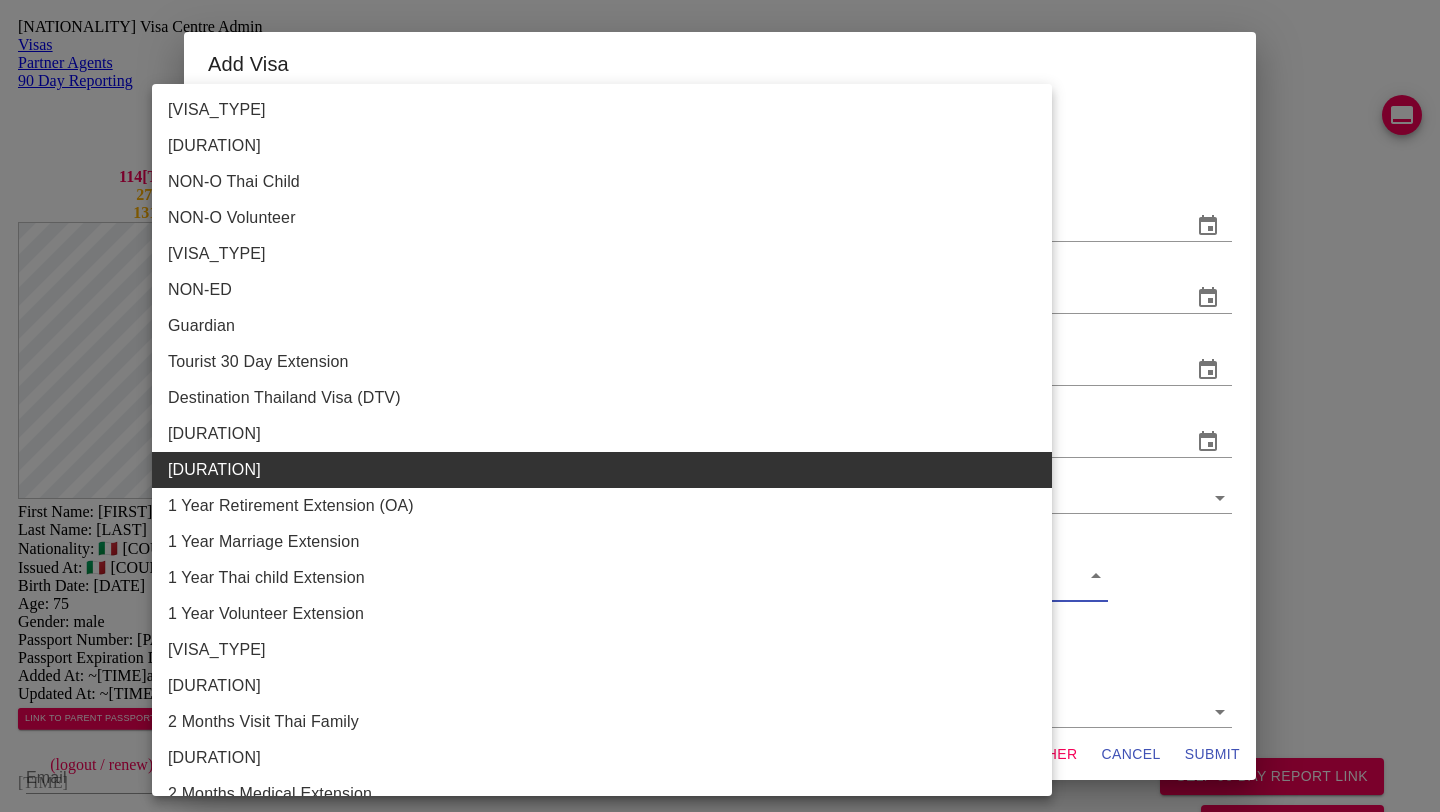 click at bounding box center [720, 406] 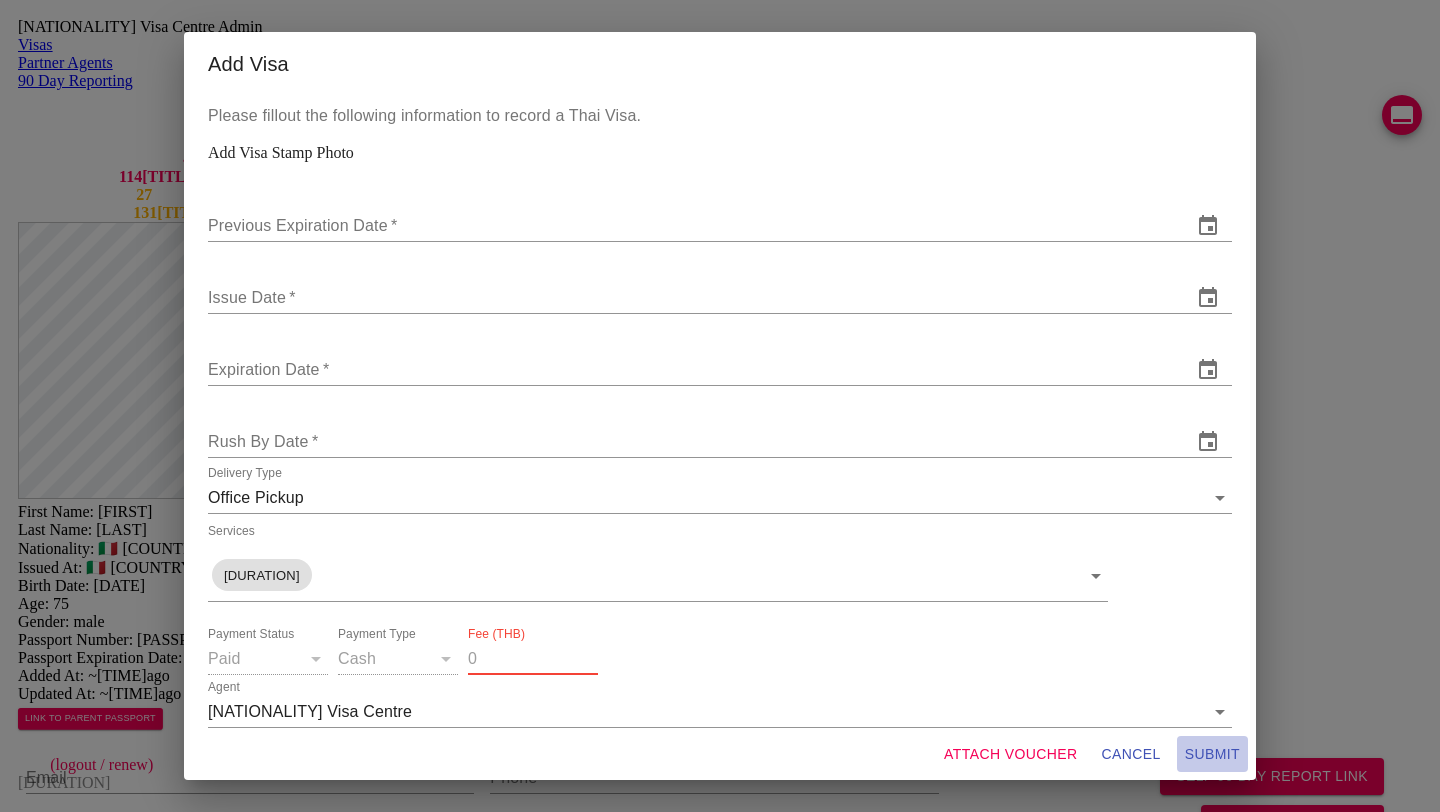 click on "SUBMIT" at bounding box center [1131, 754] 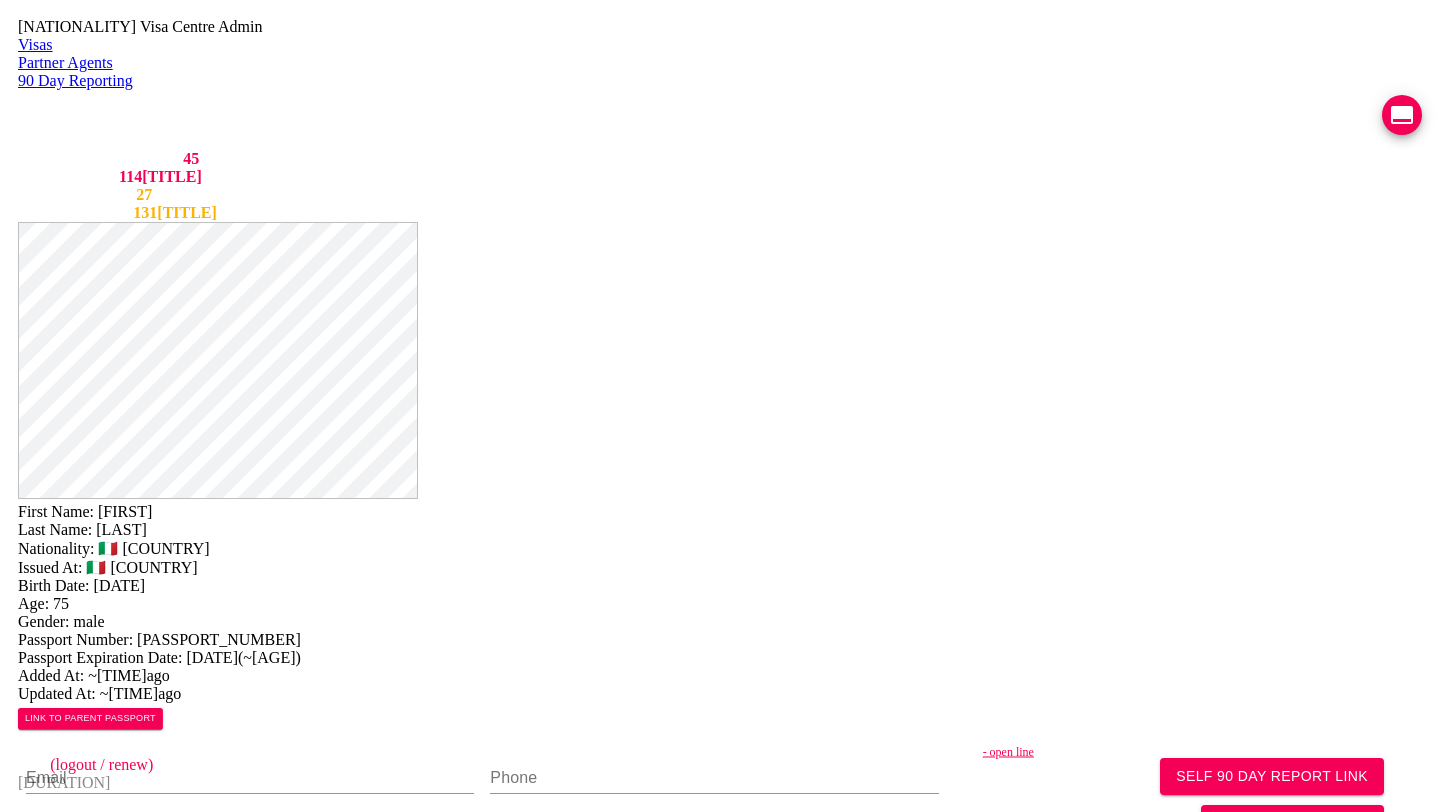 click on "TM7" at bounding box center (763, 1465) 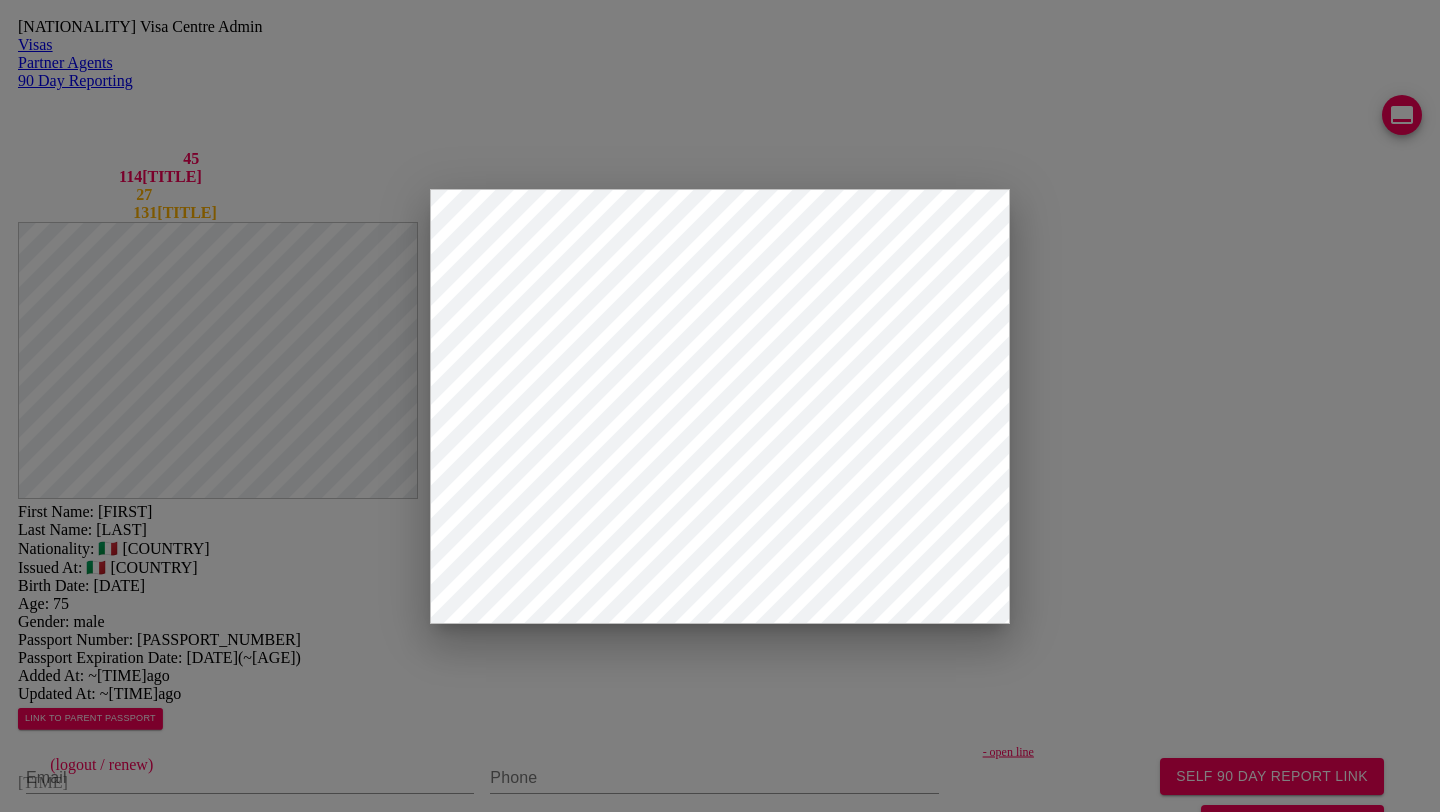 scroll, scrollTop: 126, scrollLeft: 0, axis: vertical 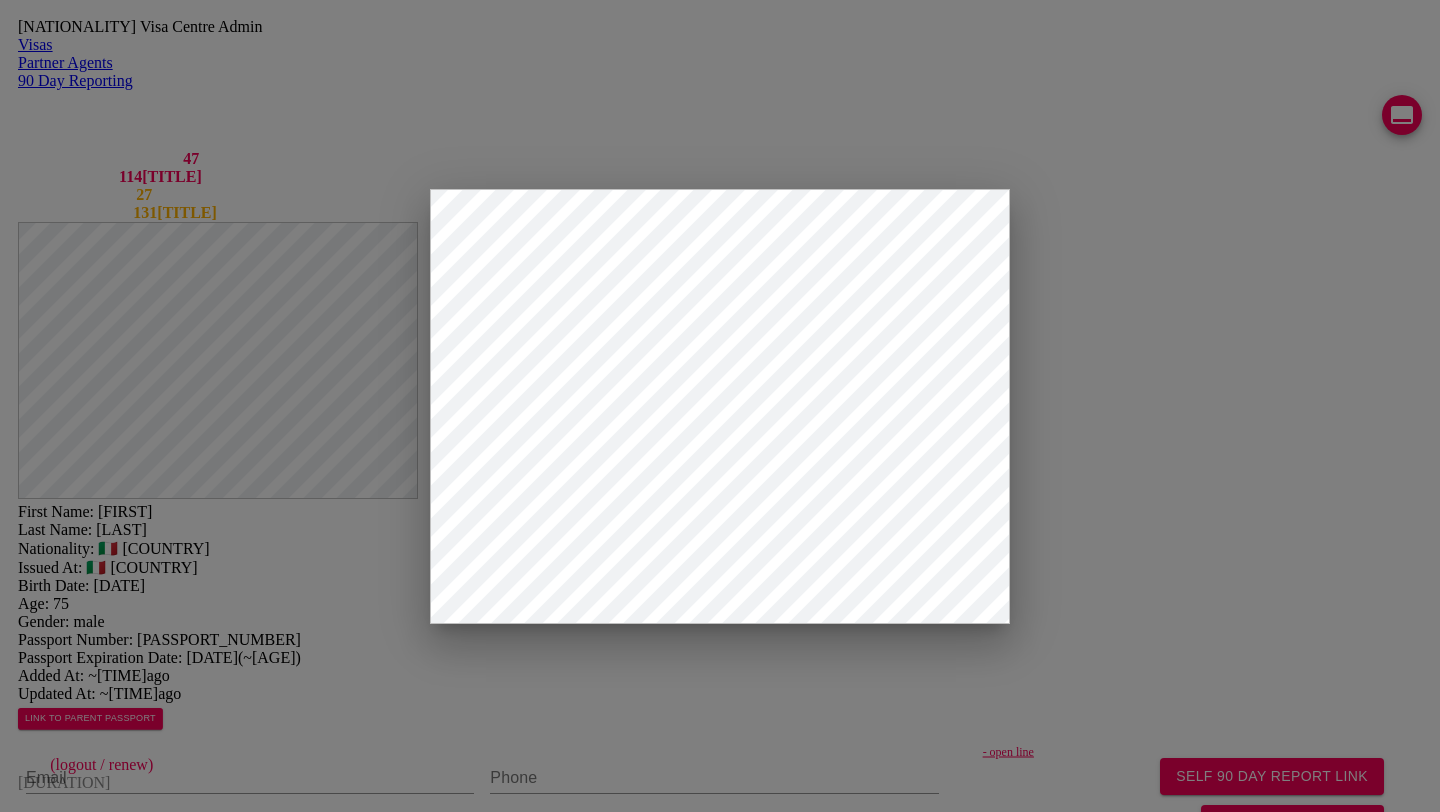 type on "BENETUTTI" 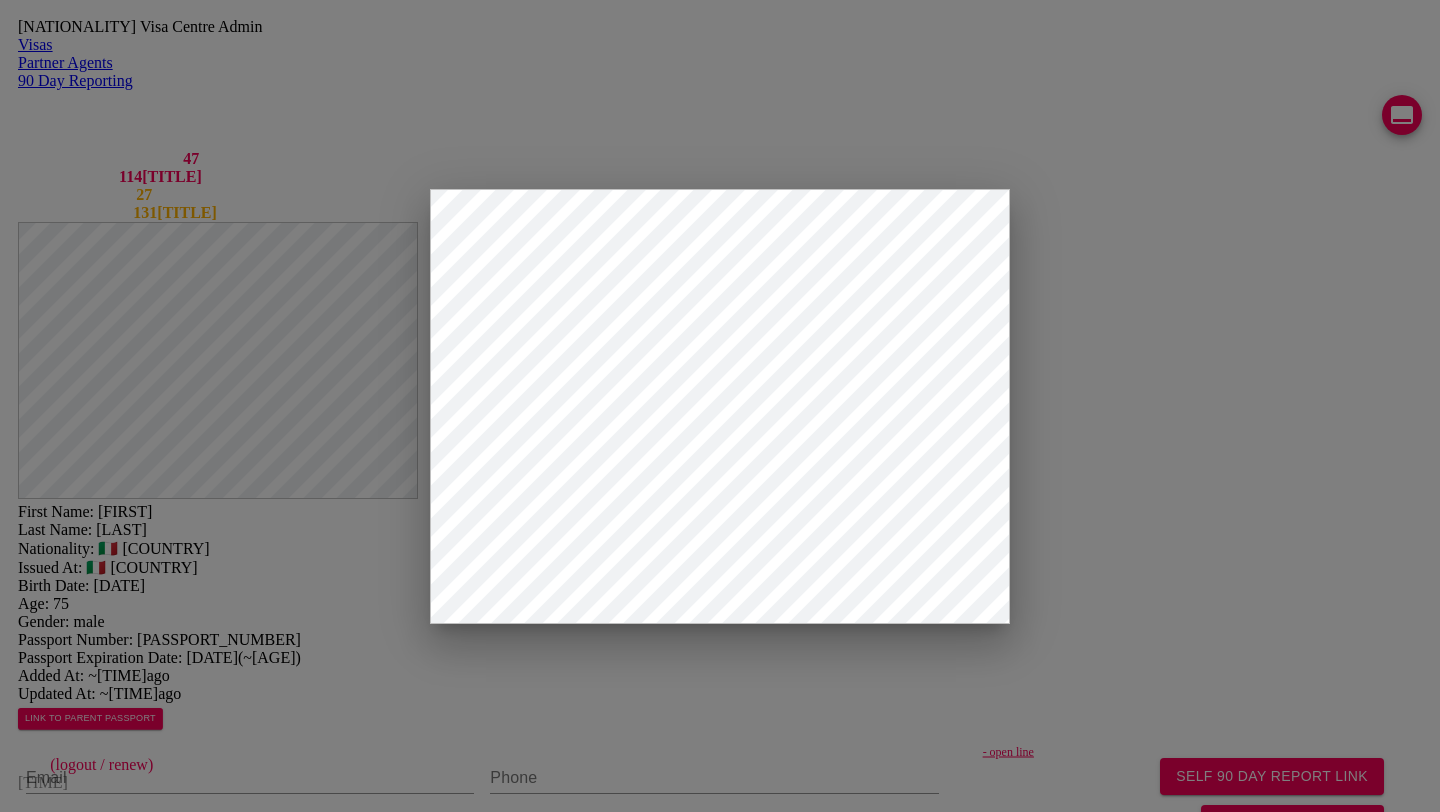 type on "08/10/2024" 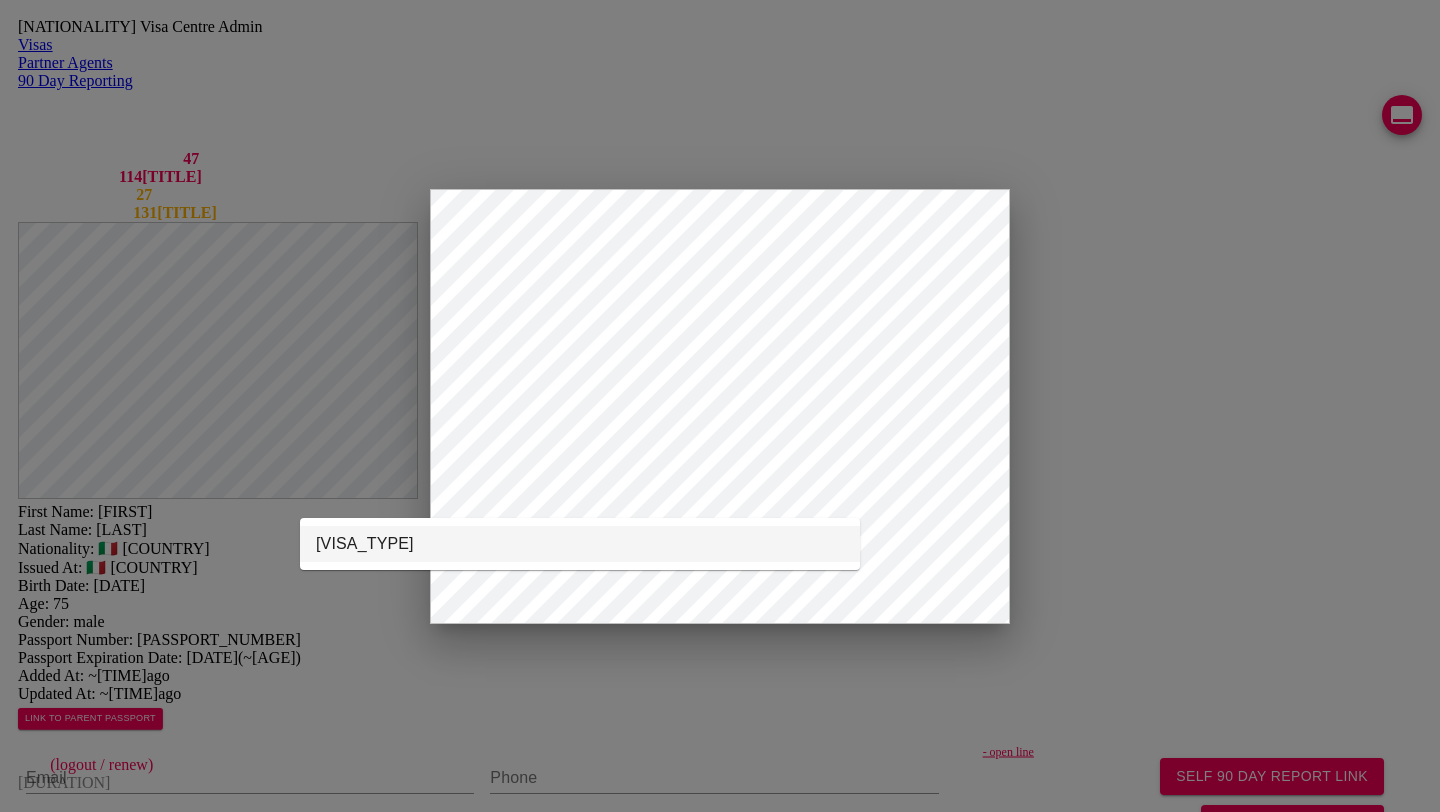 click on "NON B" at bounding box center [580, 544] 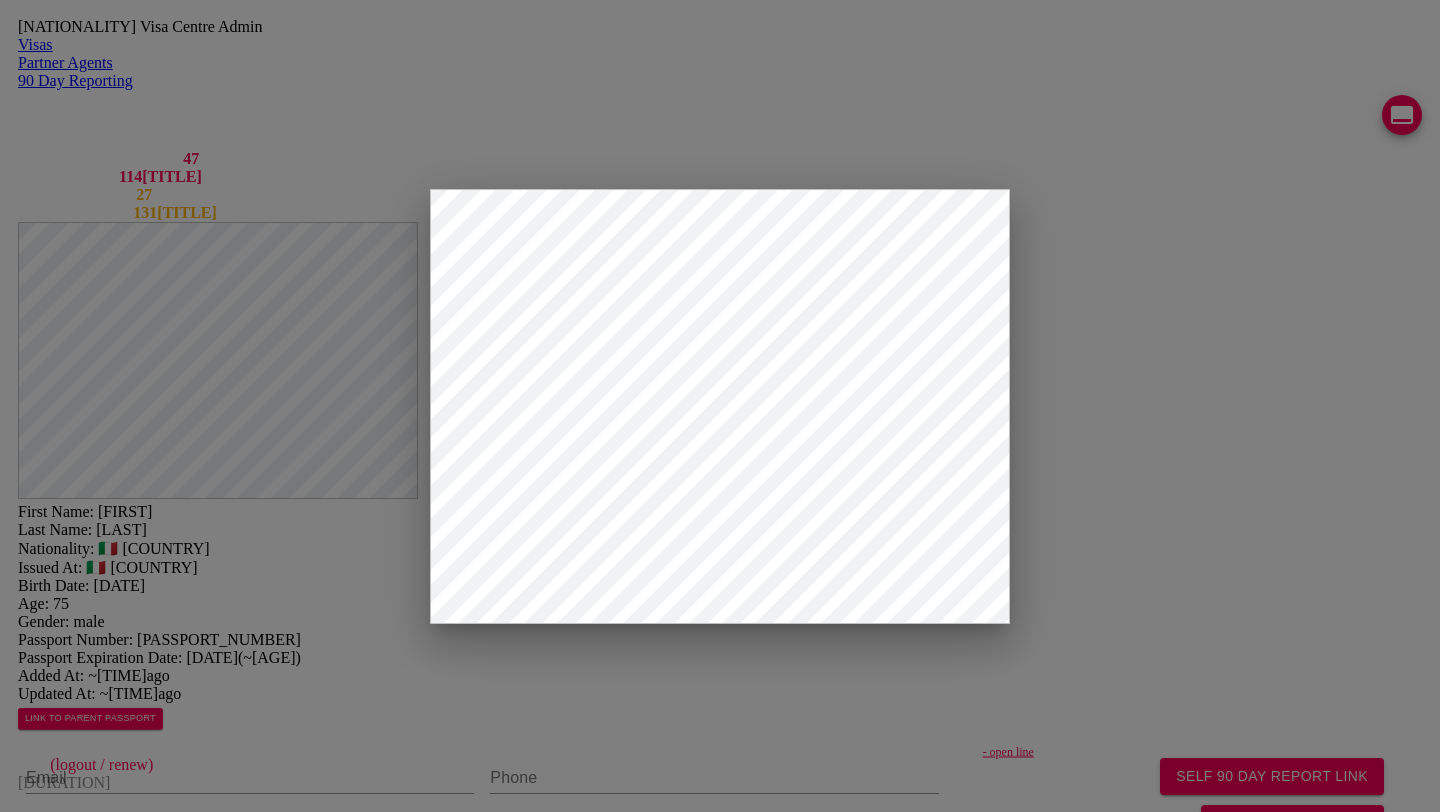 type on "NON B" 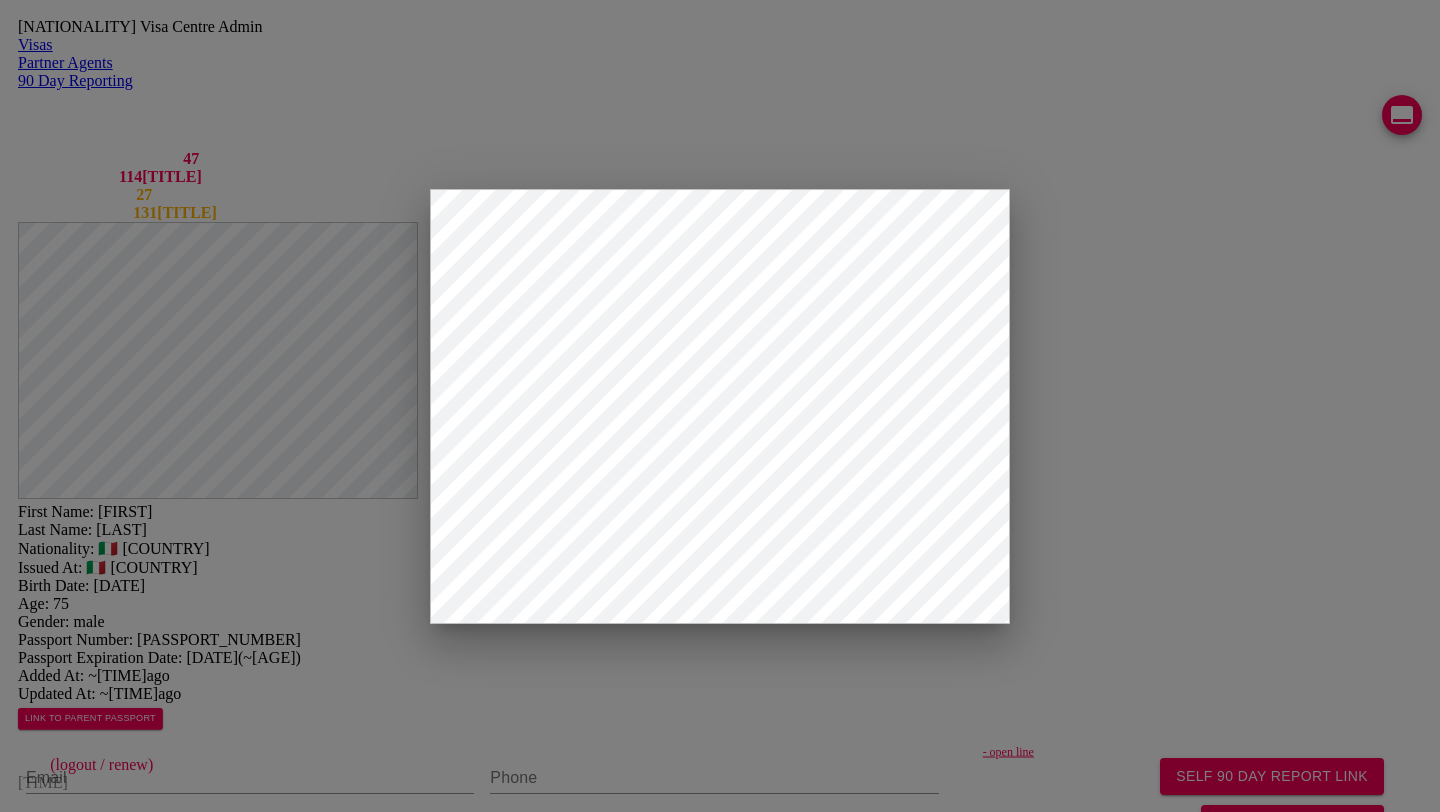 click on "Thai Visa Centre Admin Visas Partner Agents 90 Day Reporting LINE QUEUE   47 LINE DELAY   114  MIN EMAIL QUEUE   27 EMAIL DELAY   131  MIN jutamas.yaiimaijn@gmail.com staff   (logout / renew) 2h 24m 30s First Name:   ALESSANDRO Last Name:   FRANTINI Nationality:   🇮🇹   Italy Issued At:   🇮🇹   Italy Birth Date:   1950-03-10 Age:   75 Gender:   male Passport Number:   YC6378604 Passport Expiration Date:   2034-10-07  (  ~9y  ) Added At:   ~30s  ago Updated At:   ~7s  ago LINK TO PARENT PASSPORT SELF 90 DAY REPORT LINK GENERATE TM FORM Email Phone  - open line Line https://chat.line.biz/Ucf44f918c4bb177ffe0a5137b1b615c3/chat/U368dd7964dc99f7e868e4c6fb5b07426 Reporting Address Mailing Address English Mailing Address Thai Save Changes Application photos  missing application photo Uploaded photos ( 3  images)  Mentions ( 0  images) no mentions Visa Stamps ADD VISA STAMP   Timeline Visa Type ▲ Forms ▲ Client Provided Contact Info CREATE TIMELINE created  03-07-2025 issue date expiration date ฿ 0 10" at bounding box center [720, 1296] 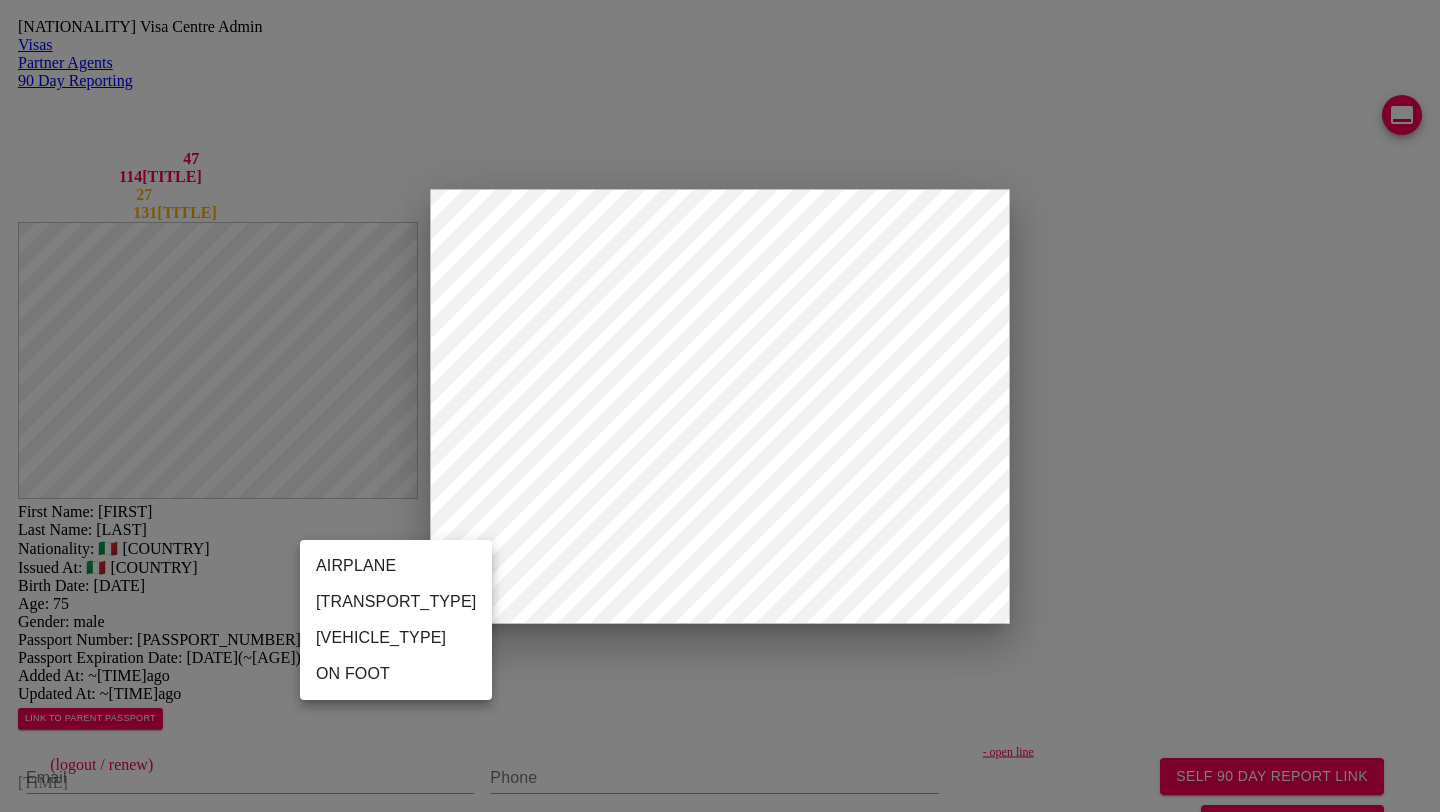 click on "AIRPLANE" at bounding box center (396, 566) 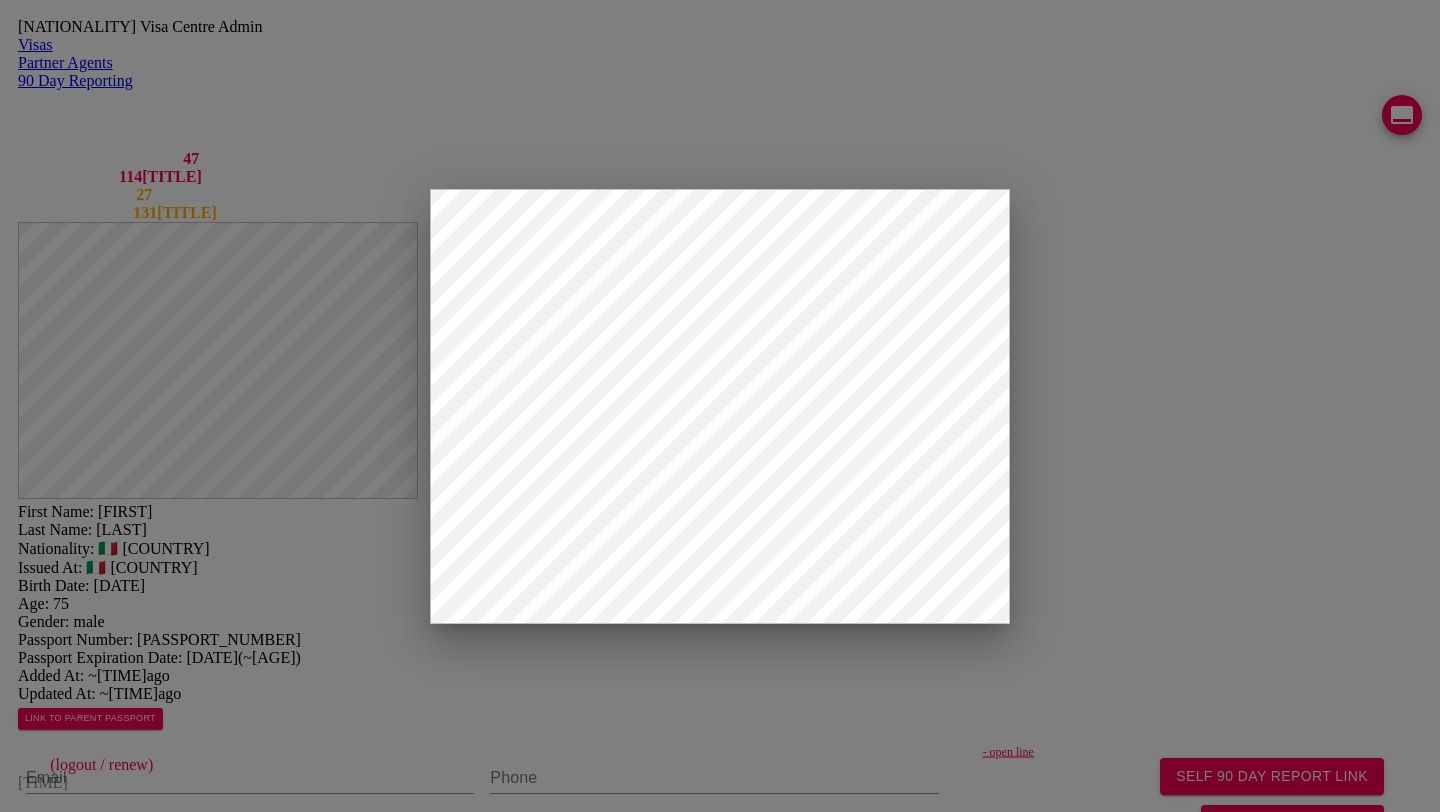 scroll, scrollTop: 184, scrollLeft: 0, axis: vertical 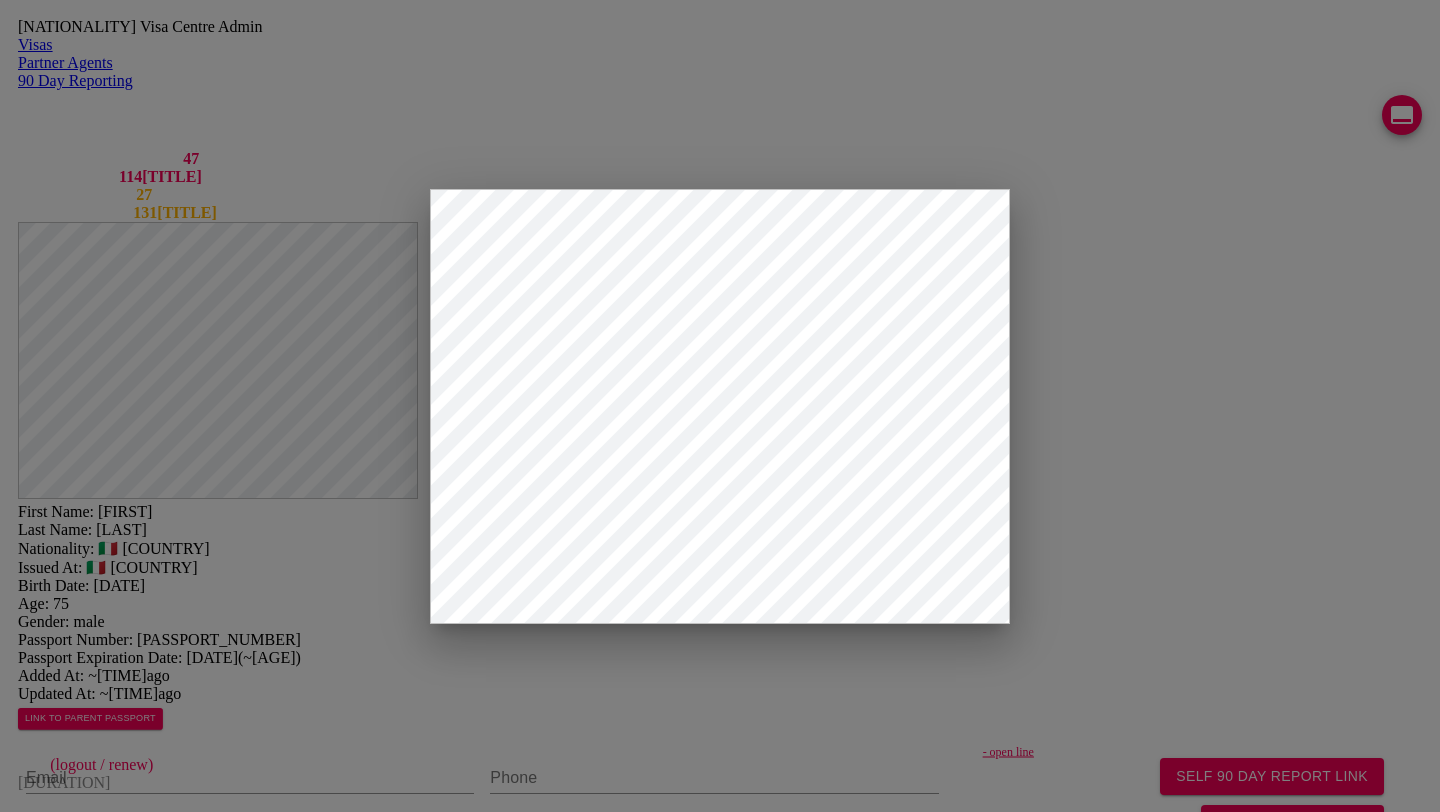 click at bounding box center [278, 1995] 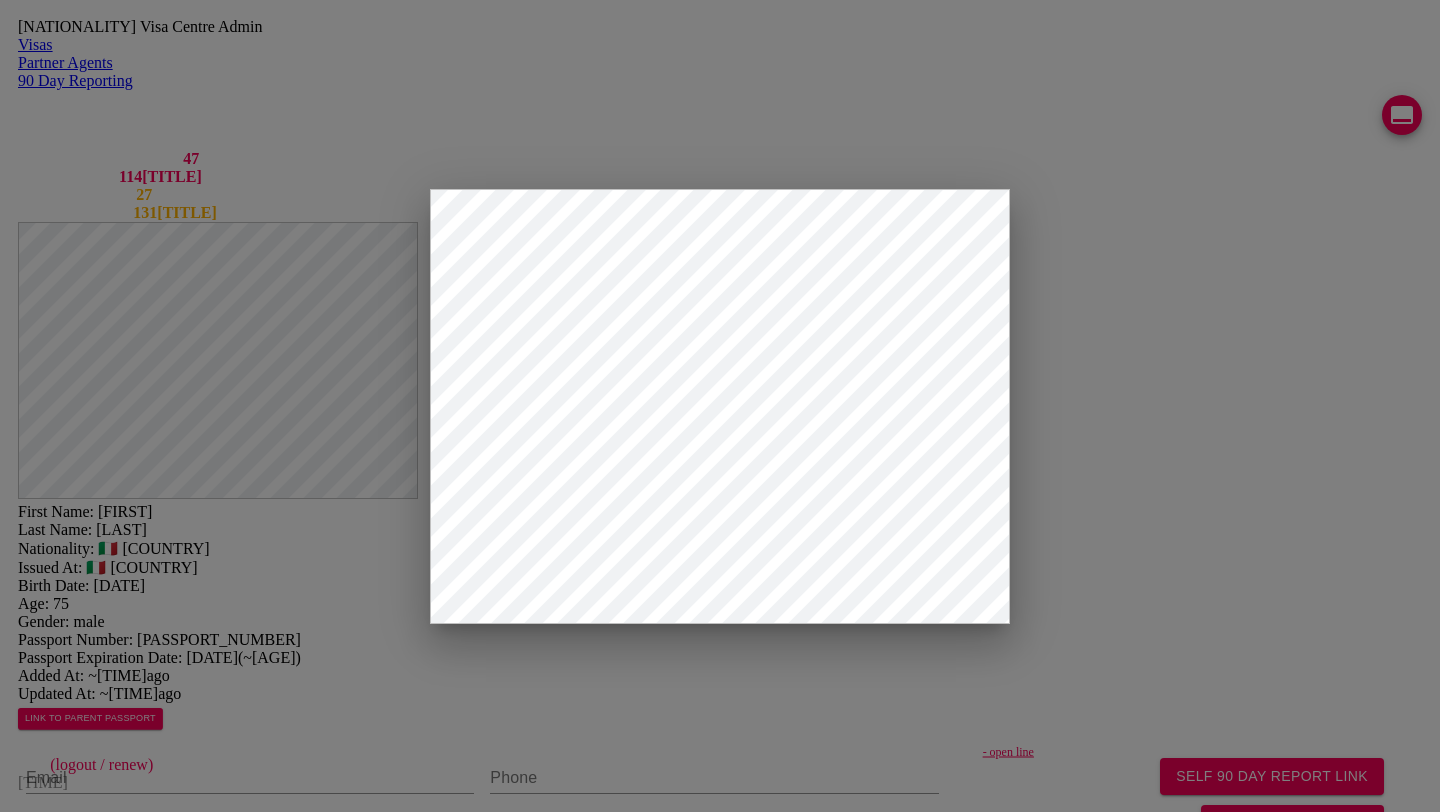 click at bounding box center [118, 2043] 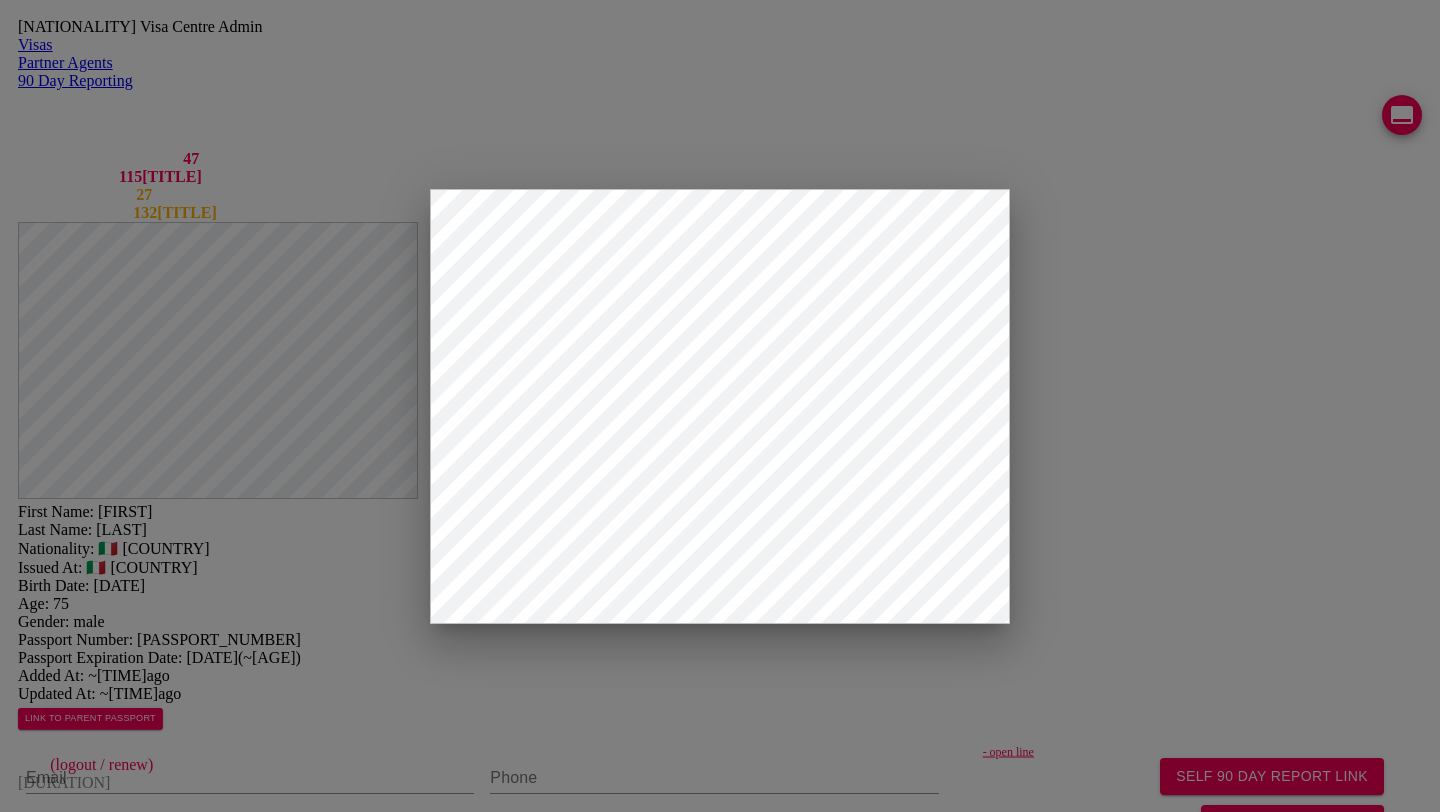type on "SUVARNABHUMI" 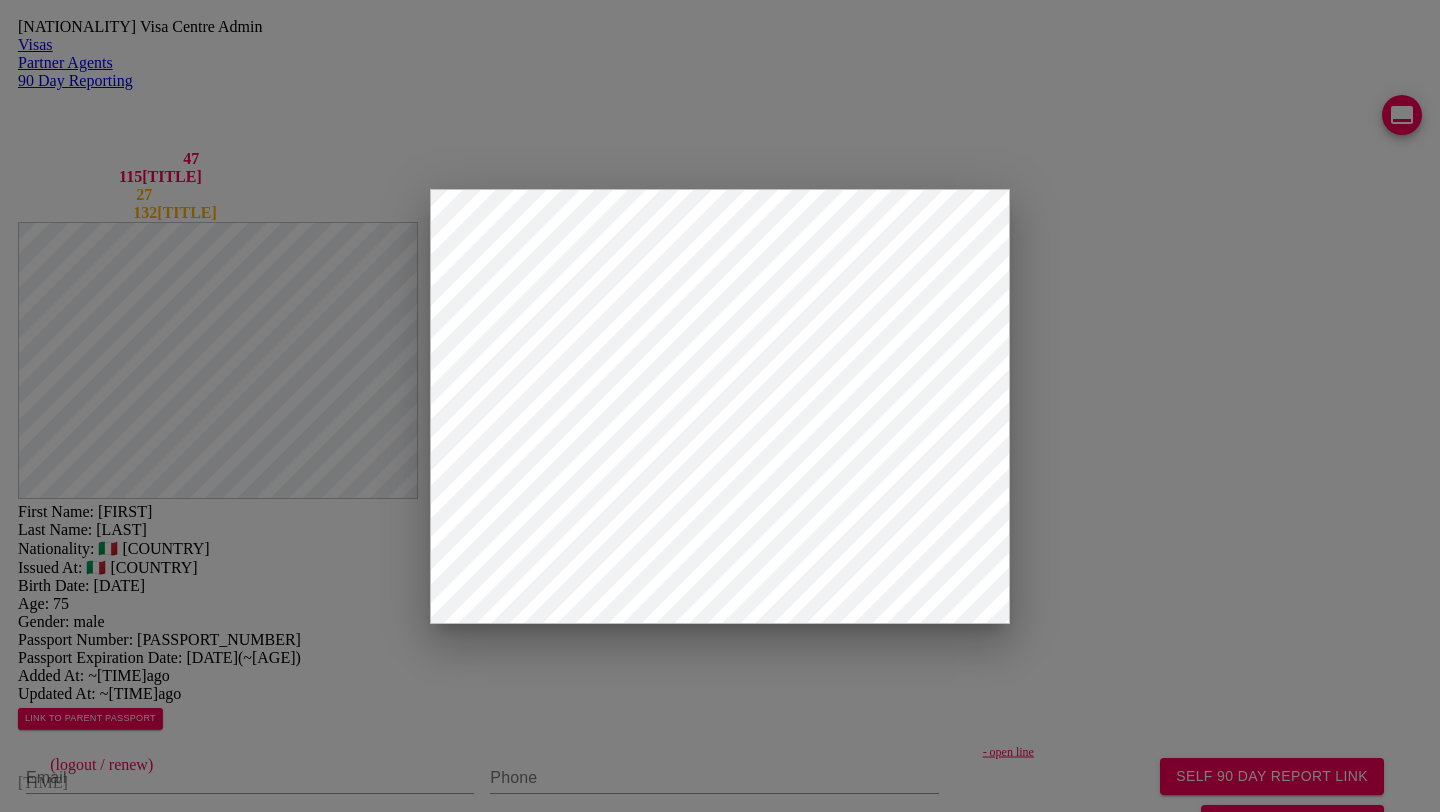 type on "22/10/2014" 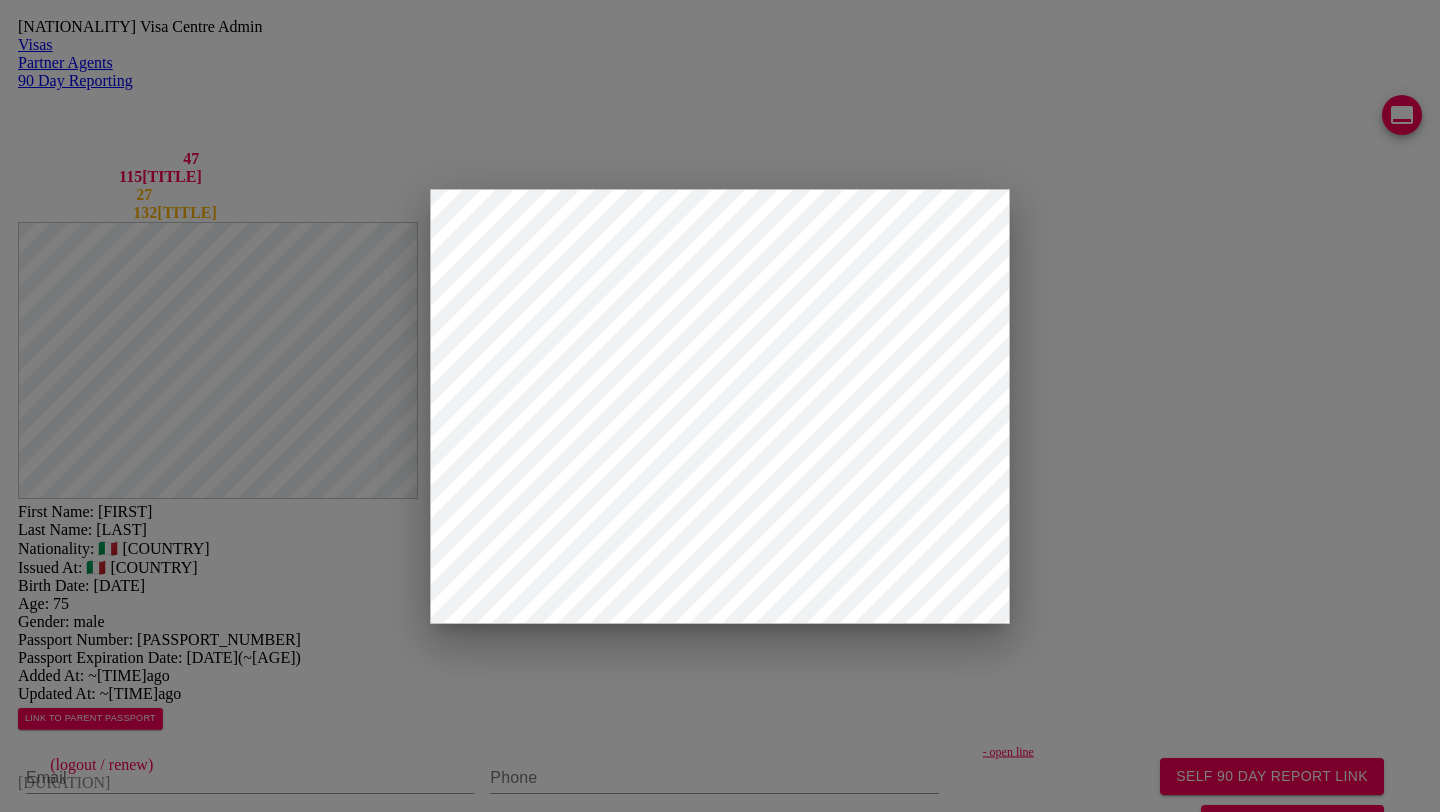 scroll, scrollTop: 306, scrollLeft: 0, axis: vertical 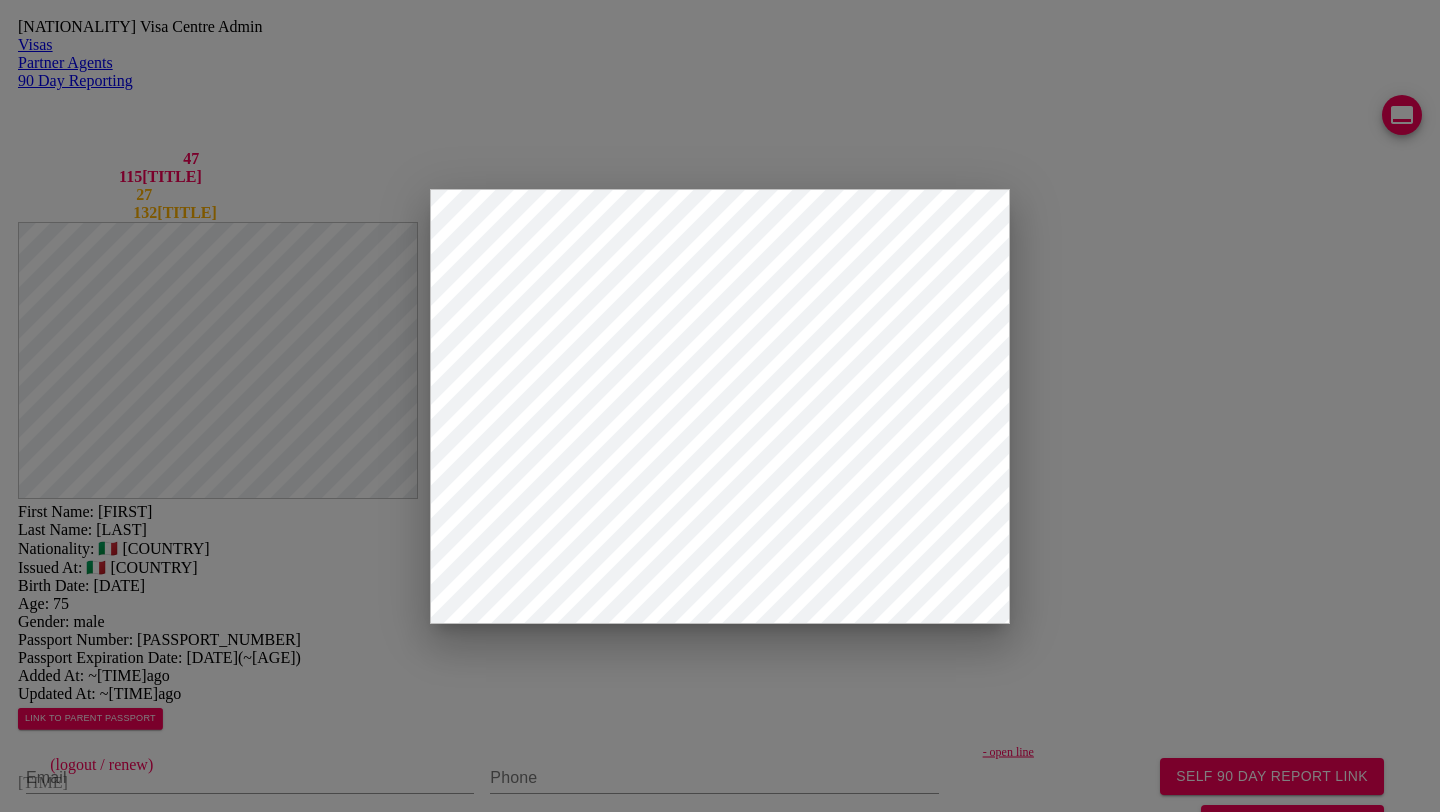 type on "365" 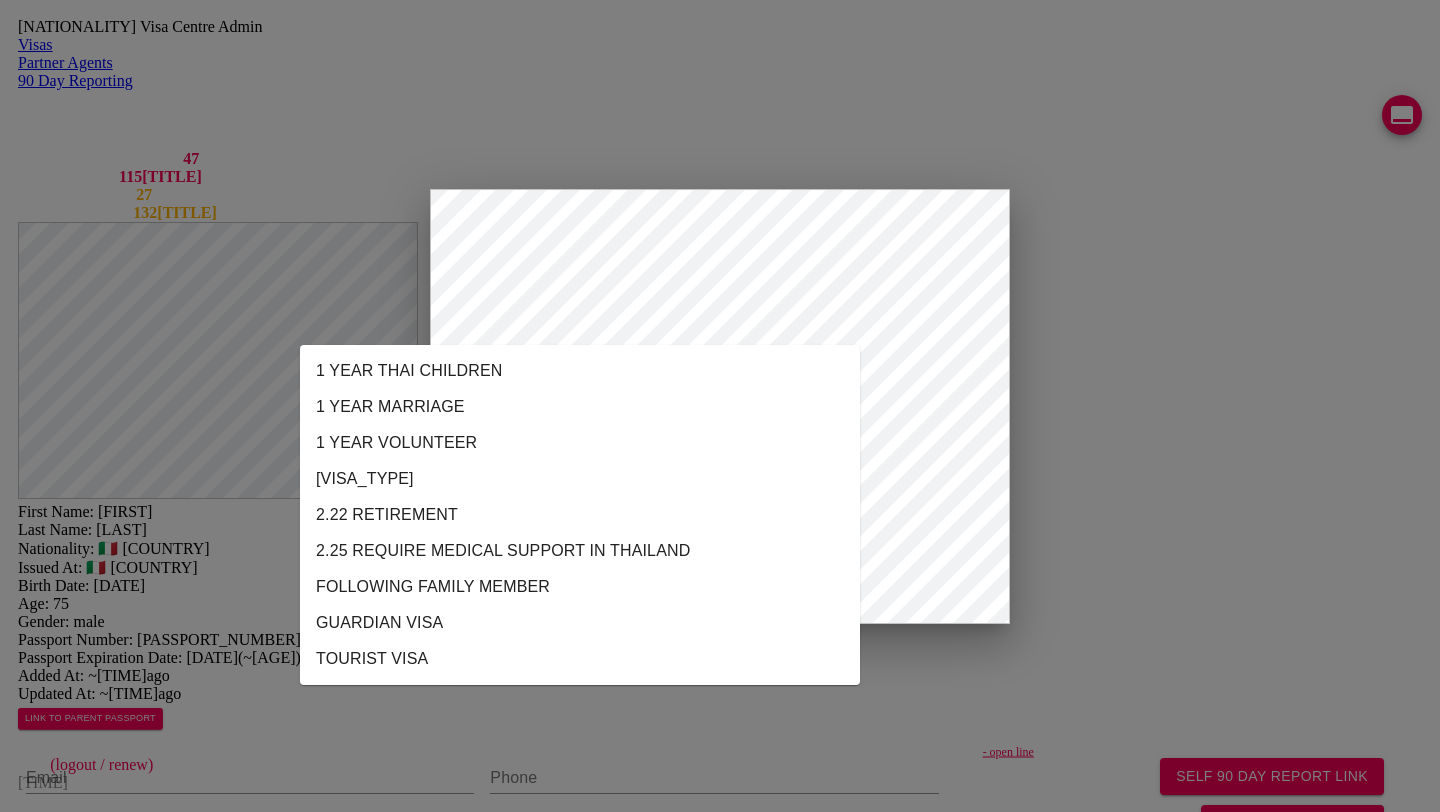 click on "Reason of extension" at bounding box center (720, 2226) 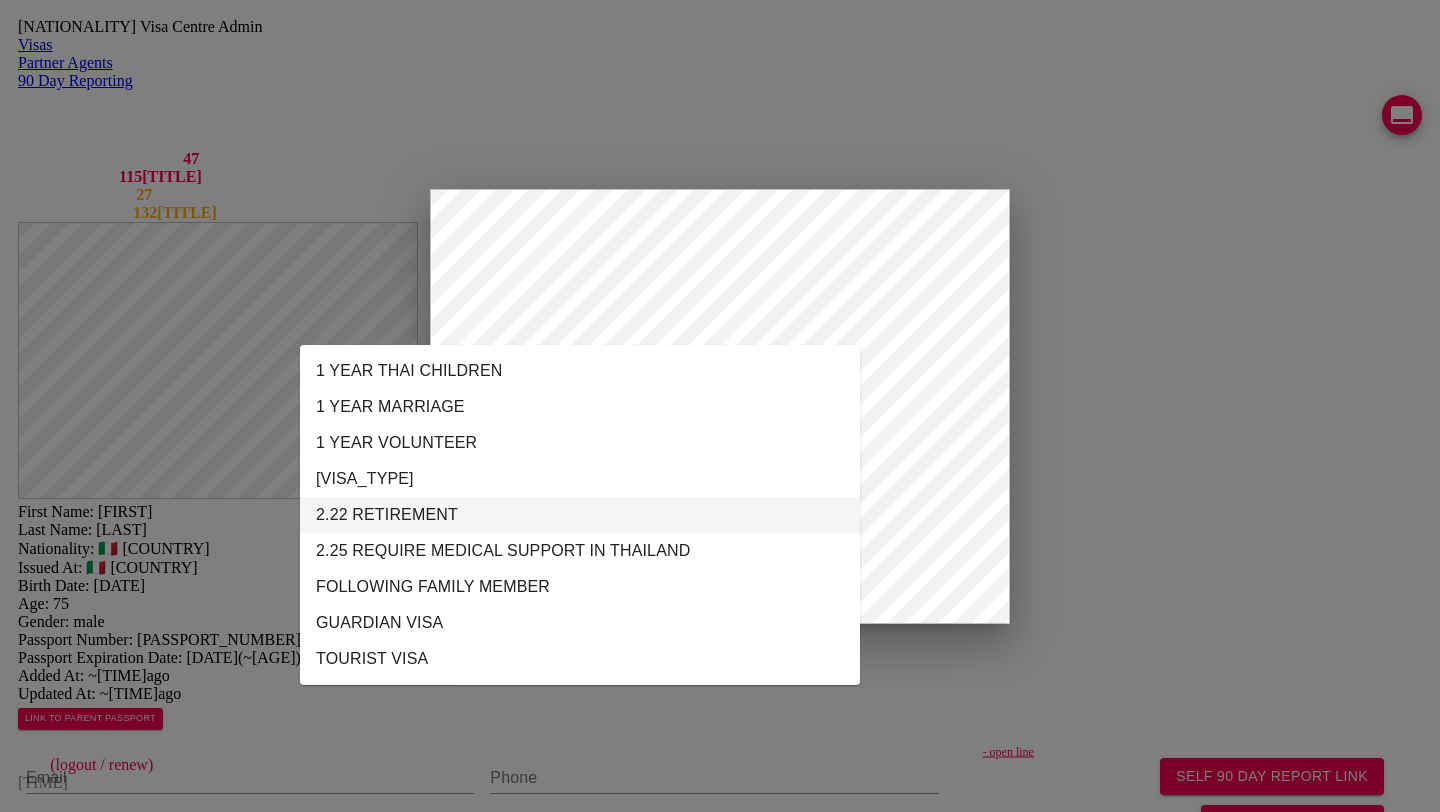 click on "2.22 RETIREMENT" at bounding box center (580, 515) 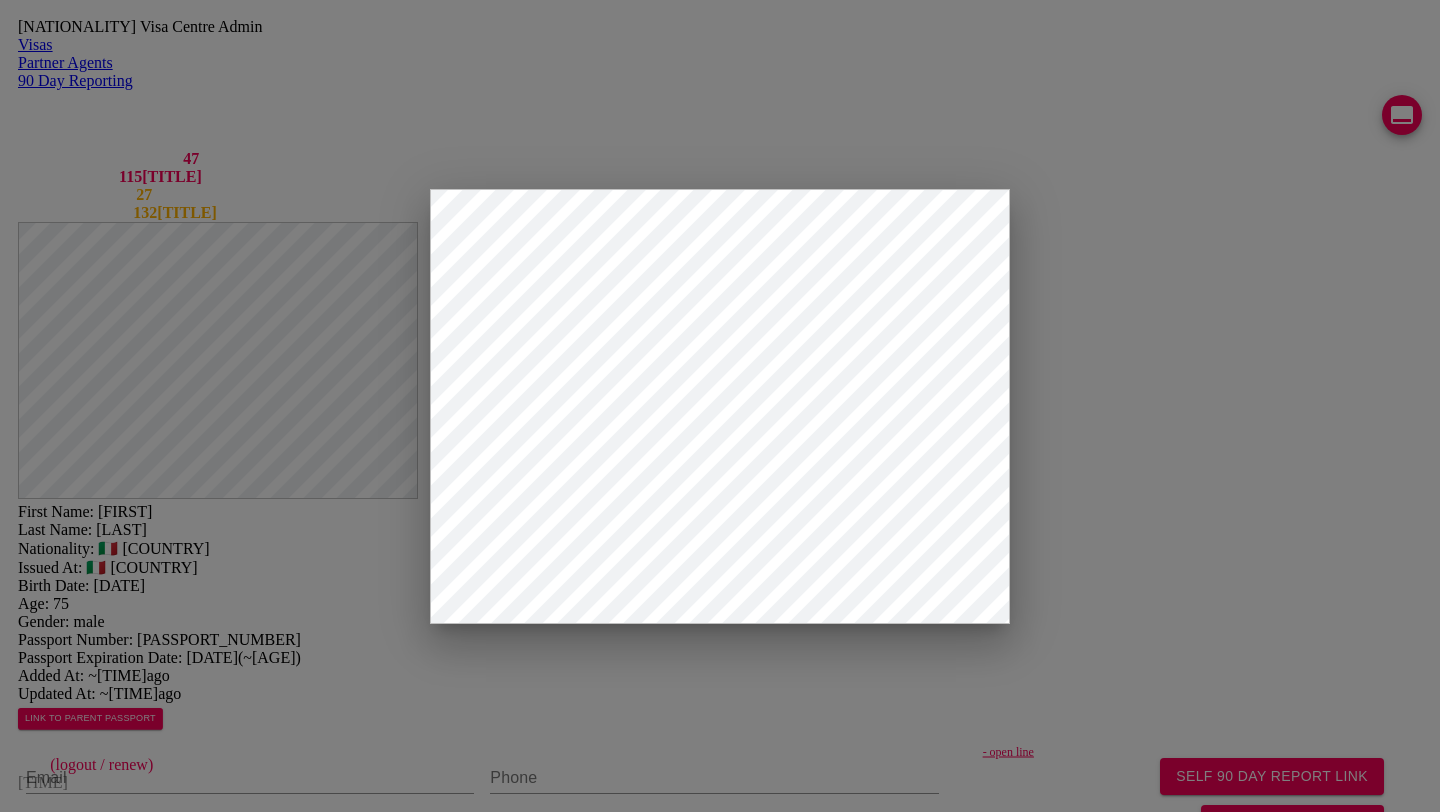 scroll, scrollTop: 306, scrollLeft: 0, axis: vertical 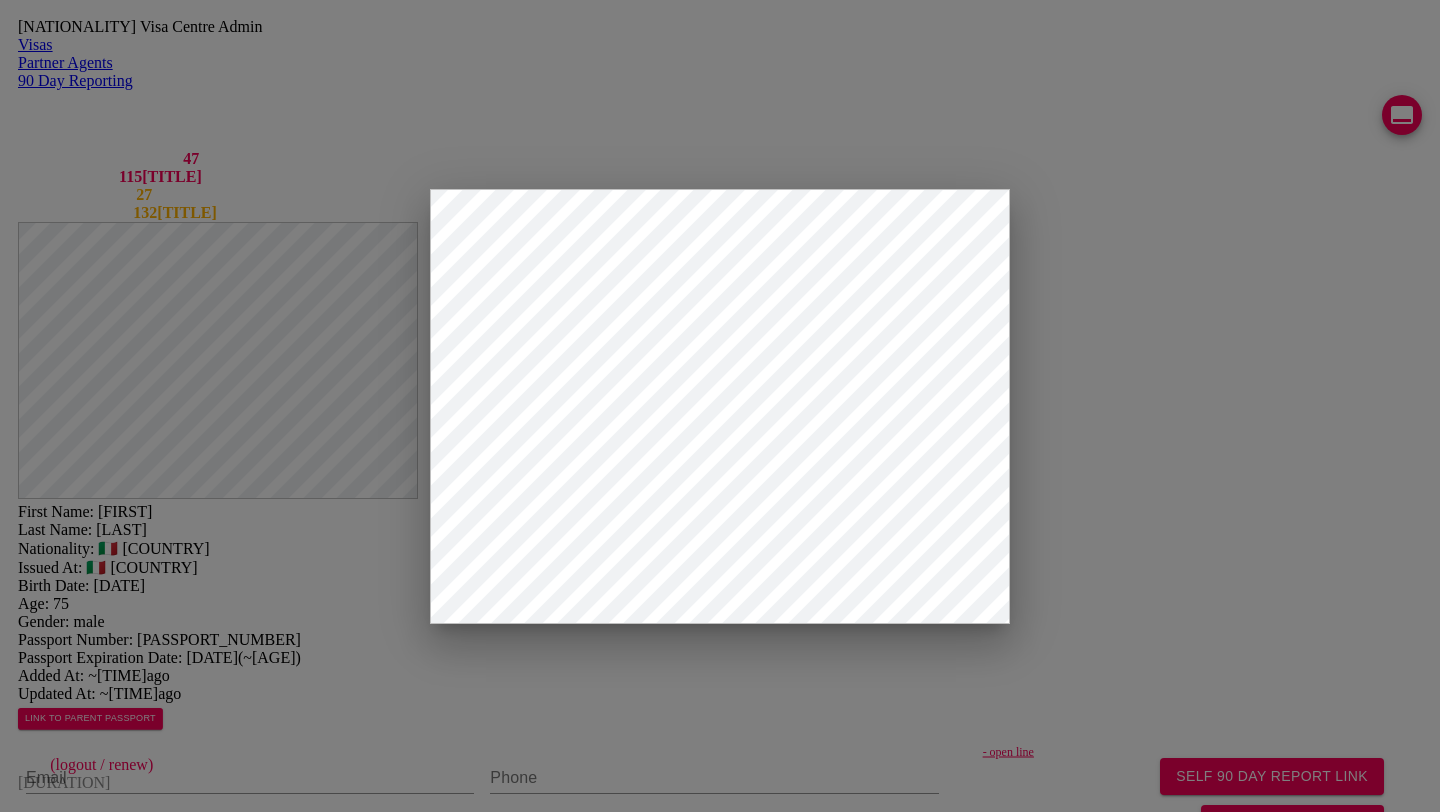 type on "2.22 RETIREMENT" 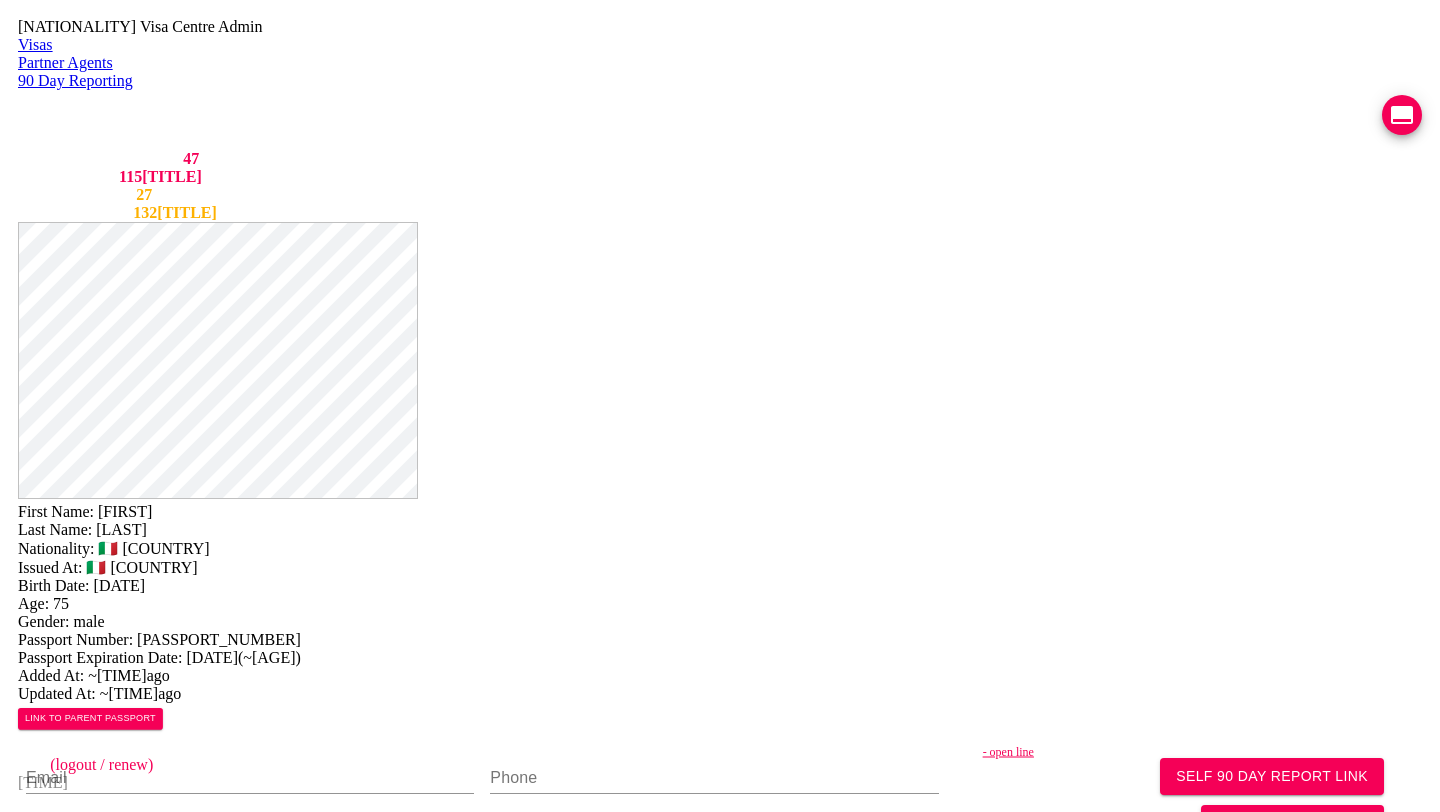 click on "TM7" at bounding box center (763, 1465) 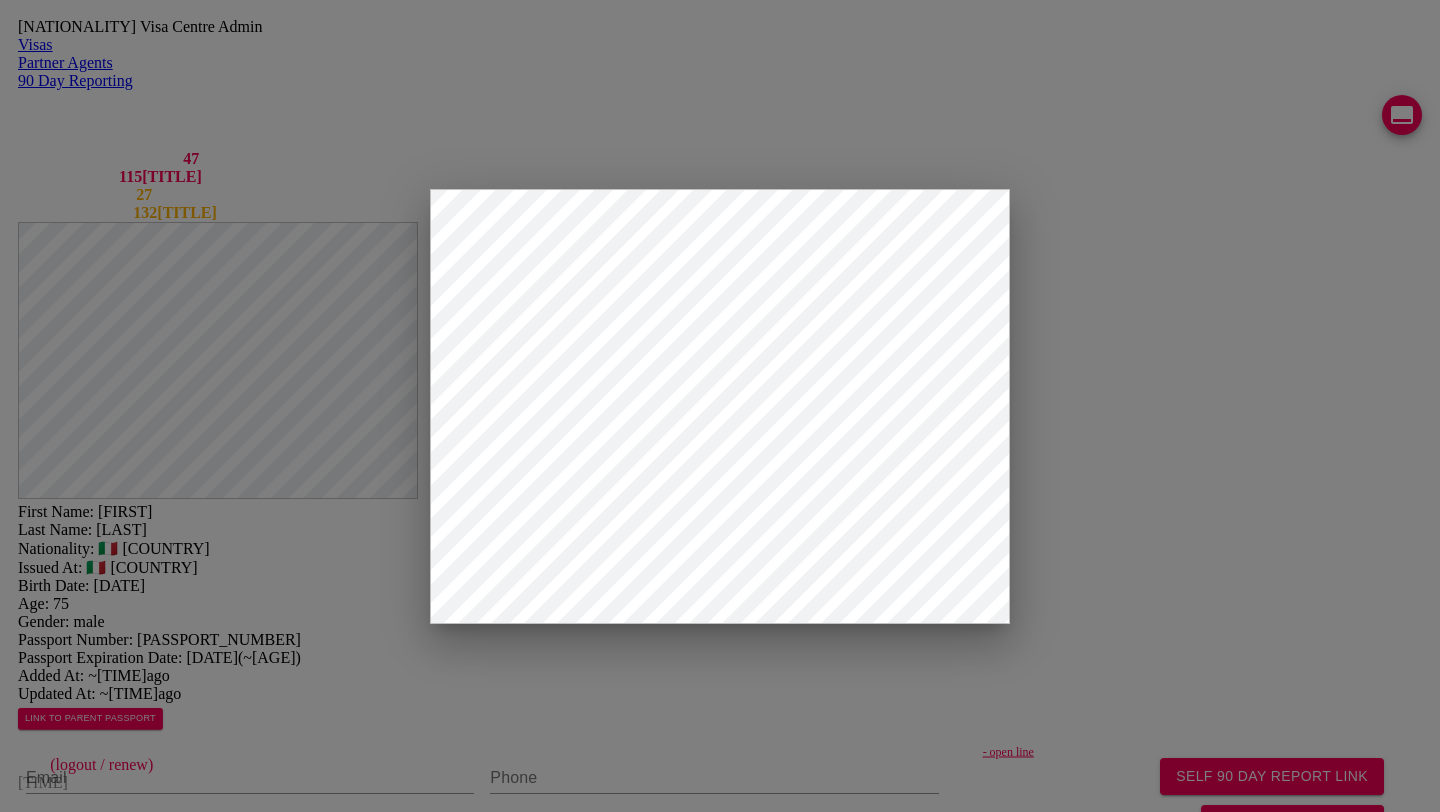 scroll, scrollTop: 306, scrollLeft: 0, axis: vertical 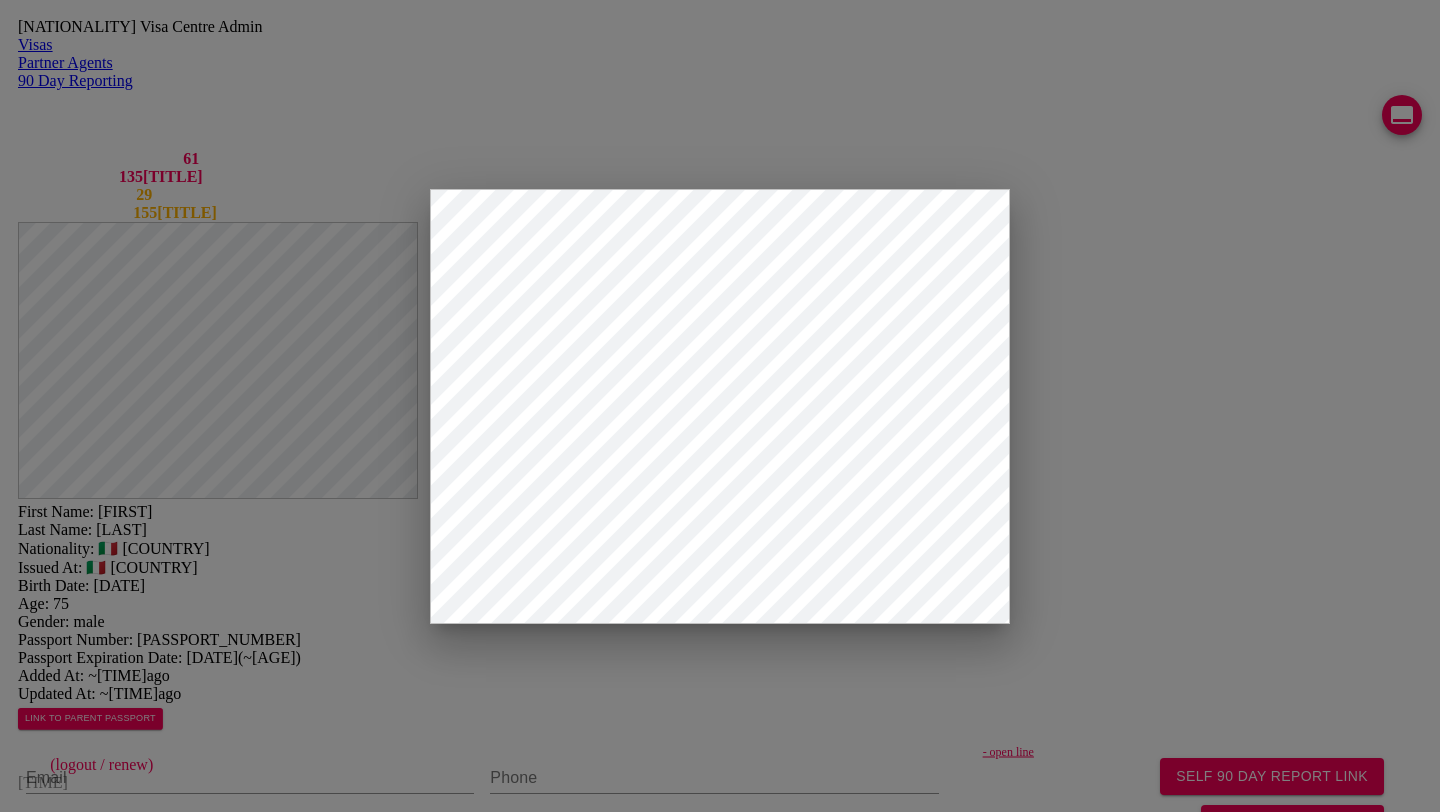 click on "Save" at bounding box center [526, 2269] 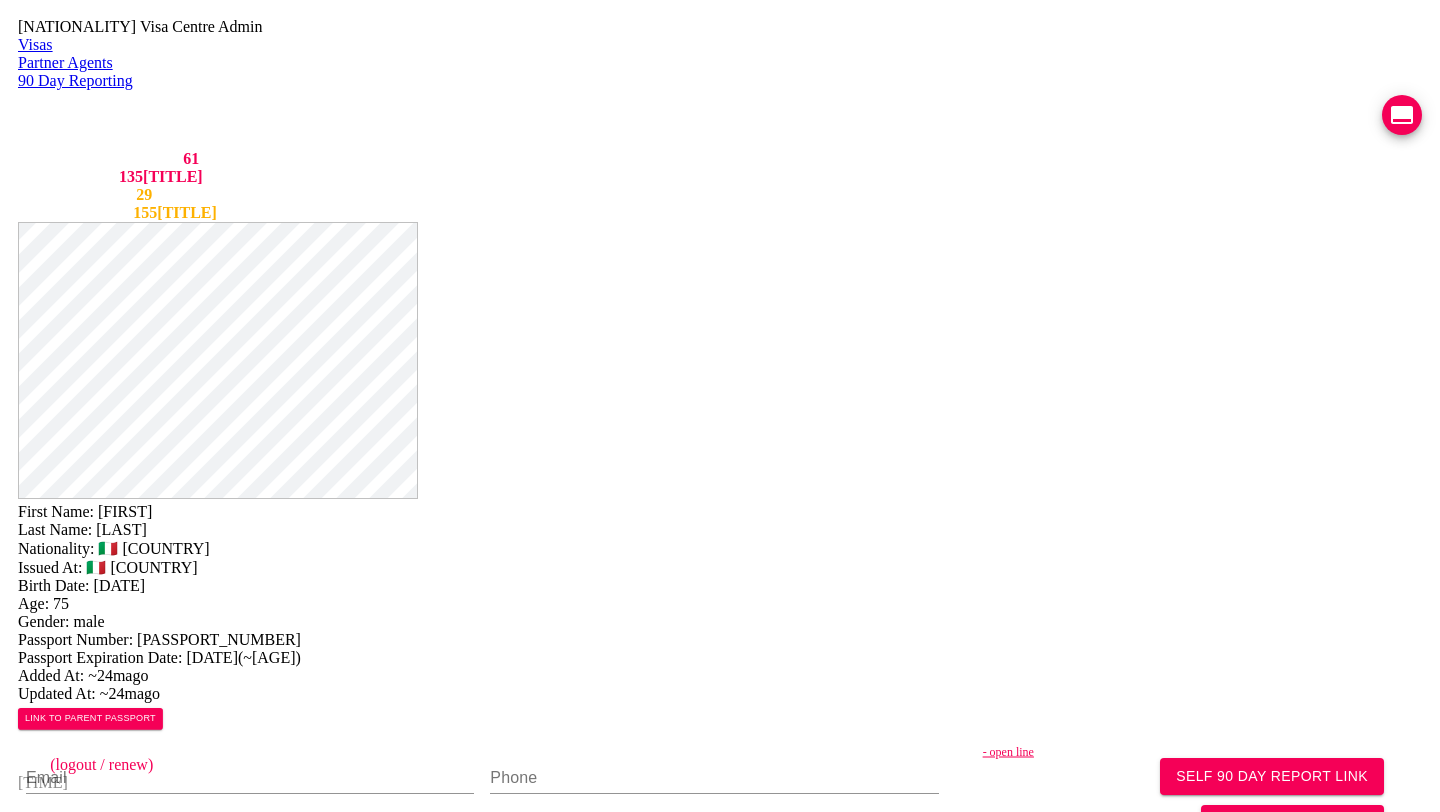 scroll, scrollTop: 0, scrollLeft: 0, axis: both 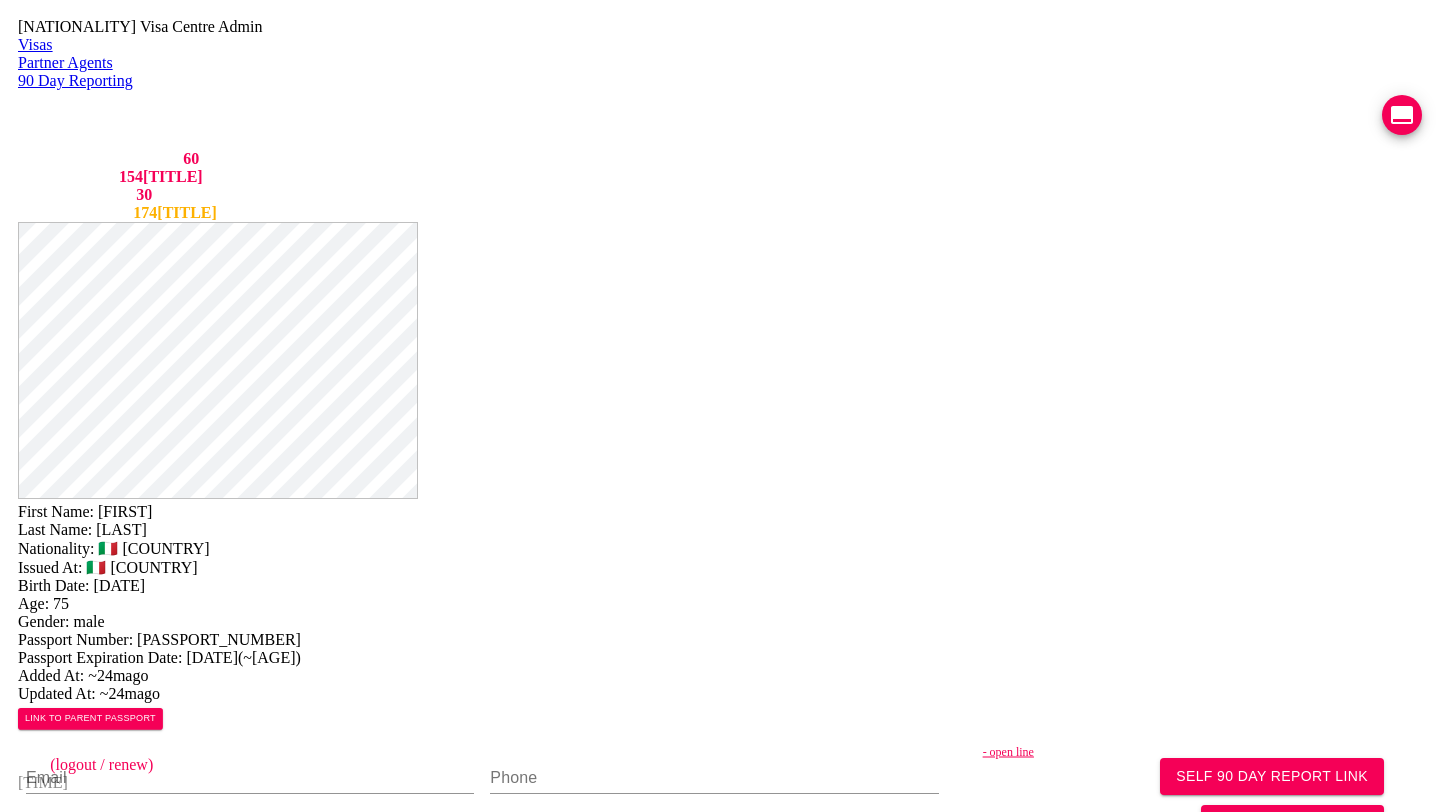click on "Gender:   male" at bounding box center (720, 622) 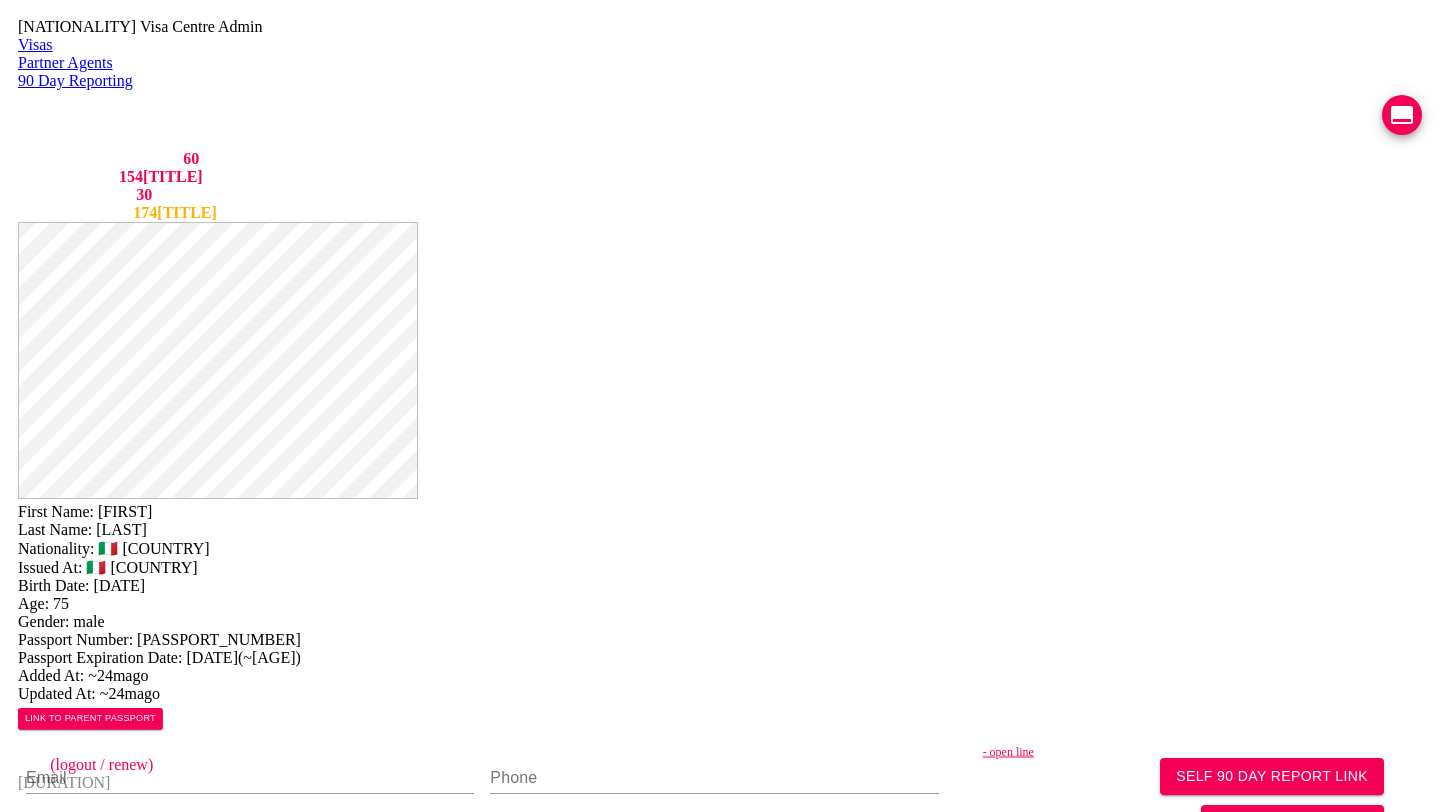 copy on "ALESSANDRO Last Name:   FRANTINI" 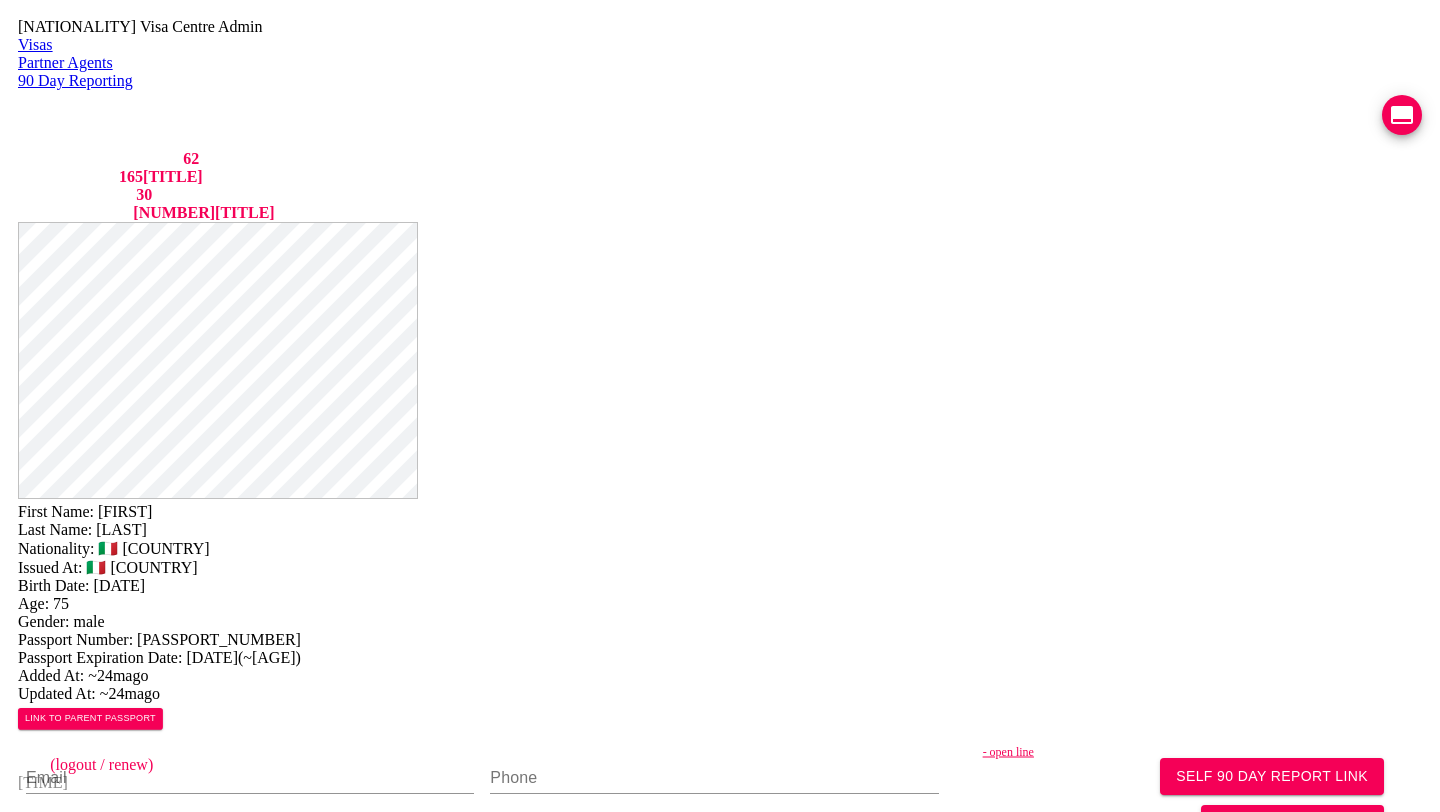scroll, scrollTop: 492, scrollLeft: 0, axis: vertical 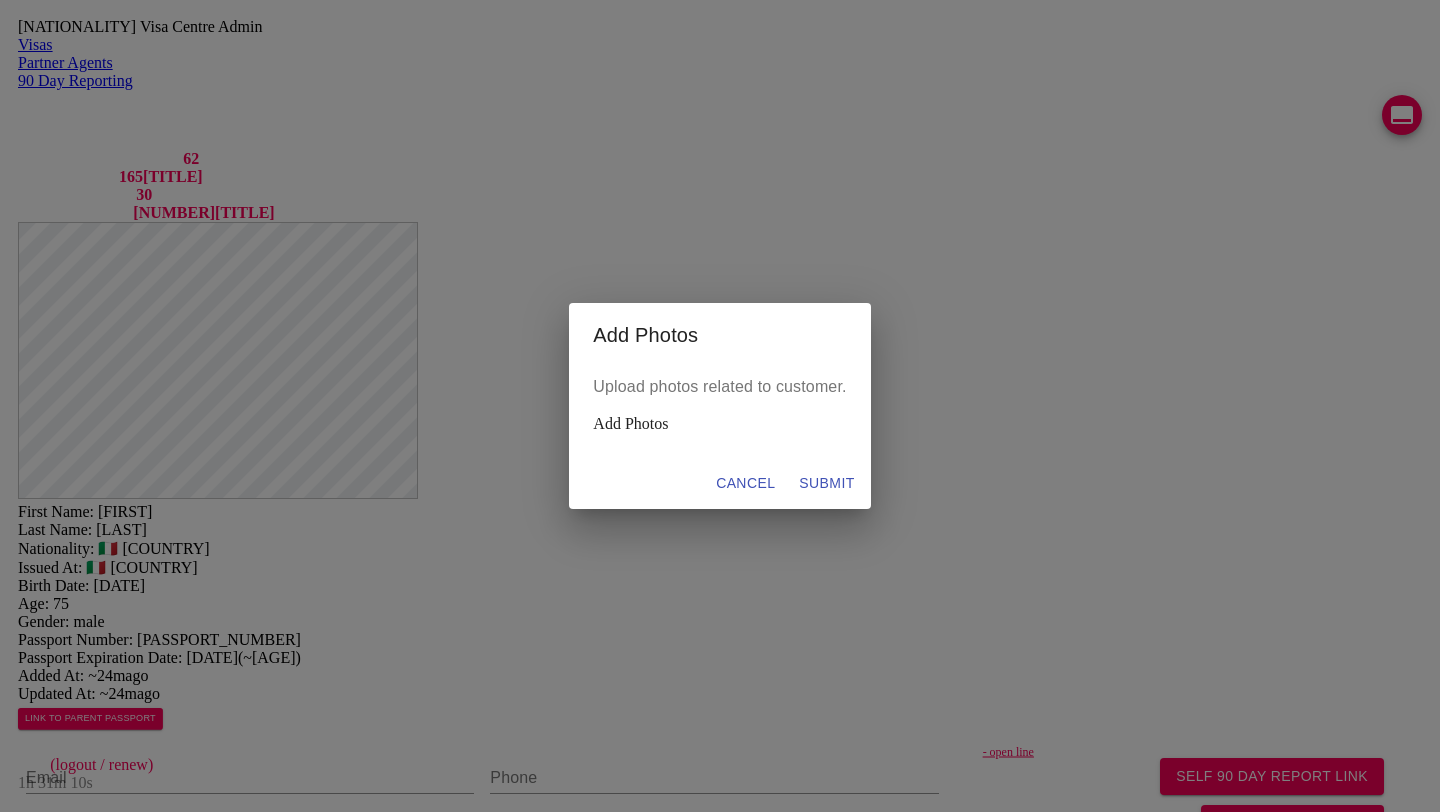 click on "Add Photos" at bounding box center [719, 424] 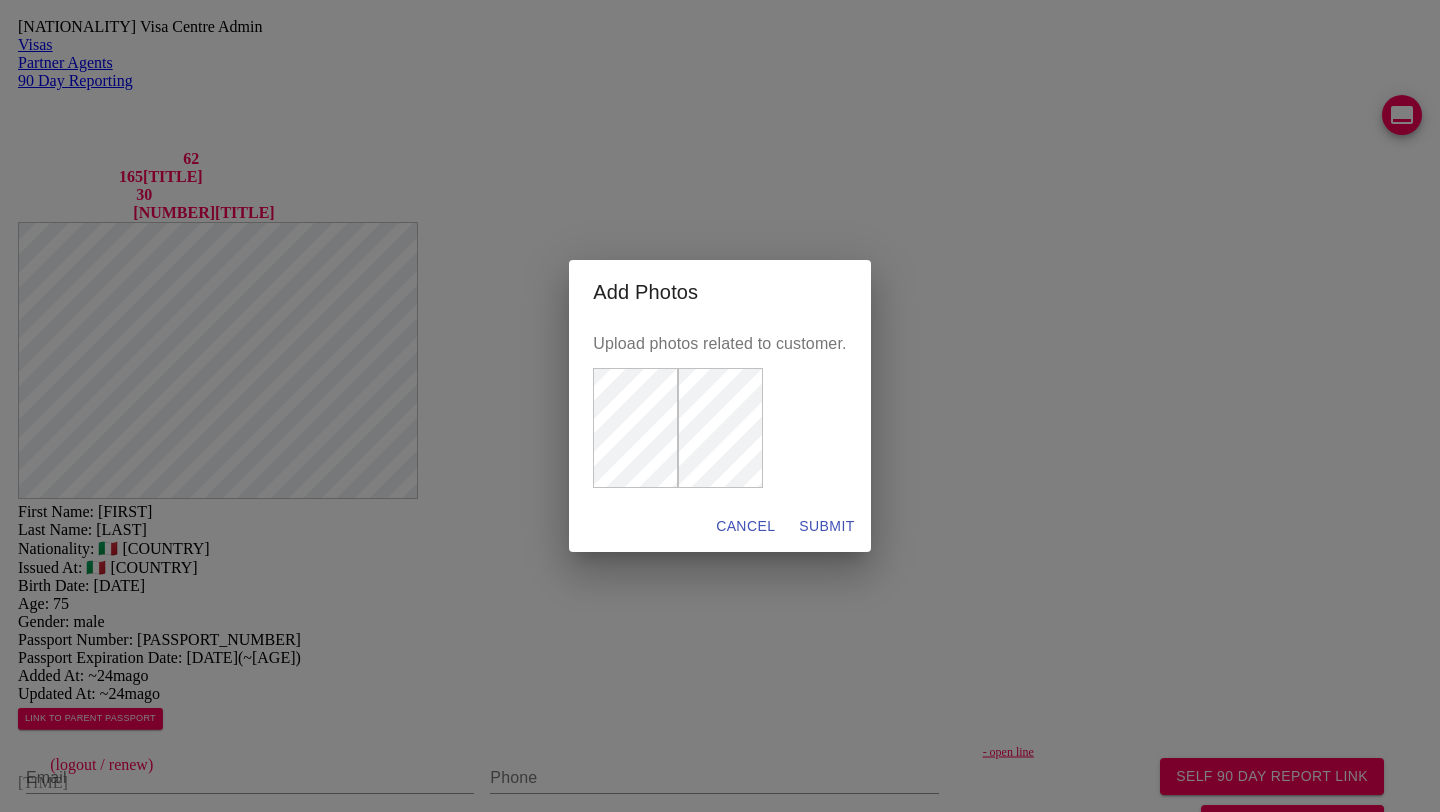click on "SUBMIT" at bounding box center (826, 526) 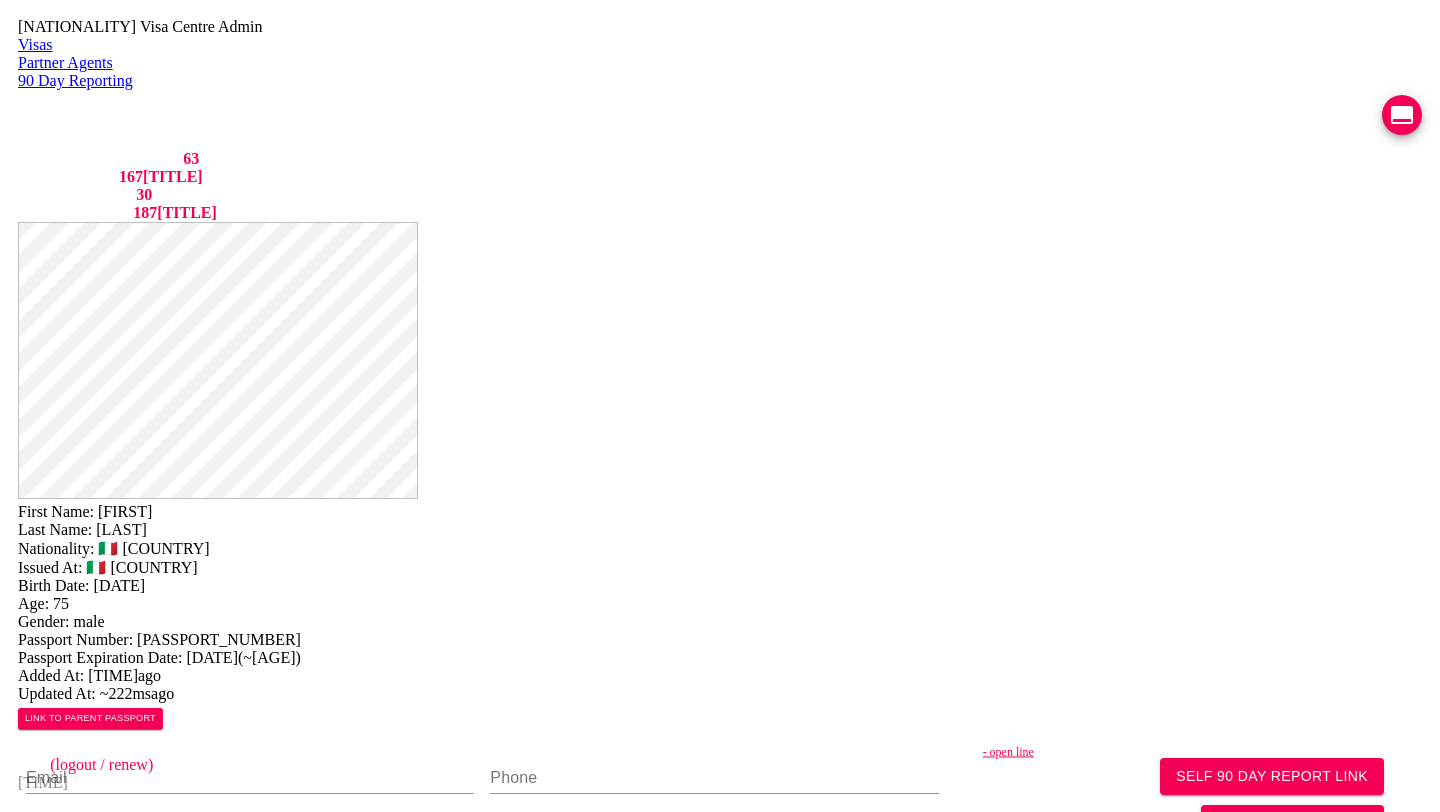 scroll, scrollTop: 0, scrollLeft: 0, axis: both 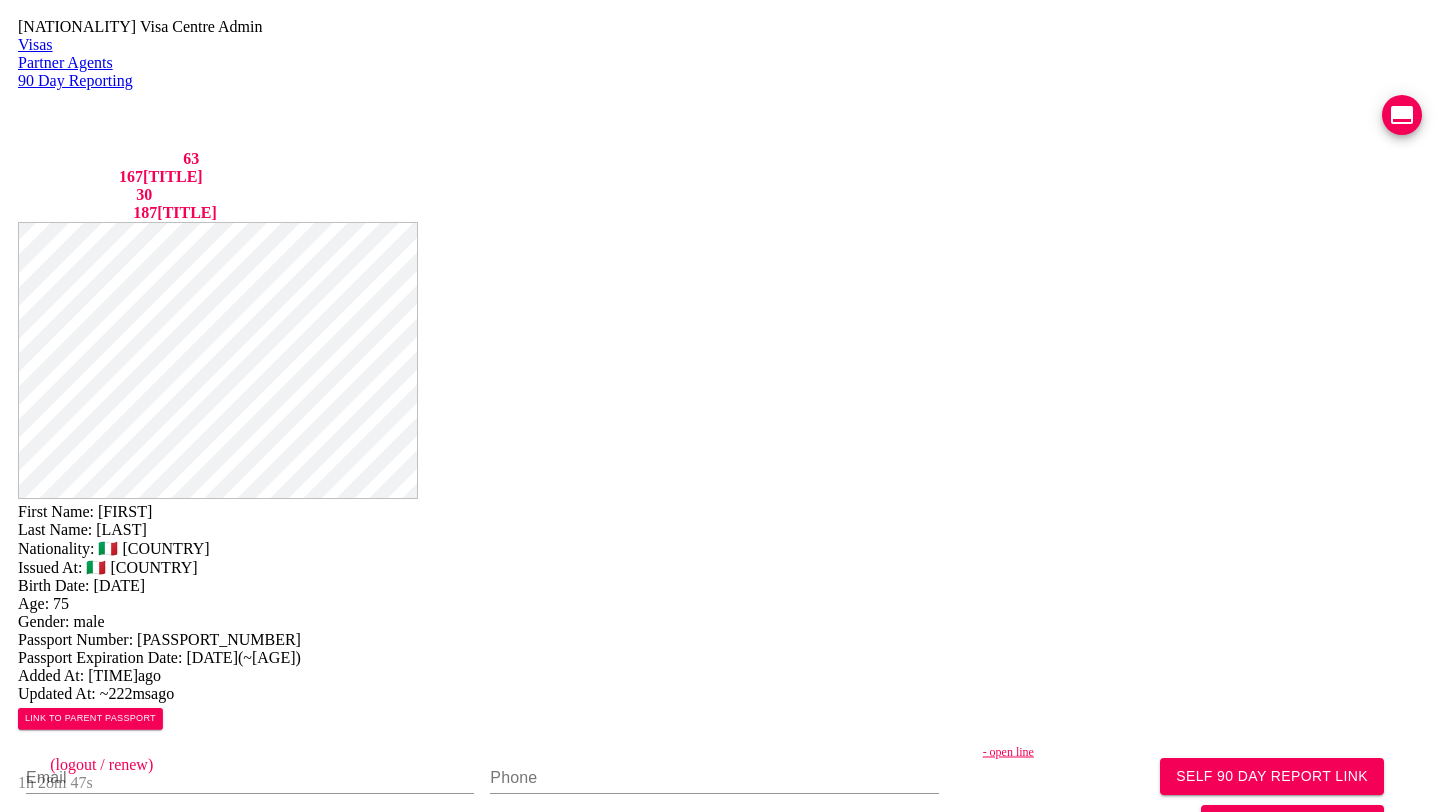 click on "- open line" at bounding box center [1213, 752] 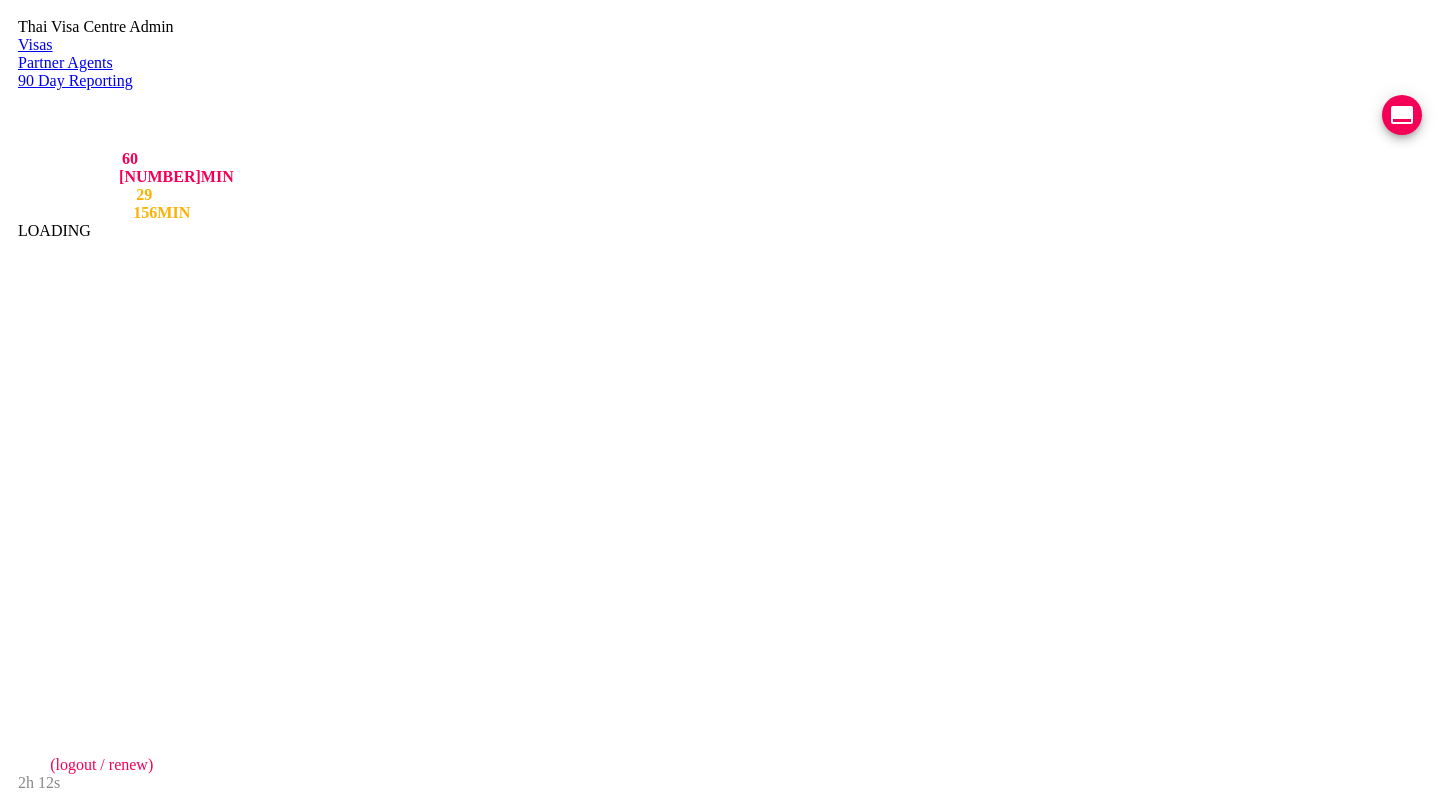 scroll, scrollTop: 0, scrollLeft: 0, axis: both 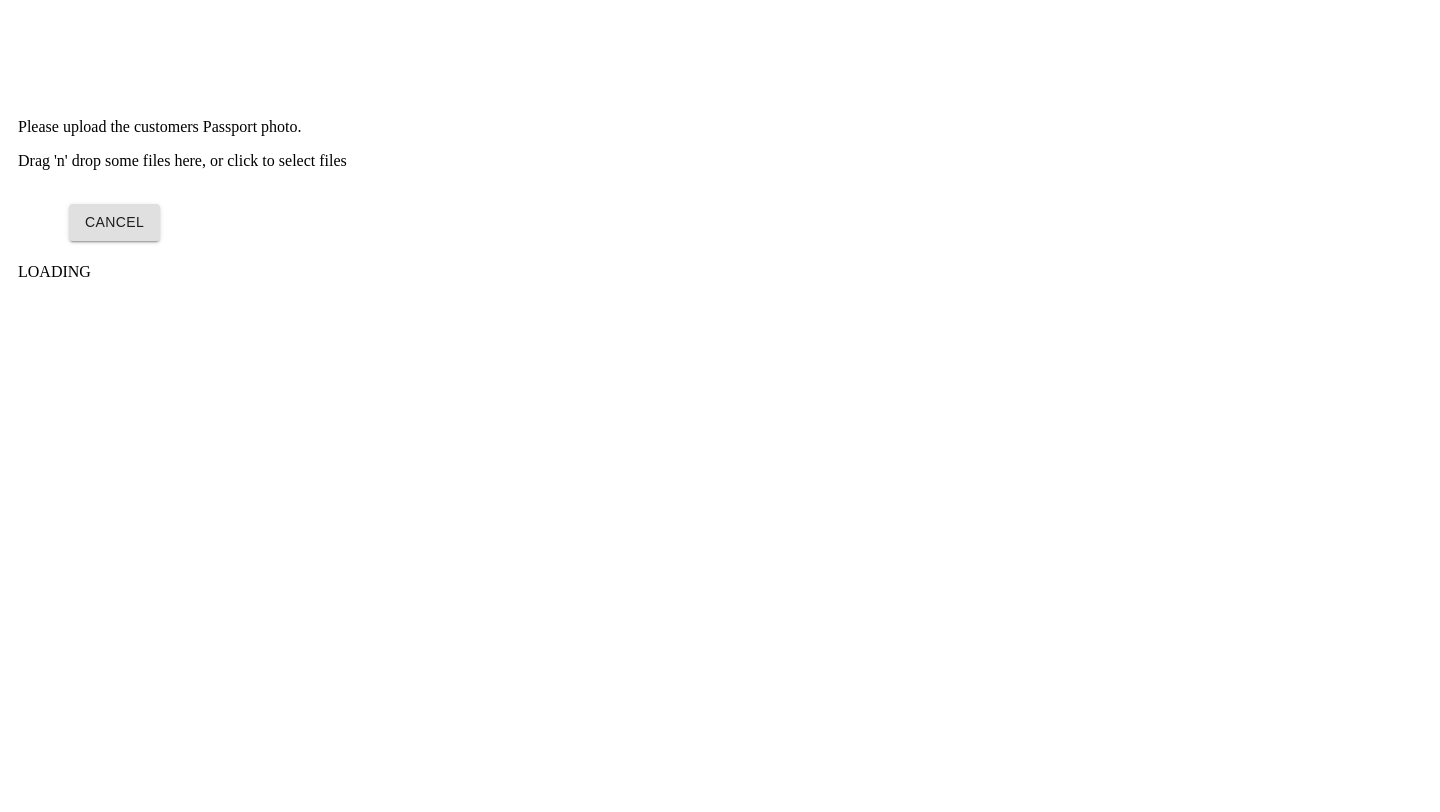 click on "Drag 'n' drop some files here, or click to select files" at bounding box center [720, 161] 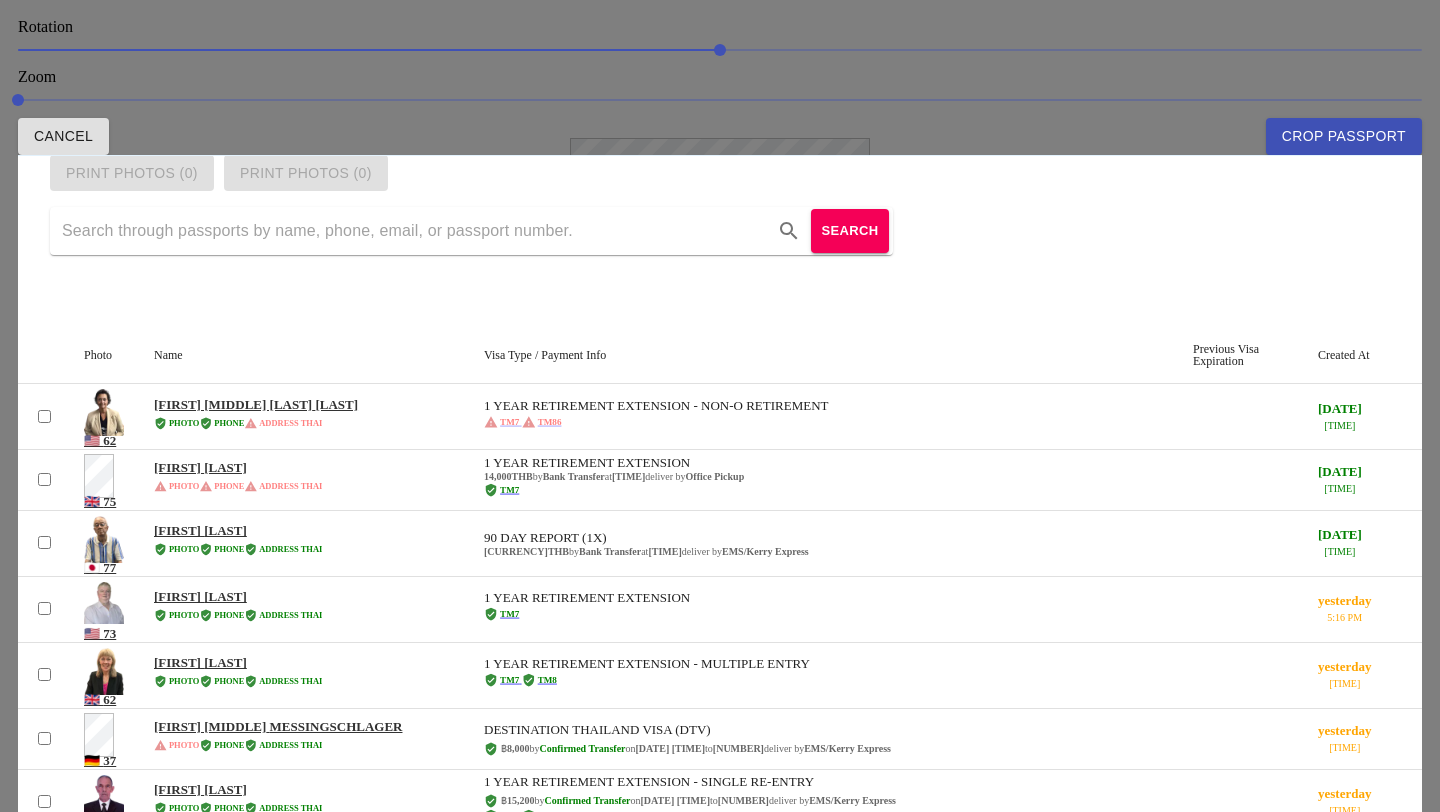 click at bounding box center [720, 406] 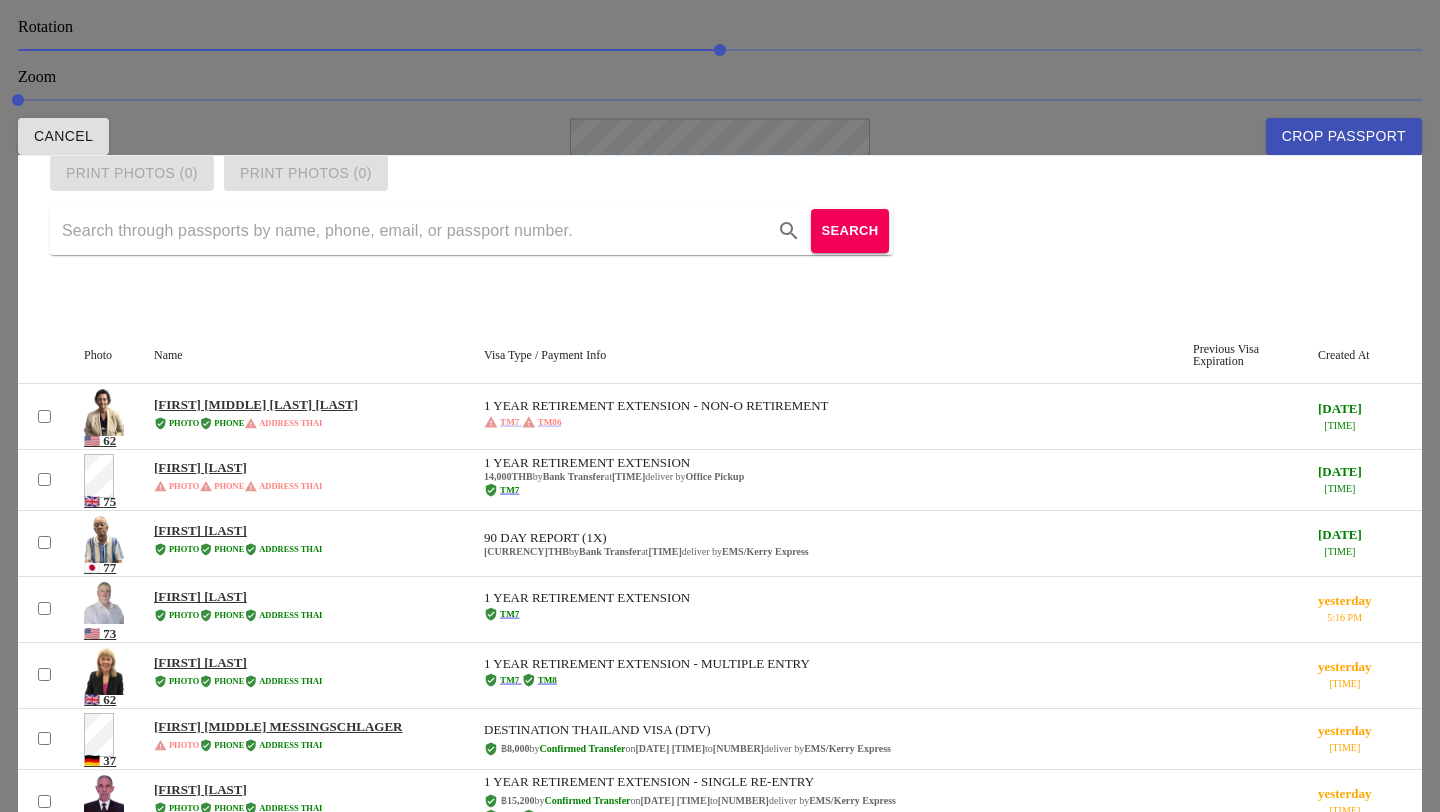 drag, startPoint x: 820, startPoint y: 328, endPoint x: 829, endPoint y: 294, distance: 35.17101 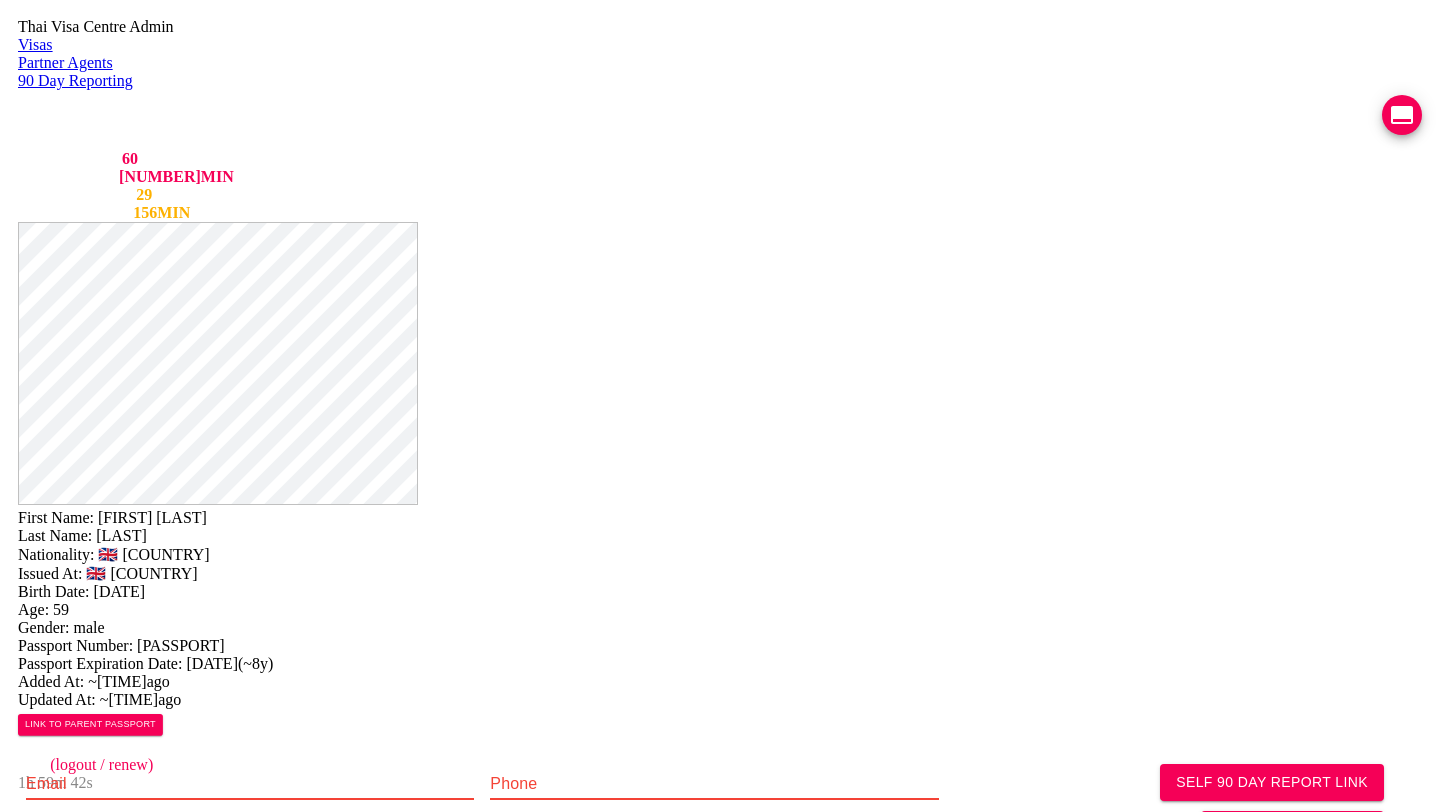 click at bounding box center [250, 784] 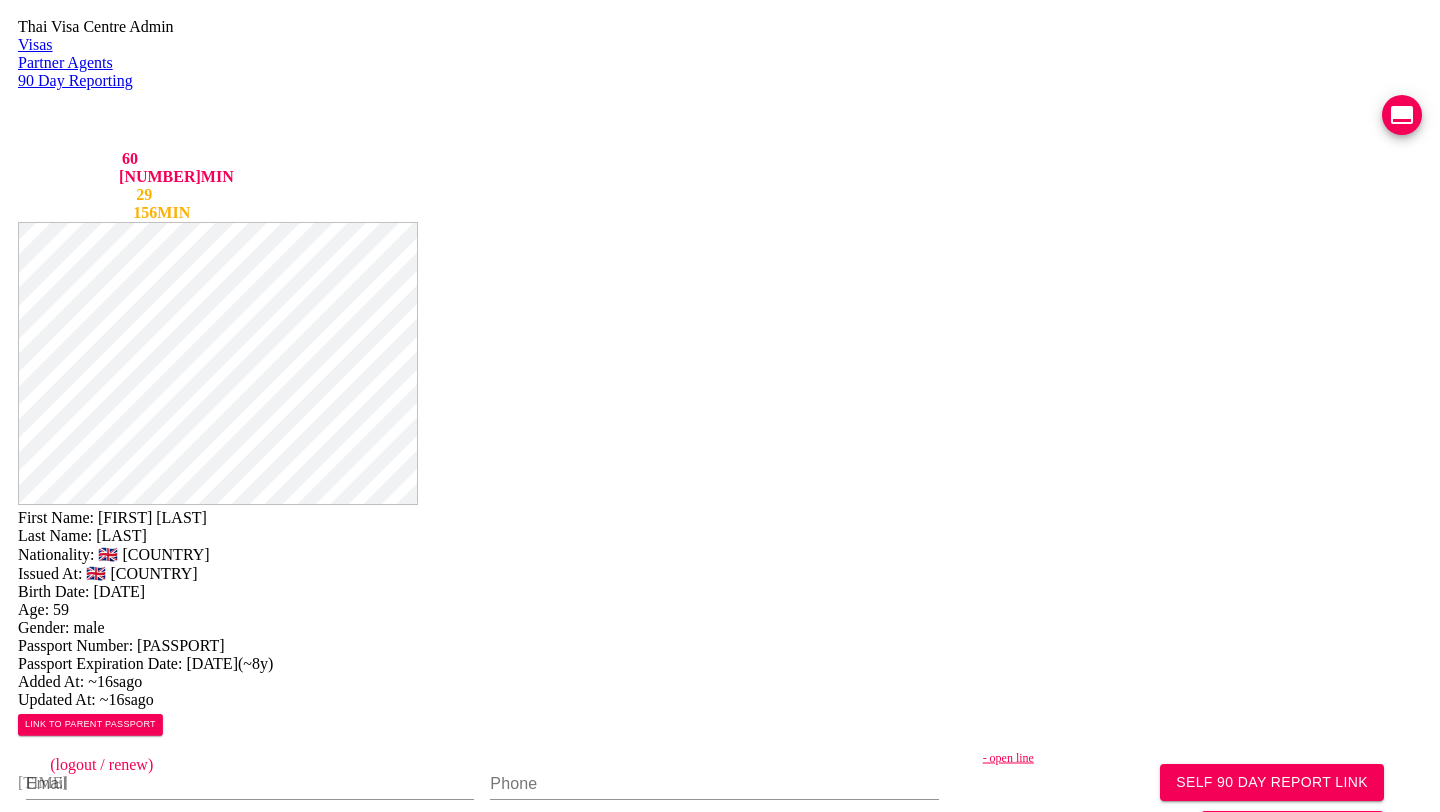 type on "https://chat.line.biz/Ucf44f918c4bb177ffe0a5137b1b615c3/chat/U7008181d265611eb43606af8a2756fc4" 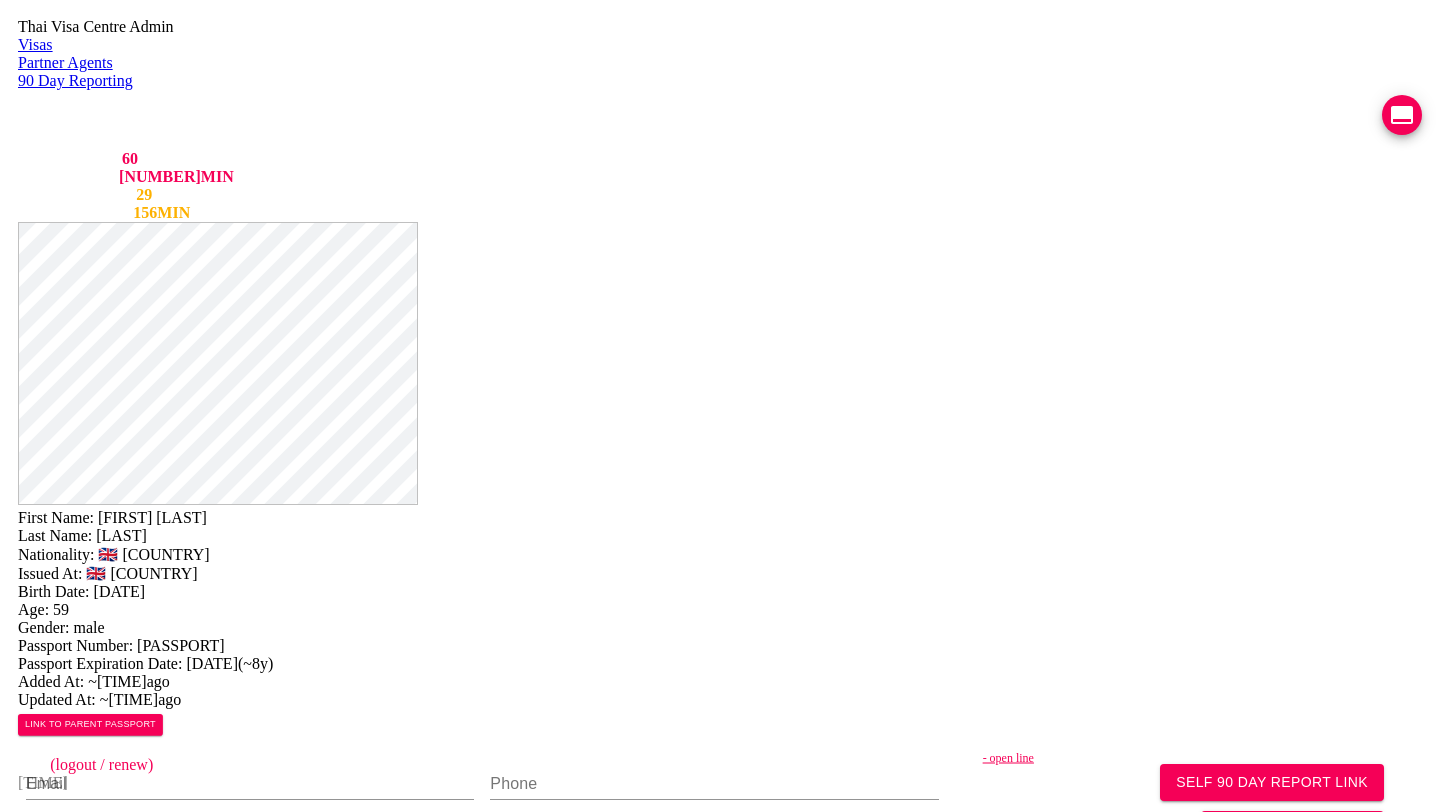 click on "Save Changes" at bounding box center [1190, 1031] 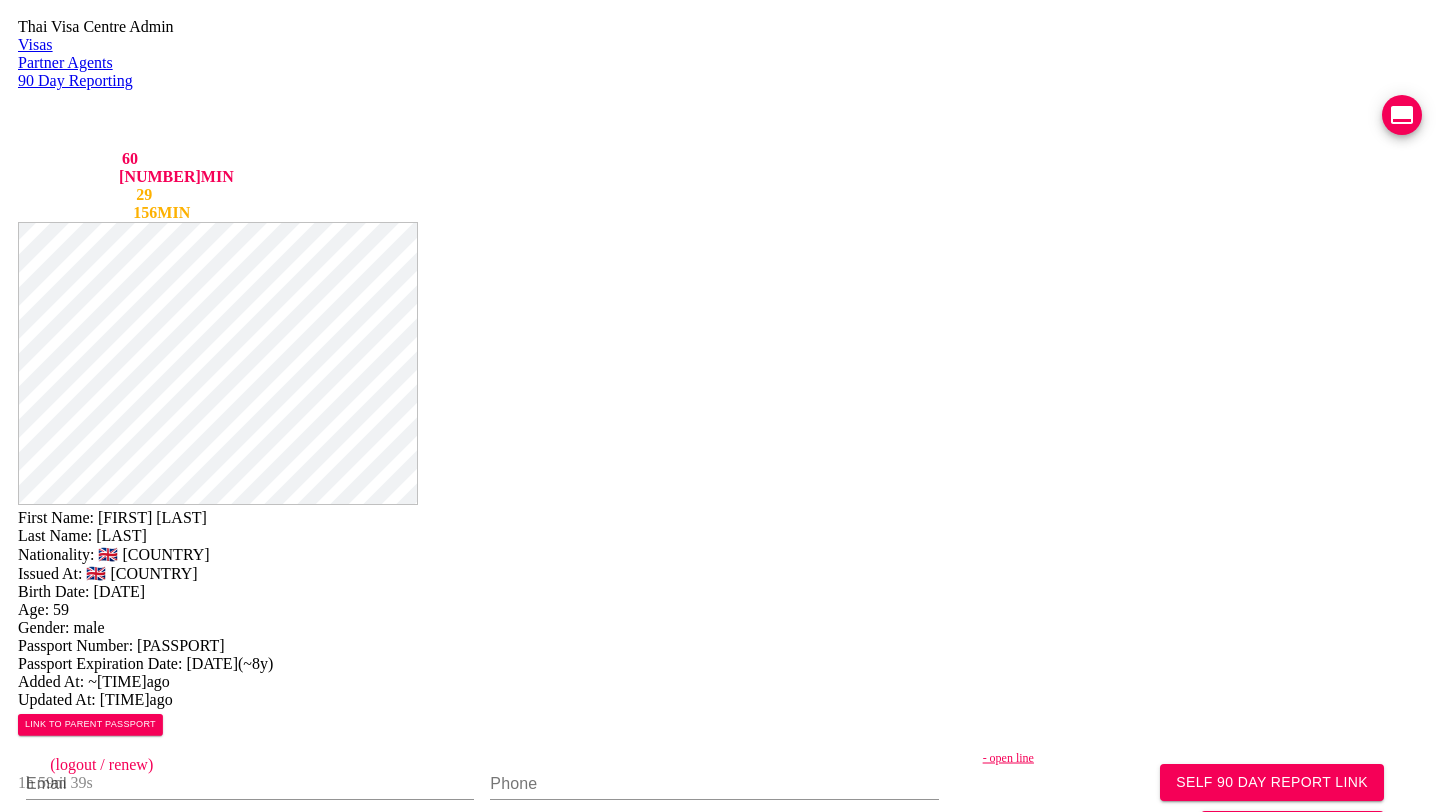 scroll, scrollTop: 329, scrollLeft: 0, axis: vertical 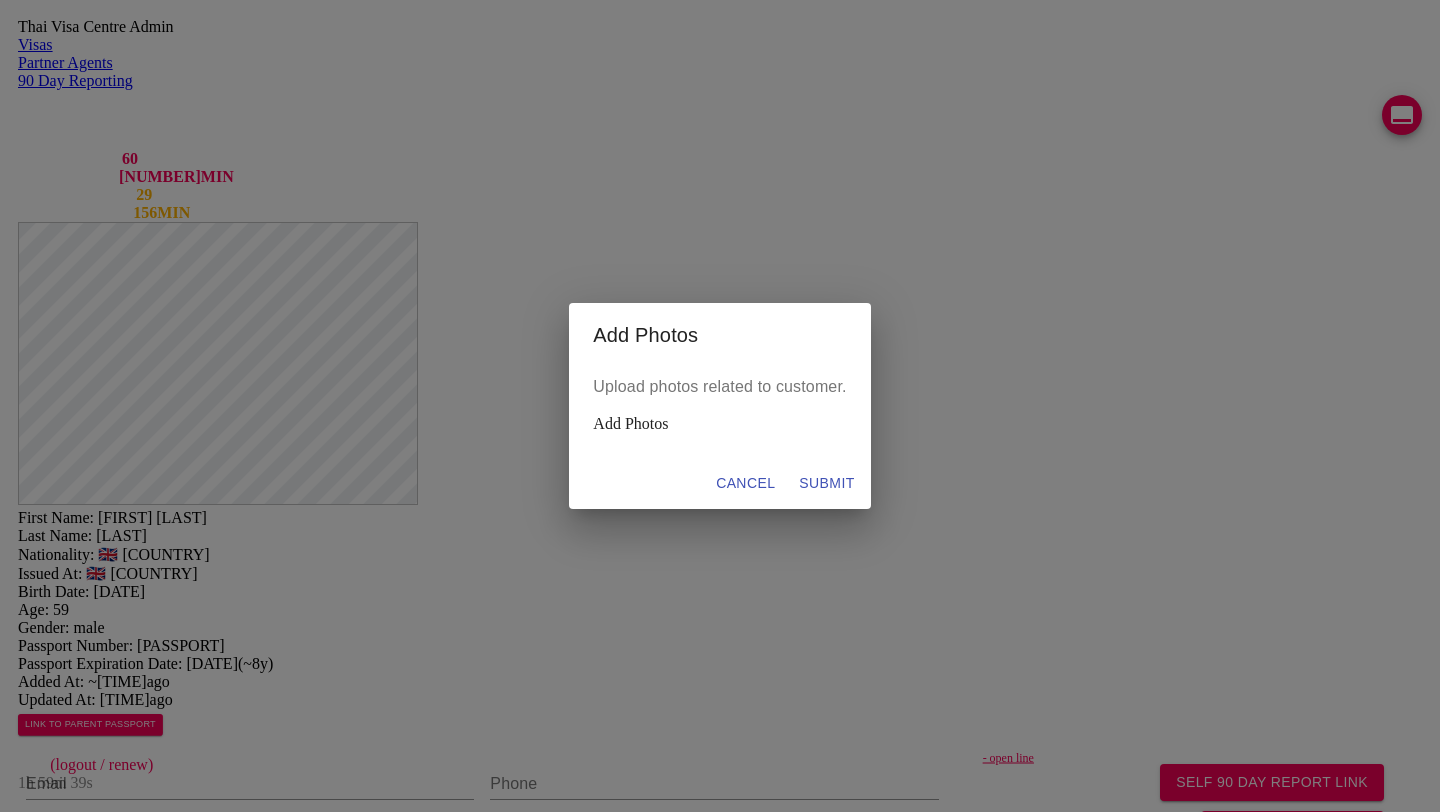 click on "Add Photos" at bounding box center (719, 424) 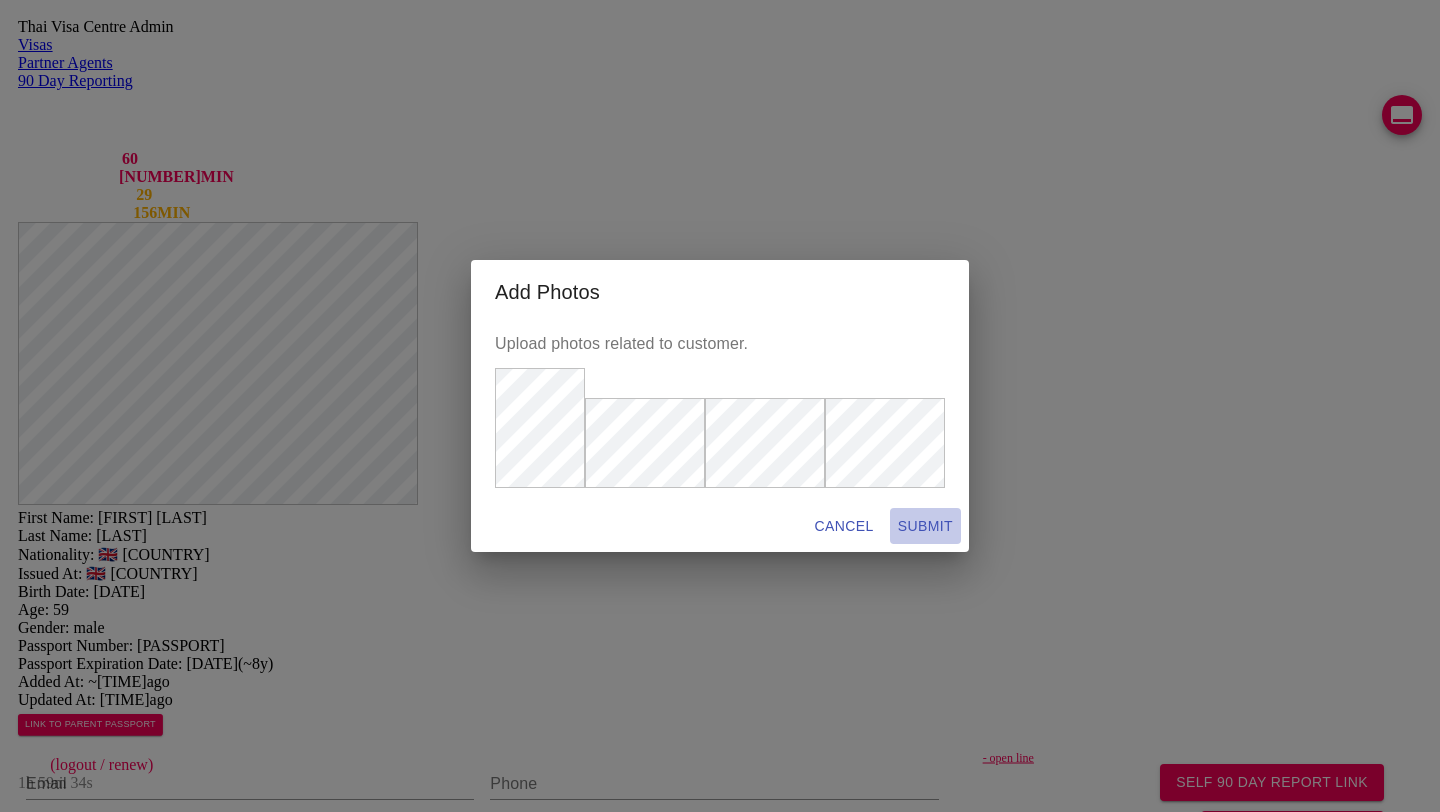 click on "SUBMIT" at bounding box center [925, 526] 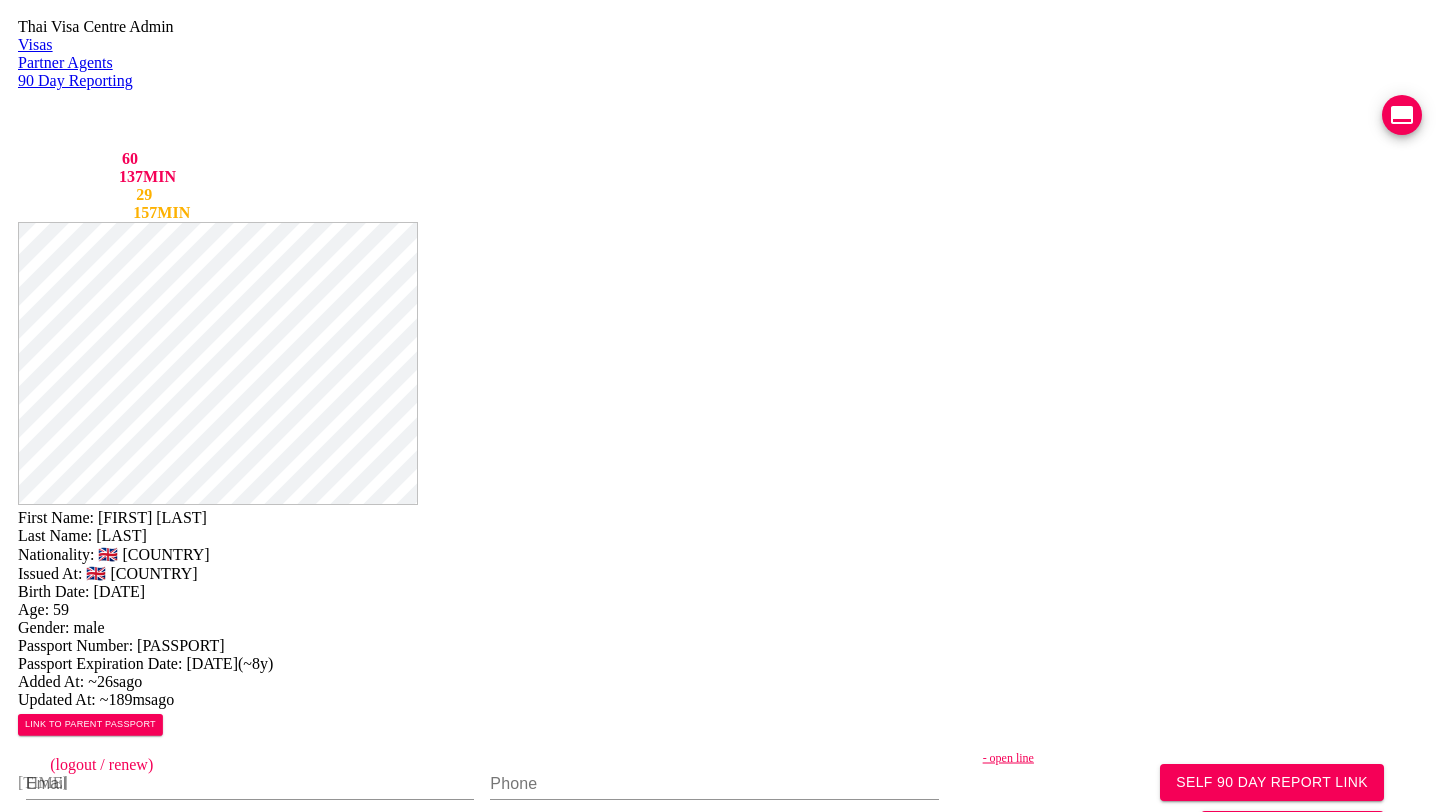 scroll, scrollTop: 442, scrollLeft: 0, axis: vertical 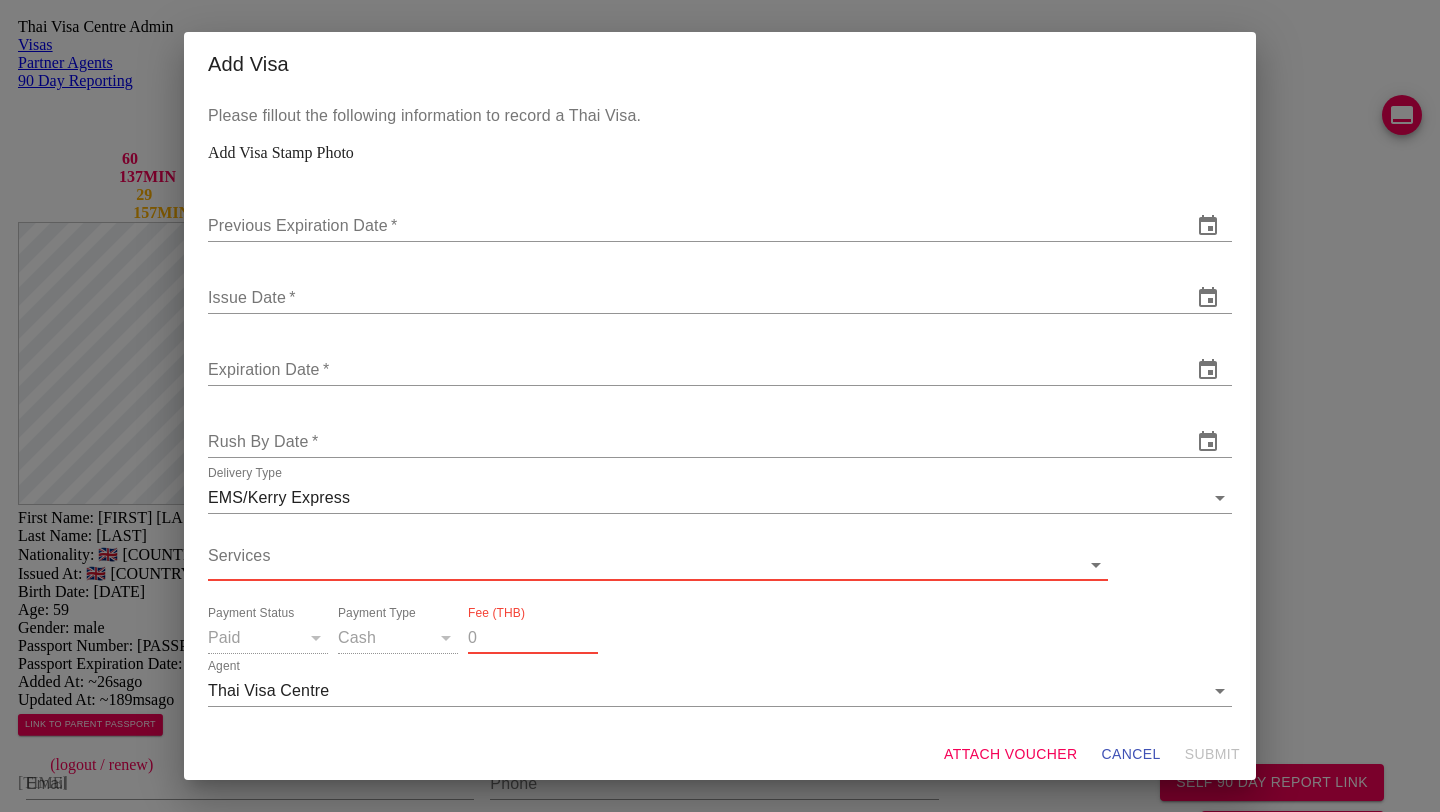 click on "Thai Visa Centre Admin Visas Partner Agents 90 Day Reporting LINE QUEUE   60 LINE DELAY   137  MIN EMAIL QUEUE   29 EMAIL DELAY   157  MIN jutamas.yaiimaijn@gmail.com staff   (logout / renew) 1h 59m 21s First Name:   SIMON PATRICK Last Name:   CHANDLER Nationality:   🇬🇧   United Kingdom Issued At:   🇬🇧   United Kingdom Birth Date:   1966-07-01 Age:   59 Gender:   male Passport Number:   147913541 Passport Expiration Date:   2034-03-18  (  ~8y  ) Added At:   ~26s  ago Updated At:   ~189ms  ago LINK TO PARENT PASSPORT SELF 90 DAY REPORT LINK GENERATE TM FORM Email Phone  - open line Line https://chat.line.biz/Ucf44f918c4bb177ffe0a5137b1b615c3/chat/U7008181d265611eb43606af8a2756fc4 Reporting Address Mailing Address English Mailing Address Thai Save Changes Application photos  missing application photo Uploaded photos ( 4  images)  Mentions ( 0  images) no mentions Visa Stamps ADD VISA STAMP There are no records to display Reports ADD 90 DAY REPORT There are no records to display Add Visa   *   *" at bounding box center (720, 795) 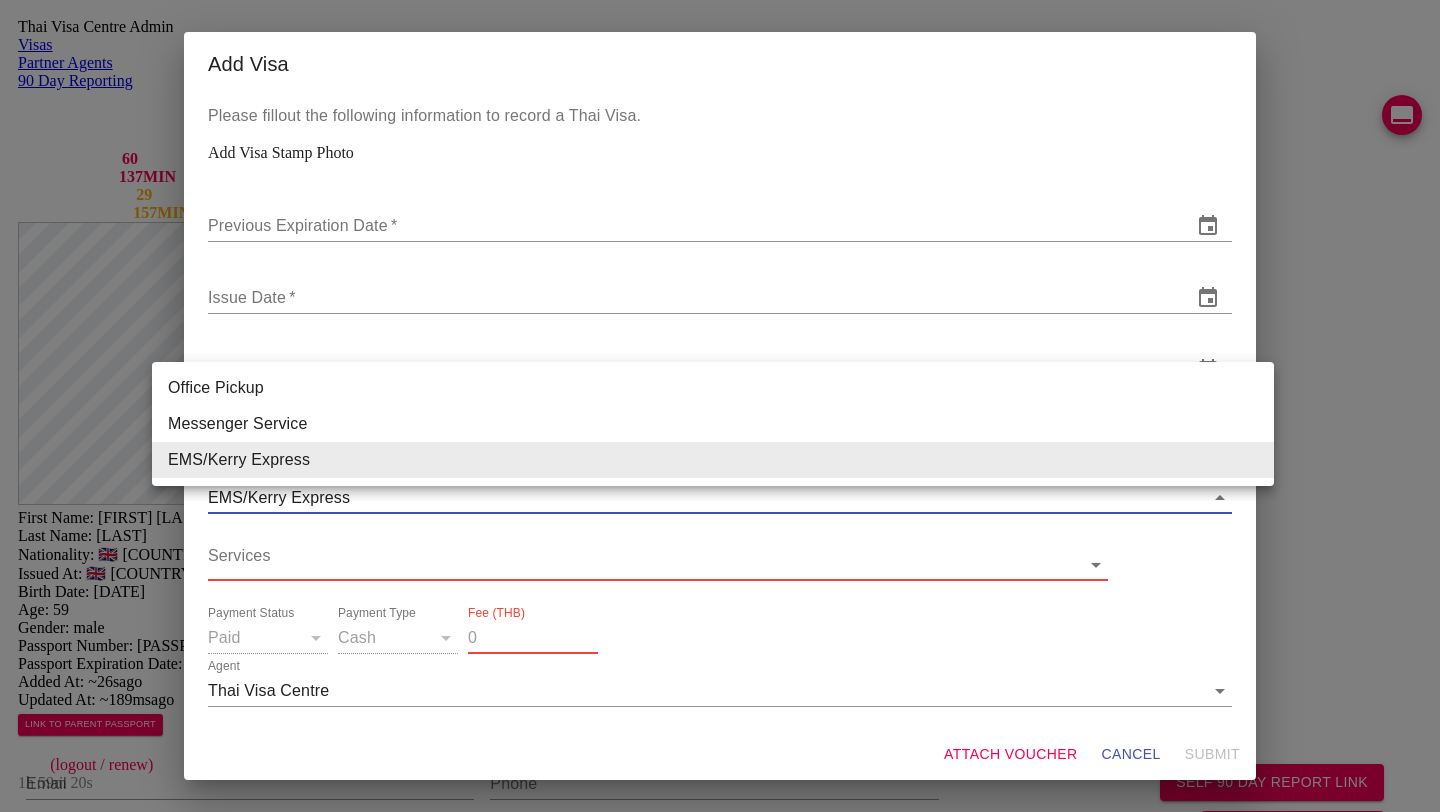 click on "Office Pickup" at bounding box center (713, 388) 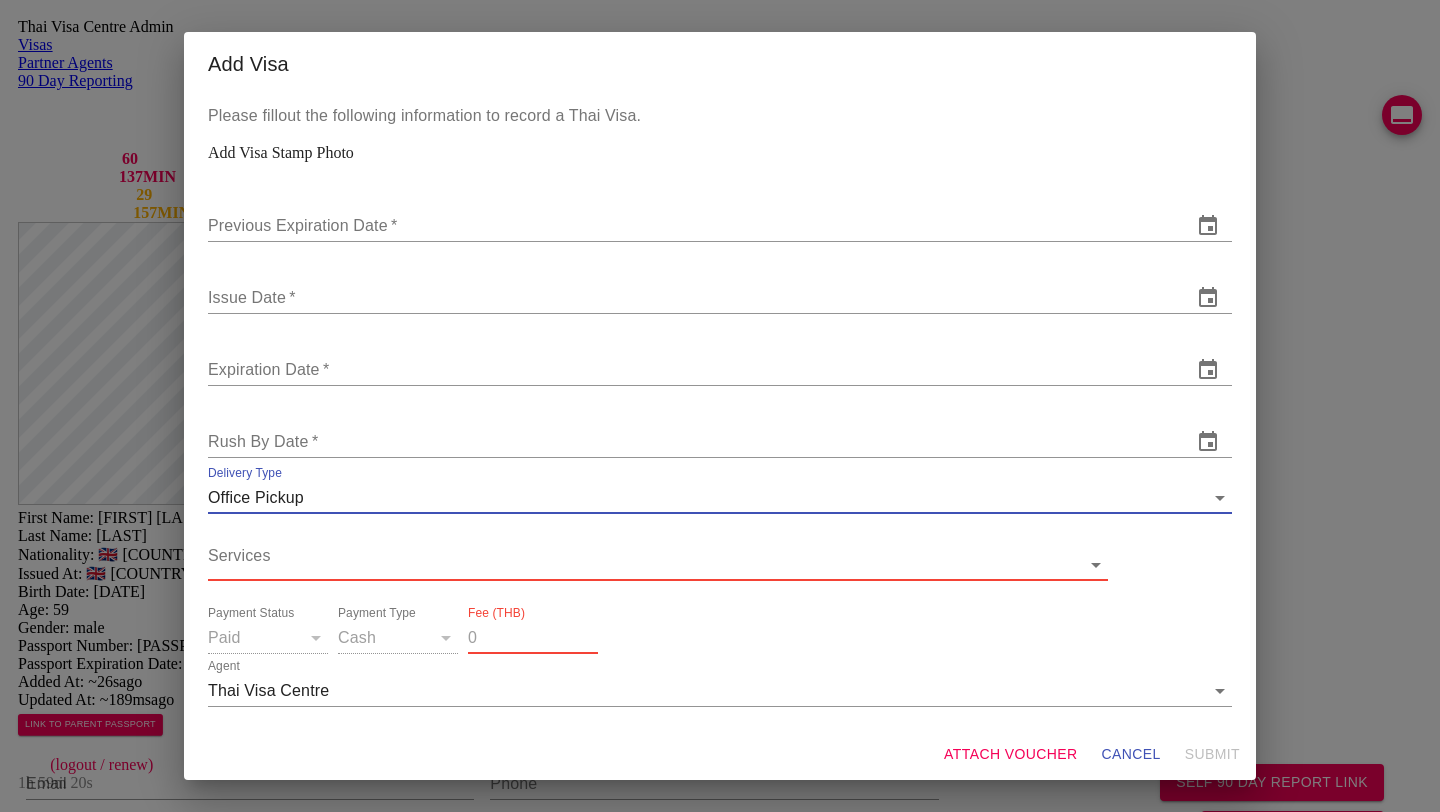 click on "Thai Visa Centre Admin Visas Partner Agents 90 Day Reporting LINE QUEUE   60 LINE DELAY   137  MIN EMAIL QUEUE   29 EMAIL DELAY   157  MIN jutamas.yaiimaijn@gmail.com staff   (logout / renew) 1h 59m 20s First Name:   SIMON PATRICK Last Name:   CHANDLER Nationality:   🇬🇧   United Kingdom Issued At:   🇬🇧   United Kingdom Birth Date:   1966-07-01 Age:   59 Gender:   male Passport Number:   147913541 Passport Expiration Date:   2034-03-18  (  ~8y  ) Added At:   ~26s  ago Updated At:   ~189ms  ago LINK TO PARENT PASSPORT SELF 90 DAY REPORT LINK GENERATE TM FORM Email Phone  - open line Line https://chat.line.biz/Ucf44f918c4bb177ffe0a5137b1b615c3/chat/U7008181d265611eb43606af8a2756fc4 Reporting Address Mailing Address English Mailing Address Thai Save Changes Application photos  missing application photo Uploaded photos ( 4  images)  Mentions ( 0  images) no mentions Visa Stamps ADD VISA STAMP There are no records to display Reports ADD 90 DAY REPORT There are no records to display Add Visa   *   *" at bounding box center (720, 795) 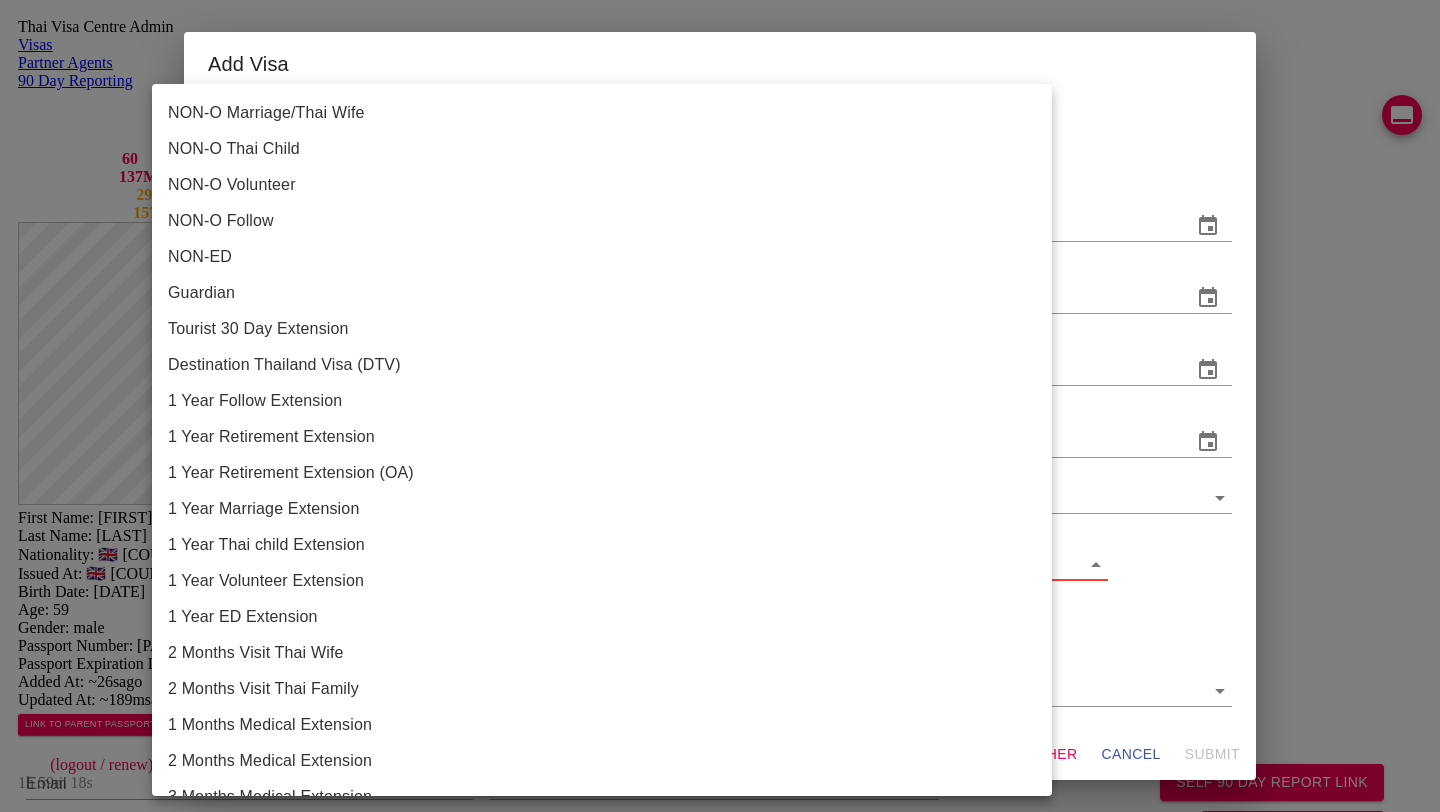 scroll, scrollTop: 34, scrollLeft: 0, axis: vertical 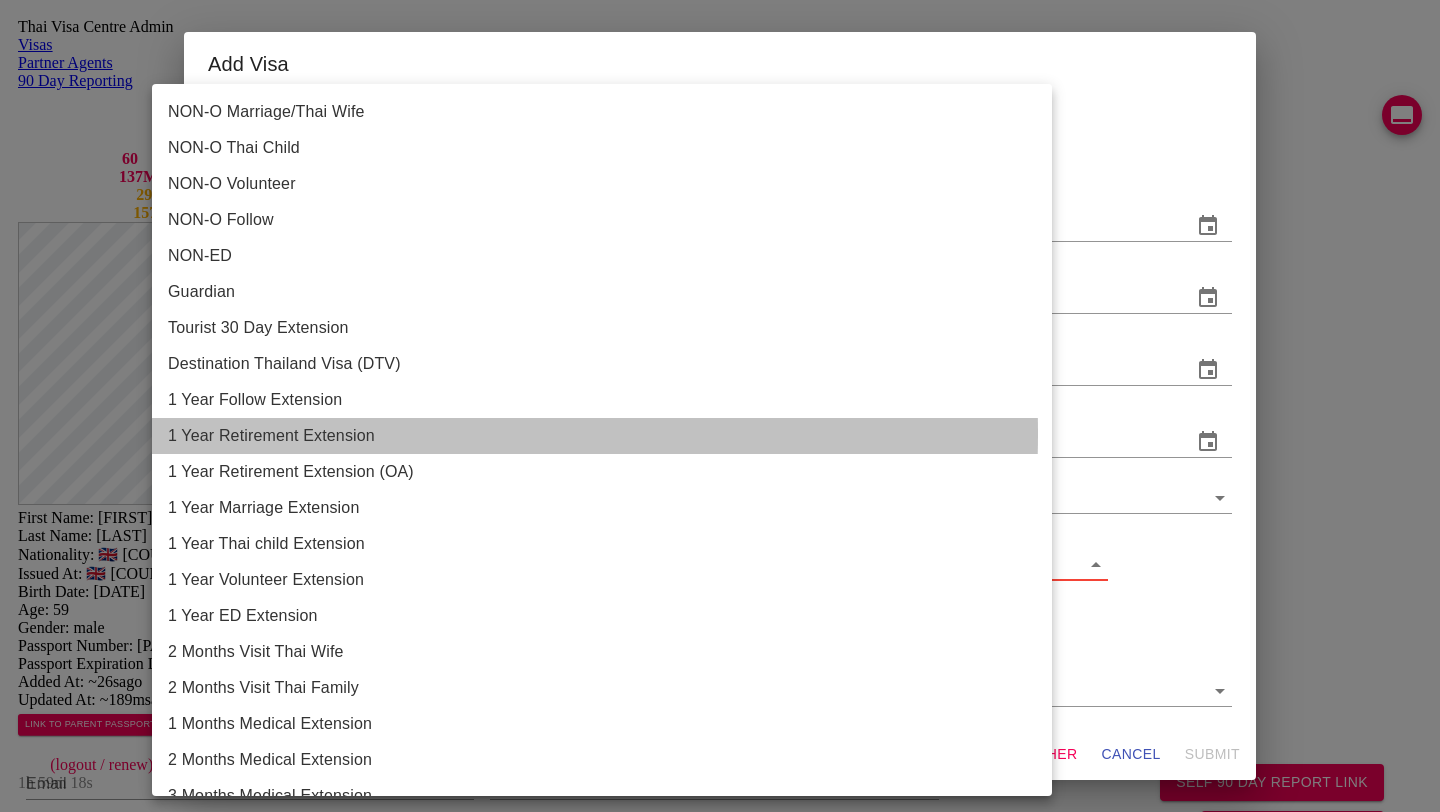 click on "1 Year Retirement Extension" at bounding box center (609, 436) 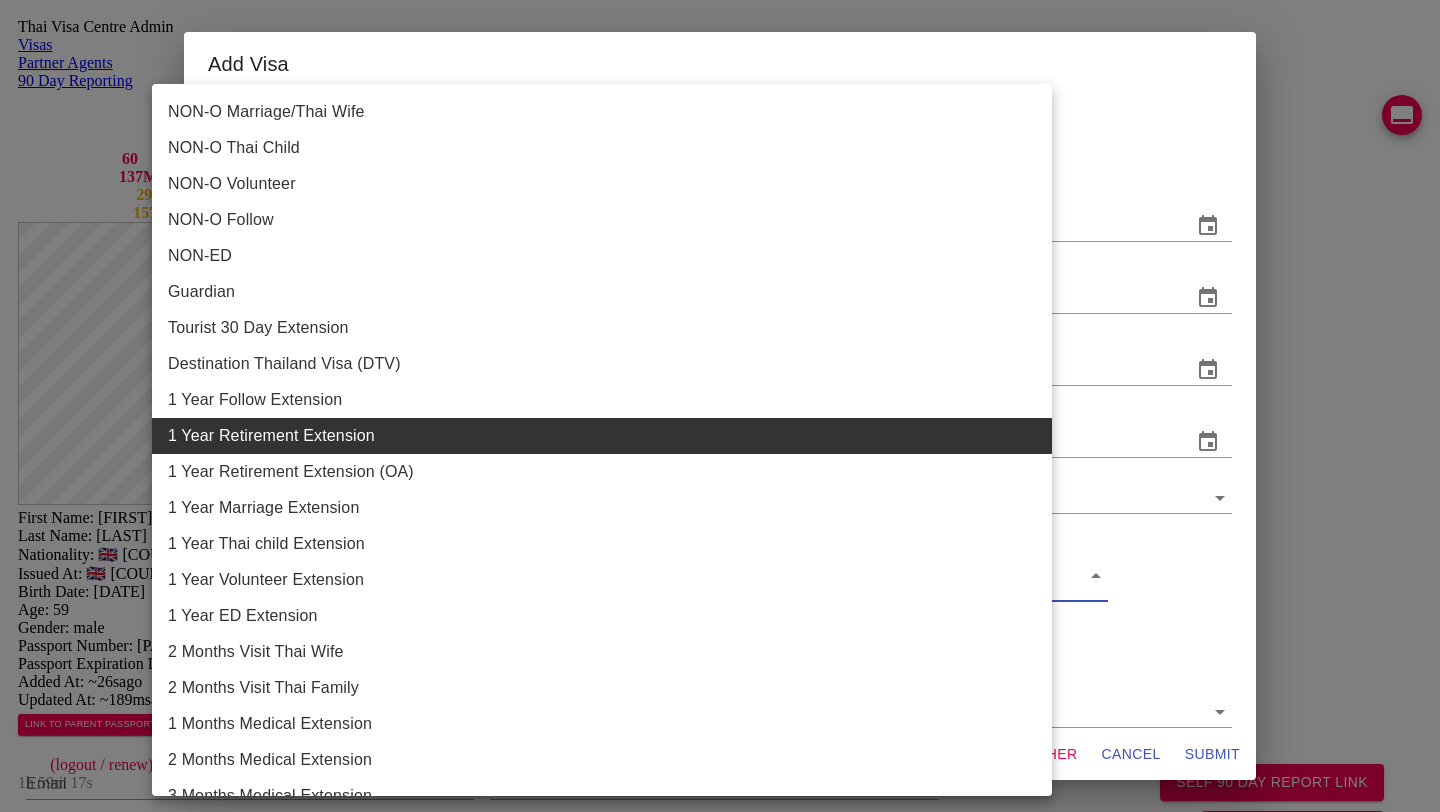 click at bounding box center [720, 406] 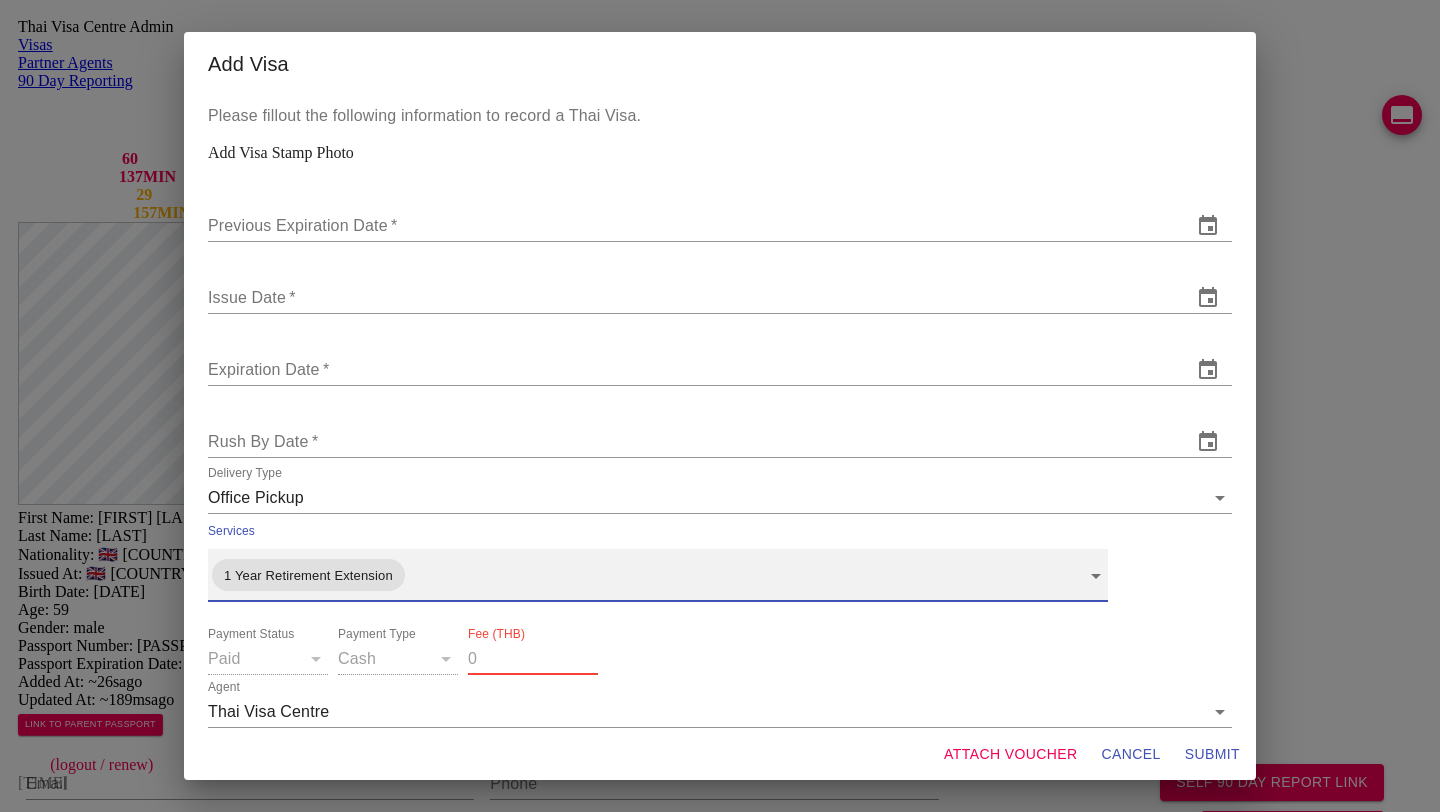 scroll, scrollTop: 0, scrollLeft: 0, axis: both 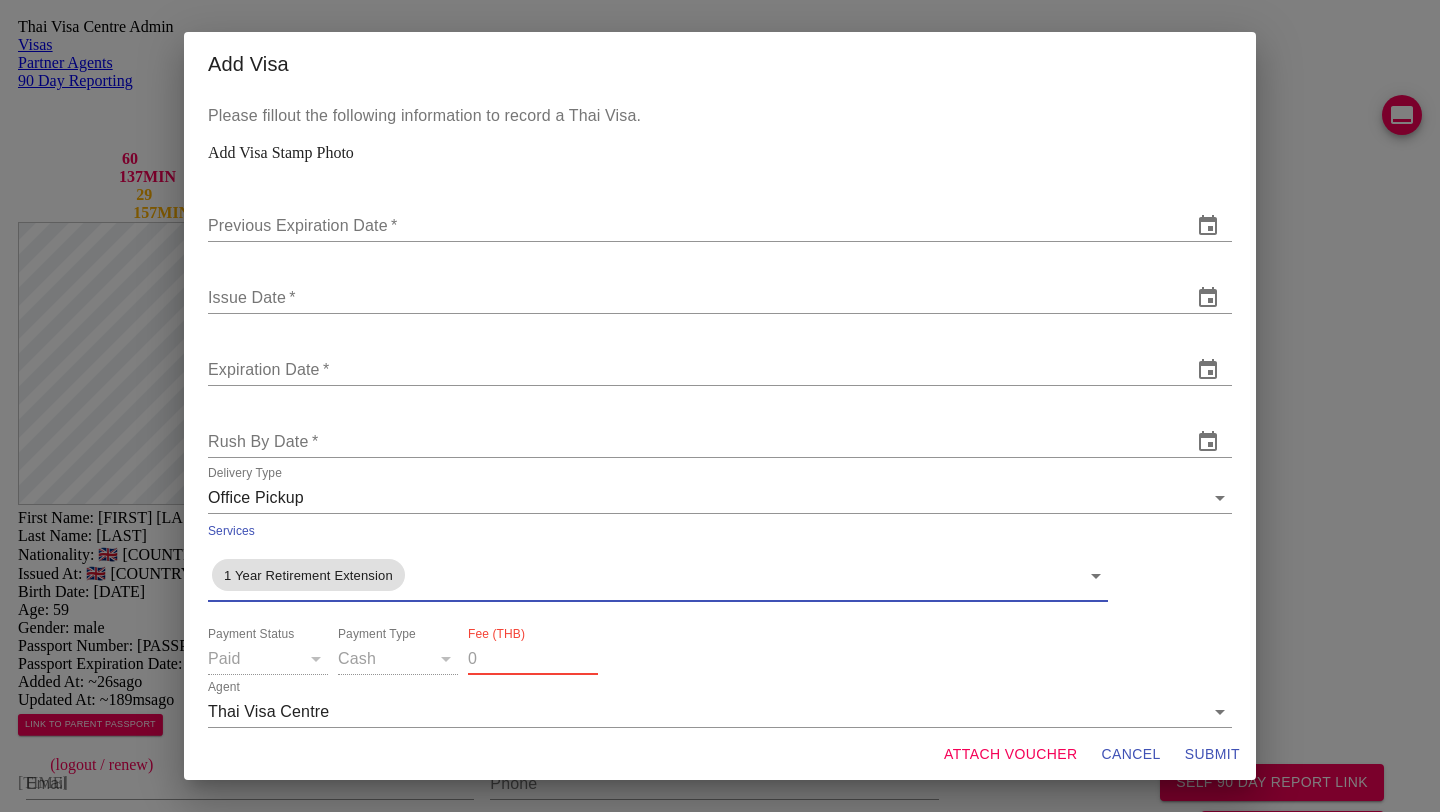 click on "Thai Visa Centre Admin Visas Partner Agents 90 Day Reporting LINE QUEUE   60 LINE DELAY   137  MIN EMAIL QUEUE   29 EMAIL DELAY   157  MIN jutamas.yaiimaijn@gmail.com staff   (logout / renew) 1h 59m 15s First Name:   SIMON PATRICK Last Name:   CHANDLER Nationality:   🇬🇧   United Kingdom Issued At:   🇬🇧   United Kingdom Birth Date:   1966-07-01 Age:   59 Gender:   male Passport Number:   147913541 Passport Expiration Date:   2034-03-18  (  ~8y  ) Added At:   ~26s  ago Updated At:   ~189ms  ago LINK TO PARENT PASSPORT SELF 90 DAY REPORT LINK GENERATE TM FORM Email Phone  - open line Line https://chat.line.biz/Ucf44f918c4bb177ffe0a5137b1b615c3/chat/U7008181d265611eb43606af8a2756fc4 Reporting Address Mailing Address English Mailing Address Thai Save Changes Application photos  missing application photo Uploaded photos ( 4  images)  Mentions ( 0  images) no mentions Visa Stamps ADD VISA STAMP There are no records to display Reports ADD 90 DAY REPORT There are no records to display Add Visa   *   *" at bounding box center (720, 795) 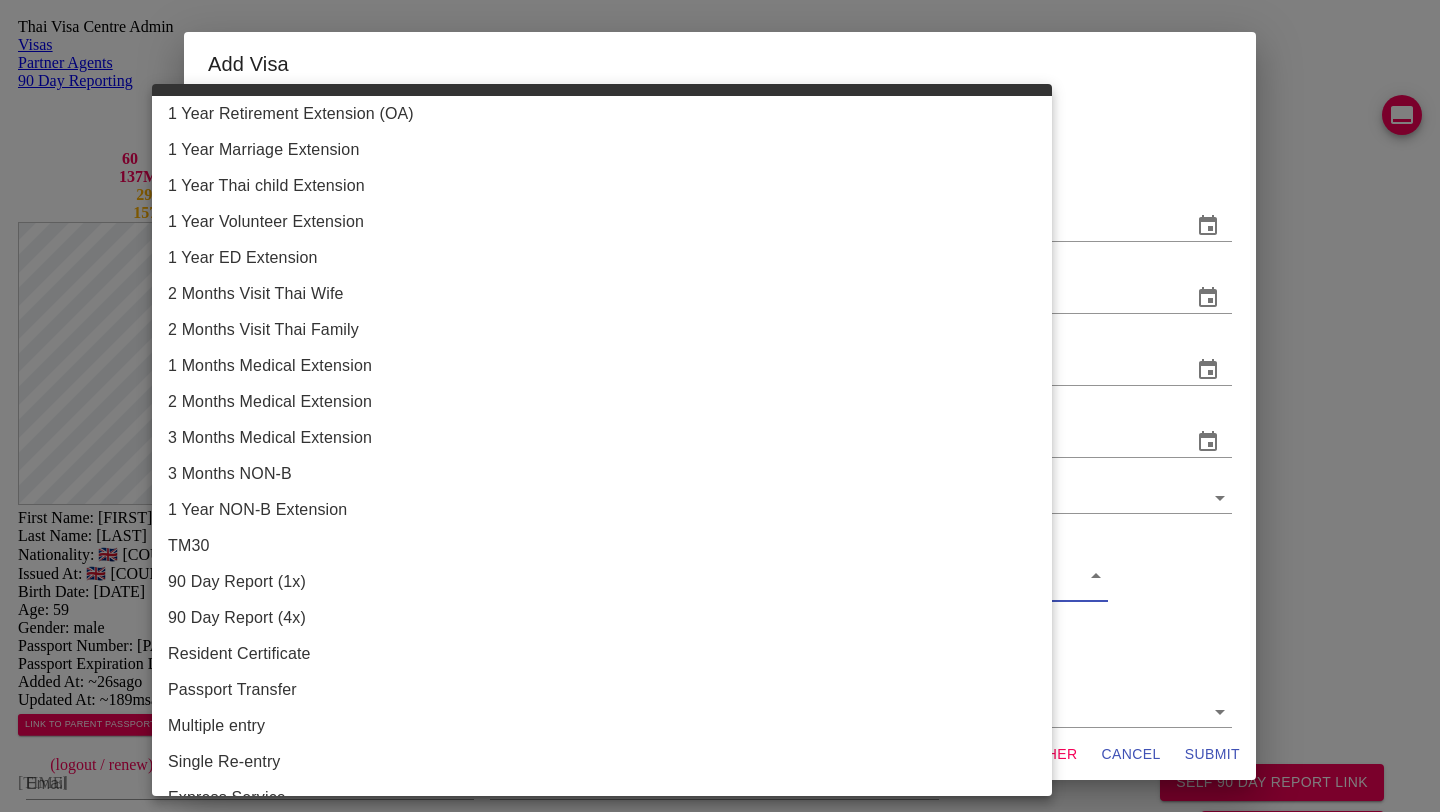 scroll, scrollTop: 574, scrollLeft: 0, axis: vertical 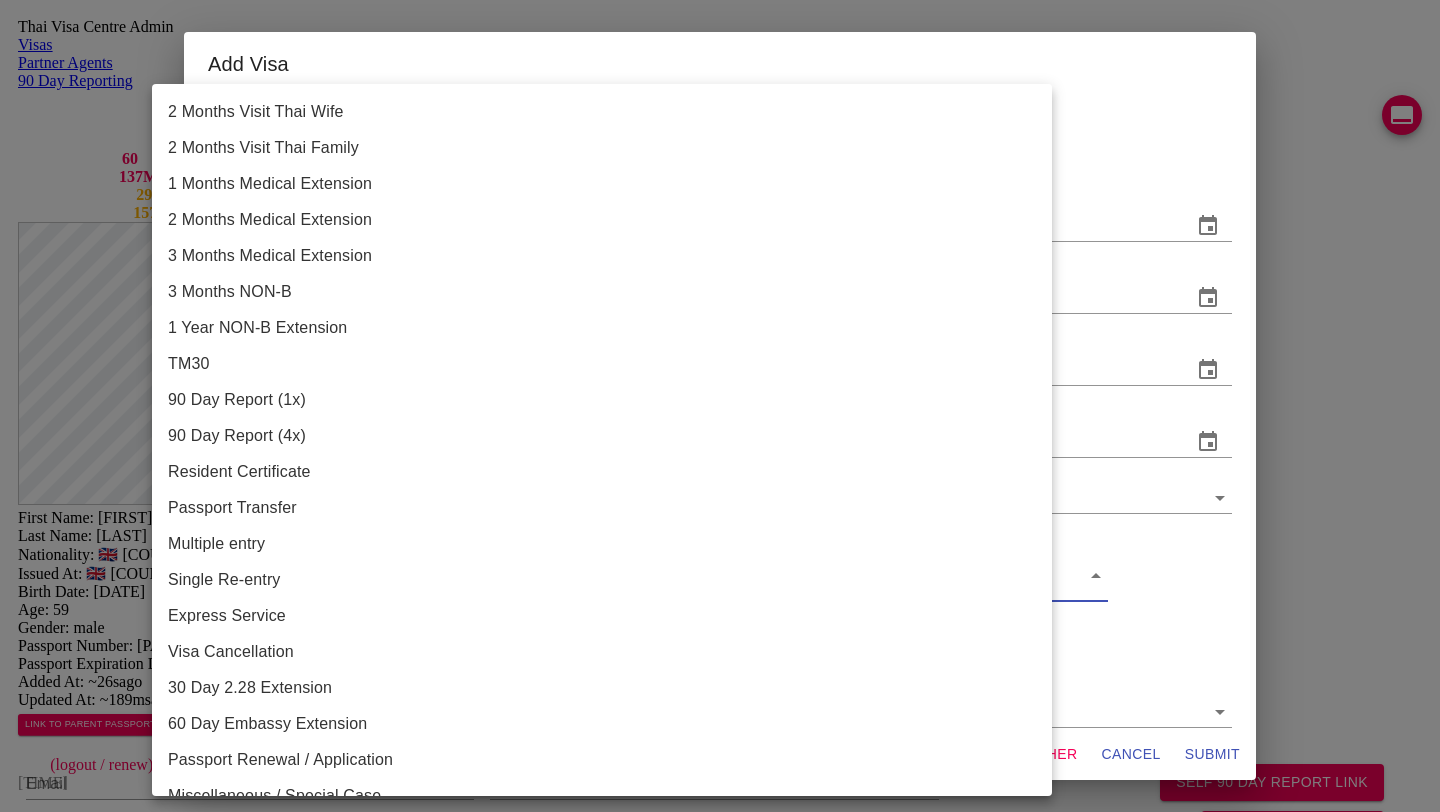 click on "Multiple entry" at bounding box center [609, 544] 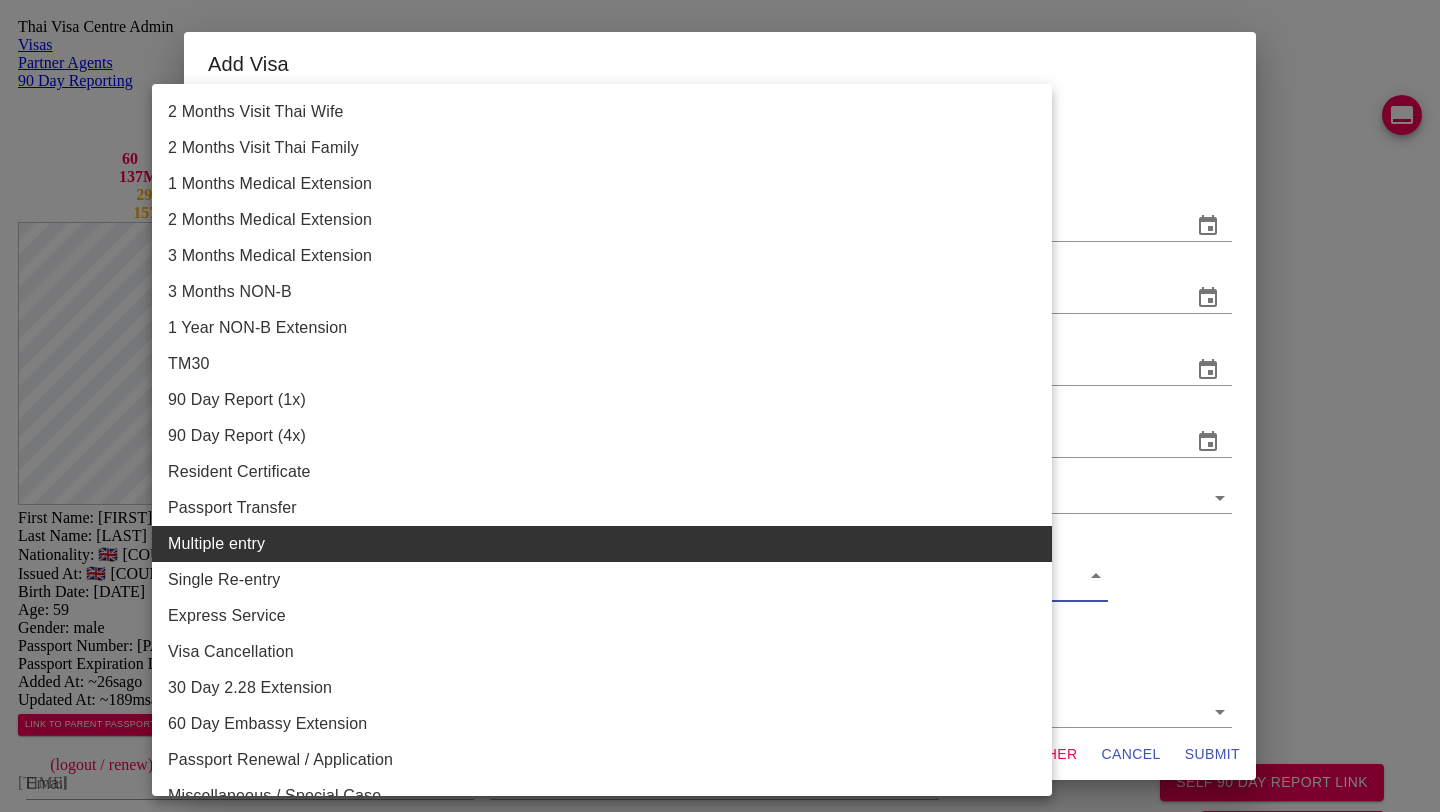 click at bounding box center (720, 406) 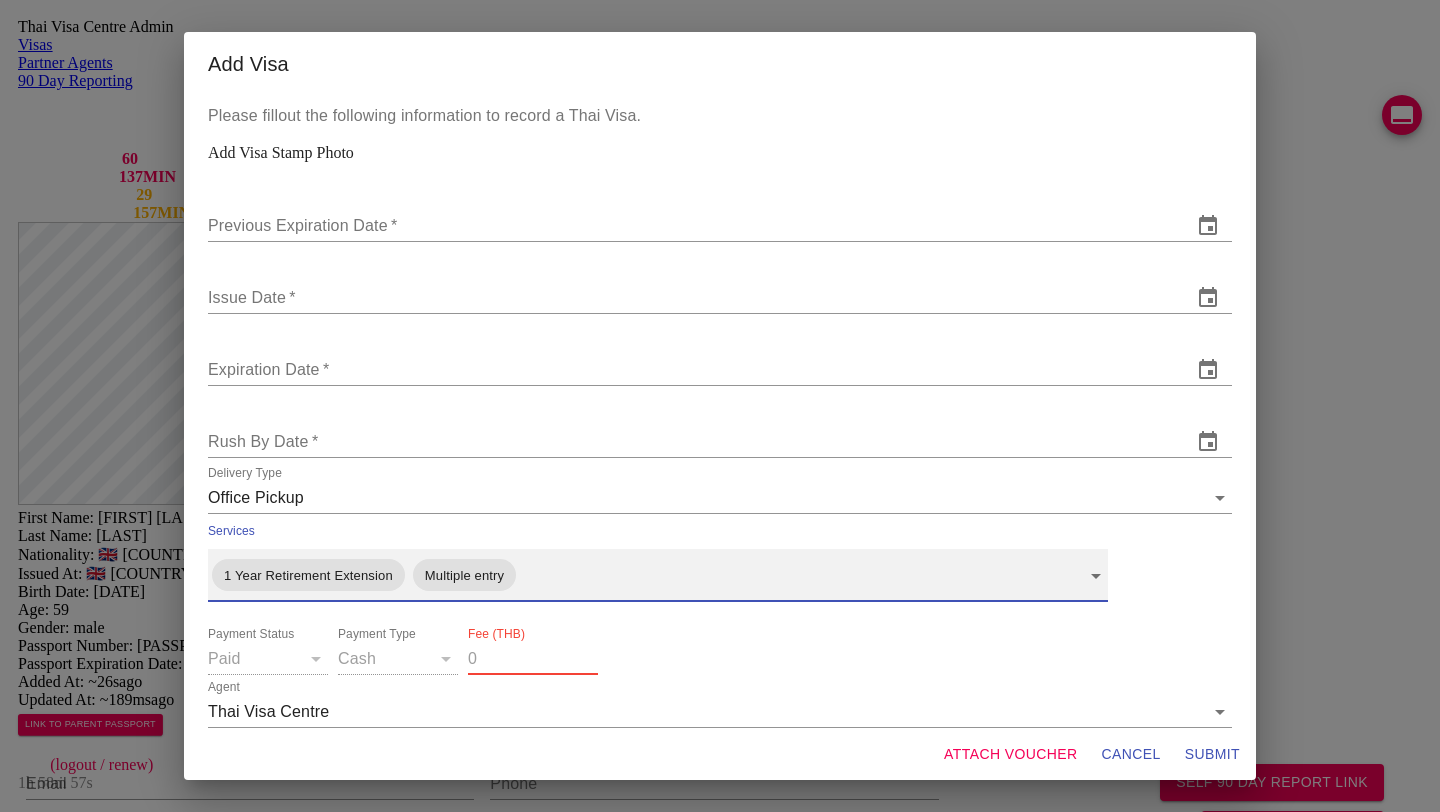scroll, scrollTop: 56, scrollLeft: 0, axis: vertical 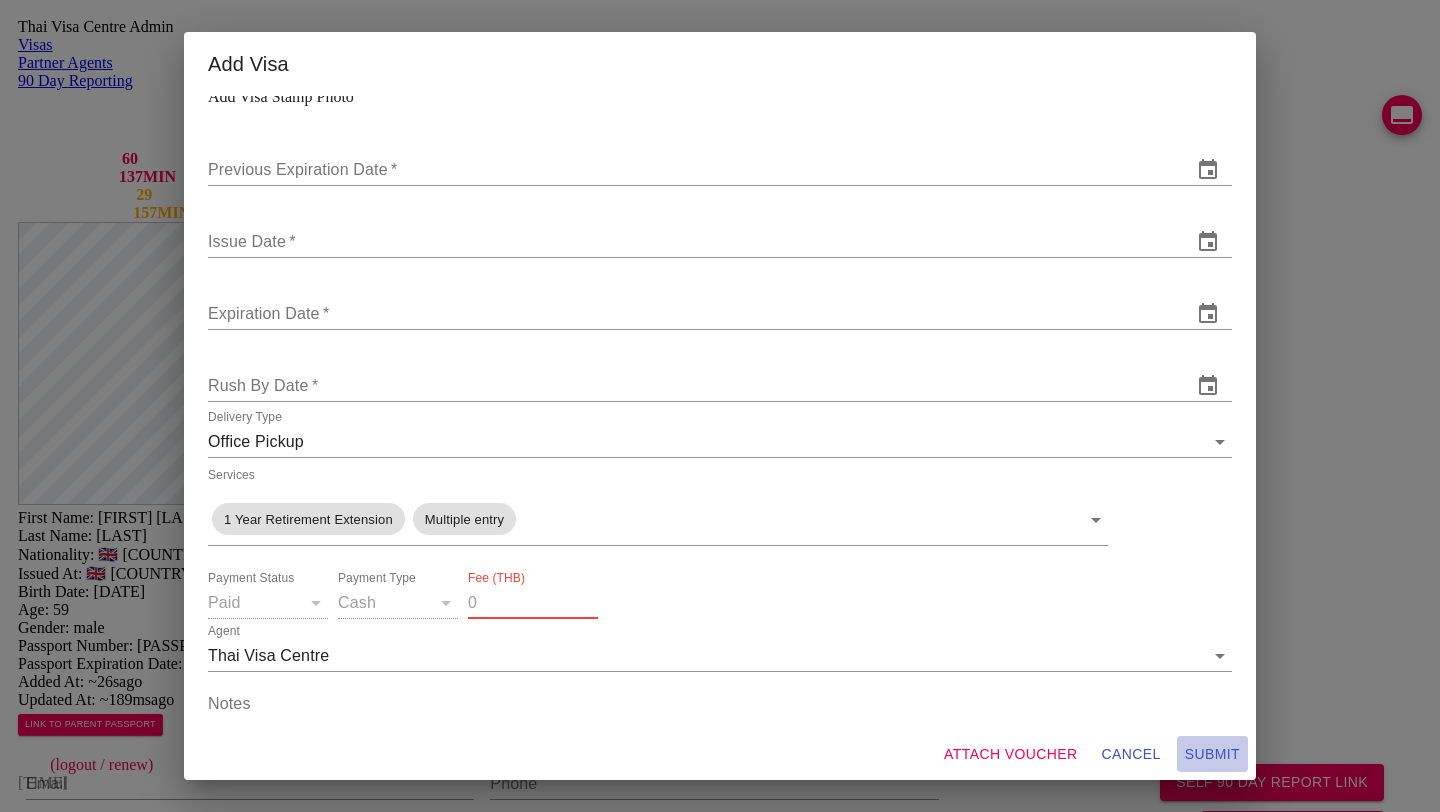 click on "SUBMIT" at bounding box center (1131, 754) 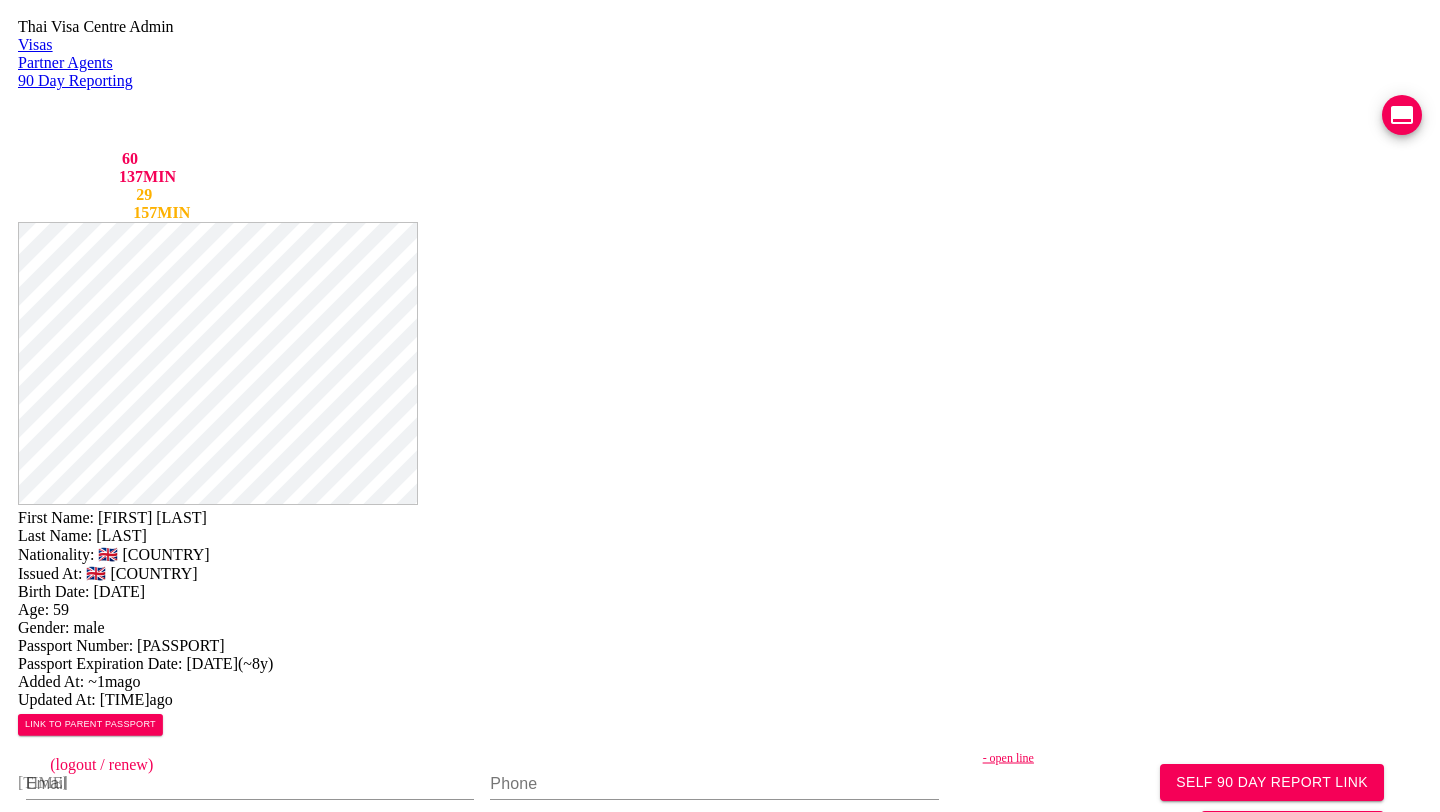 scroll, scrollTop: 525, scrollLeft: 0, axis: vertical 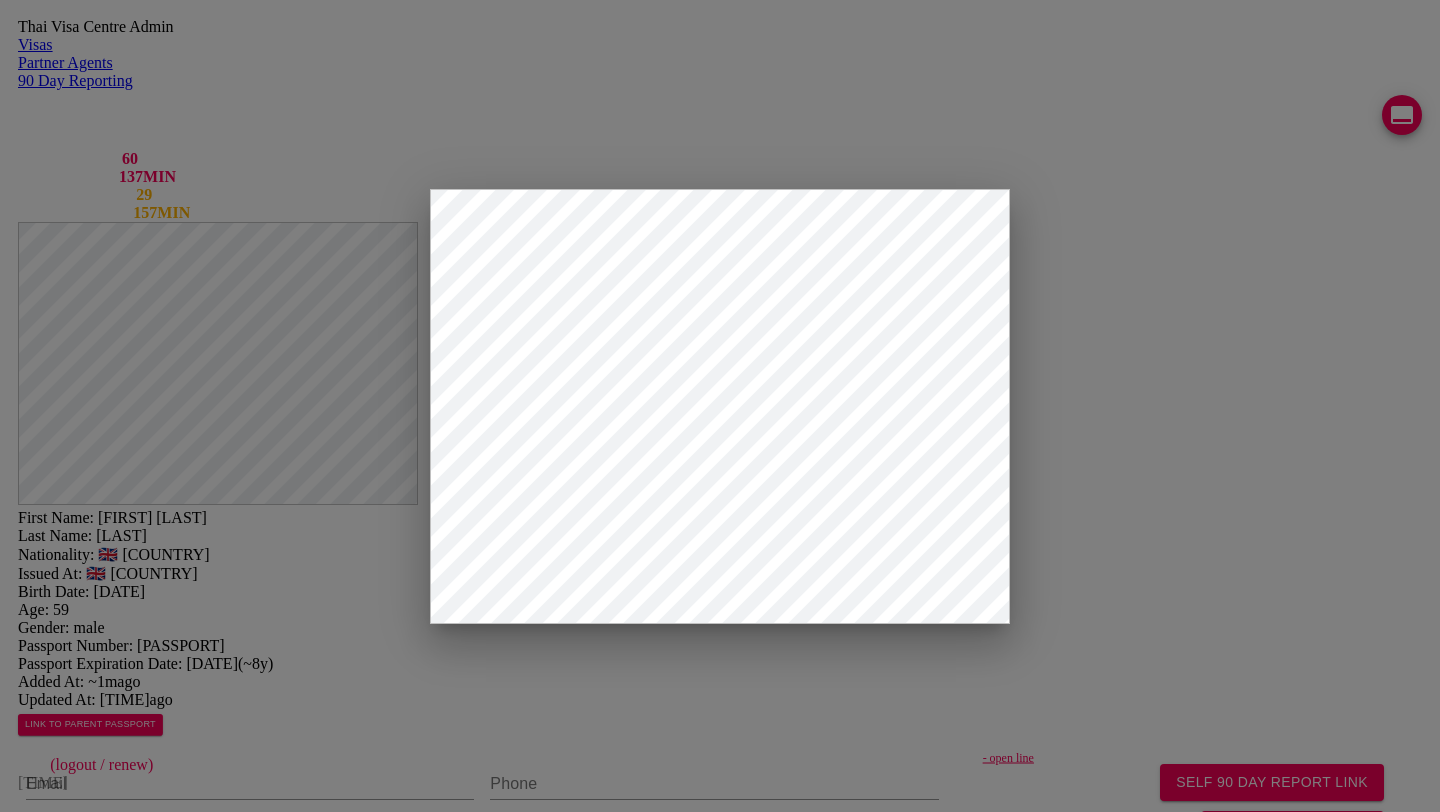 drag, startPoint x: 387, startPoint y: 225, endPoint x: 442, endPoint y: 224, distance: 55.00909 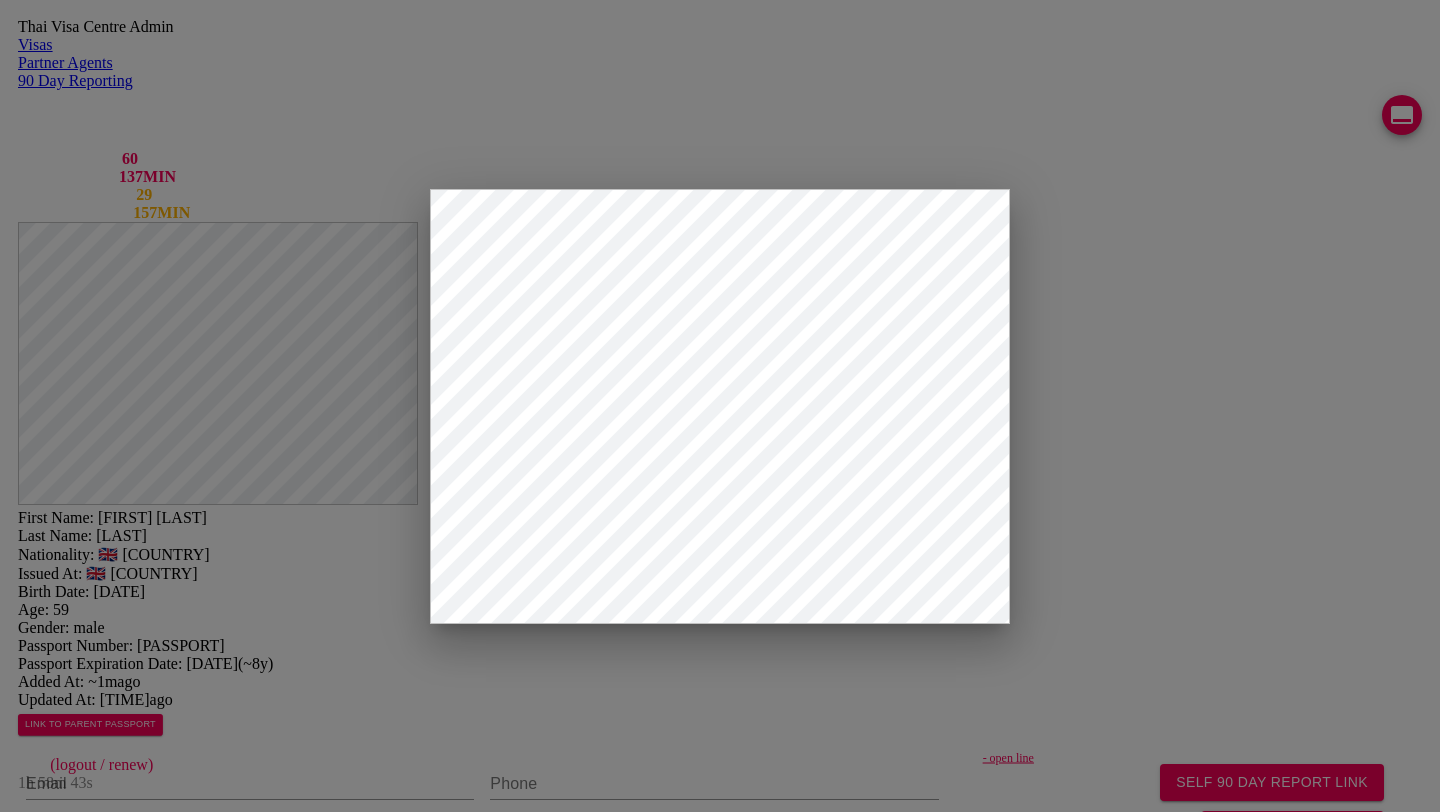 type on "BEXLEY" 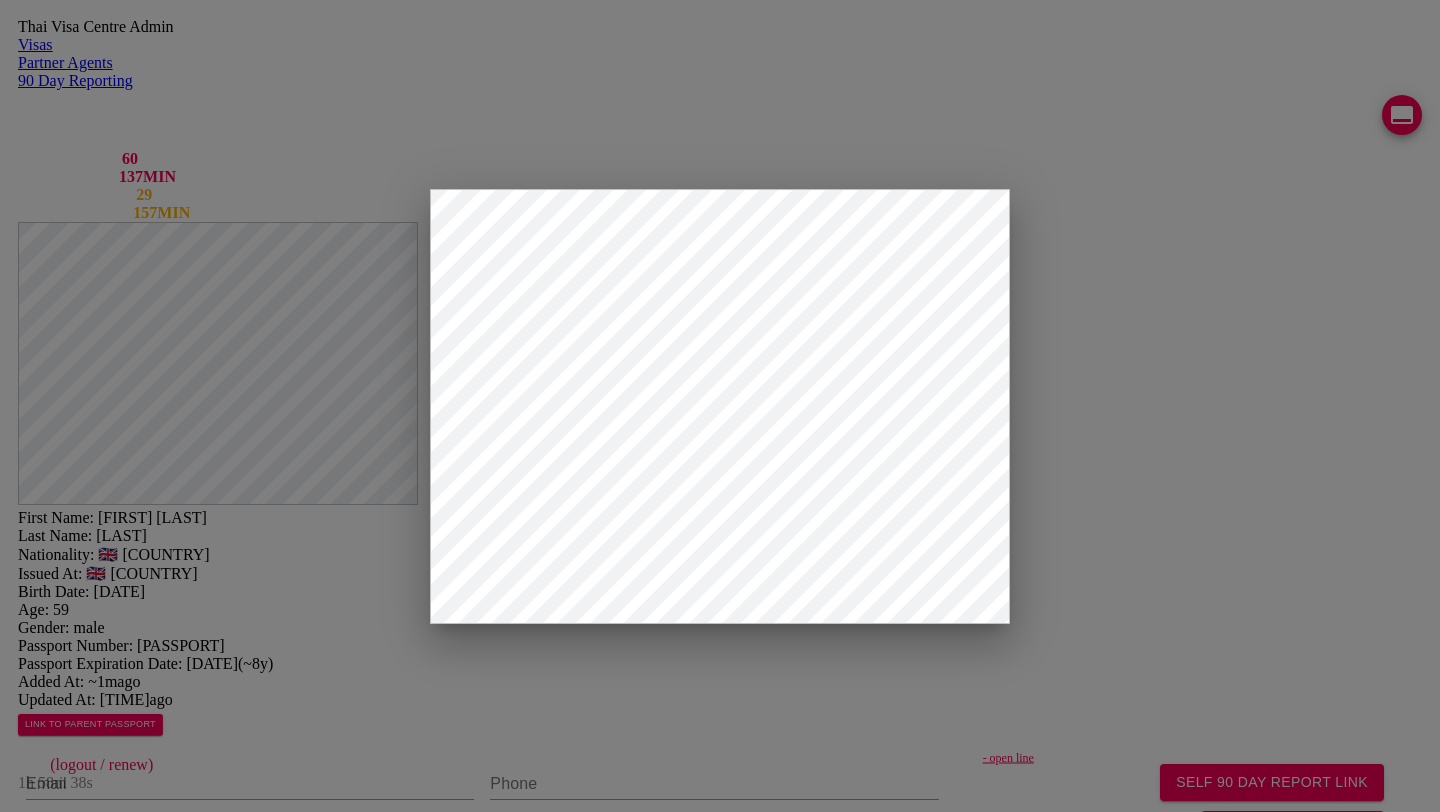 scroll, scrollTop: 179, scrollLeft: 0, axis: vertical 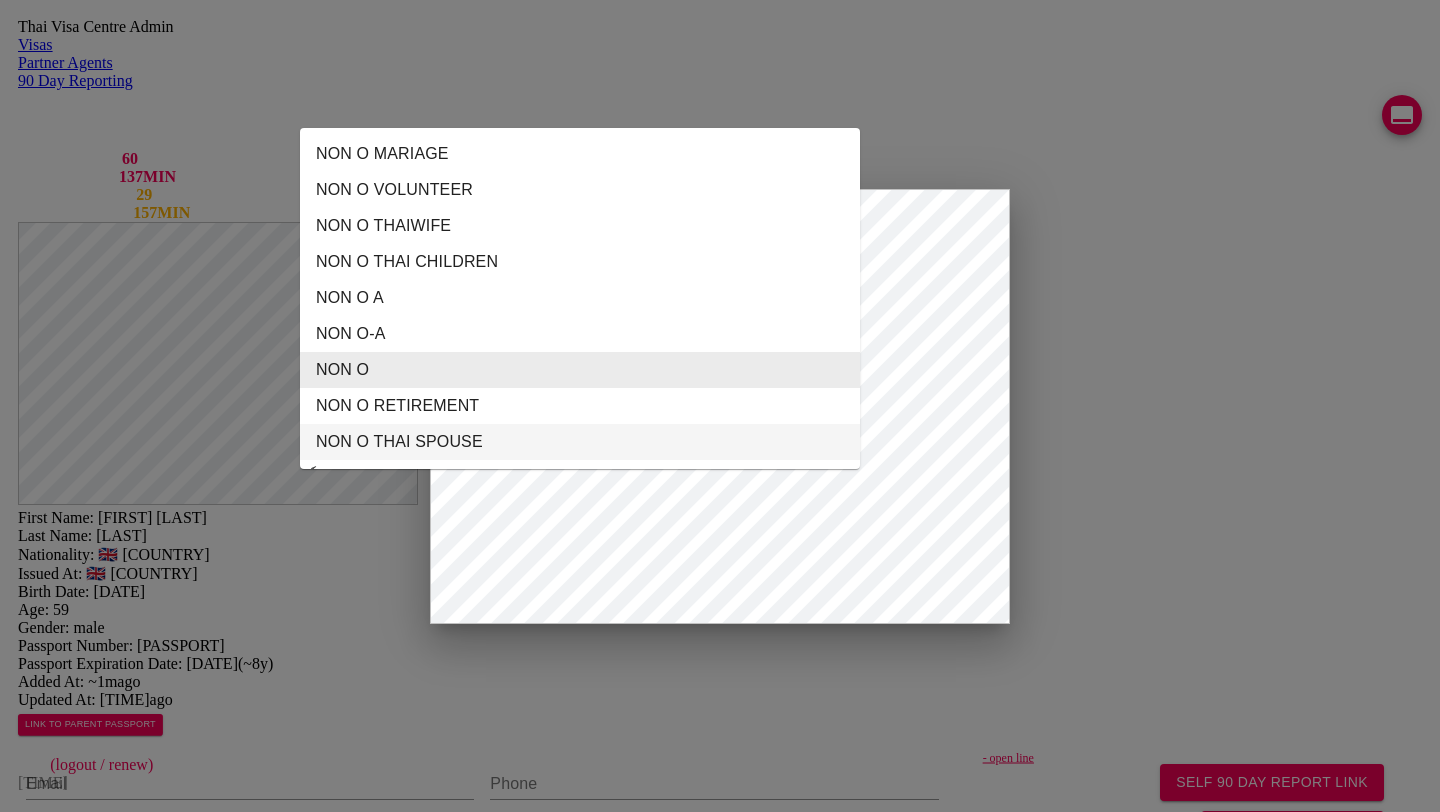 type on "NON O" 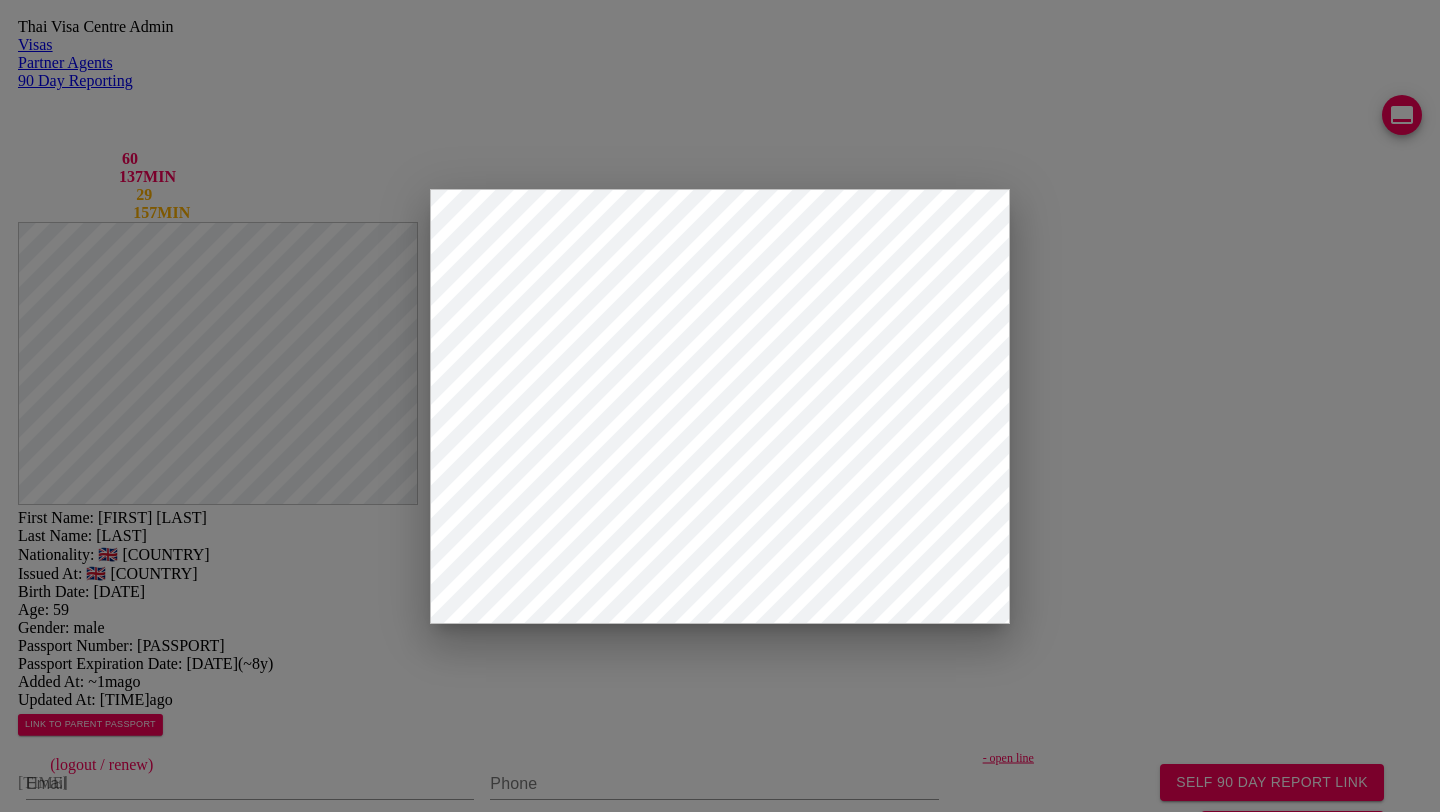 click on "TM Form Generator for  TM7 * please make sure everything is correct * please confirm if passport contains a middle name Current date 04/07/2025 First name SIMON Middle name PATRICK Last name CHANDLER Birth date 01/07/1966 Age 59 Formal title MR mr Place of birth BEXLEY Nationality BRITISH Passport number 147913541 Issued at UNITED KINGDOM Passport issued 18/03/2024 Passport Exp. 18/03/2034 Type of visa NON O Transportation type ​ Embarked from Port of arrival Arrival date TM6 number Province Days of stay Reason of stay Reason of extension Close View Form Download Form Save   passport   uploaded   uploaded   uploaded   uploaded no images" at bounding box center [720, 2034] 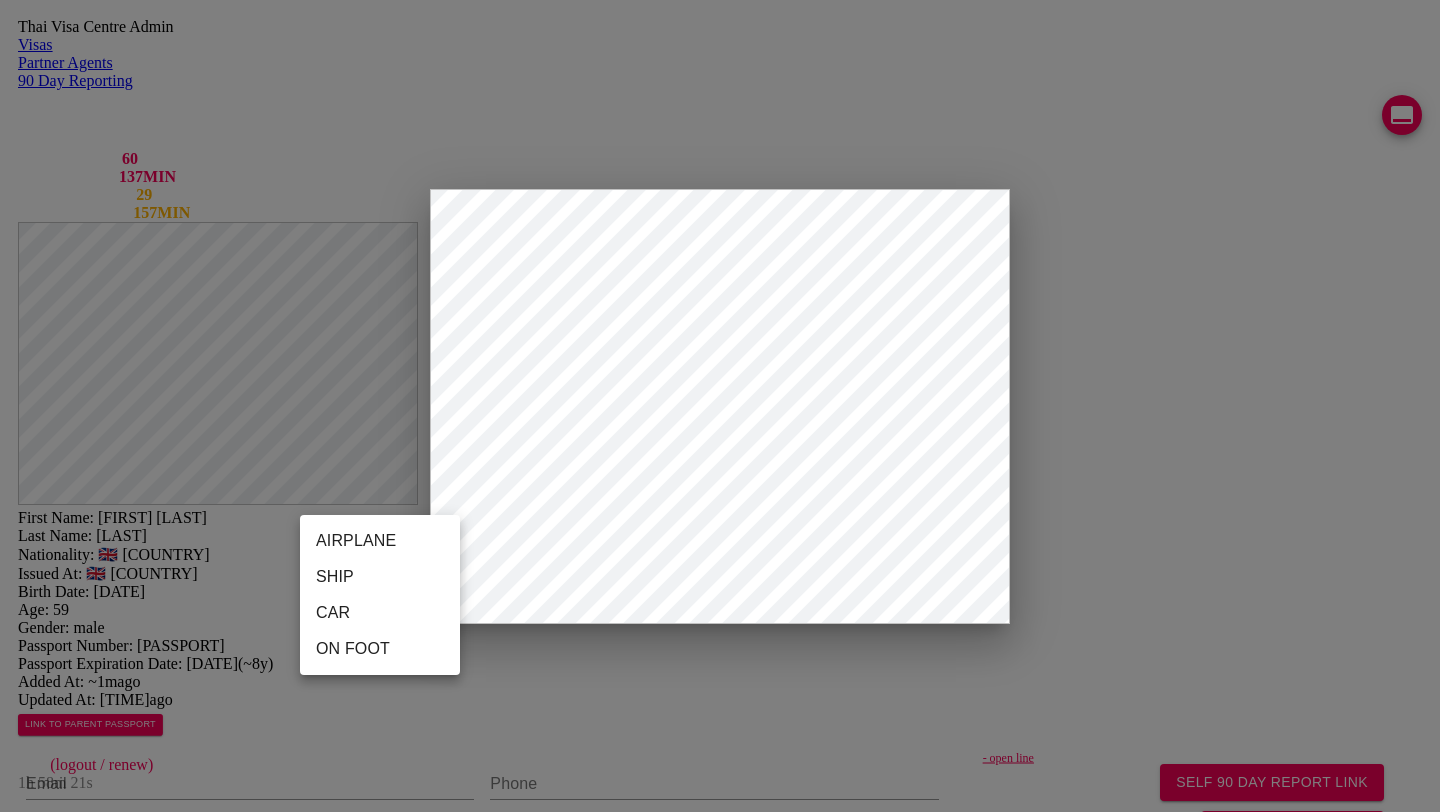 click on "Thai Visa Centre Admin Visas Partner Agents 90 Day Reporting LINE QUEUE   60 LINE DELAY   137  MIN EMAIL QUEUE   29 EMAIL DELAY   157  MIN jutamas.yaiimaijn@gmail.com staff   (logout / renew) 1h 58m 21s First Name:   SIMON PATRICK Last Name:   CHANDLER Nationality:   🇬🇧   United Kingdom Issued At:   🇬🇧   United Kingdom Birth Date:   1966-07-01 Age:   59 Gender:   male Passport Number:   147913541 Passport Expiration Date:   2034-03-18  (  ~8y  ) Added At:   ~1m  ago Updated At:   ~37s  ago LINK TO PARENT PASSPORT SELF 90 DAY REPORT LINK GENERATE TM FORM Email Phone  - open line Line https://chat.line.biz/Ucf44f918c4bb177ffe0a5137b1b615c3/chat/U7008181d265611eb43606af8a2756fc4 Reporting Address Mailing Address English Mailing Address Thai Save Changes Application photos  missing application photo Uploaded photos ( 4  images)  Mentions ( 0  images) no mentions Visa Stamps ADD VISA STAMP   Timeline Visa Type ▲ Forms ▲ Client Provided Contact Info CREATE TIMELINE created  03-07-2025 issue date ฿" at bounding box center (720, 1316) 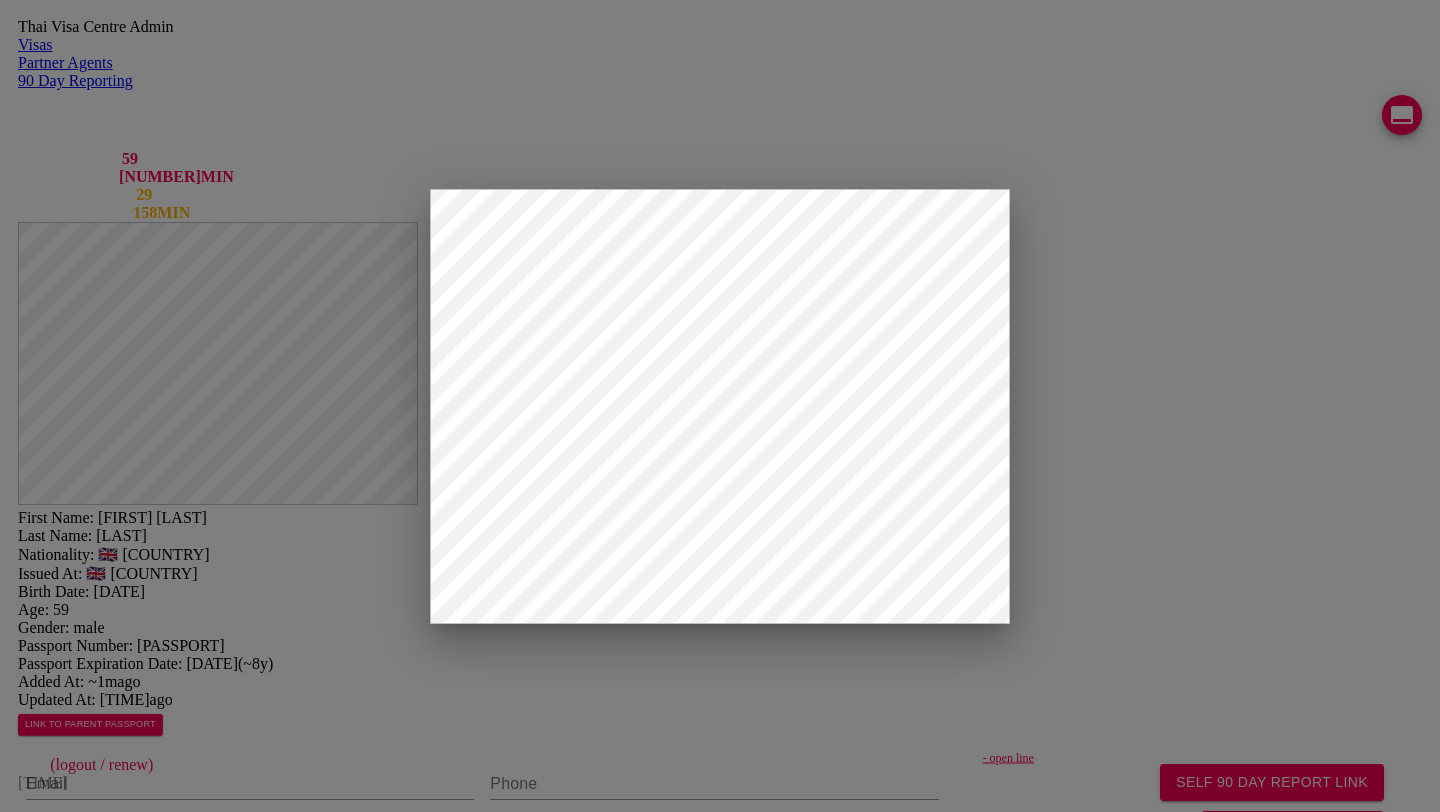 click at bounding box center [118, 2083] 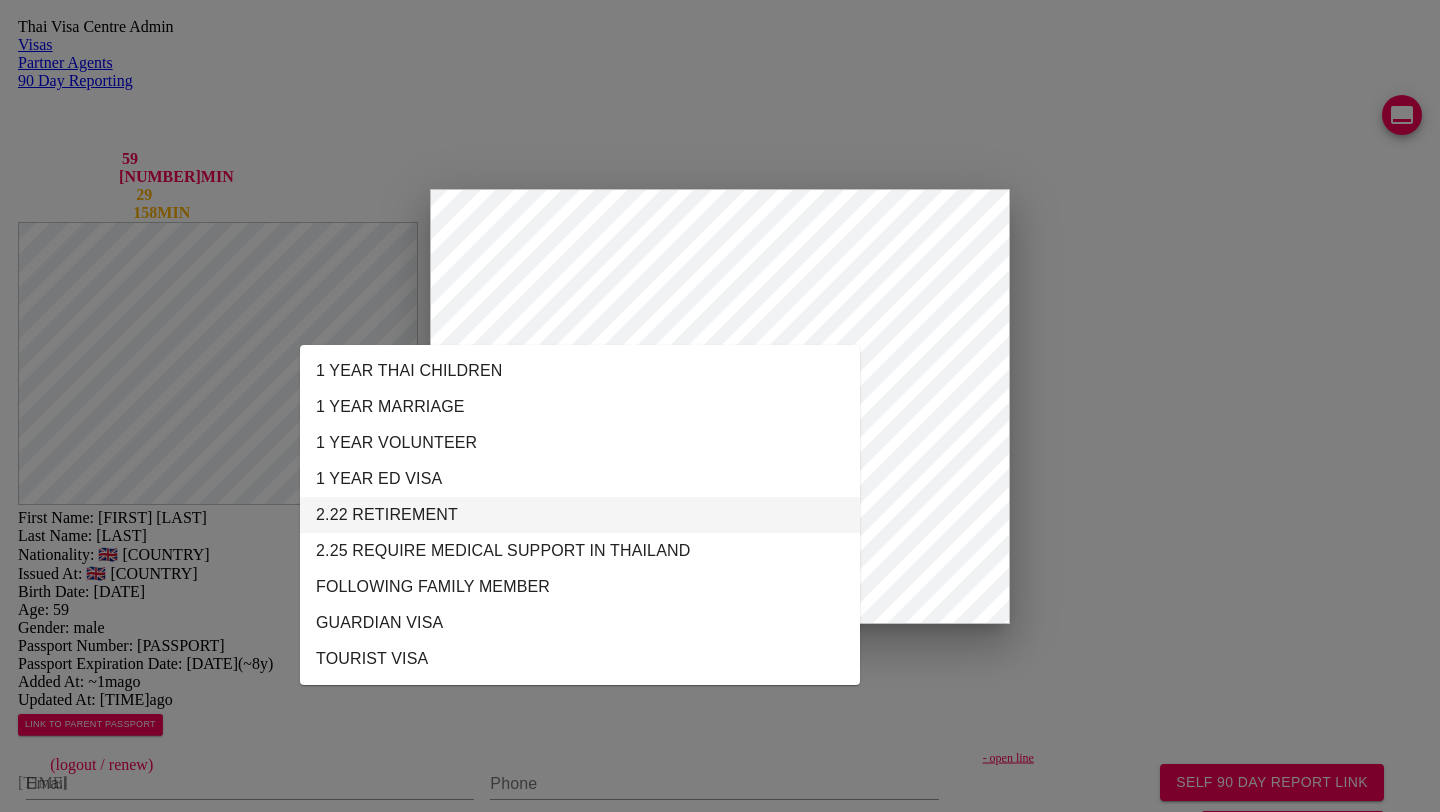 click on "2.22 RETIREMENT" at bounding box center (580, 515) 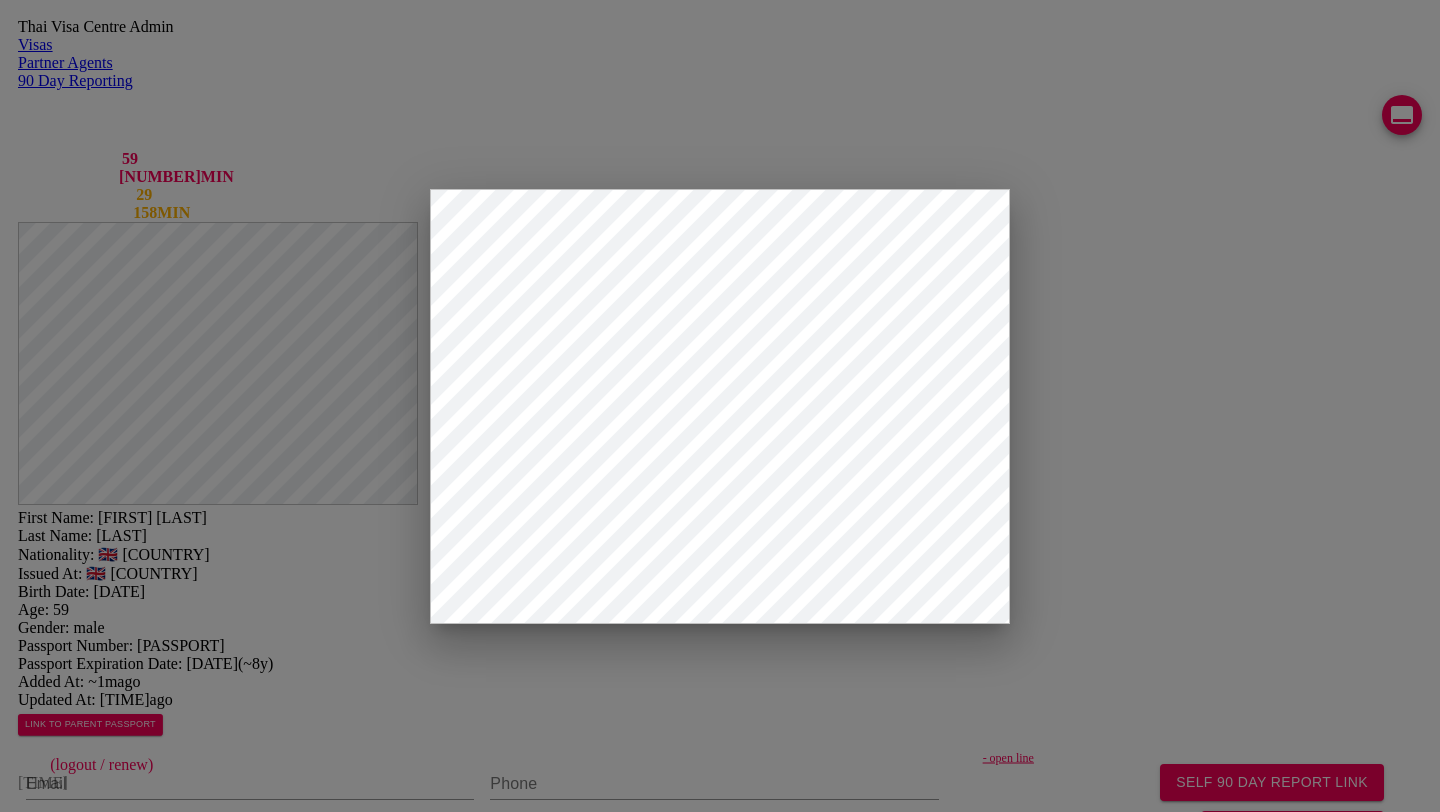 scroll, scrollTop: 334, scrollLeft: 0, axis: vertical 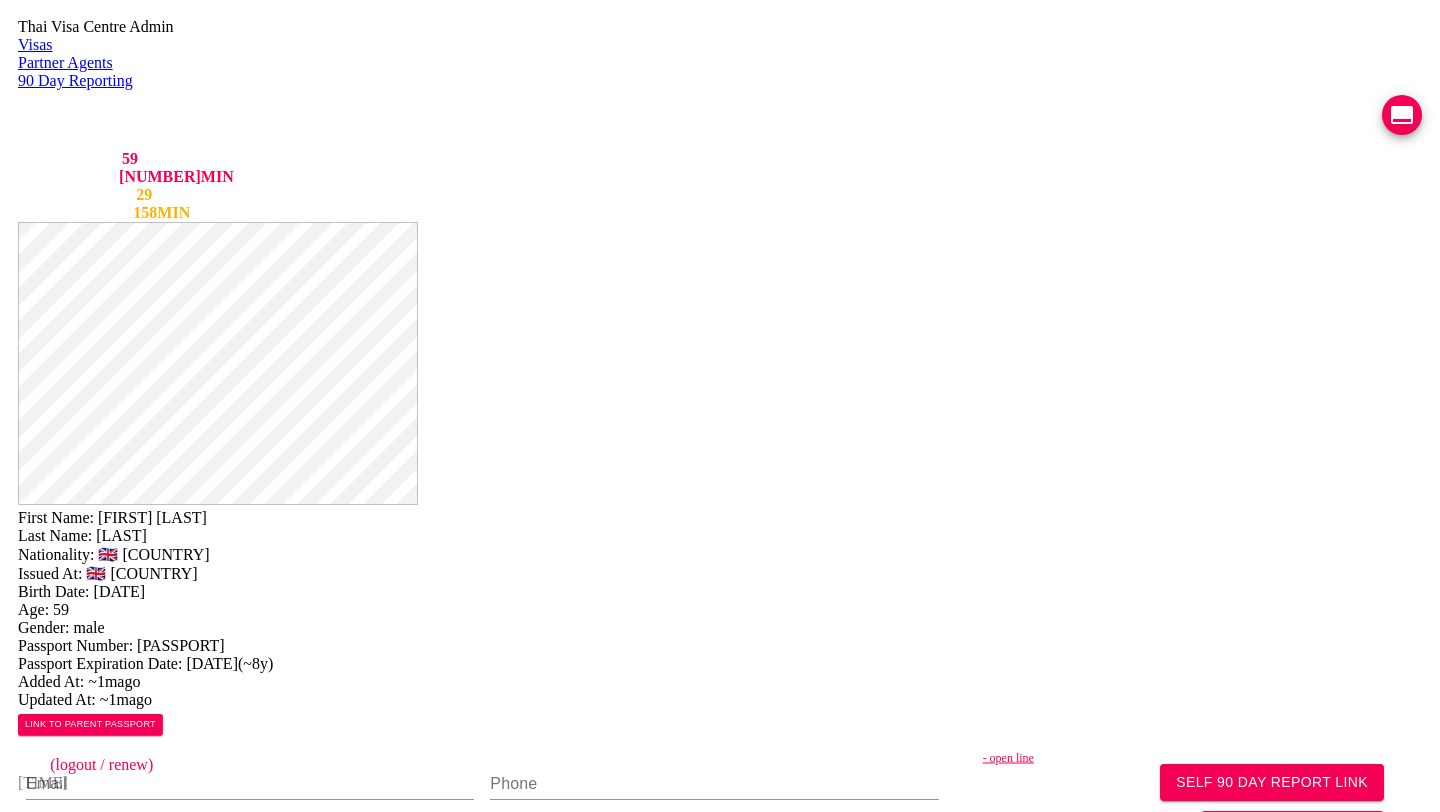 click on "TM7" at bounding box center [763, 1459] 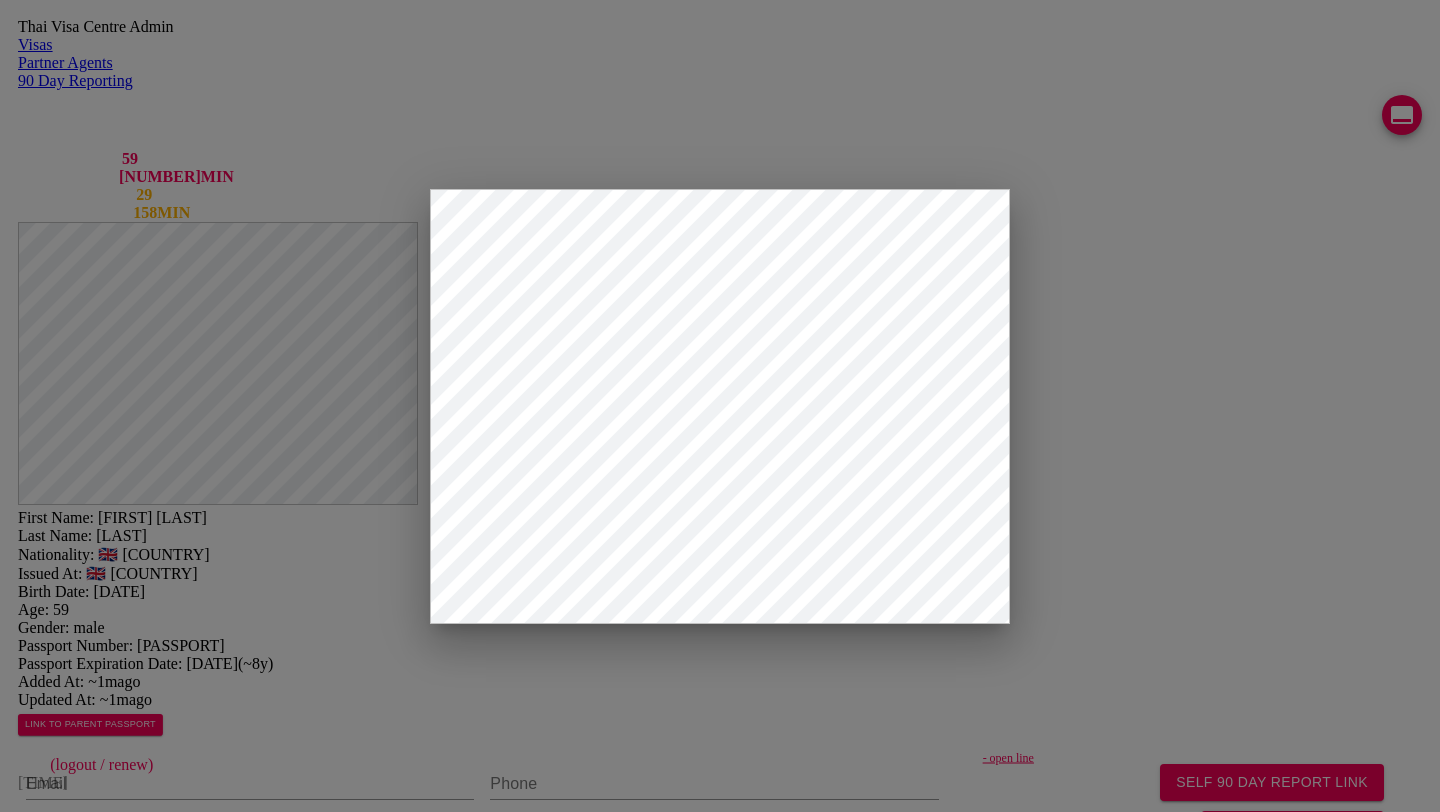 scroll, scrollTop: 334, scrollLeft: 0, axis: vertical 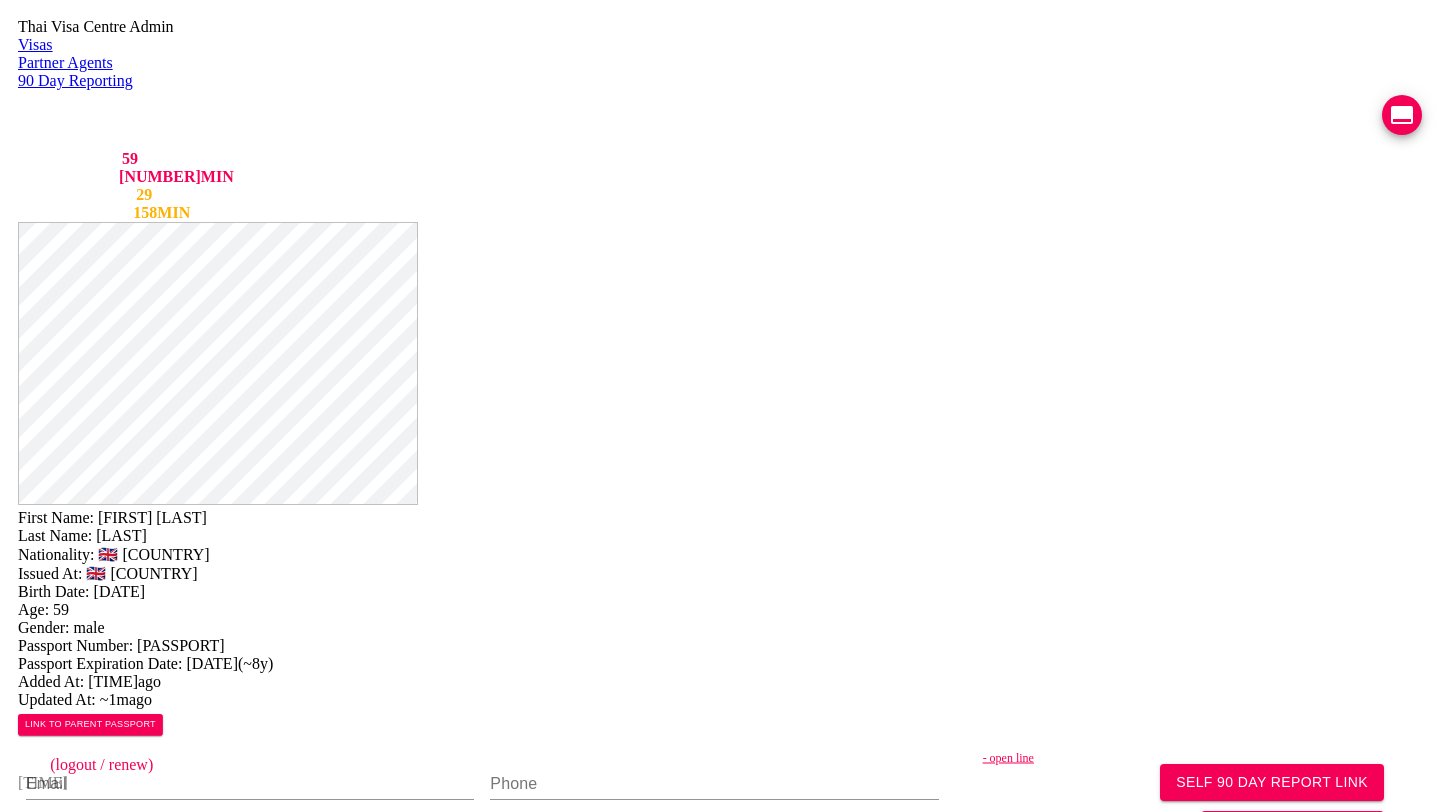 click on "TM8" at bounding box center [763, 1483] 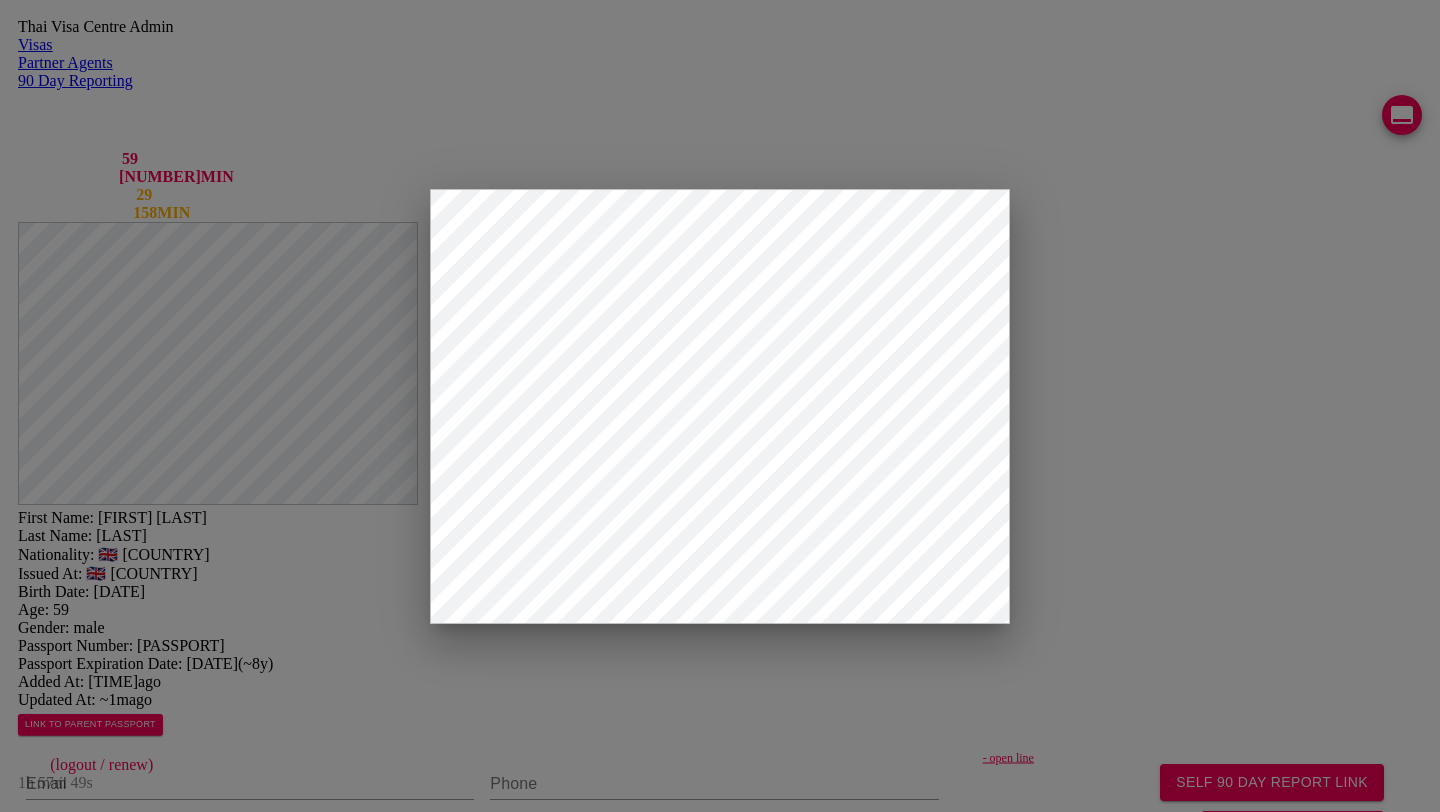 click at bounding box center (318, 1915) 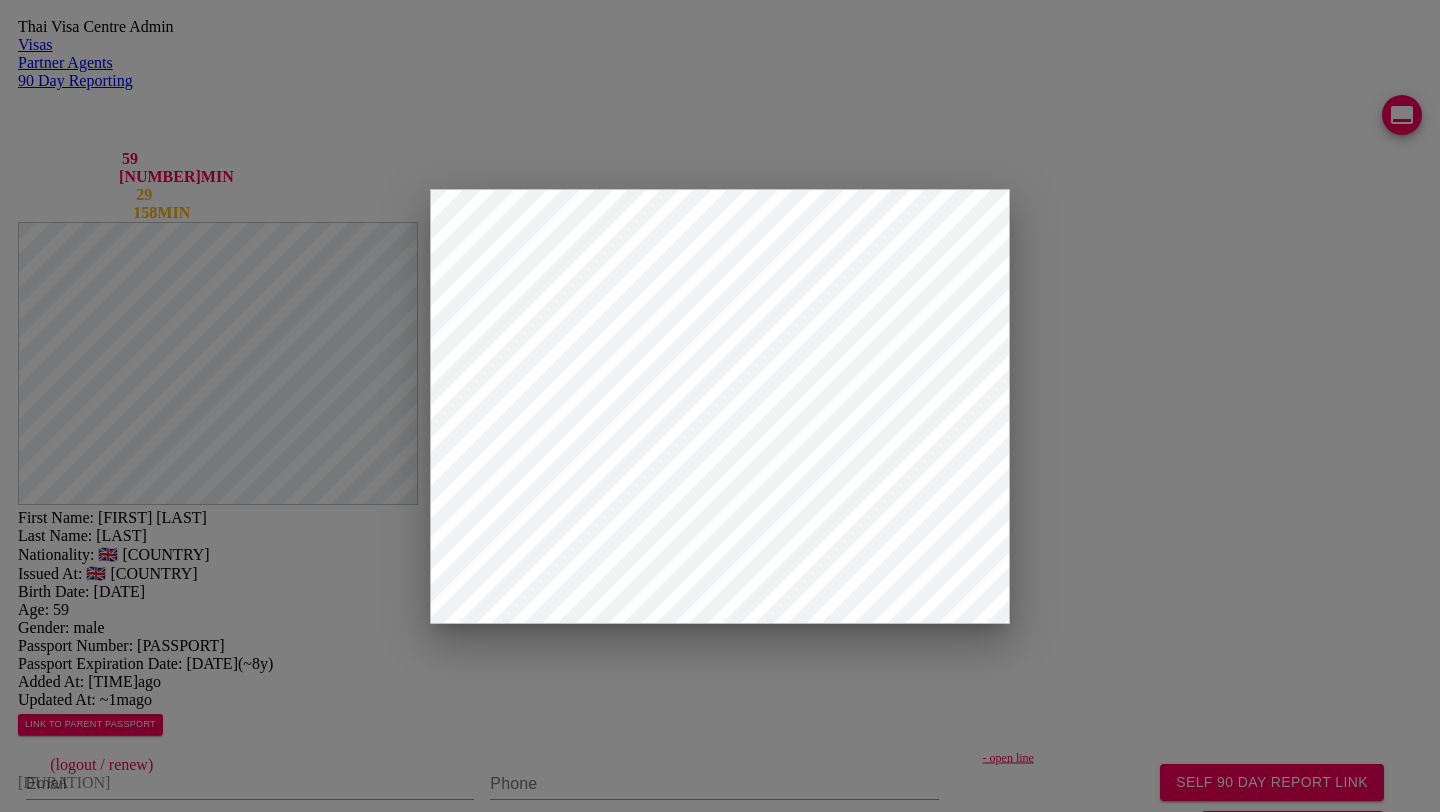 type on "RETIRED" 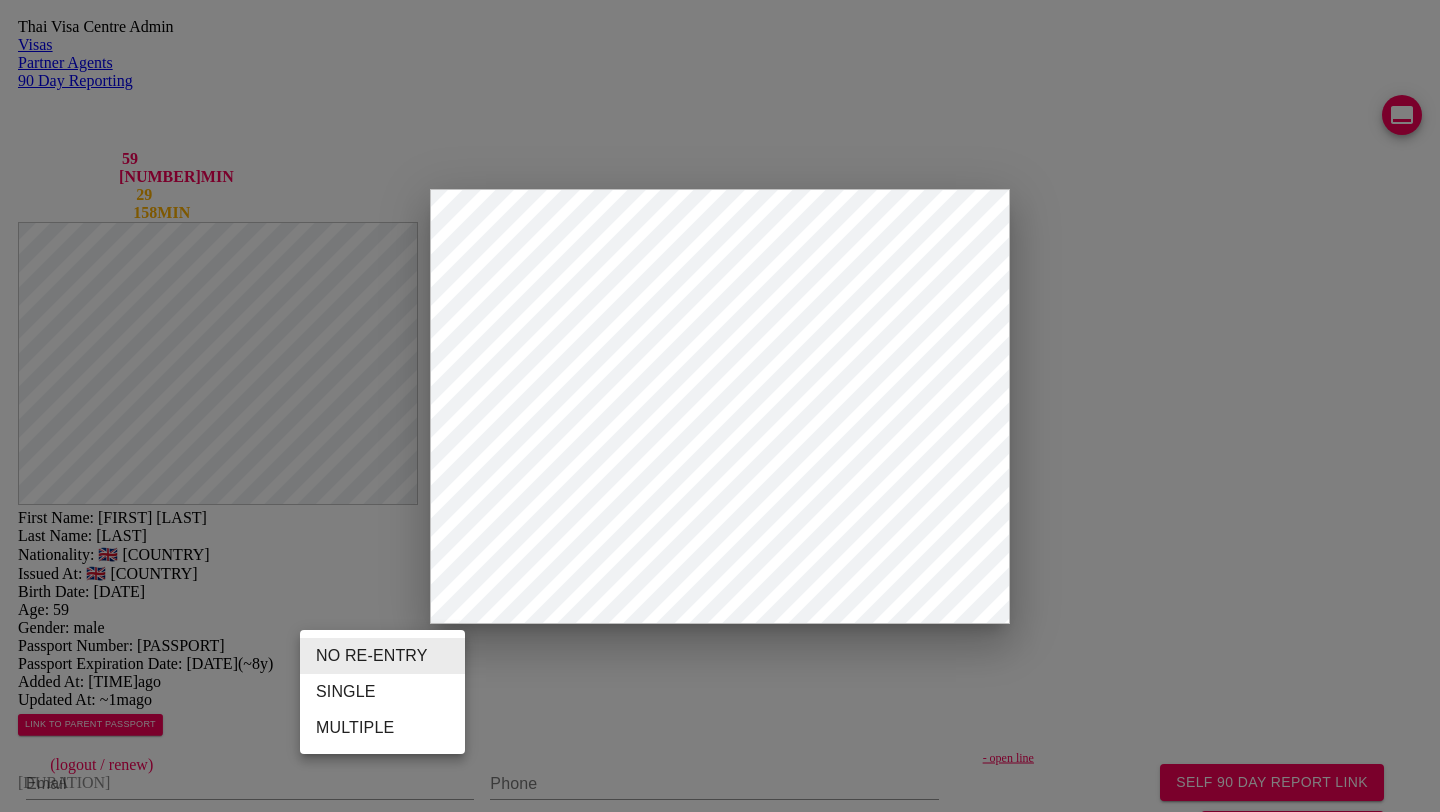 click on "MULTIPLE" at bounding box center (382, 728) 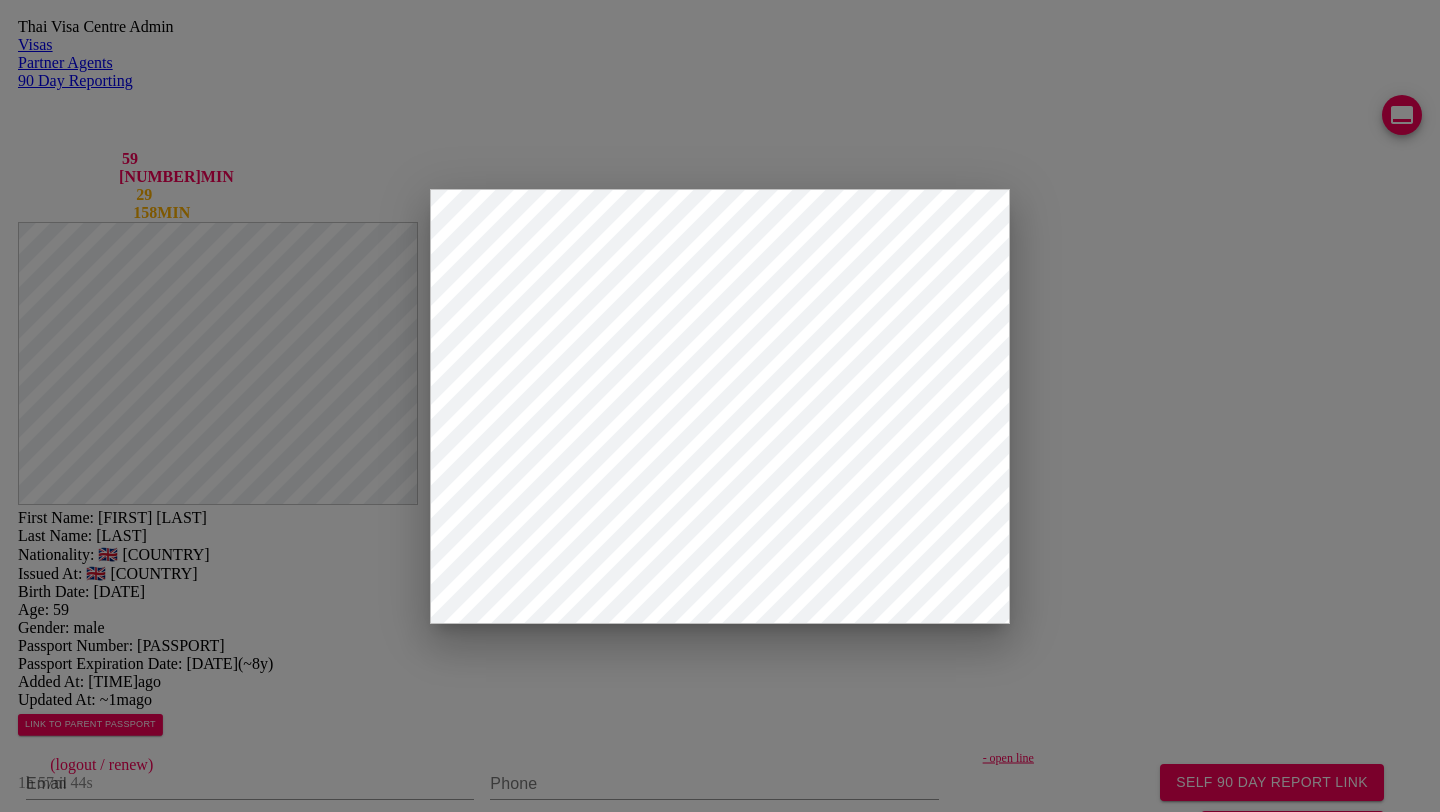 click at bounding box center (435, 1963) 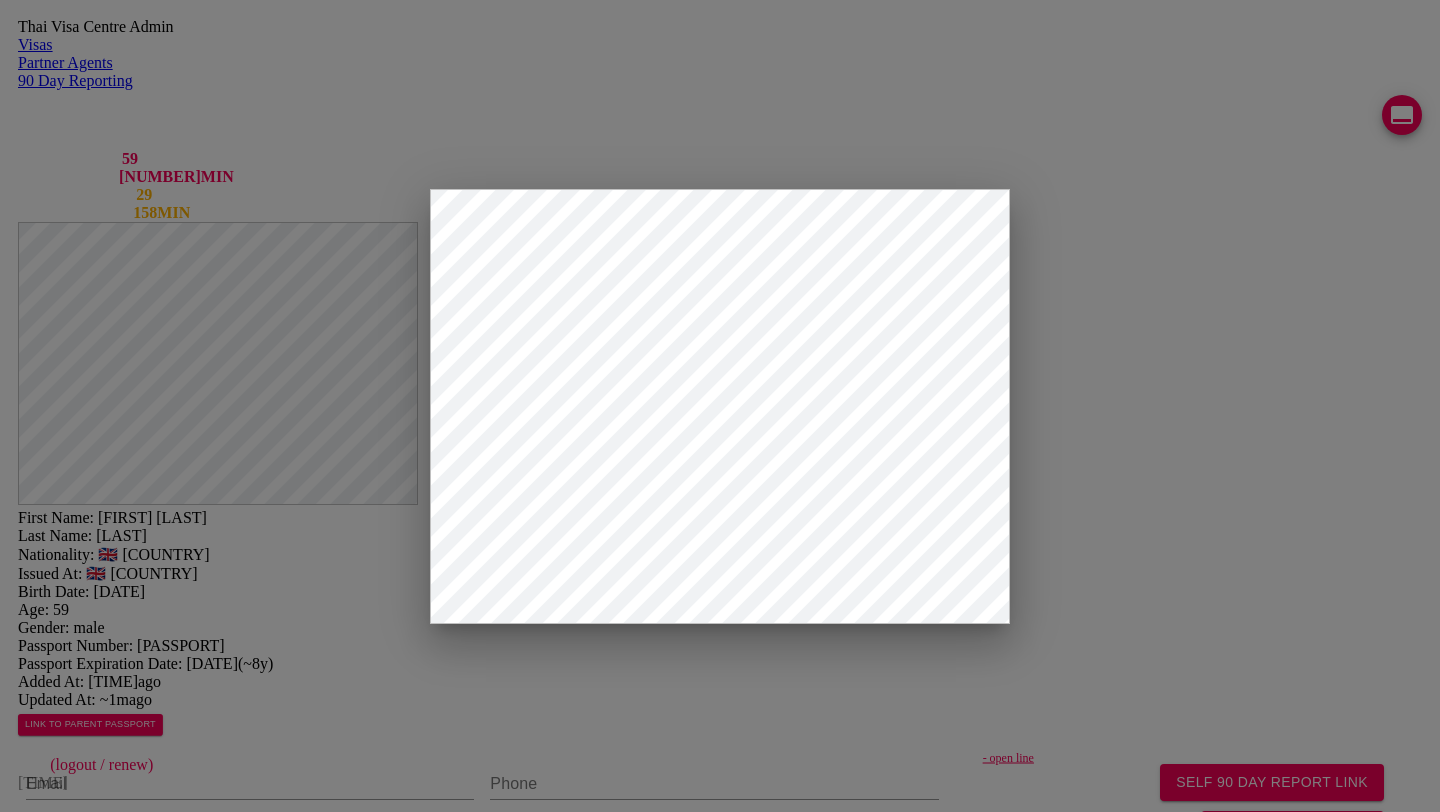 type on "26/08/2025" 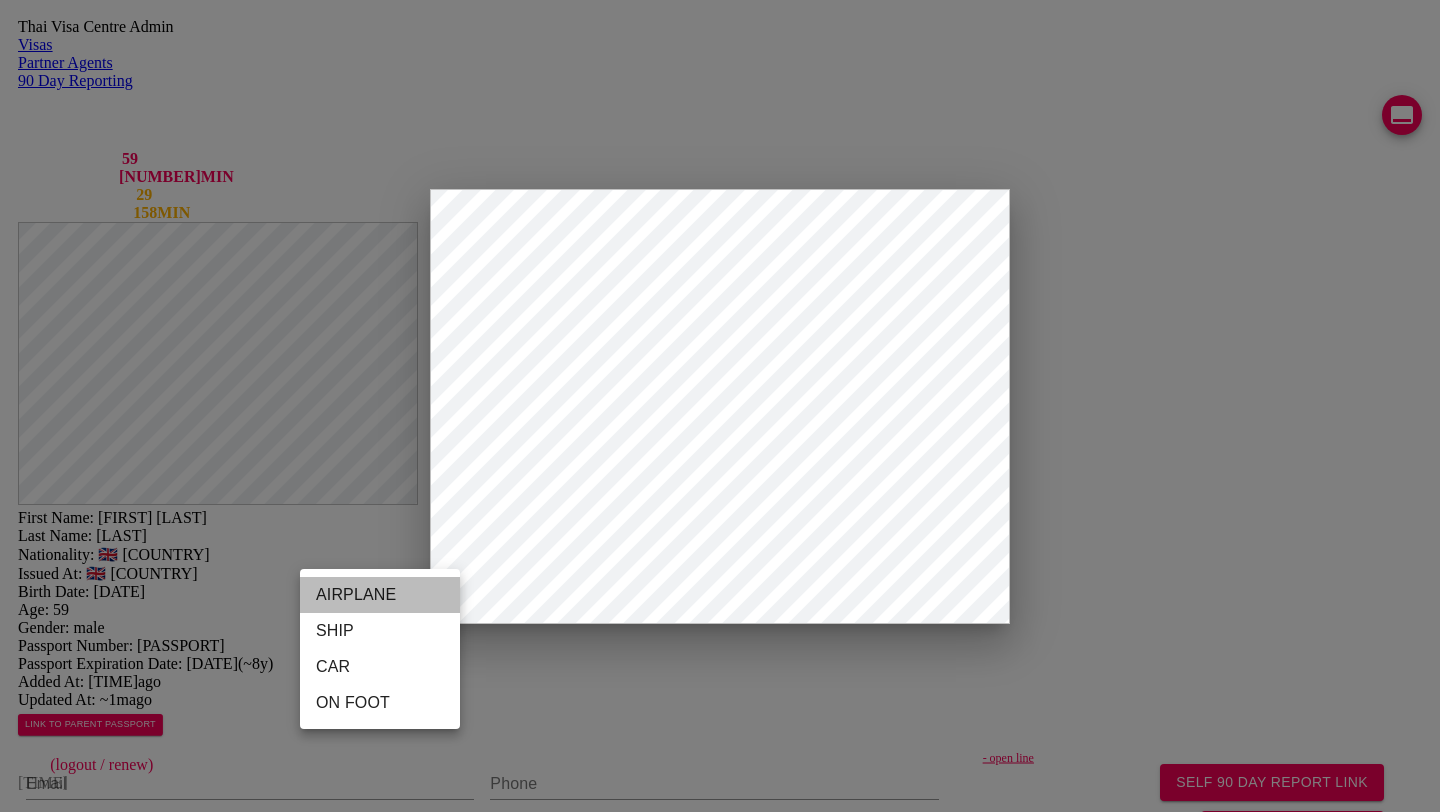click on "AIRPLANE" at bounding box center [380, 595] 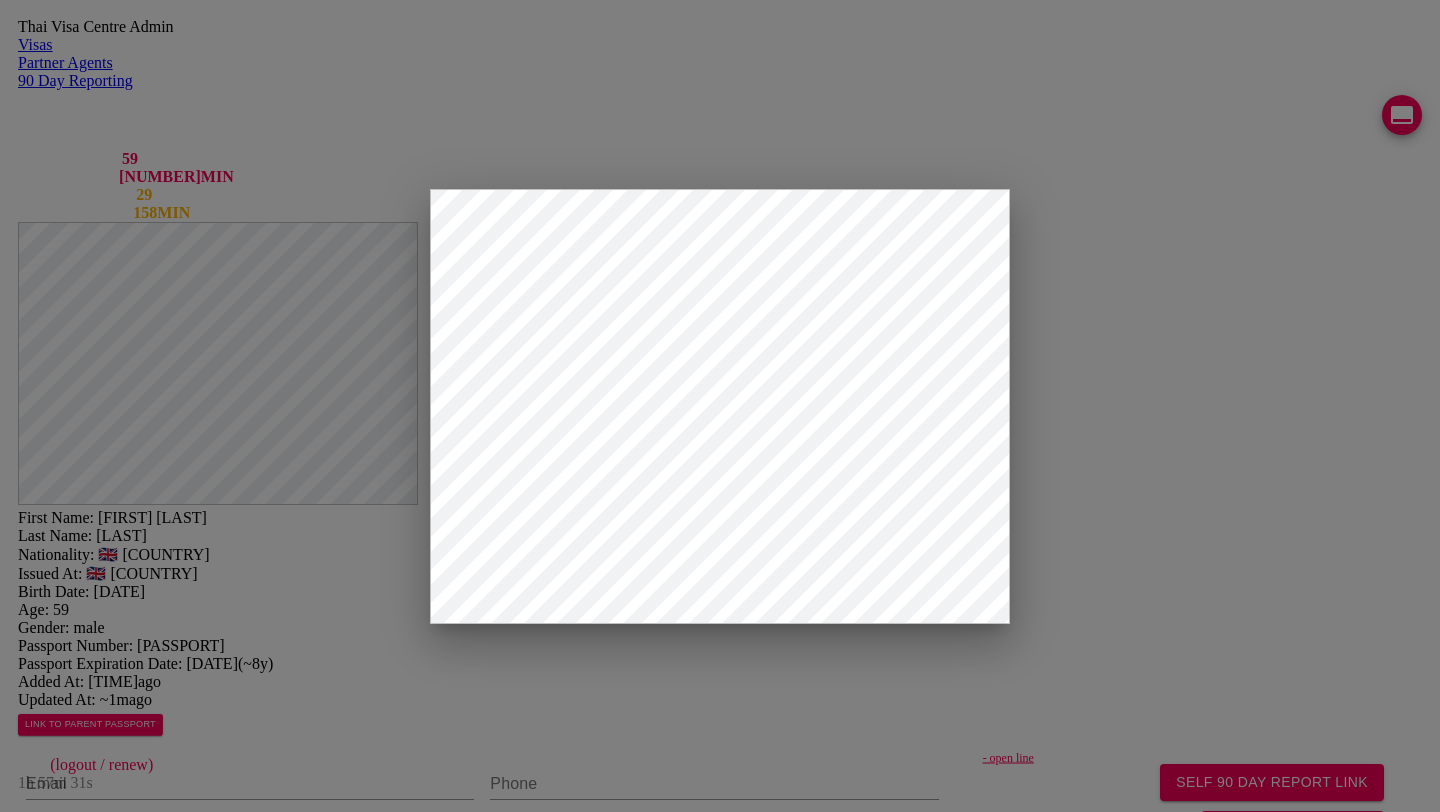 scroll, scrollTop: 322, scrollLeft: 0, axis: vertical 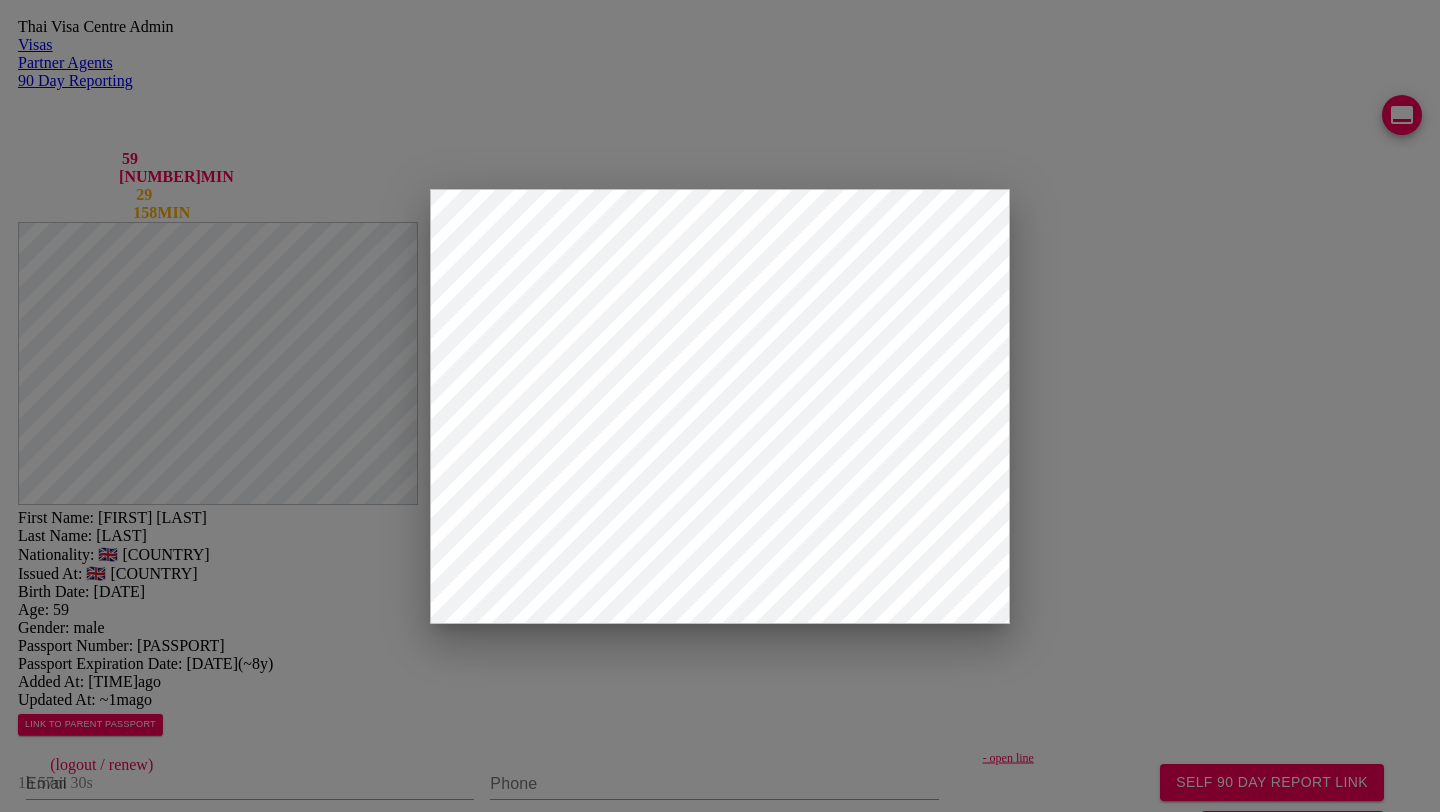 click on "Save" at bounding box center [526, 2213] 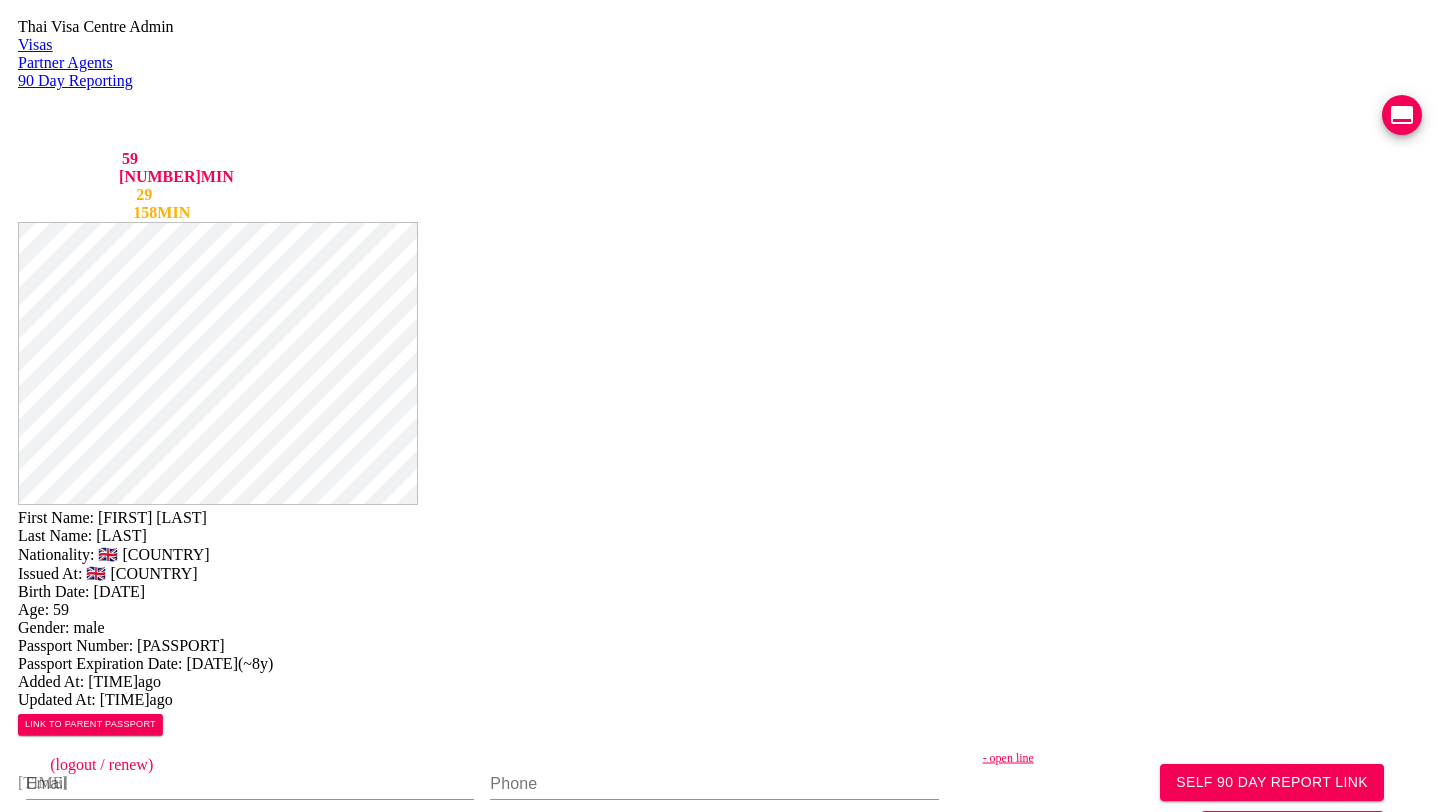 click on "TM8" at bounding box center (763, 1483) 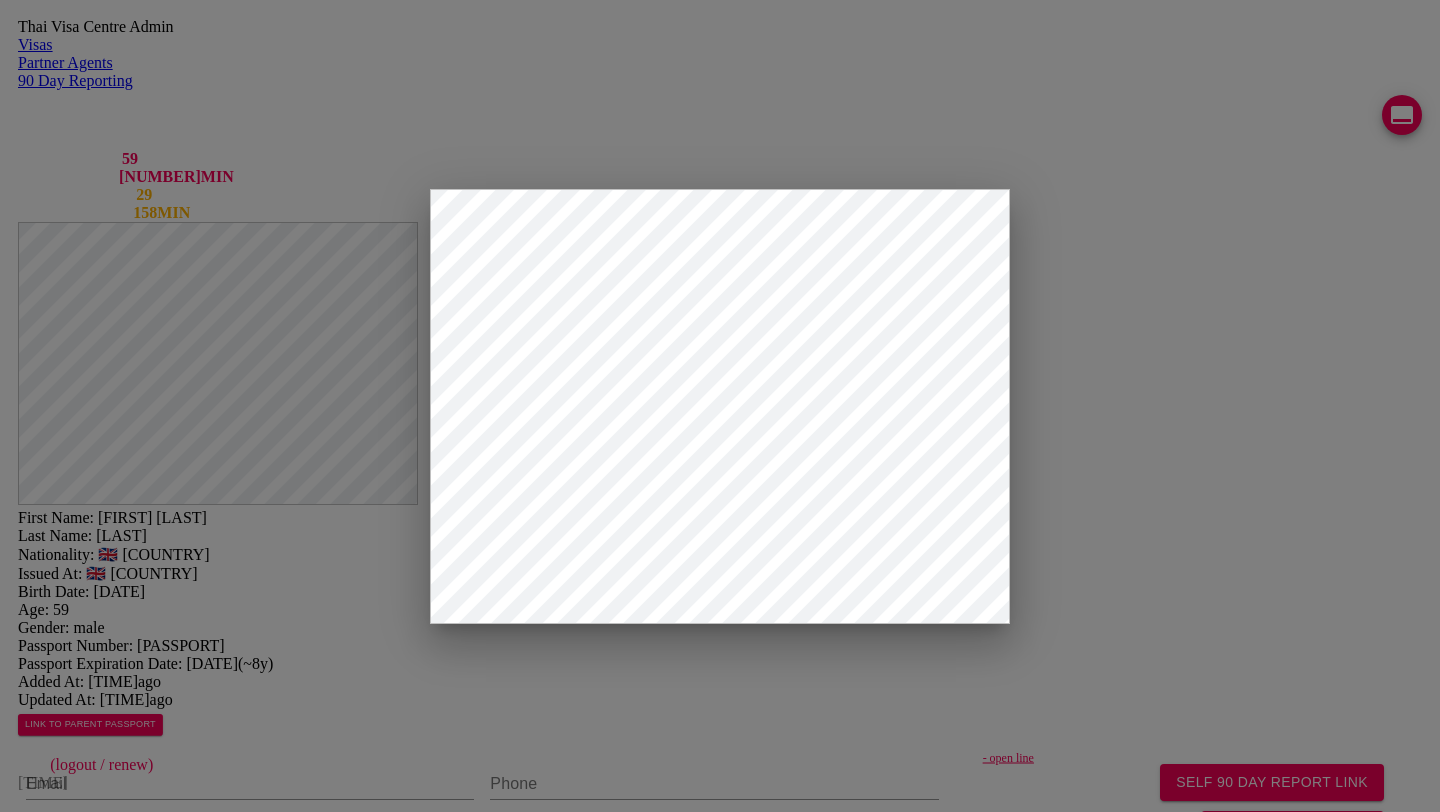 scroll, scrollTop: 322, scrollLeft: 0, axis: vertical 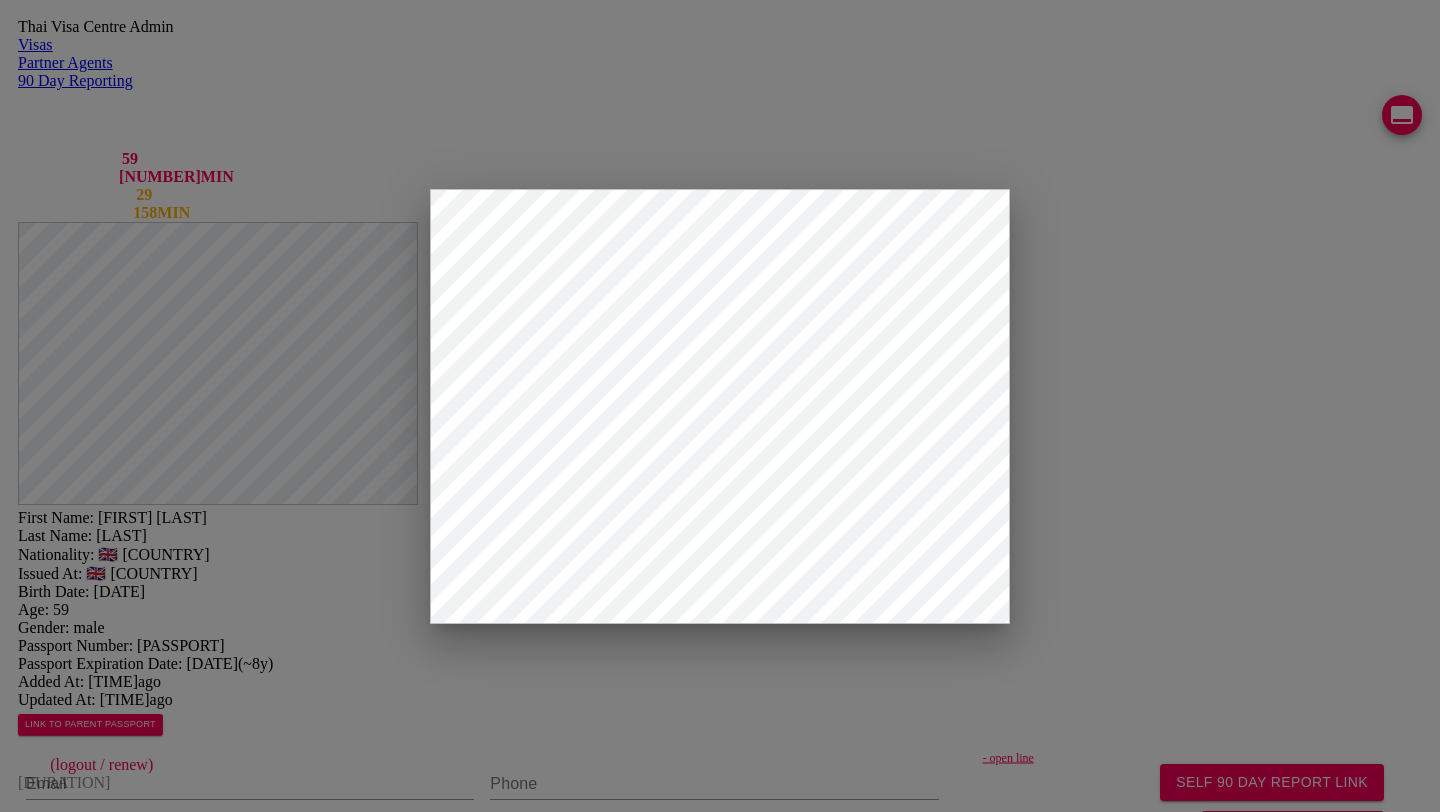 click on "View Form" at bounding box center (58, 2213) 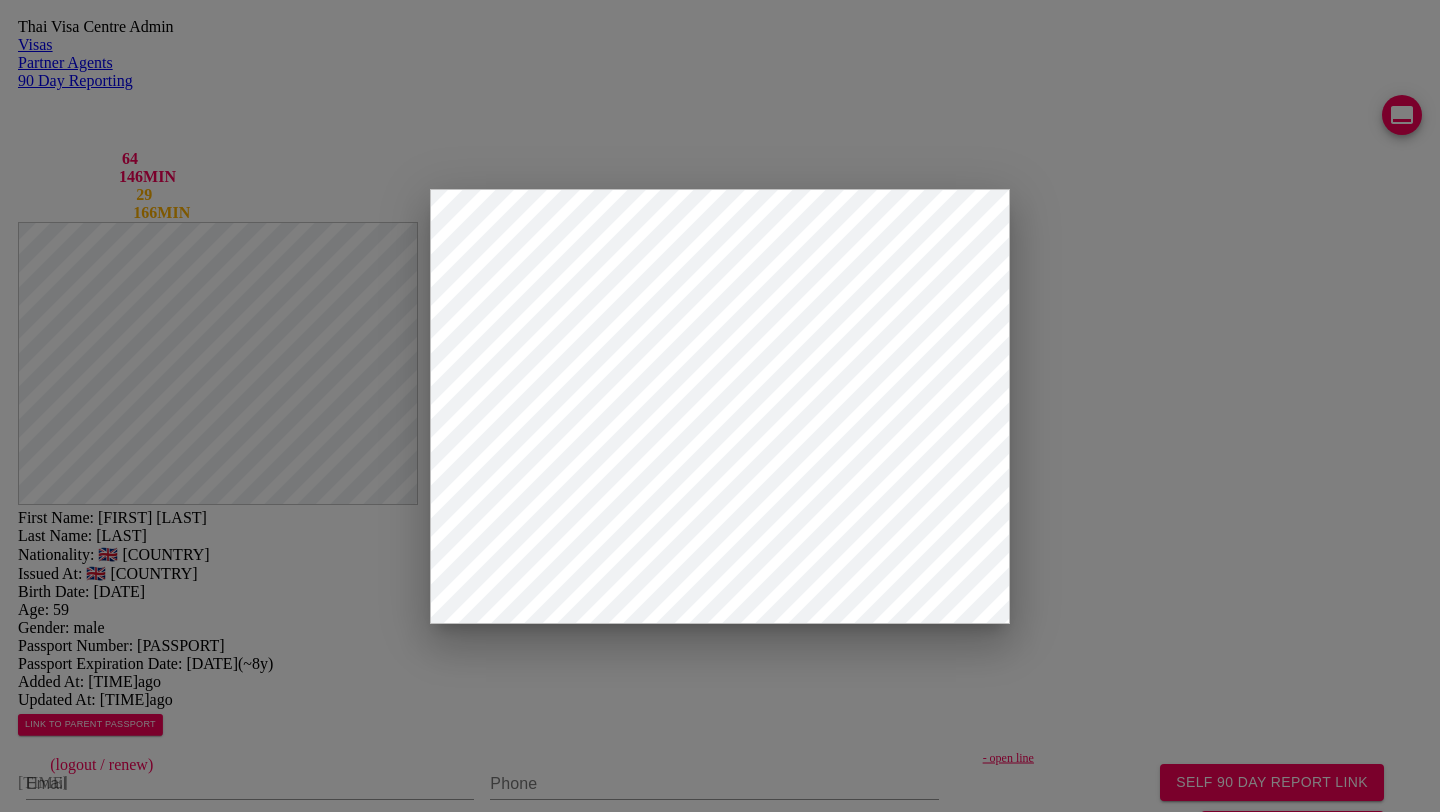 click on "Save" at bounding box center [526, 2213] 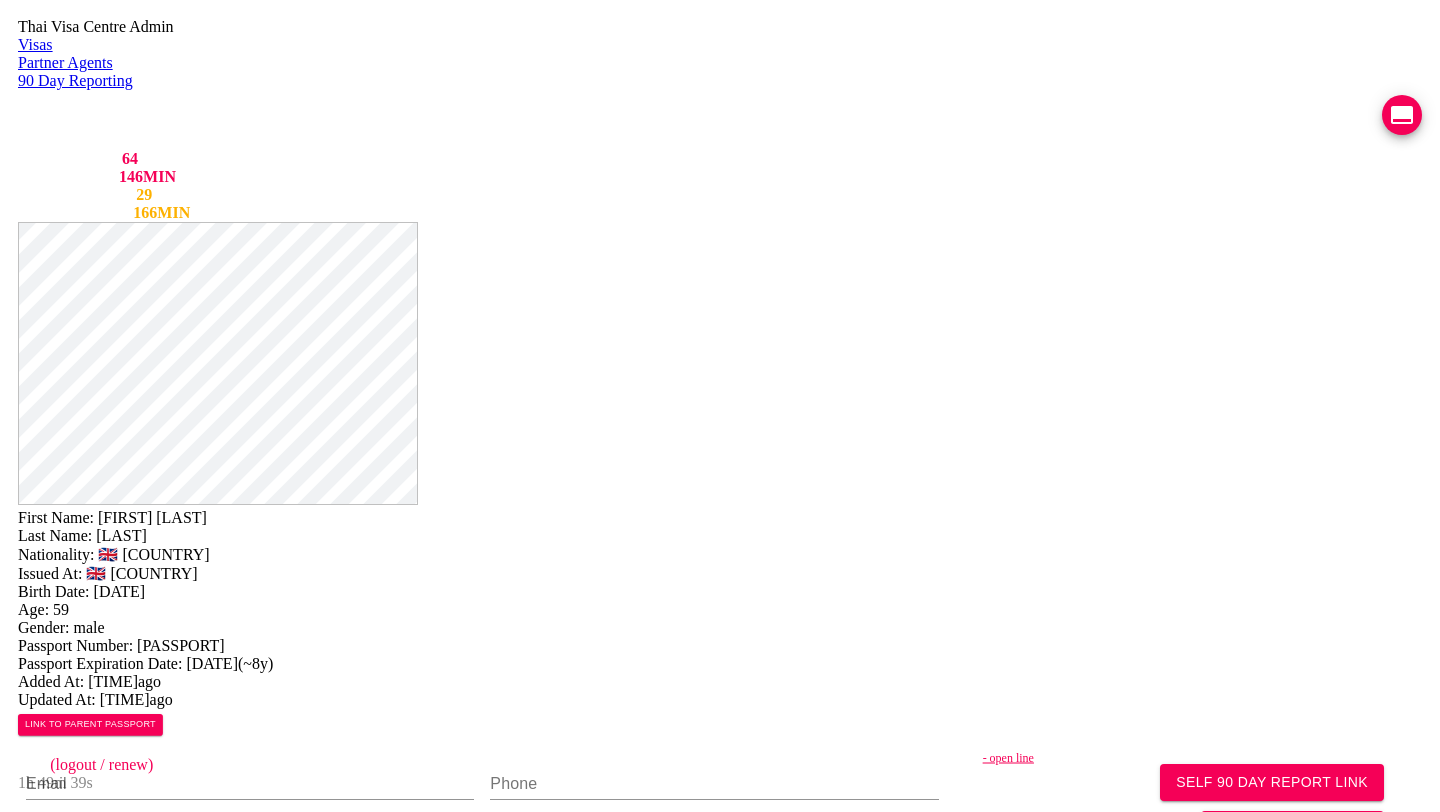 scroll, scrollTop: 0, scrollLeft: 0, axis: both 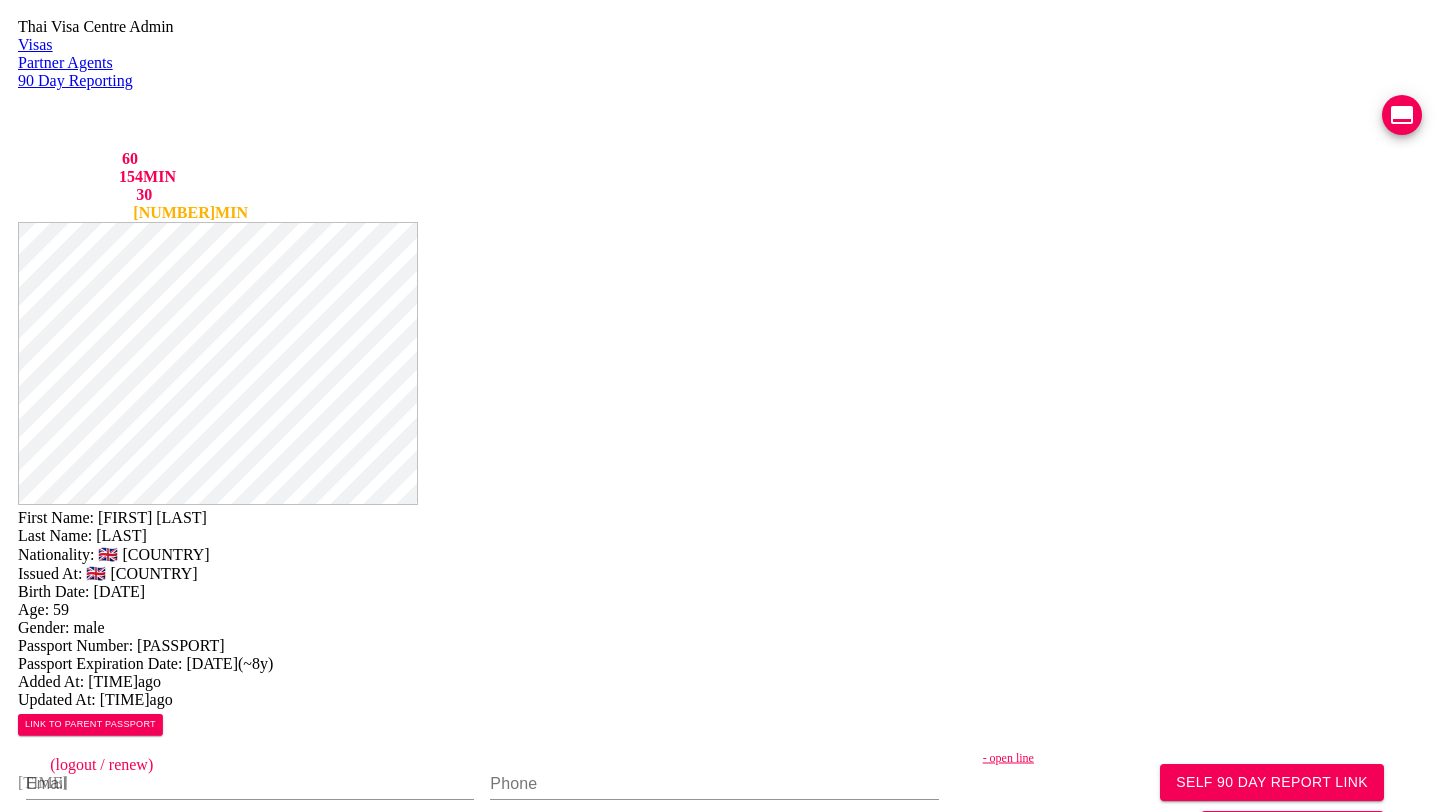 click on "First Name:   SIMON PATRICK Last Name:   CHANDLER Nationality:   🇬🇧   United Kingdom Issued At:   🇬🇧   United Kingdom Birth Date:   1966-07-01 Age:   59 Gender:   male Passport Number:   147913541 Passport Expiration Date:   2034-03-18  (  ~8y  ) Added At:   ~10m  ago Updated At:   ~9m  ago LINK TO PARENT PASSPORT SELF 90 DAY REPORT LINK GENERATE TM FORM Email Phone  - open line Line https://chat.line.biz/Ucf44f918c4bb177ffe0a5137b1b615c3/chat/U7008181d265611eb43606af8a2756fc4 Reporting Address Mailing Address English Mailing Address Thai Save Changes Application photos  missing application photo Uploaded photos ( 4  images)  Mentions ( 0  images) no mentions Visa Stamps ADD VISA STAMP   Timeline Visa Type ▲ Forms ▲ Client Provided Contact Info CREATE TIMELINE created  03-07-2025 issue date expiration date 1 YEAR RETIREMENT EXTENSION MULTIPLE ENTRY ฿ 0  (unpaid)   - Office Pickup TM7 TM8 Rows per page: 10 15 20 25 30 1-1 of 1 Reports ADD 90 DAY REPORT There are no records to display" at bounding box center [720, 950] 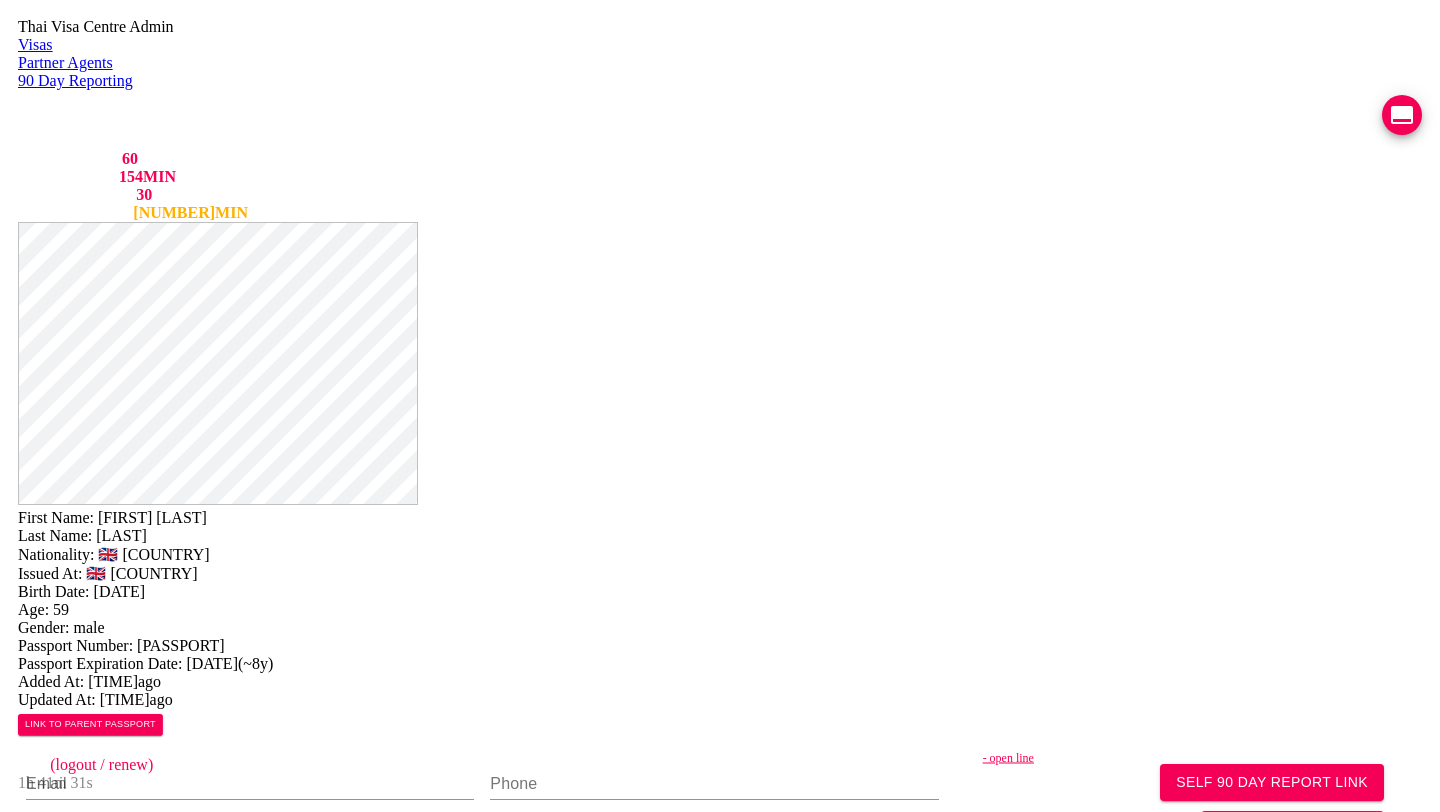 click on "First Name:   SIMON PATRICK Last Name:   CHANDLER Nationality:   🇬🇧   United Kingdom Issued At:   🇬🇧   United Kingdom Birth Date:   1966-07-01 Age:   59 Gender:   male Passport Number:   147913541 Passport Expiration Date:   2034-03-18  (  ~8y  ) Added At:   ~10m  ago Updated At:   ~9m  ago LINK TO PARENT PASSPORT SELF 90 DAY REPORT LINK GENERATE TM FORM Email Phone  - open line Line https://chat.line.biz/Ucf44f918c4bb177ffe0a5137b1b615c3/chat/U7008181d265611eb43606af8a2756fc4 Reporting Address Mailing Address English Mailing Address Thai Save Changes Application photos  missing application photo Uploaded photos ( 4  images)  Mentions ( 0  images) no mentions Visa Stamps ADD VISA STAMP   Timeline Visa Type ▲ Forms ▲ Client Provided Contact Info CREATE TIMELINE created  03-07-2025 issue date expiration date 1 YEAR RETIREMENT EXTENSION MULTIPLE ENTRY ฿ 0  (unpaid)   - Office Pickup TM7 TM8 Rows per page: 10 15 20 25 30 1-1 of 1 Reports ADD 90 DAY REPORT There are no records to display" at bounding box center [720, 950] 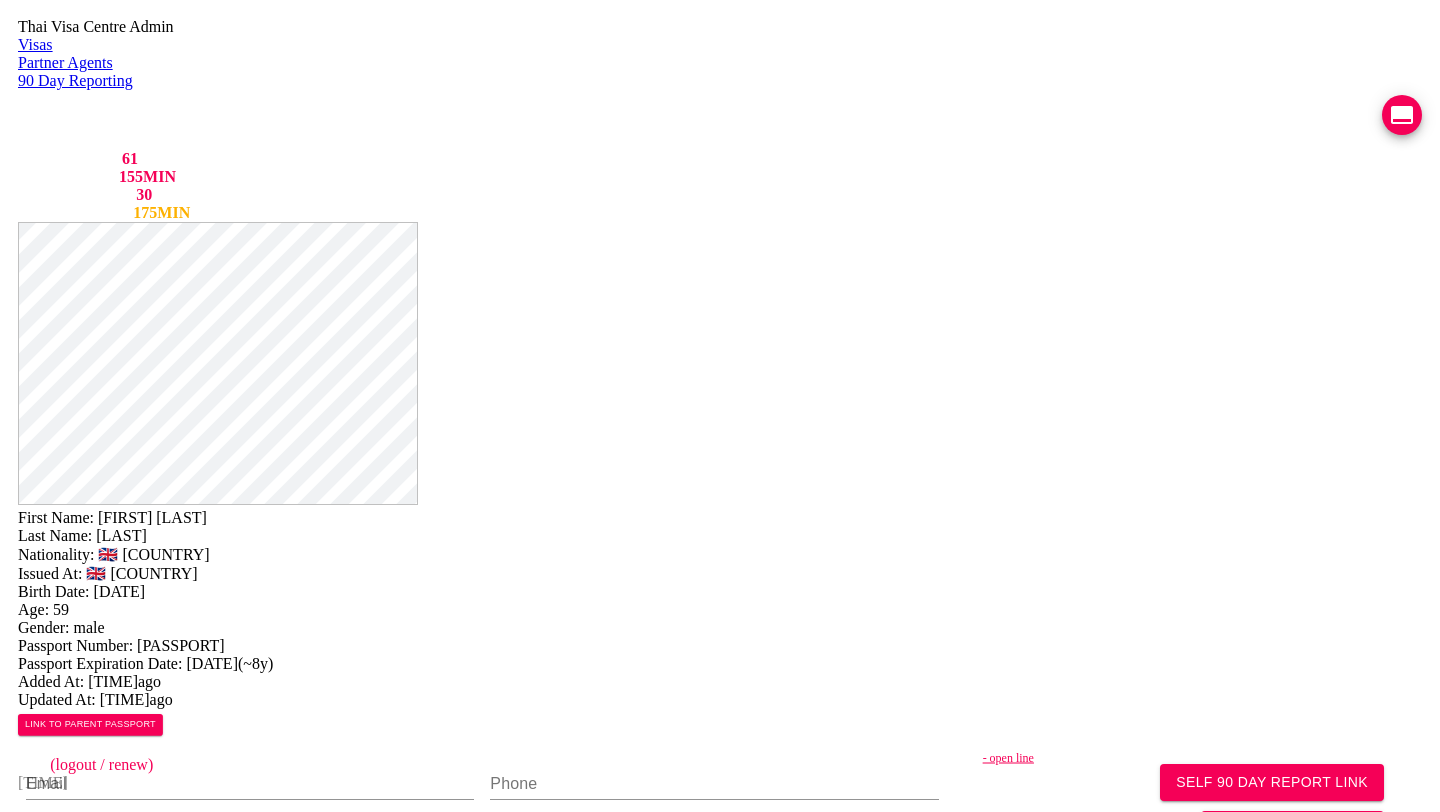 drag, startPoint x: 783, startPoint y: 44, endPoint x: 868, endPoint y: 62, distance: 86.88498 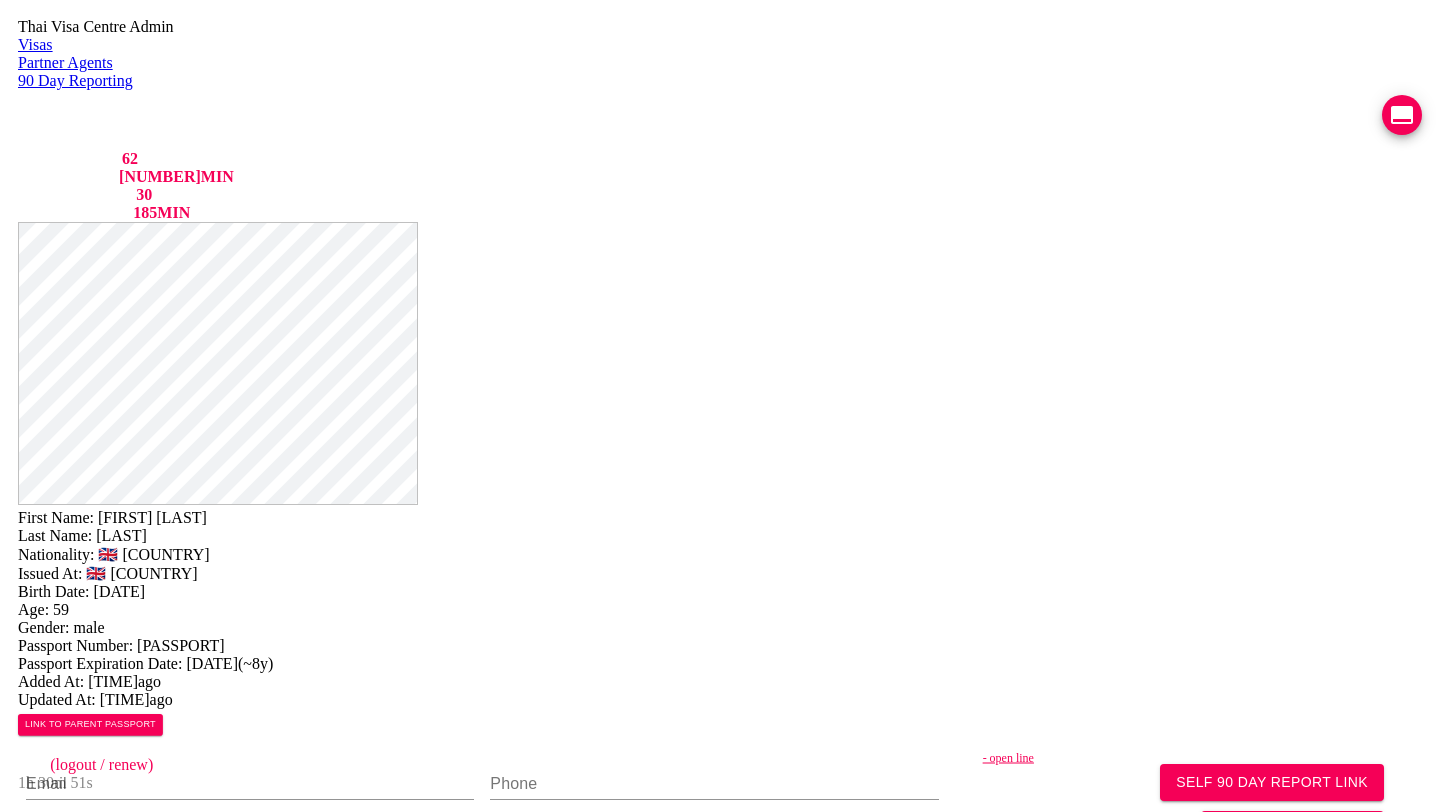 scroll, scrollTop: 276, scrollLeft: 0, axis: vertical 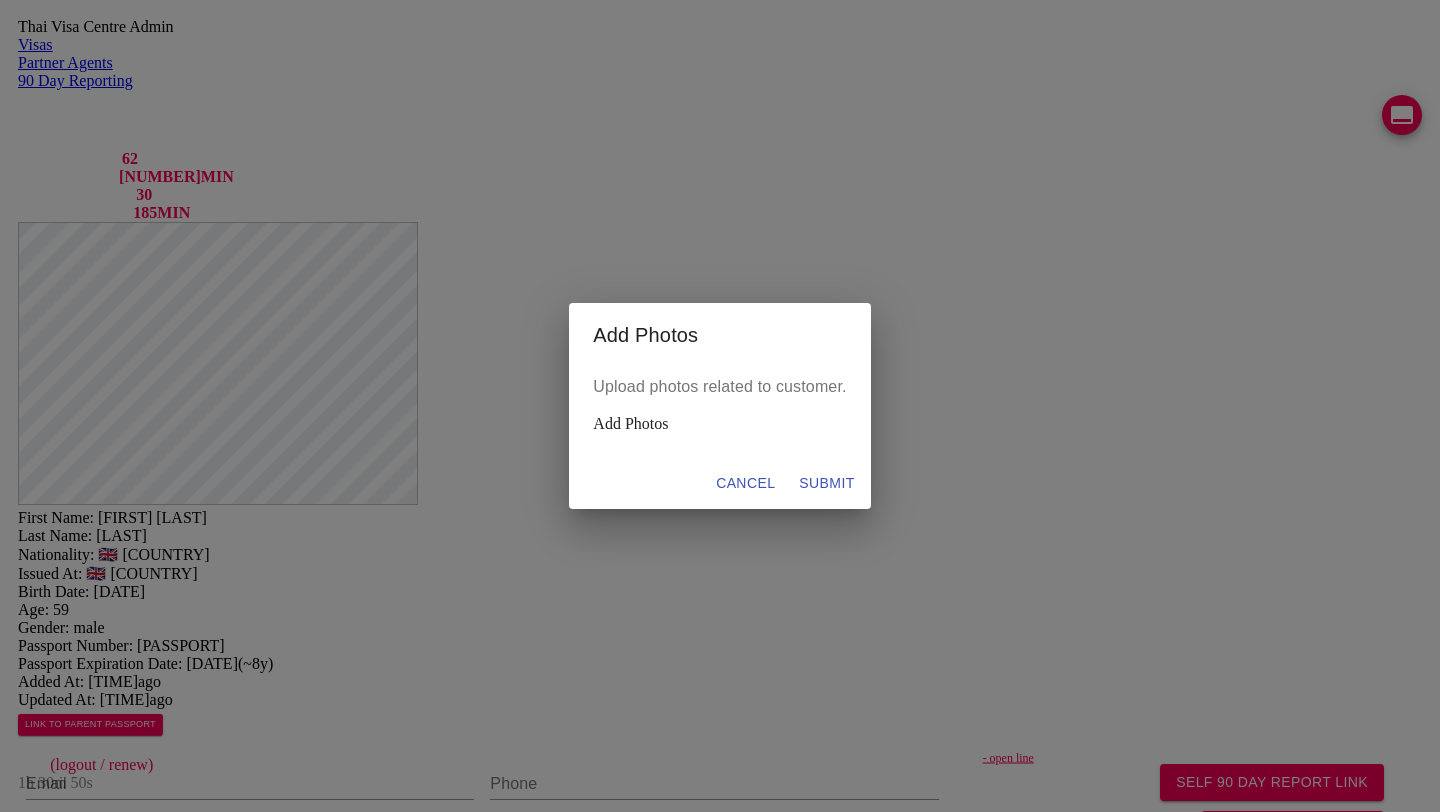 click on "Add Photos" at bounding box center [719, 424] 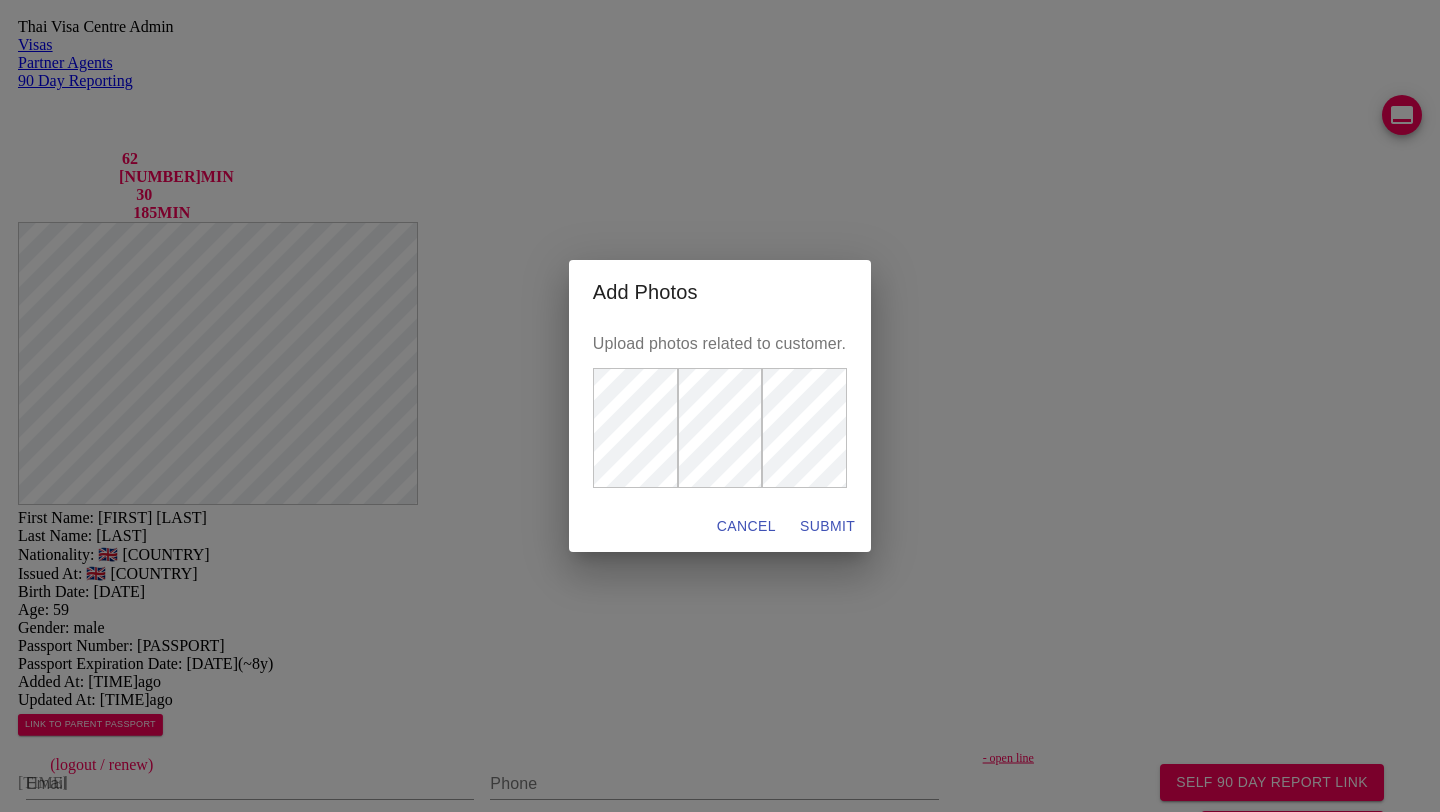 click on "SUBMIT" at bounding box center [746, 526] 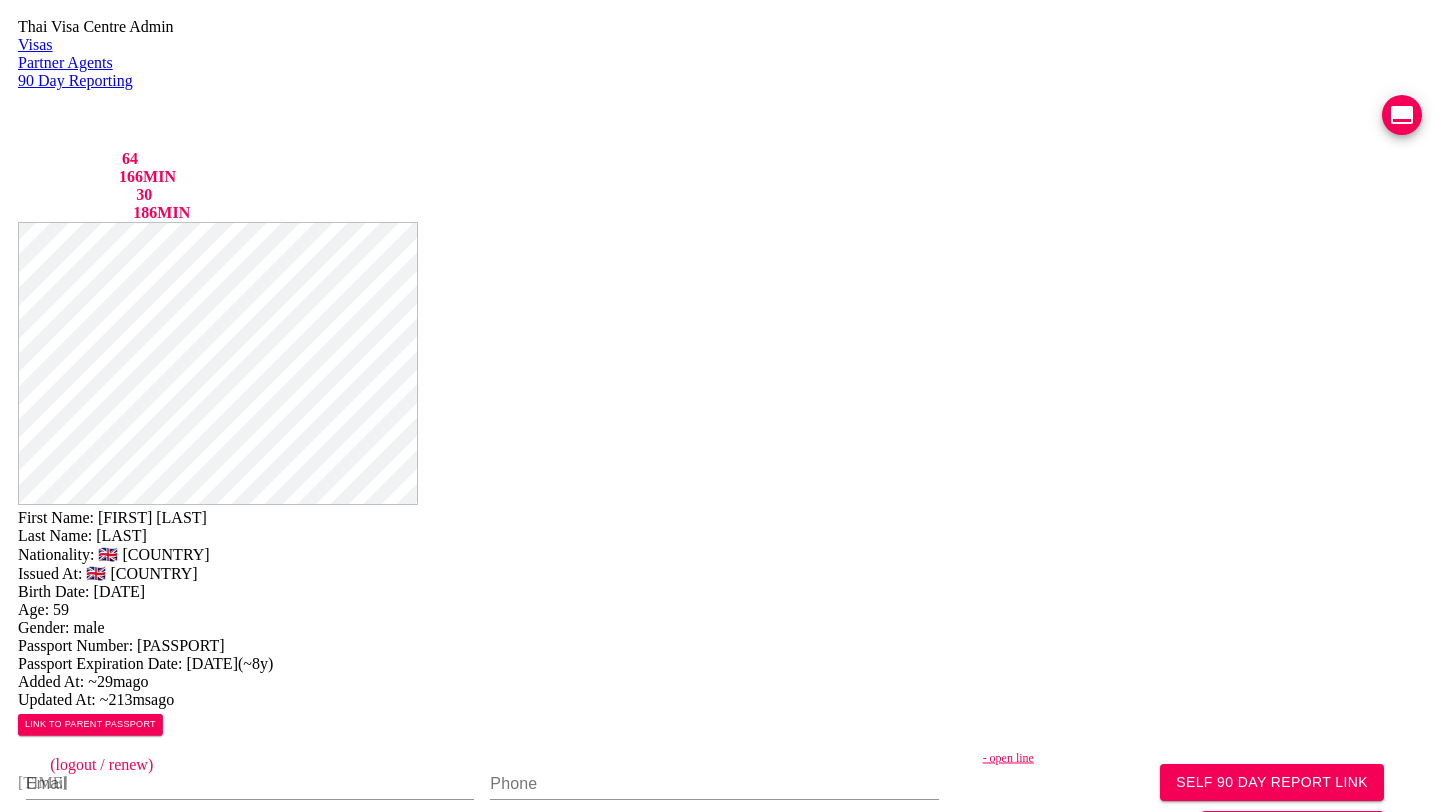 scroll, scrollTop: 0, scrollLeft: 0, axis: both 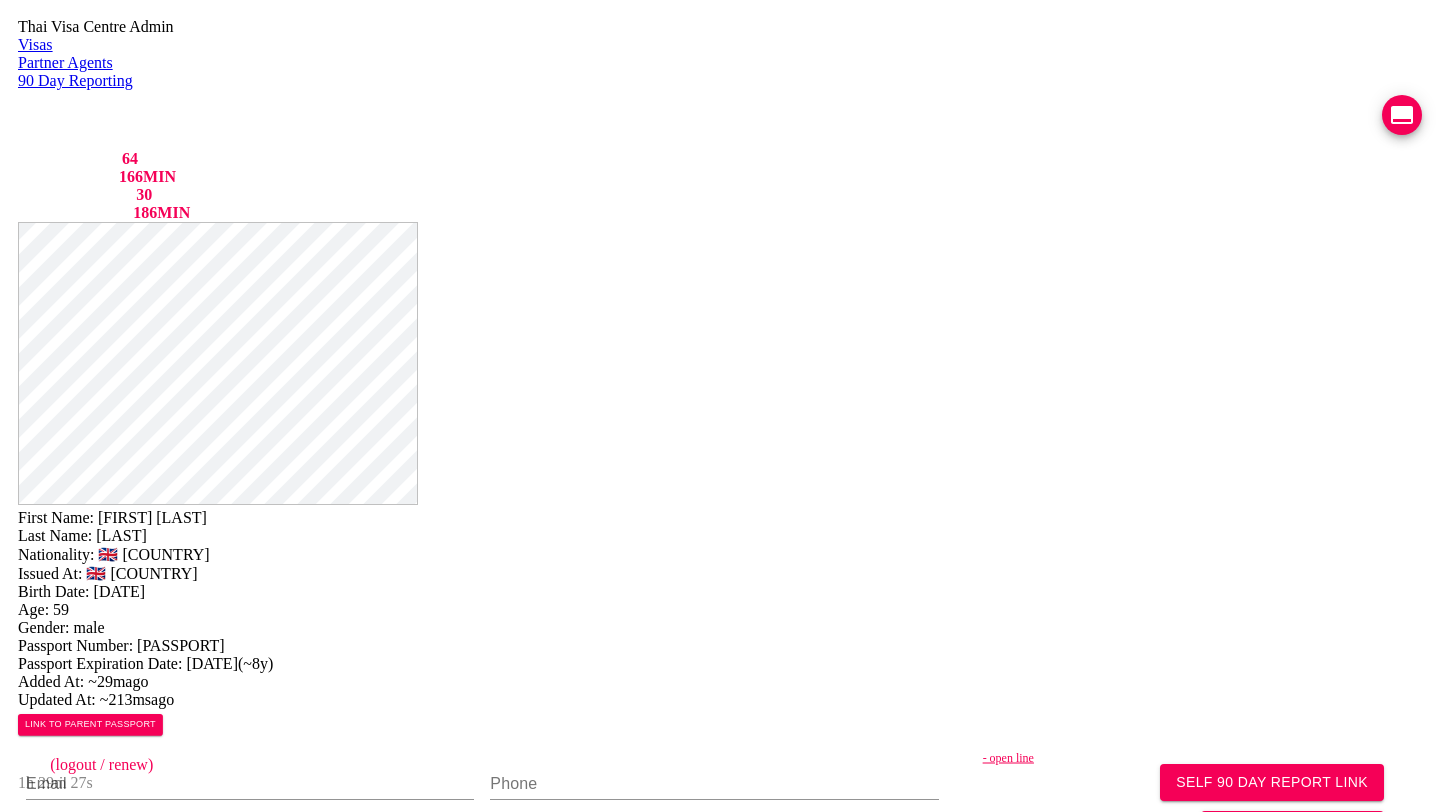 click at bounding box center (714, 940) 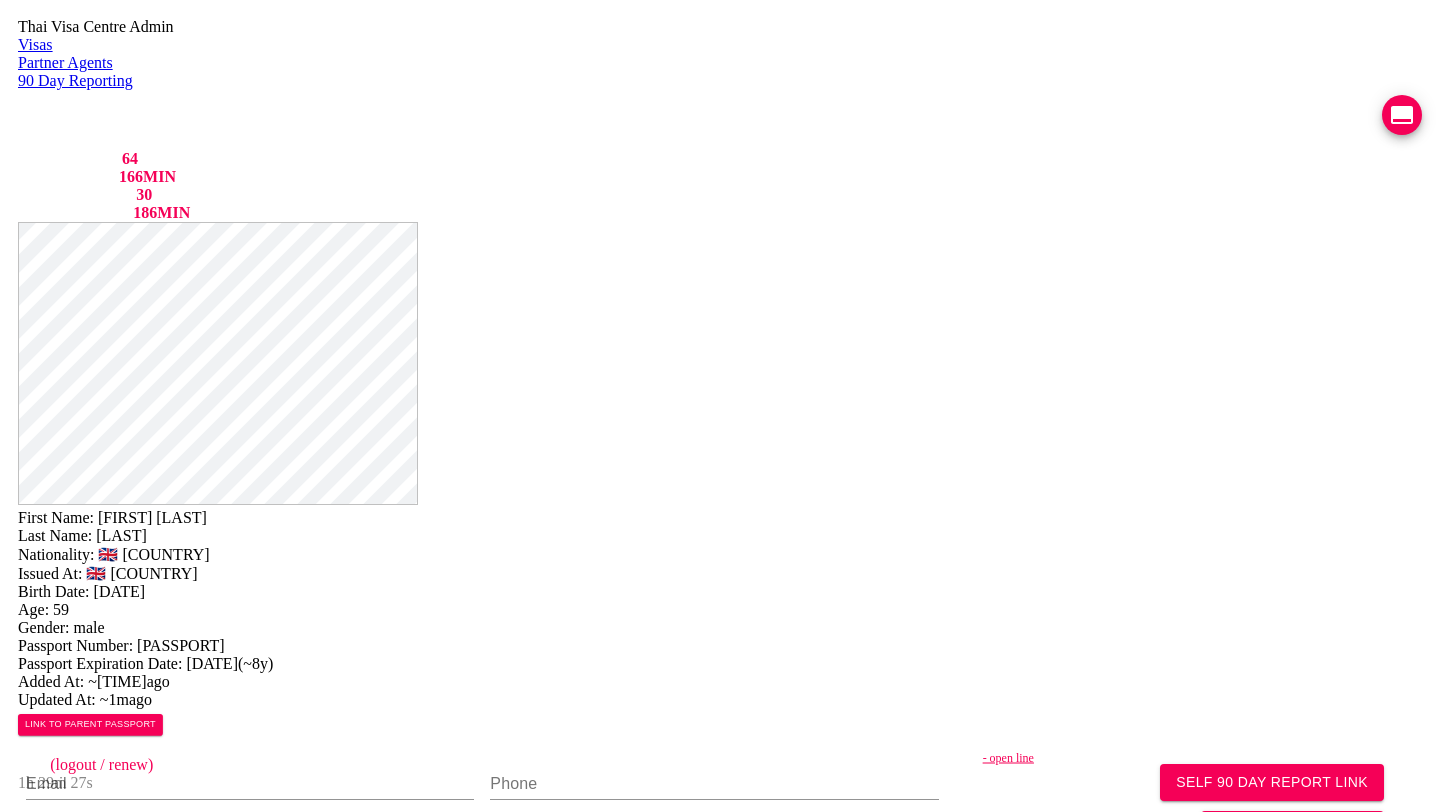 type on "301, San Francisco Court, 59/35 Soi Than Ying, Sukhumvit 26, Bangkok, 10110" 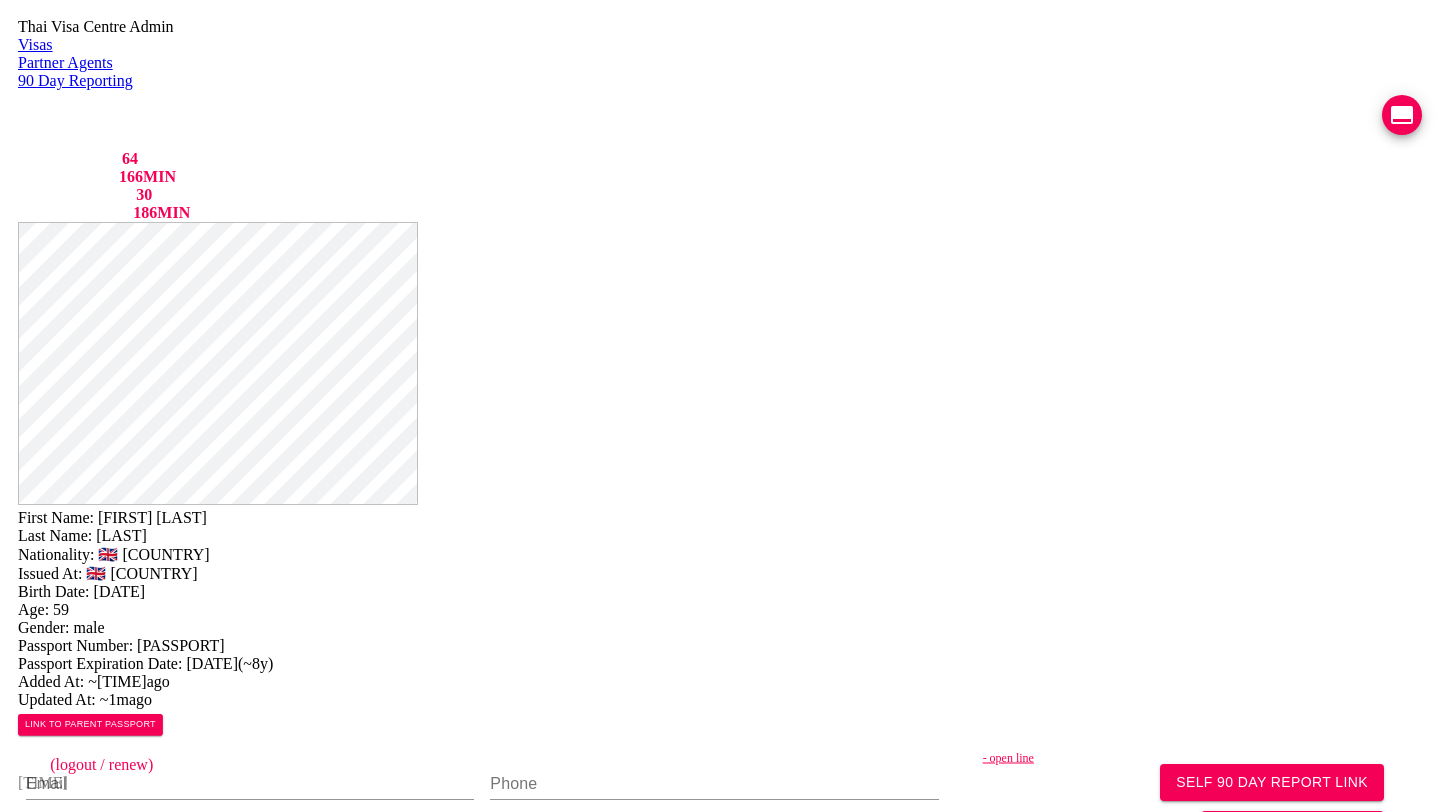 click on "Save Changes" at bounding box center (1190, 1031) 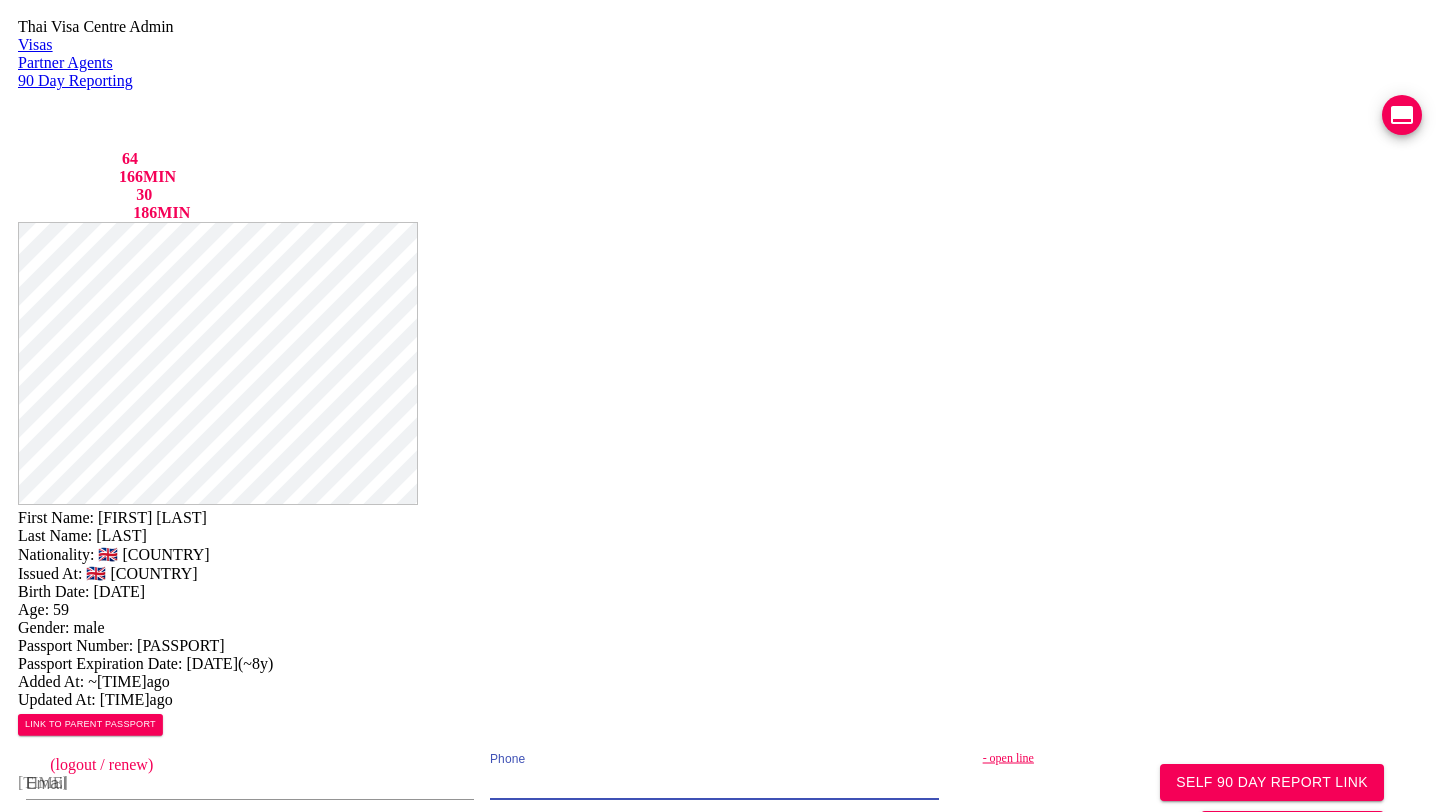 click at bounding box center (714, 784) 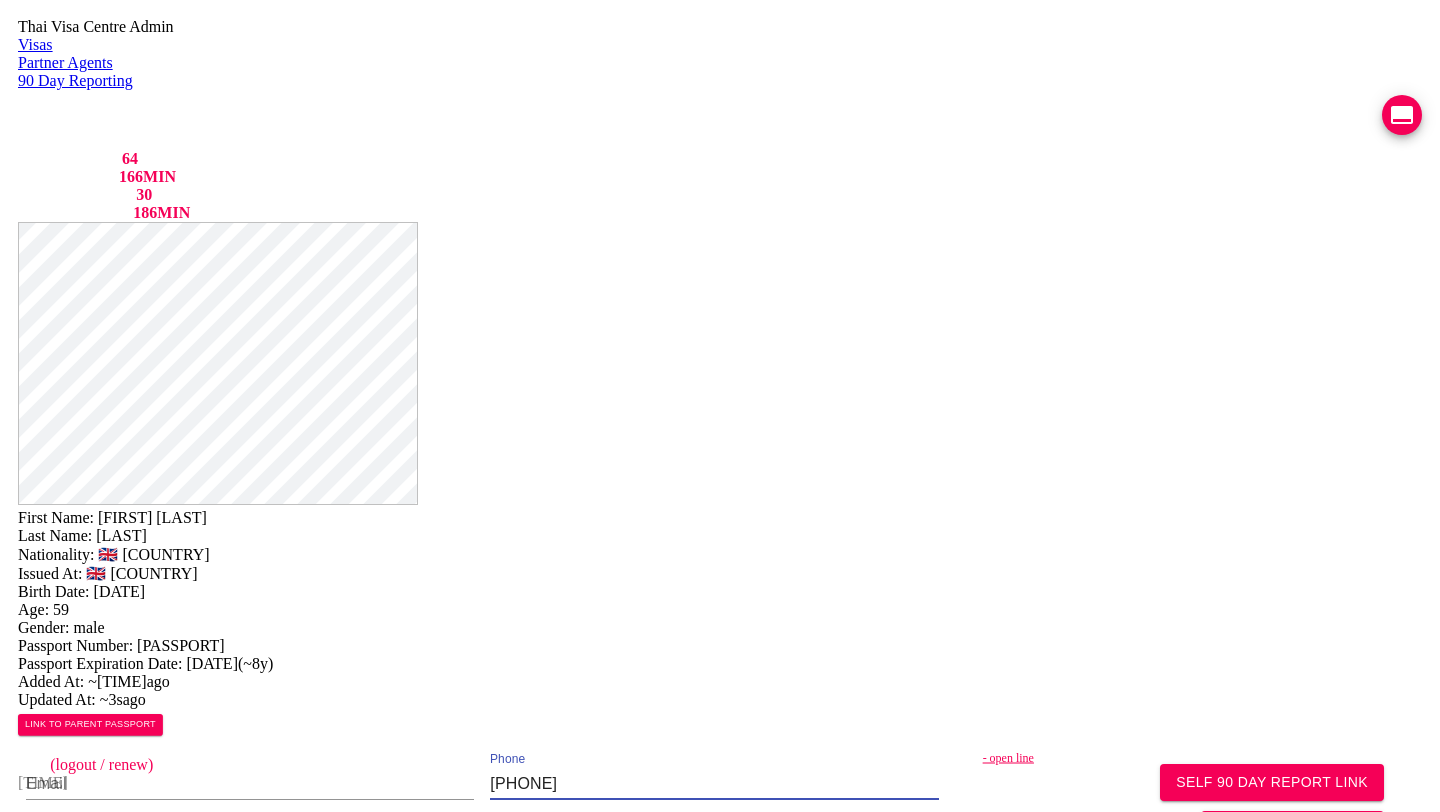 type on "0956615378" 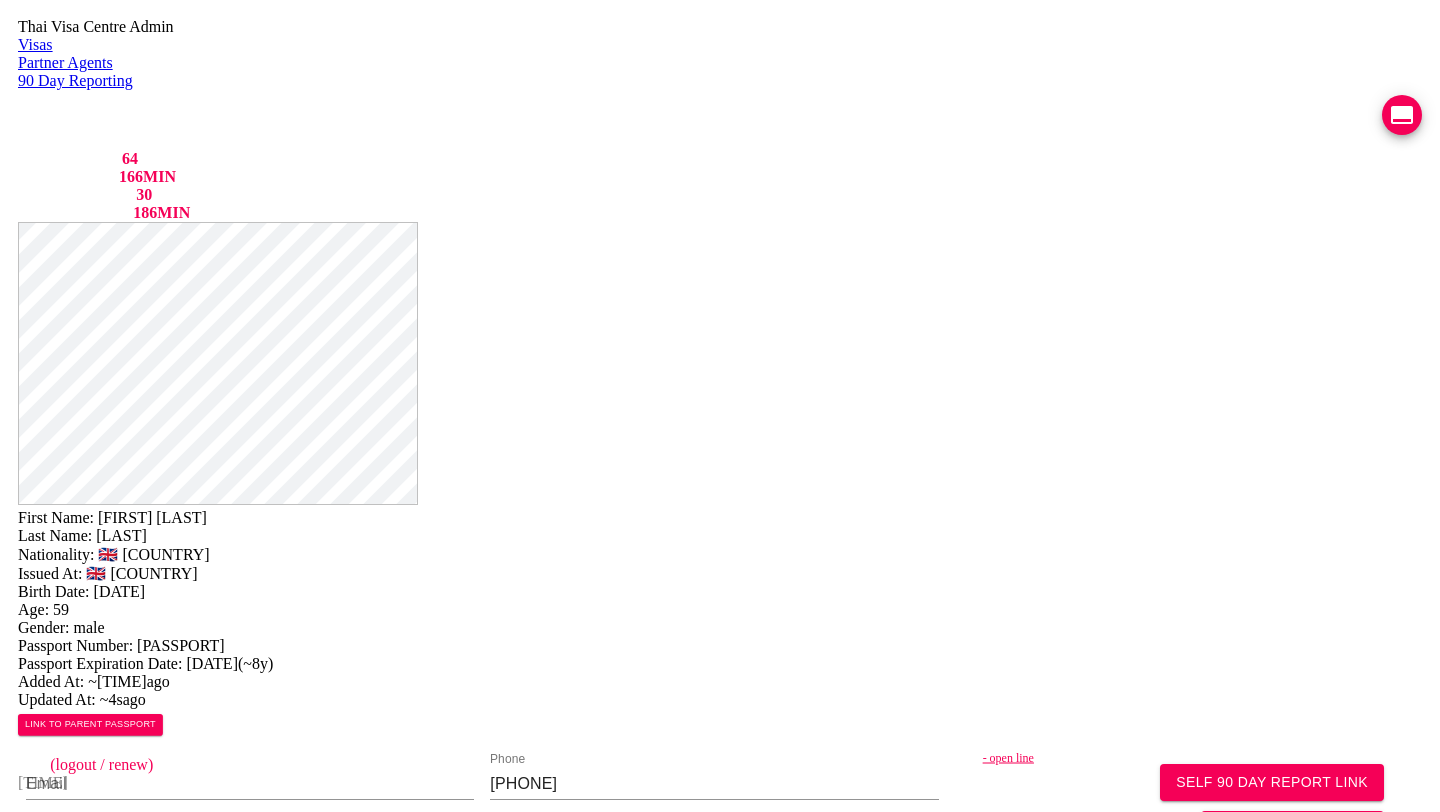click on "•••• •••••••" at bounding box center [1190, 1031] 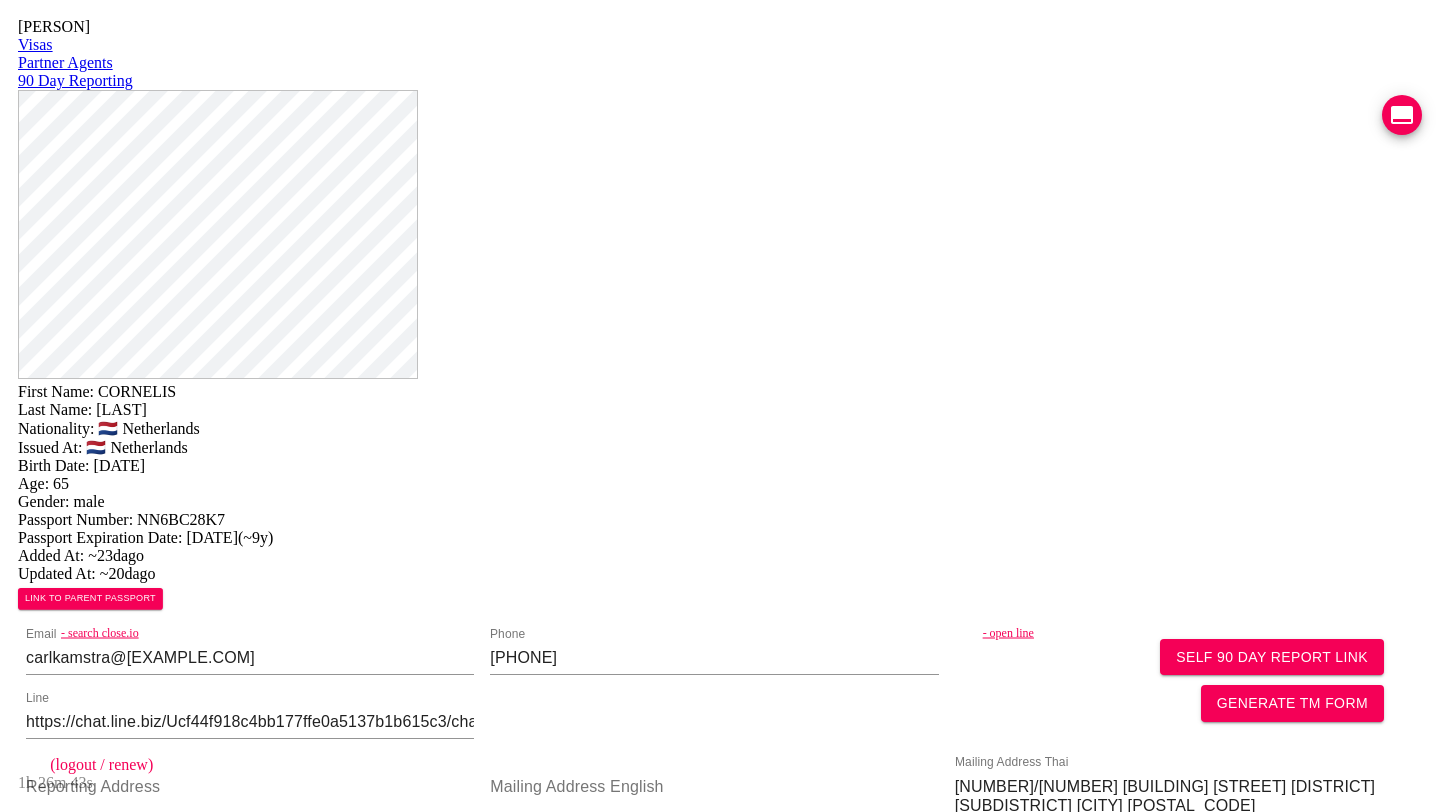 scroll, scrollTop: 0, scrollLeft: 0, axis: both 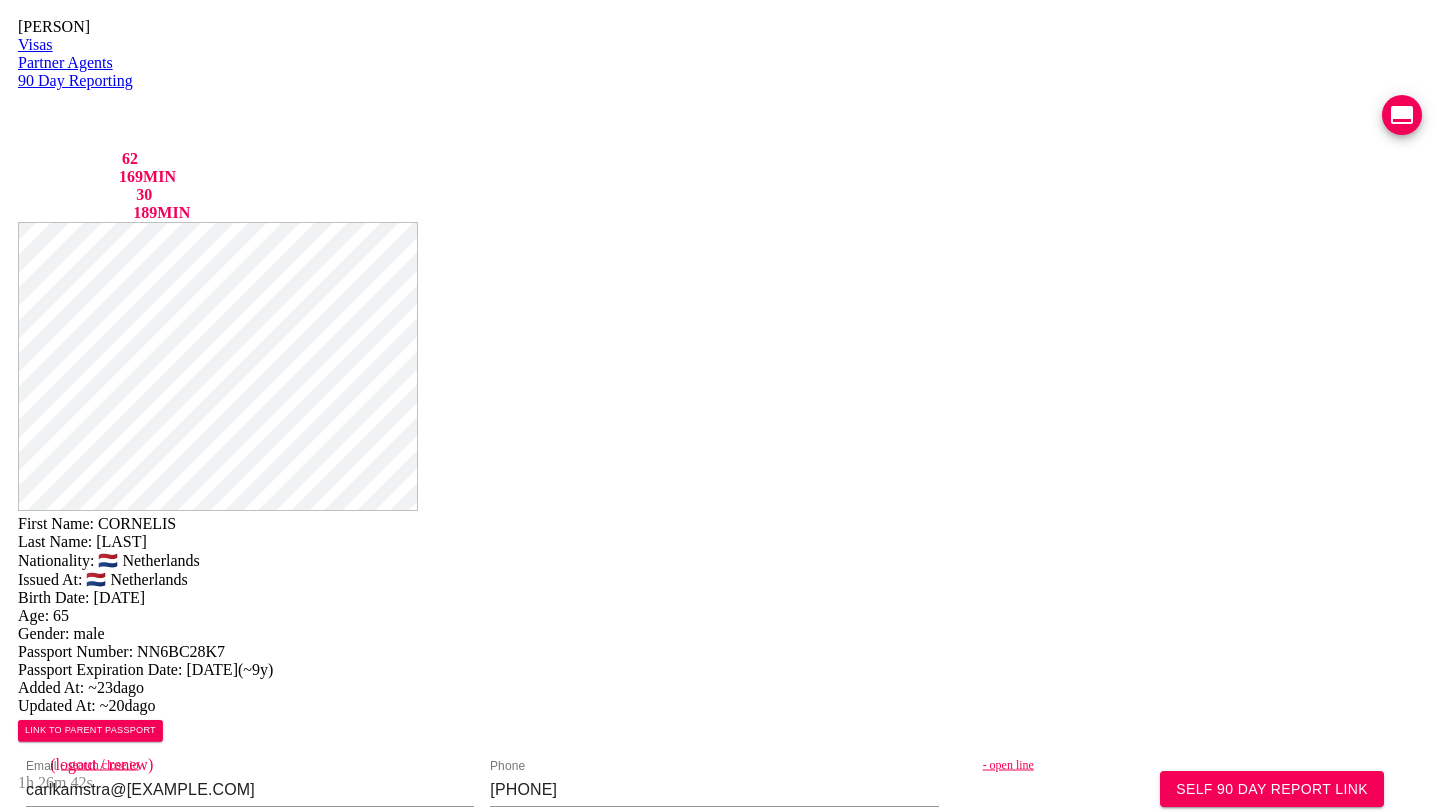 click on "- open line" at bounding box center [1213, 764] 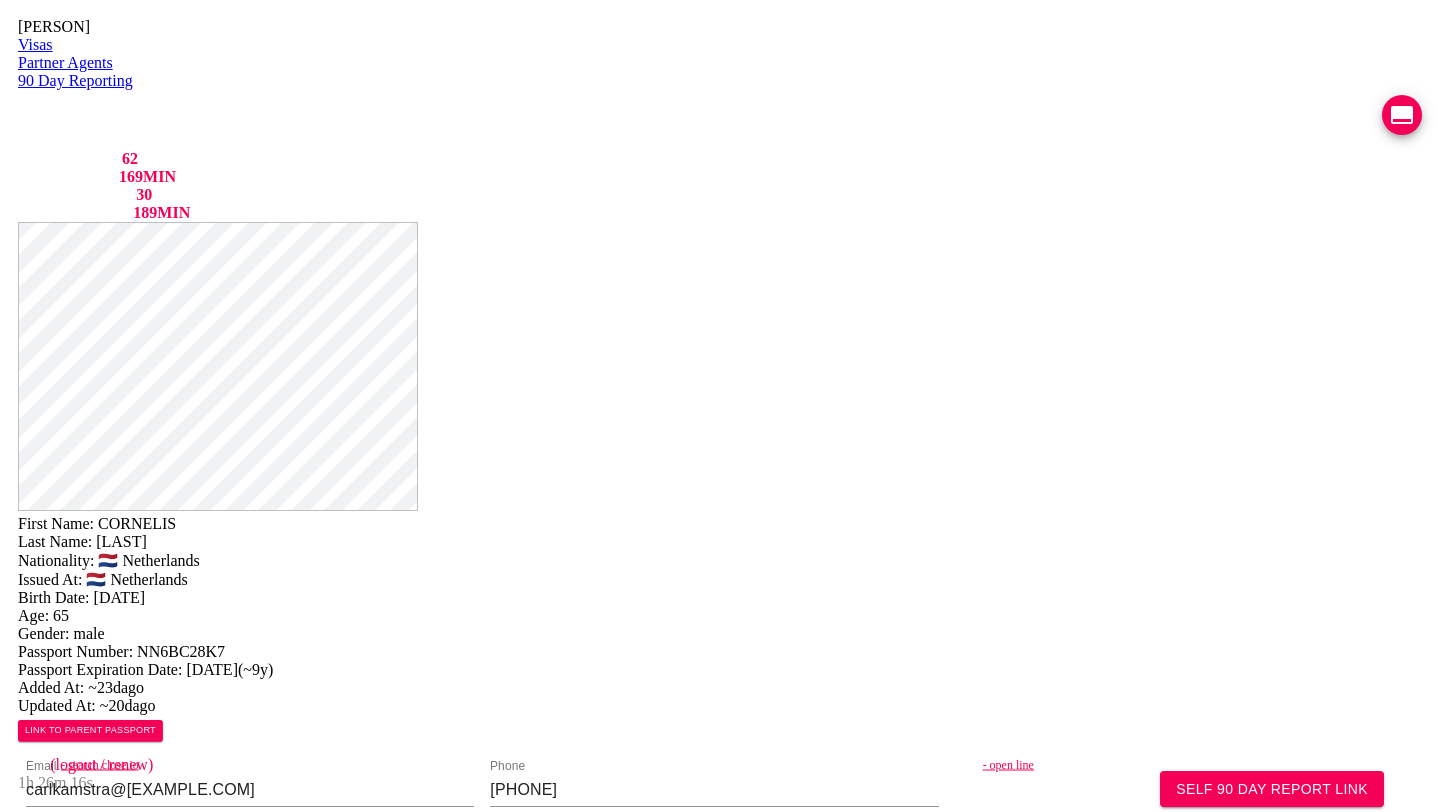 click at bounding box center (714, 947) 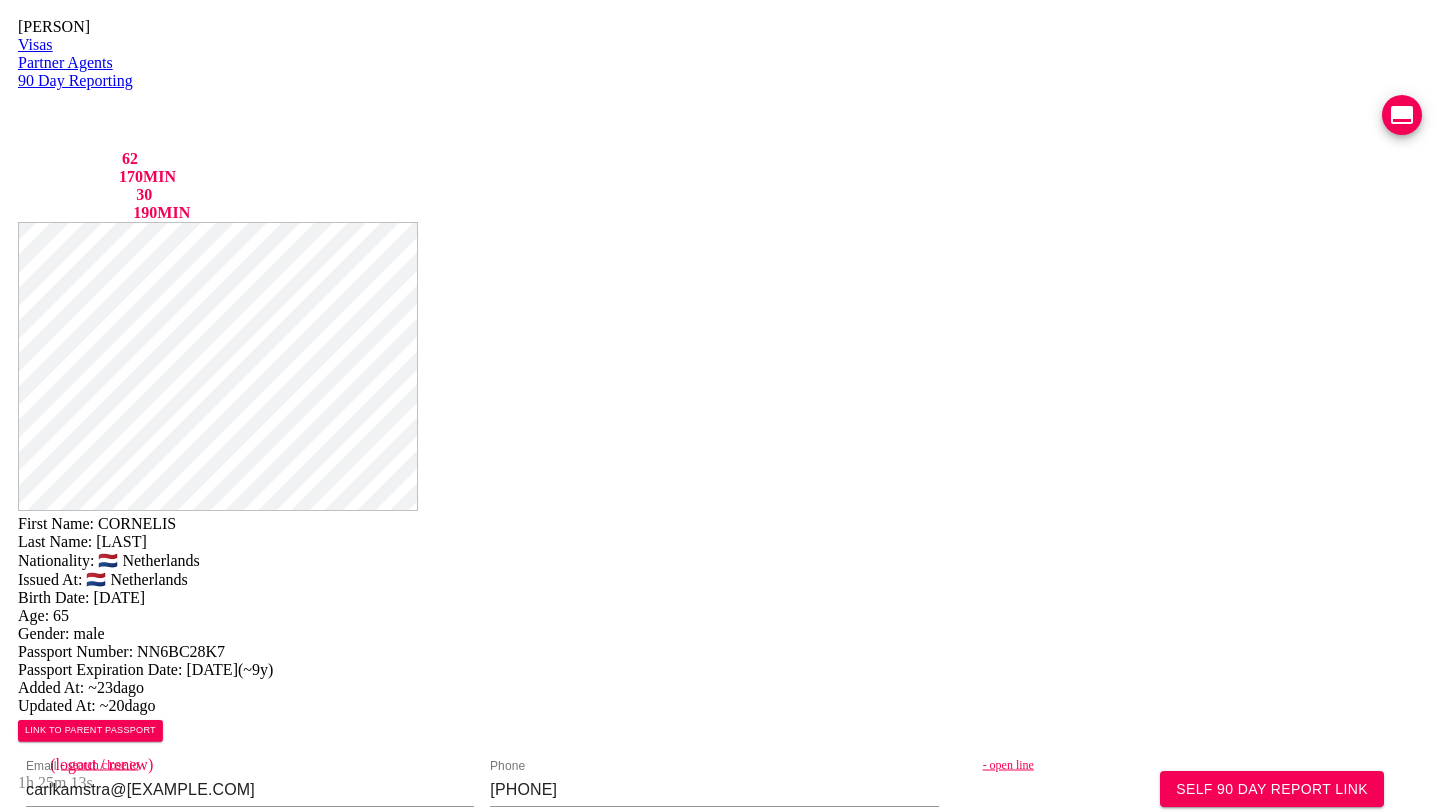 click at bounding box center (714, 947) 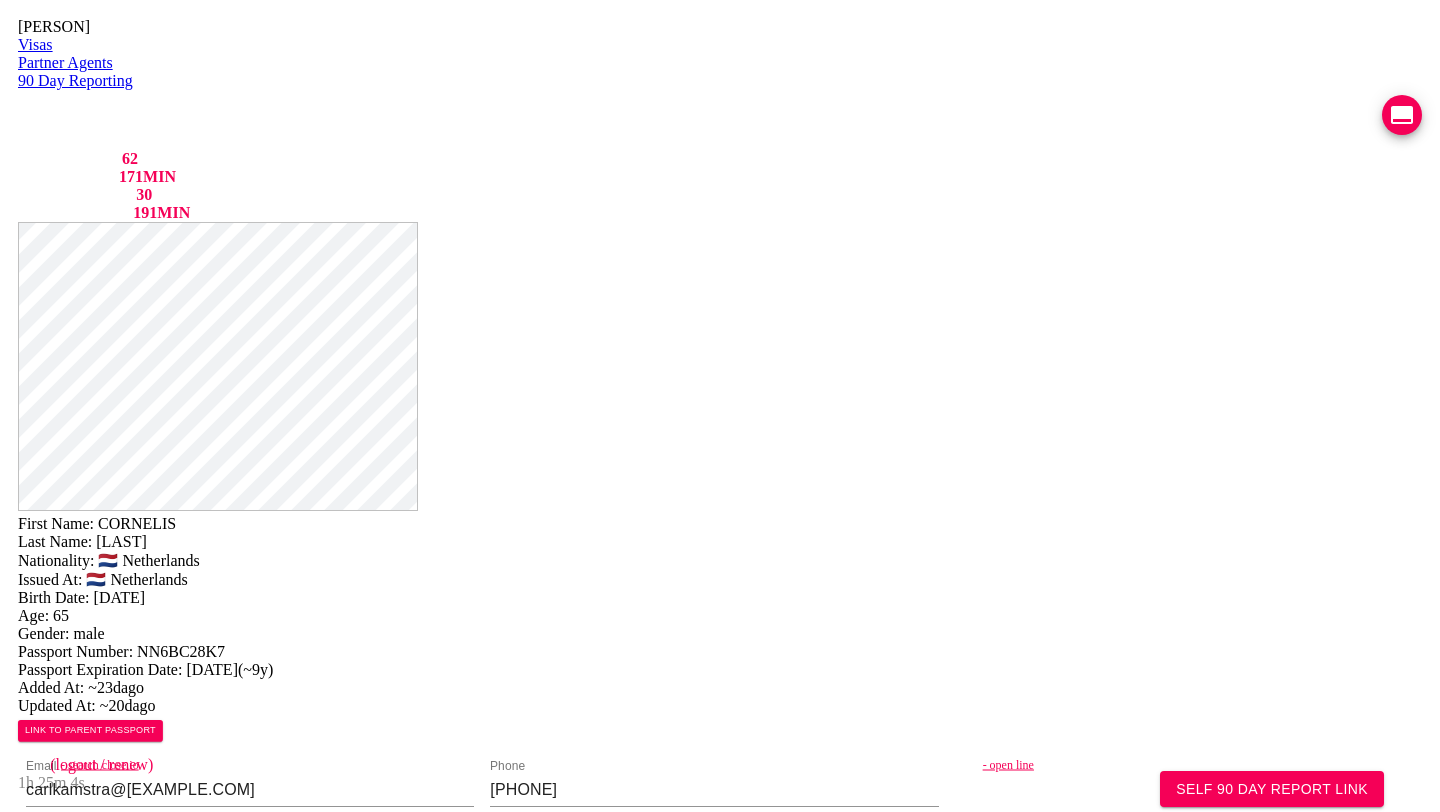 click at bounding box center [714, 947] 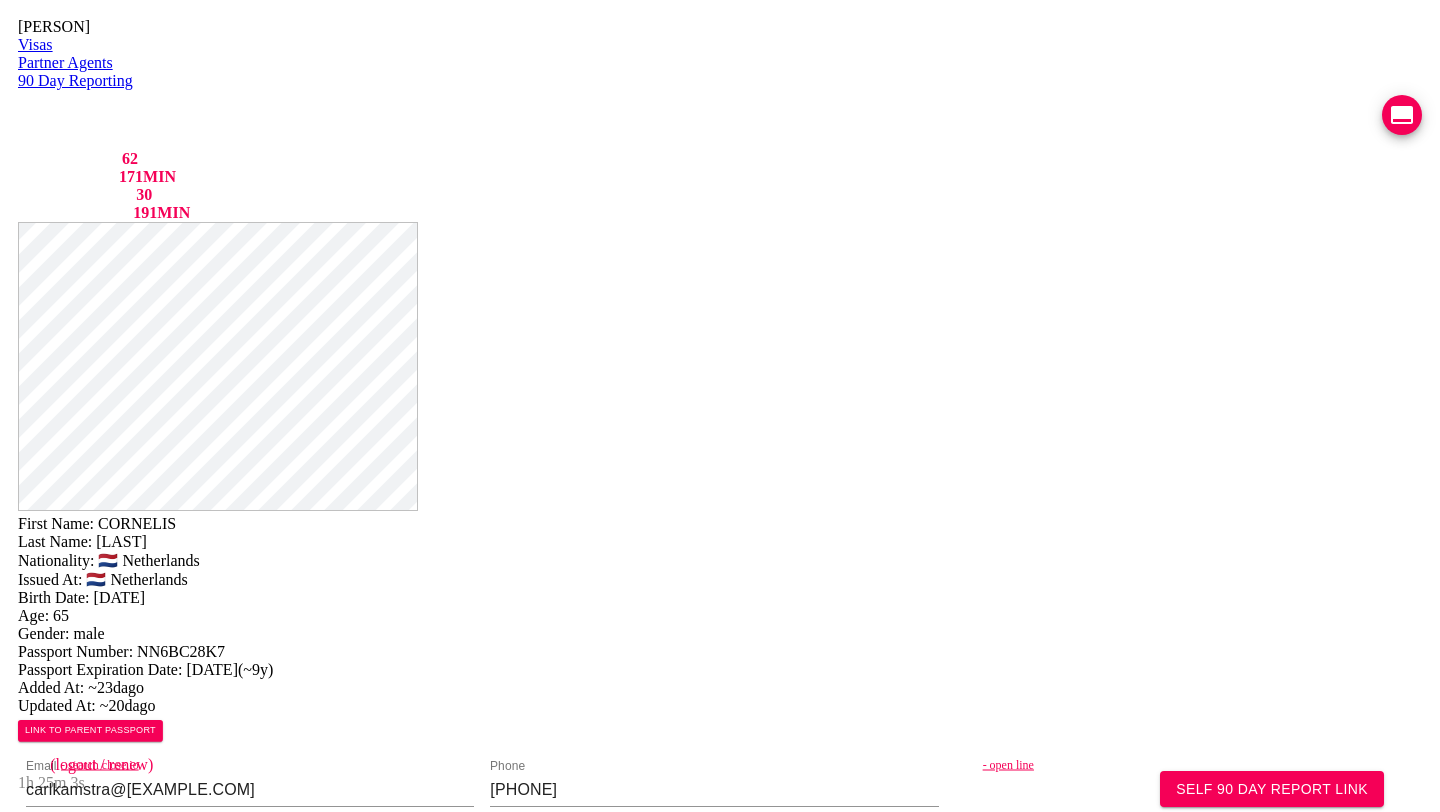 click on "Save Changes" at bounding box center (1190, 1038) 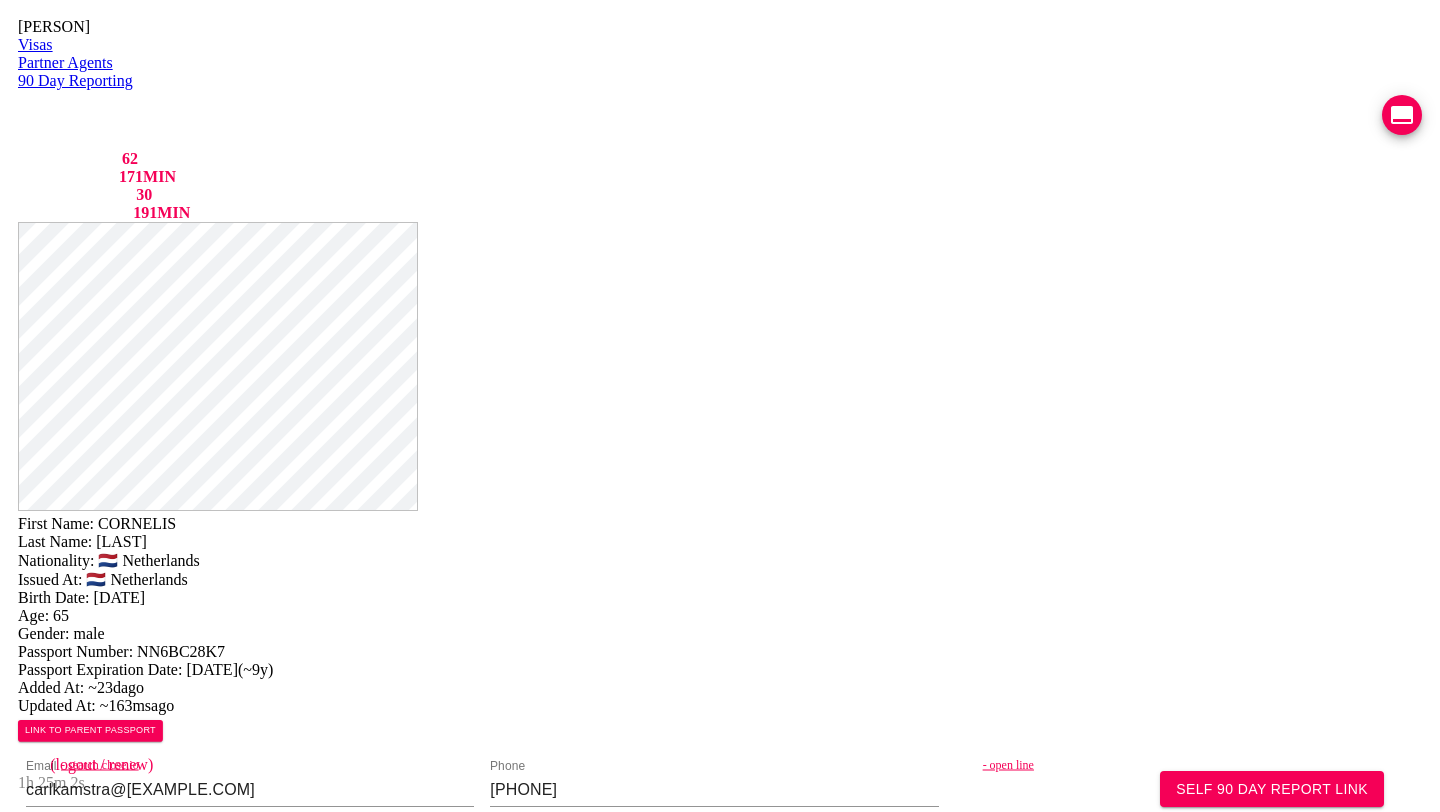 click on "First Name:   CORNELIS Last Name:   KAMSTRA Nationality:   🇳🇱   Netherlands Issued At:   🇳🇱   Netherlands Birth Date:   1960-06-11 Age:   65 Gender:   male Passport Number:   NN6BC28K7 Passport Expiration Date:   2035-02-12  (  ~9y  ) Added At:   ~23d  ago Updated At:   ~163ms  ago LINK TO PARENT PASSPORT SELF 90 DAY REPORT LINK GENERATE TM FORM  - search close.io Email carlkamstra@gmail.com Phone 0962026218  - open line Line https://chat.line.biz/Ucf44f918c4bb177ffe0a5137b1b615c3/chat/Ue368fe400c149226b732c1bcc0dea592 Reporting Address Mailing Address English Mailing Address Thai 79/318 Pathumwan Resort ถนนพญาไท เขตราชเทวี แขวงถนนพญาไท จังหวัดกรุงเทพมหานคร 10400 Save Changes Application photos  Uploaded photos ( 12  images)  Mentions ( 0  images) no mentions Visa Stamps ADD VISA STAMP   Timeline Visa Type ▲ Forms ▲ Client Provided Contact Info ( 1 )  PAYMENT CONFIRMED VIEW TIMELINE created  TM7" at bounding box center (720, 1020) 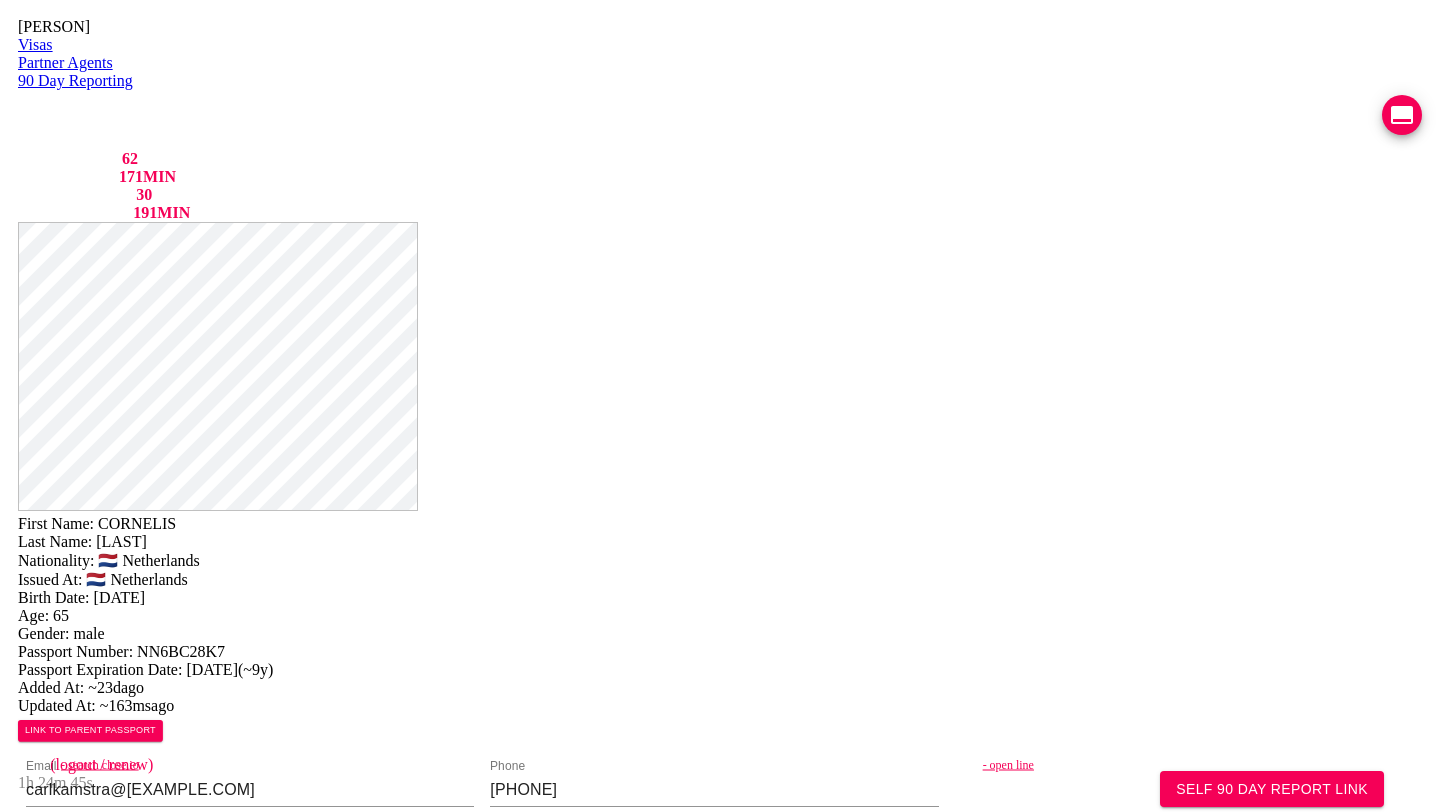 scroll, scrollTop: 0, scrollLeft: 0, axis: both 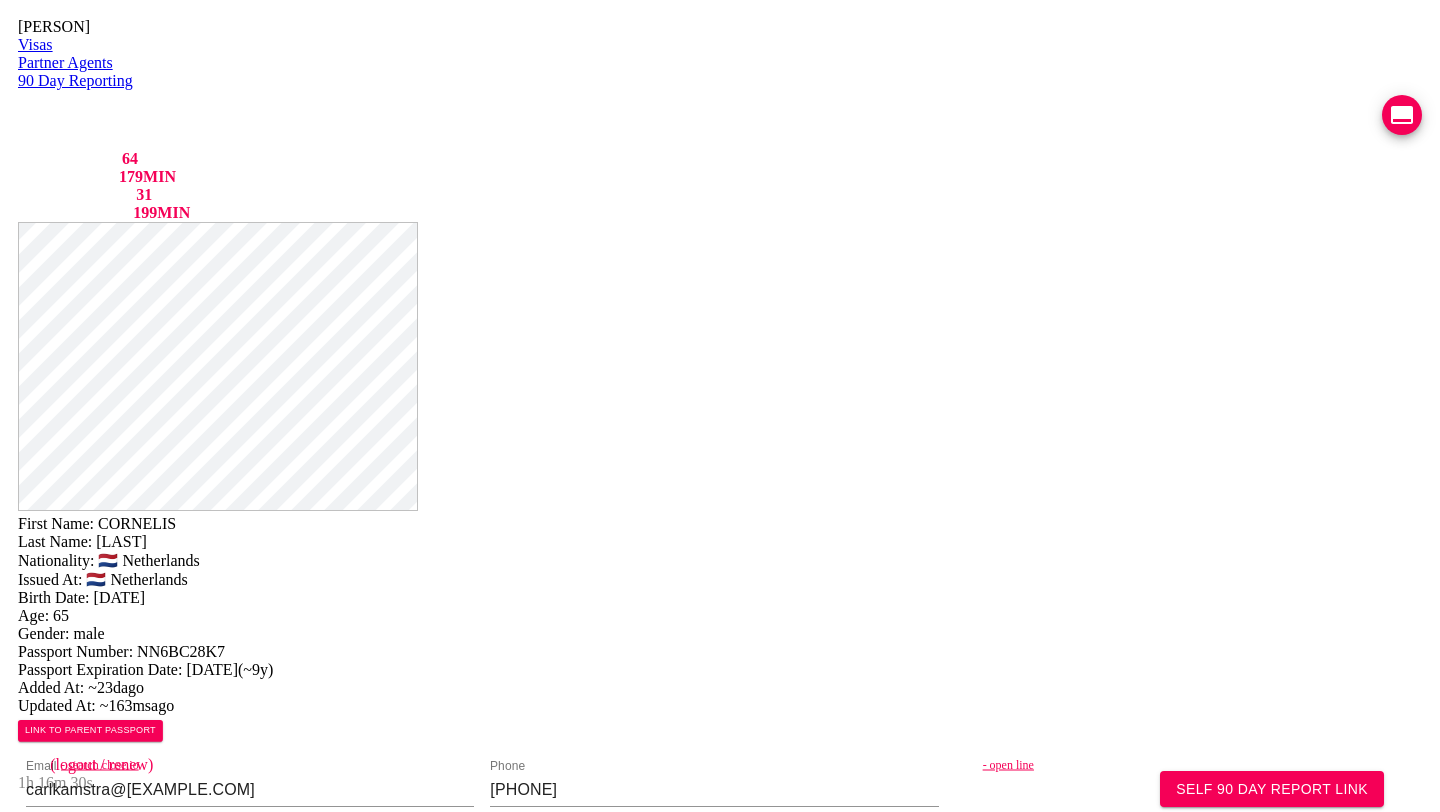 drag, startPoint x: 1356, startPoint y: 454, endPoint x: 944, endPoint y: 417, distance: 413.65808 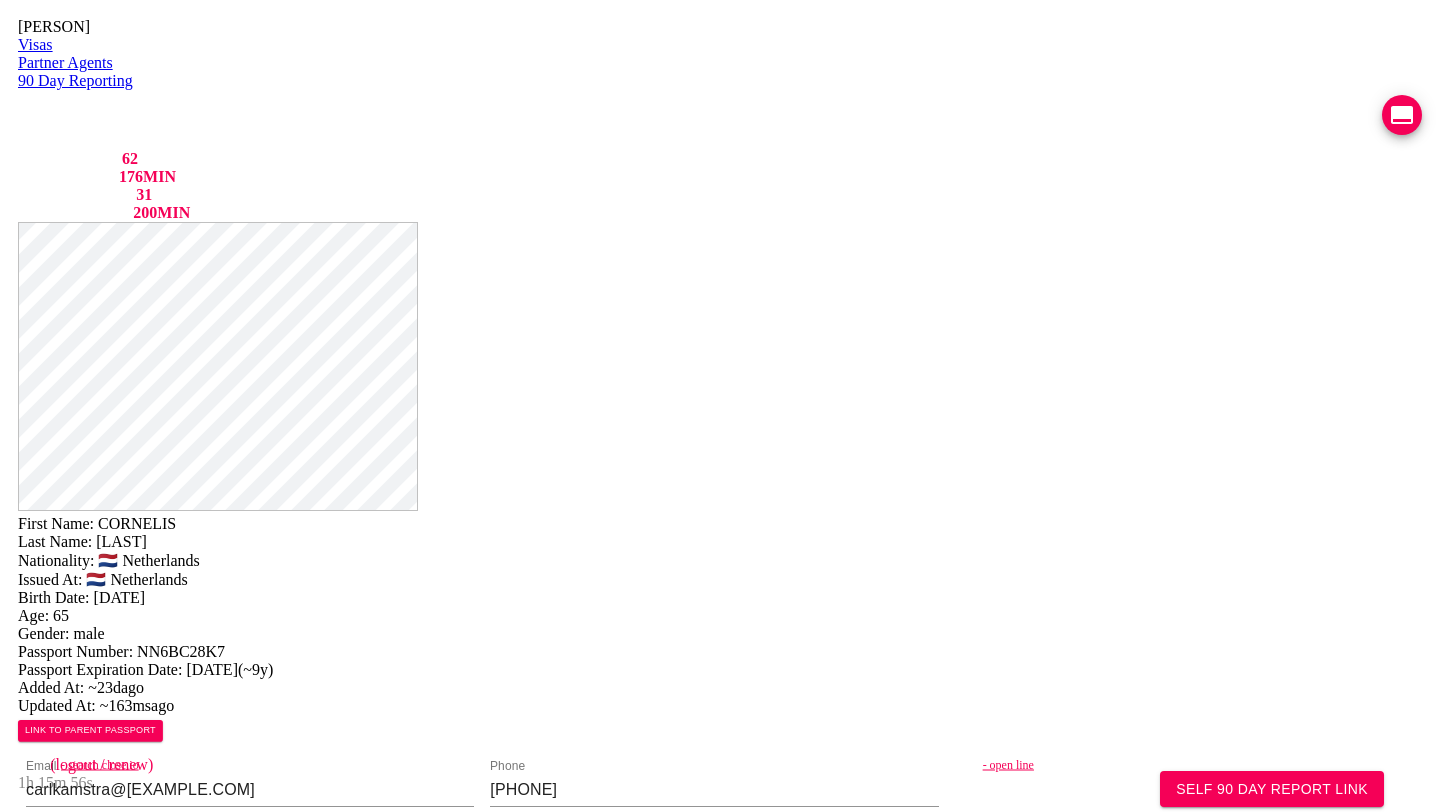 click on "0962026218" at bounding box center (250, 791) 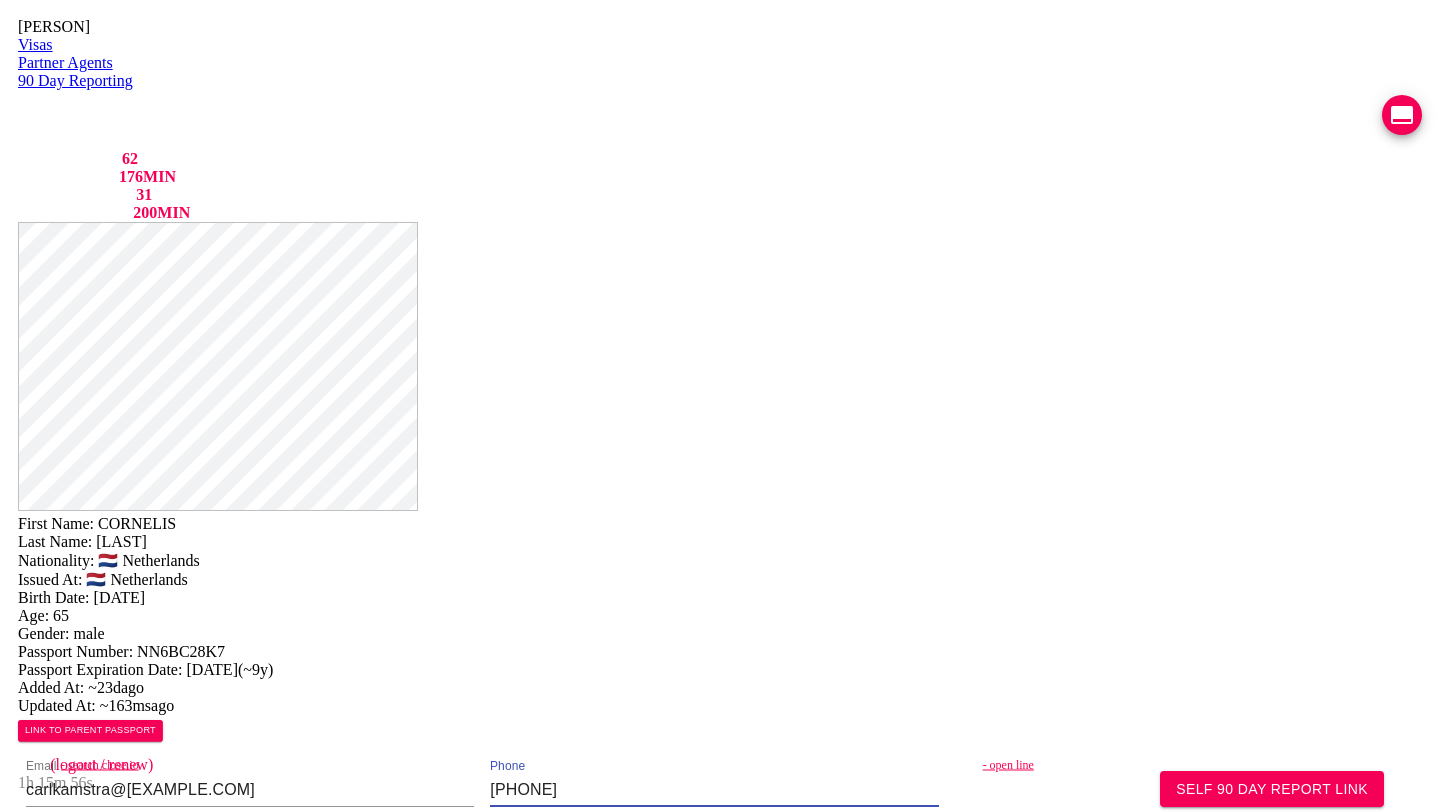 click on "0962026218" at bounding box center [714, 791] 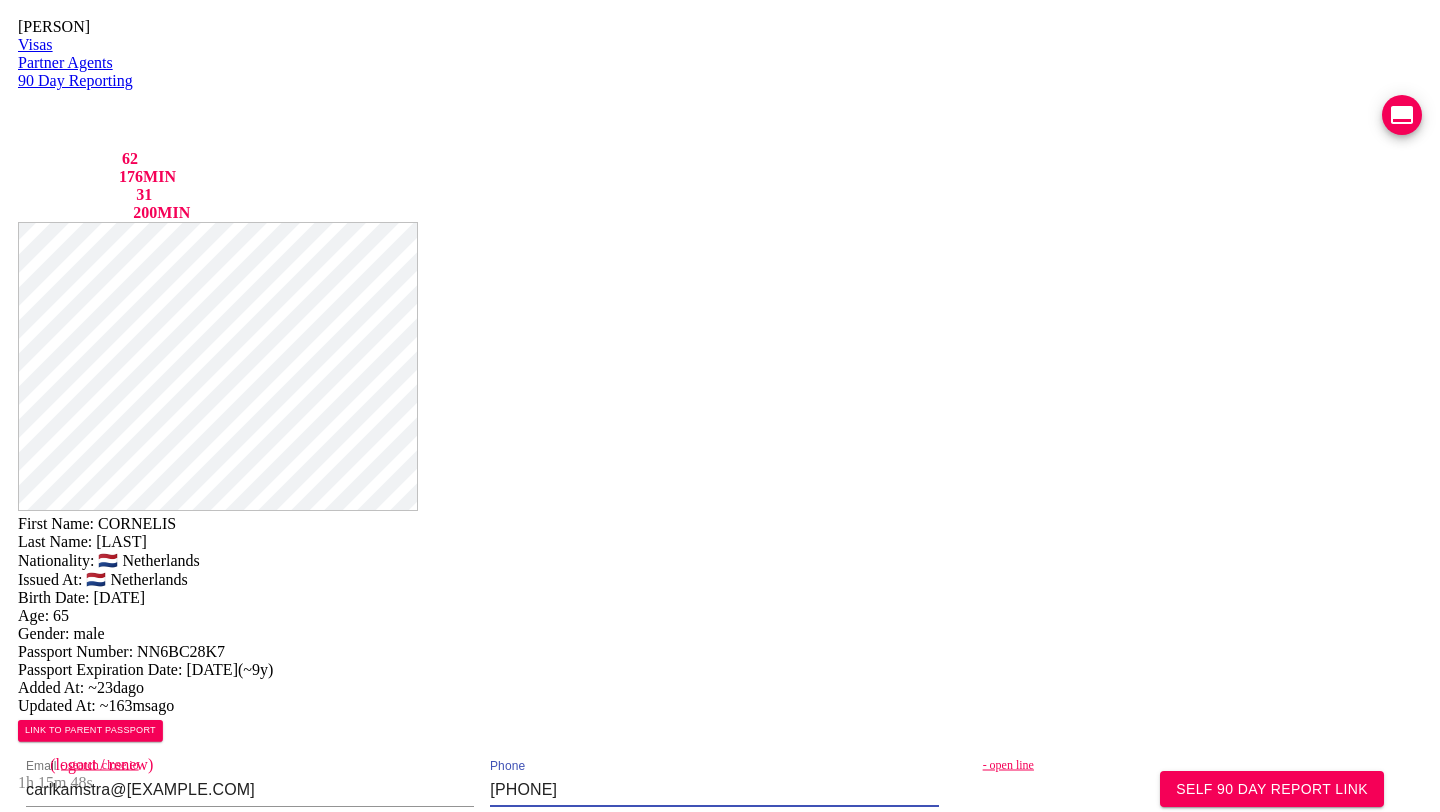 scroll, scrollTop: 730, scrollLeft: 0, axis: vertical 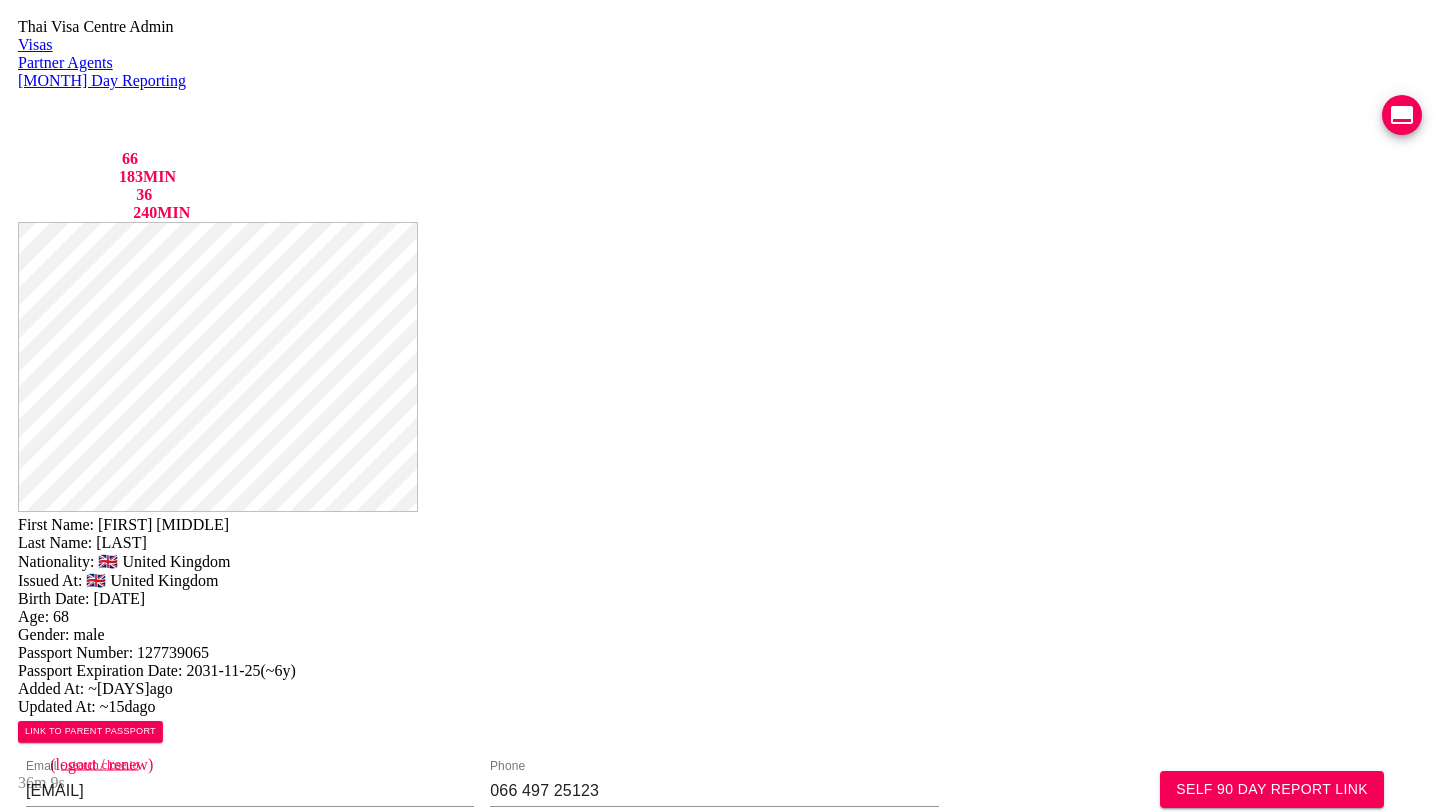 click on "[EMAIL]" at bounding box center [250, 791] 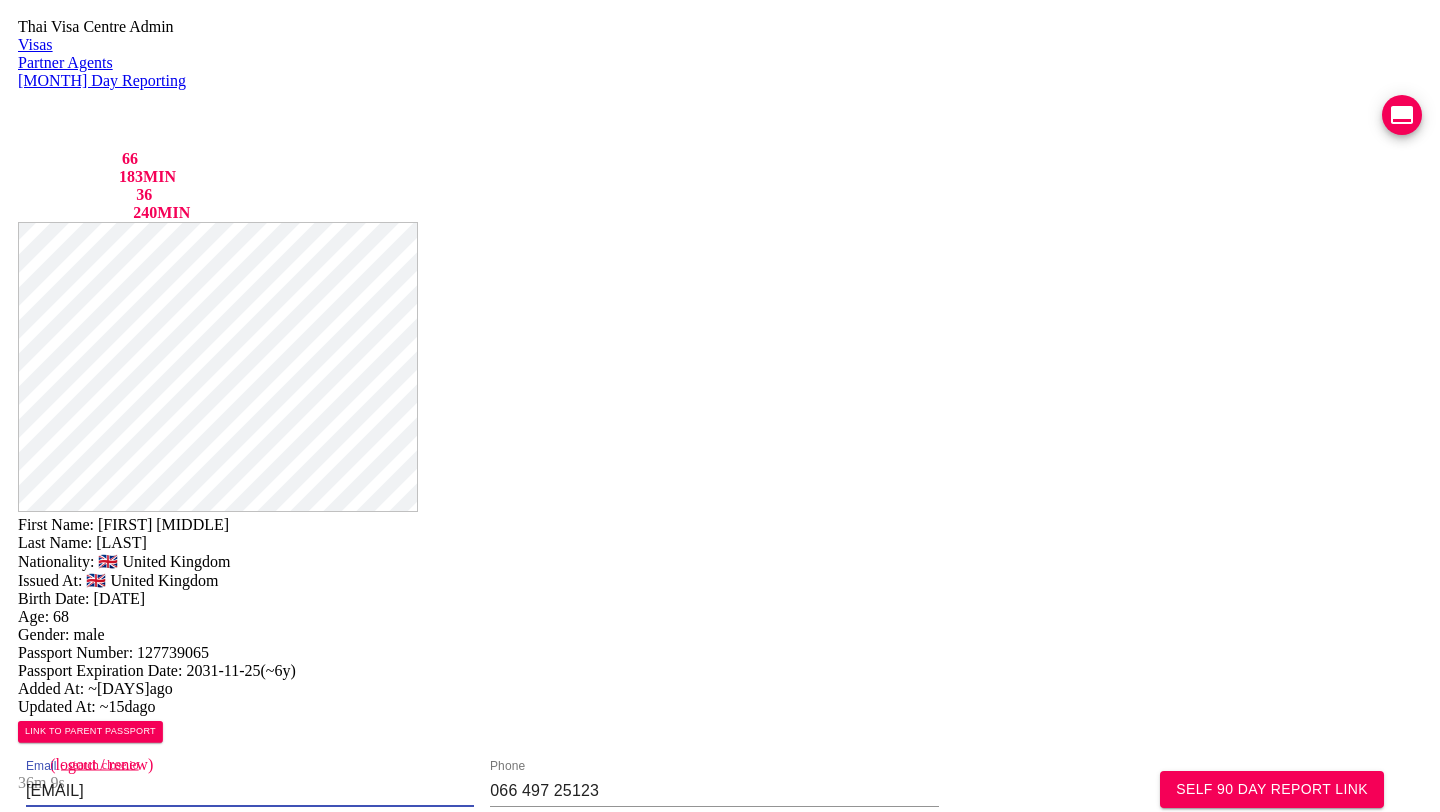 click on "- search close.io" at bounding box center [291, 765] 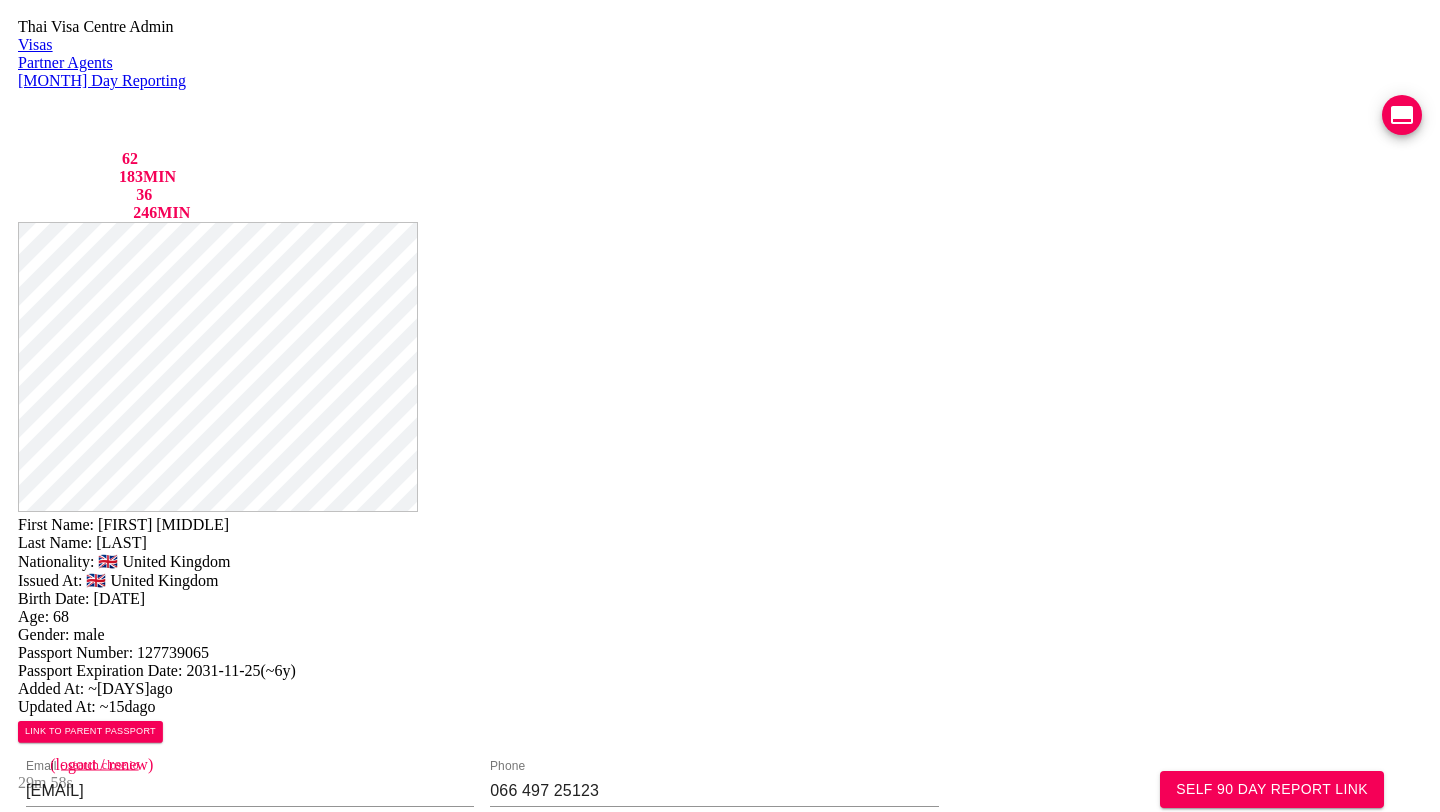 scroll, scrollTop: 0, scrollLeft: 0, axis: both 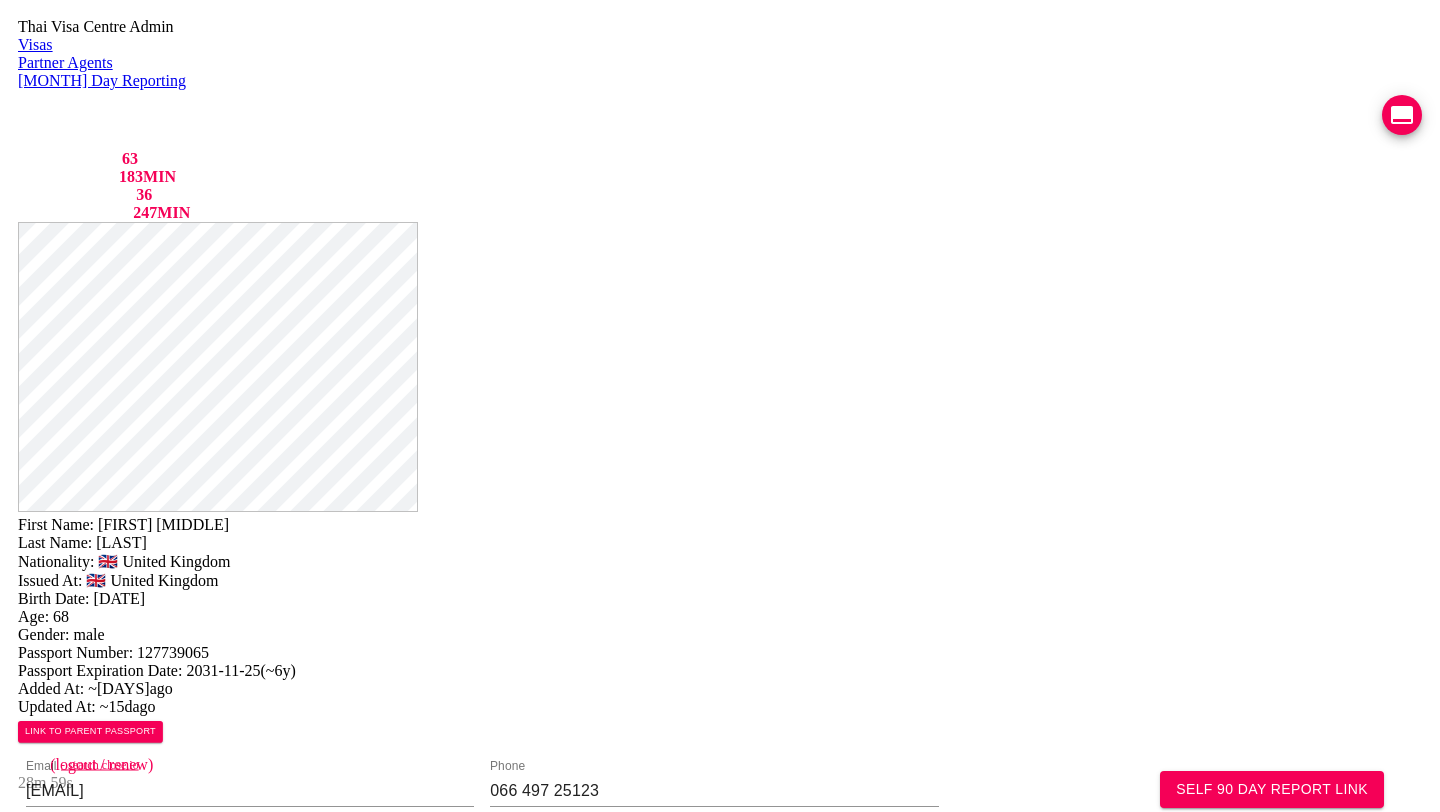 click on "First Name:   [FIRST] [MIDDLE] Last Name:   [LAST] Nationality:   🇬🇧   United Kingdom Issued At:   🇬🇧   United Kingdom Birth Date:   [DATE] Age:   68 Gender:   male Passport Number:   [PASSPORT] Passport Expiration Date:   2031-11-25  (  ~6y  ) Added At:   ~17d  ago Updated At:   ~15d  ago LINK TO PARENT PASSPORT" at bounding box center (720, 634) 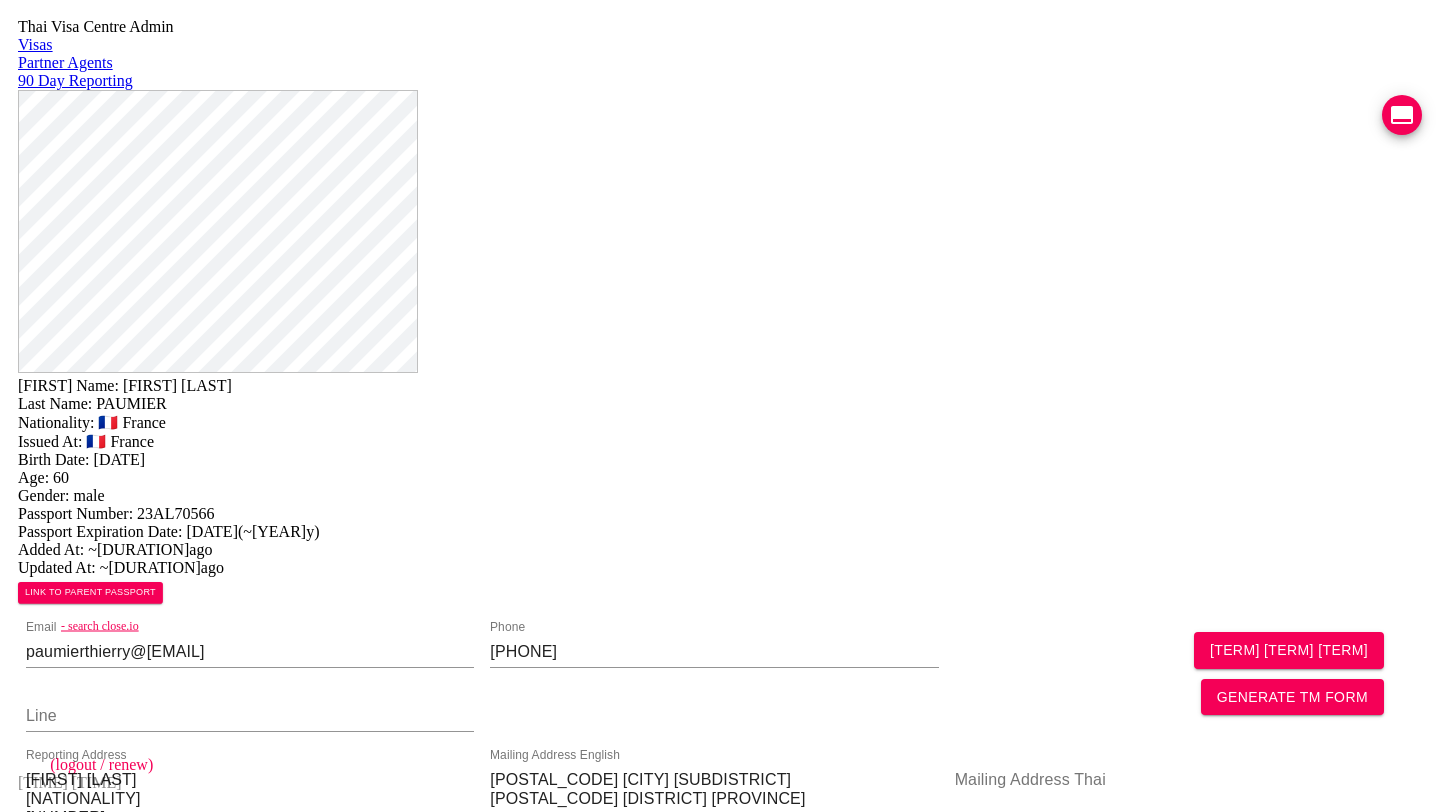 scroll, scrollTop: 0, scrollLeft: 0, axis: both 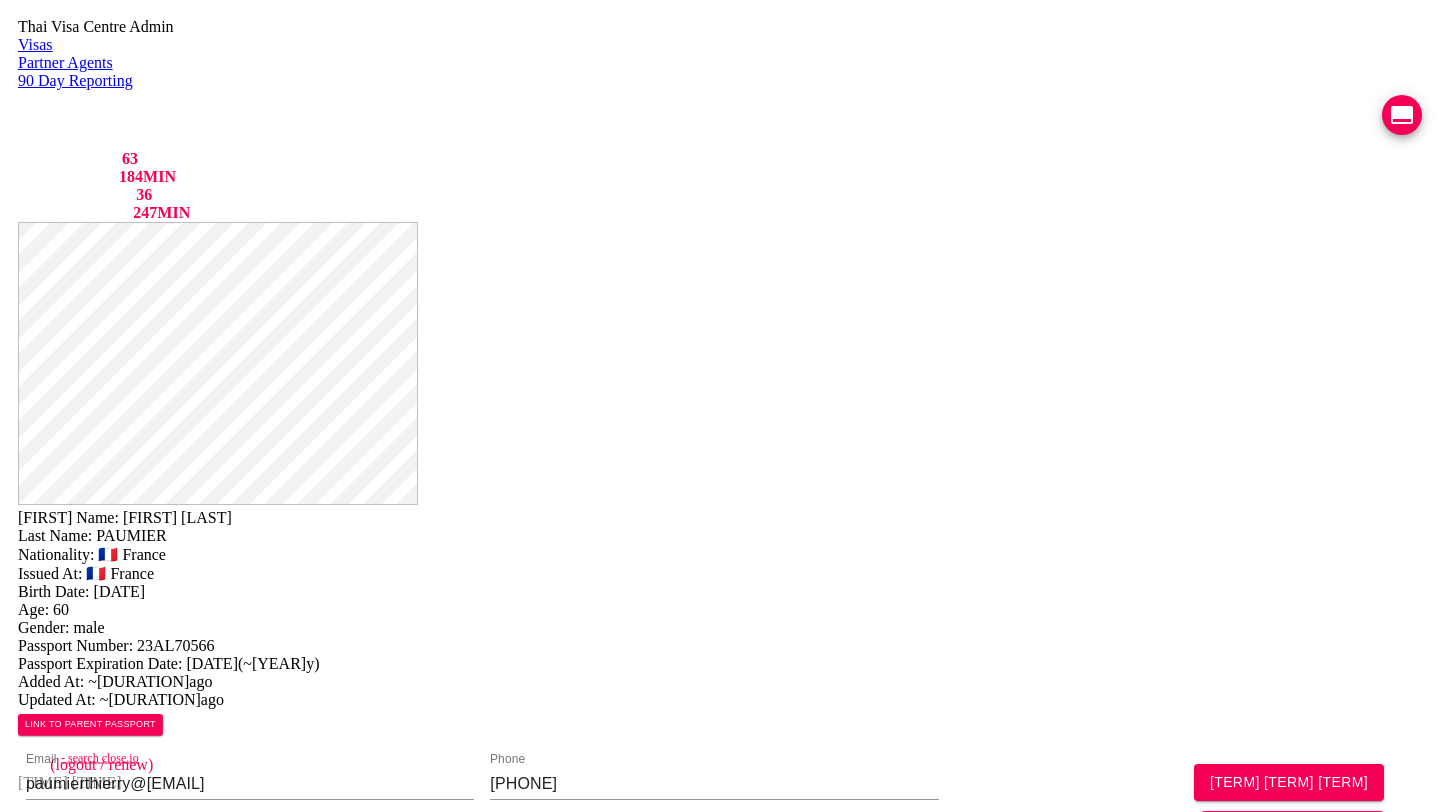 click on "- search close.io" at bounding box center (291, 758) 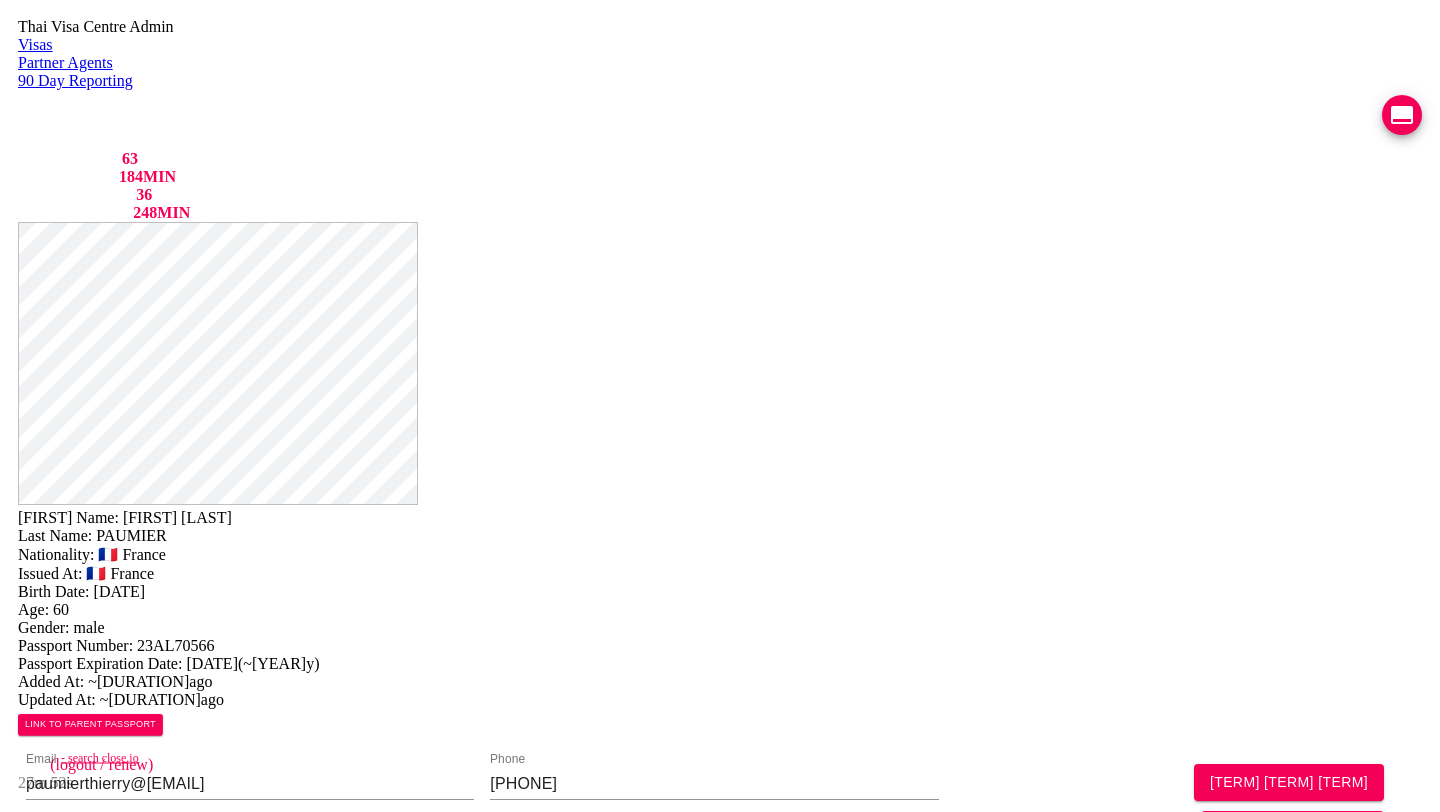 scroll, scrollTop: 0, scrollLeft: 0, axis: both 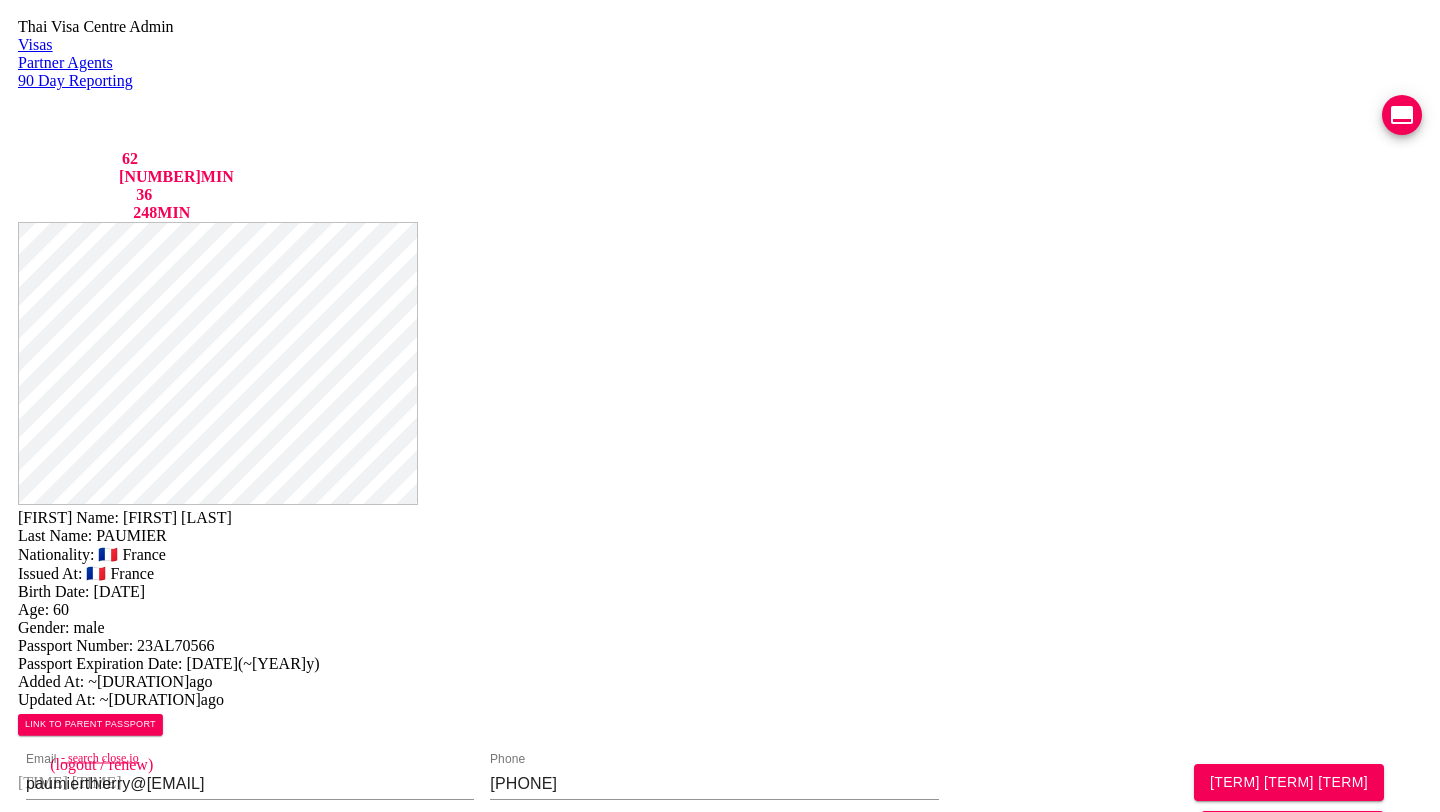click on "249 VILLAGE NO.2 NONG SERAI SUBDISTRICT
30130 PAK CHONG DISTRICT NAKON RATCHASIMA" at bounding box center [250, 940] 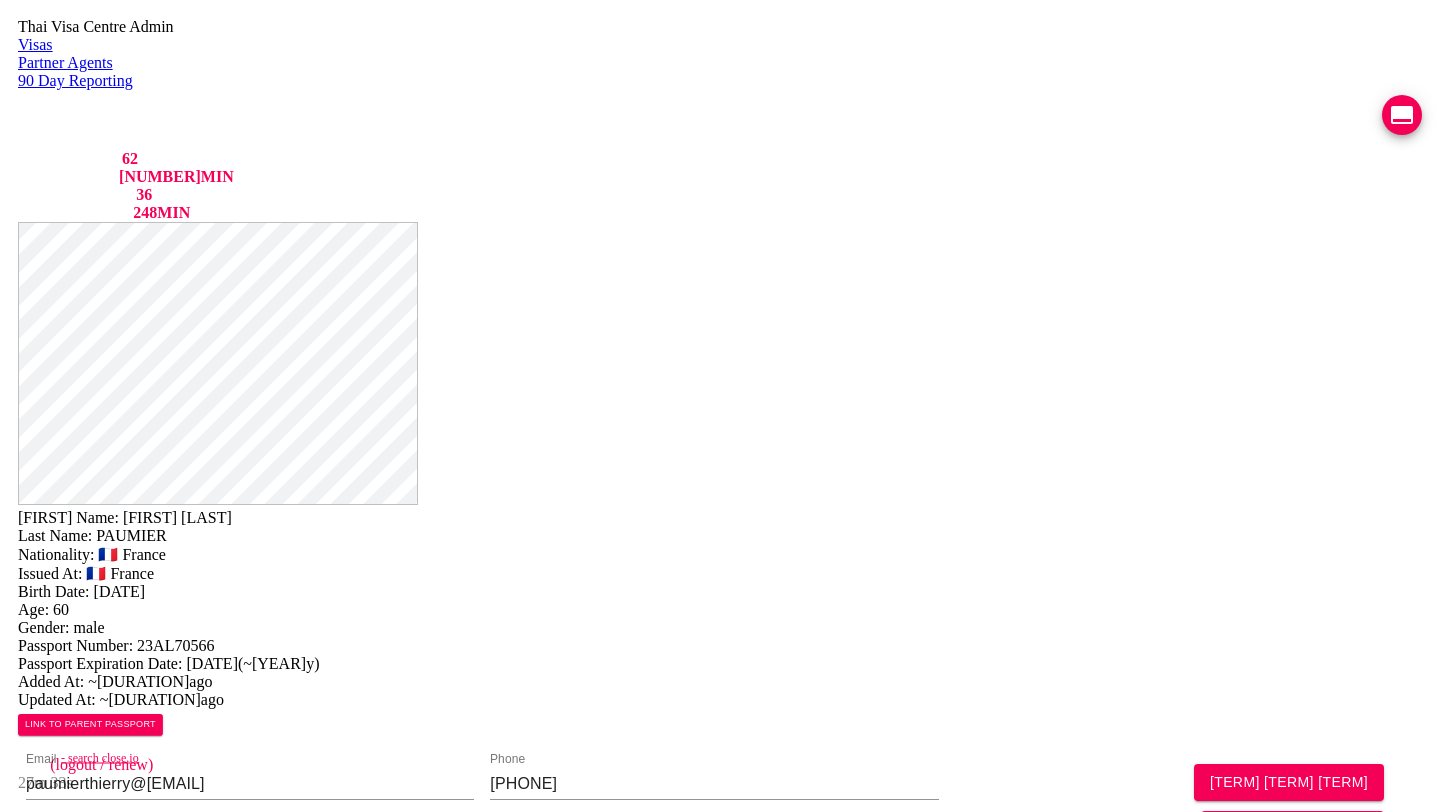 scroll, scrollTop: 0, scrollLeft: 0, axis: both 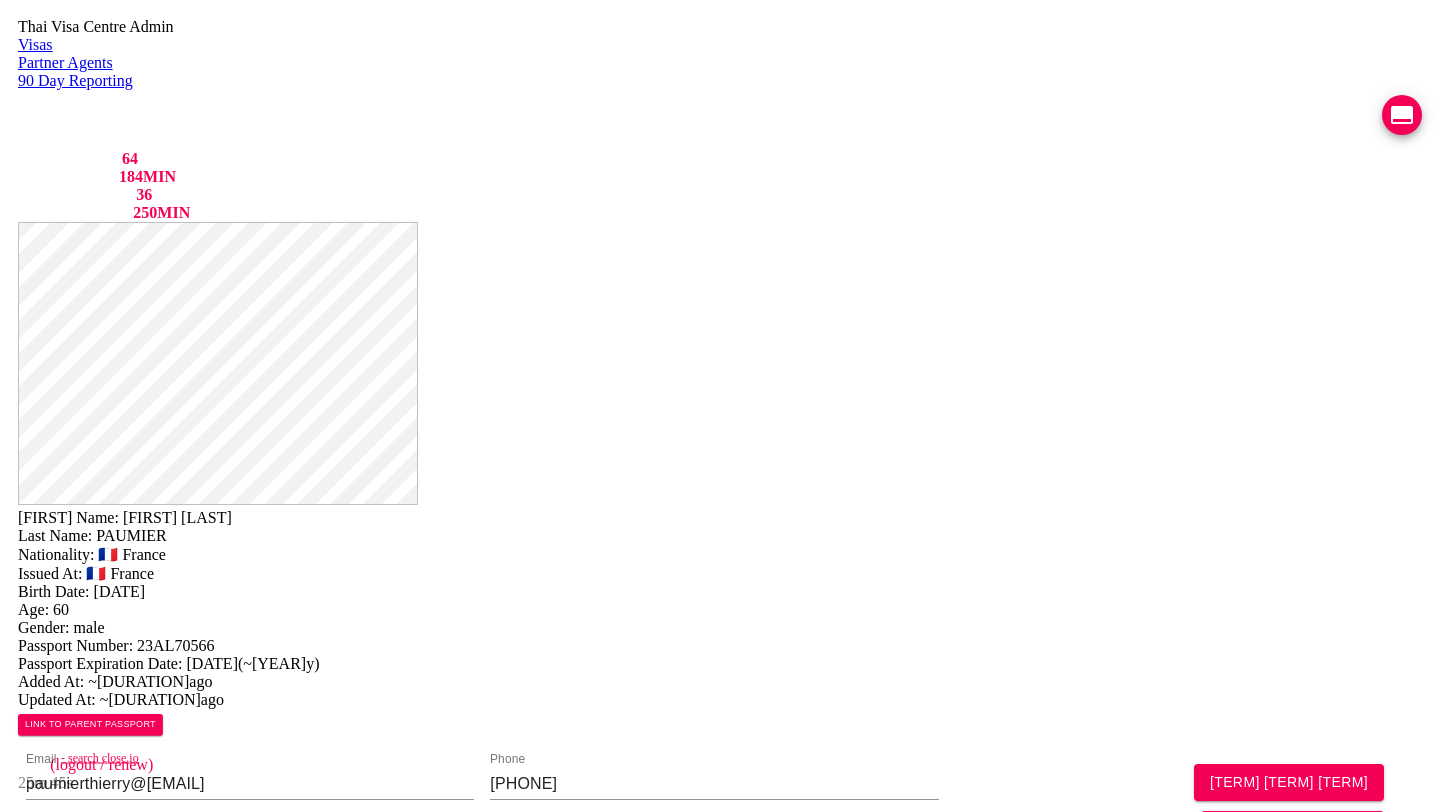 click on "VIEW TIMELINE" at bounding box center (153, 1584) 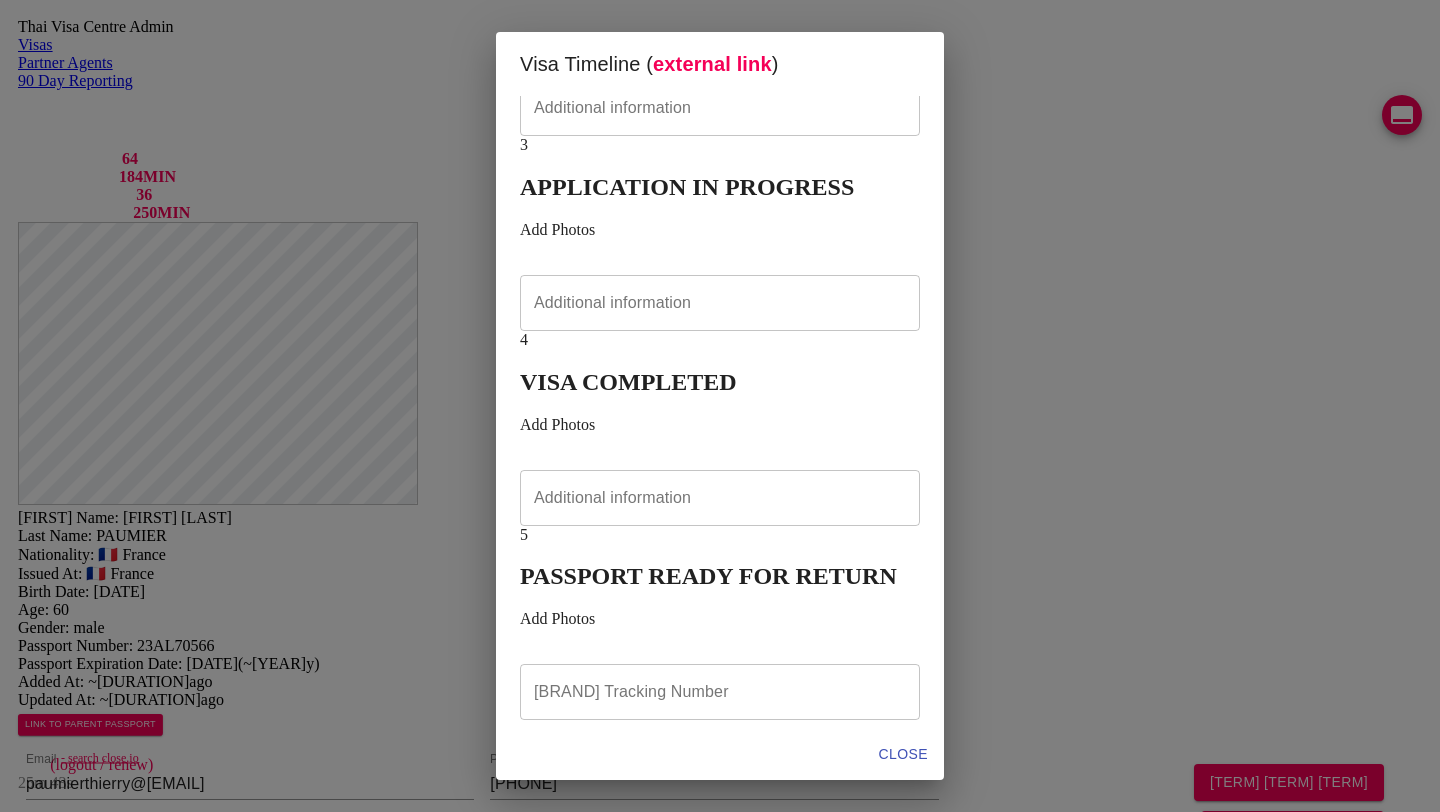 scroll, scrollTop: 0, scrollLeft: 0, axis: both 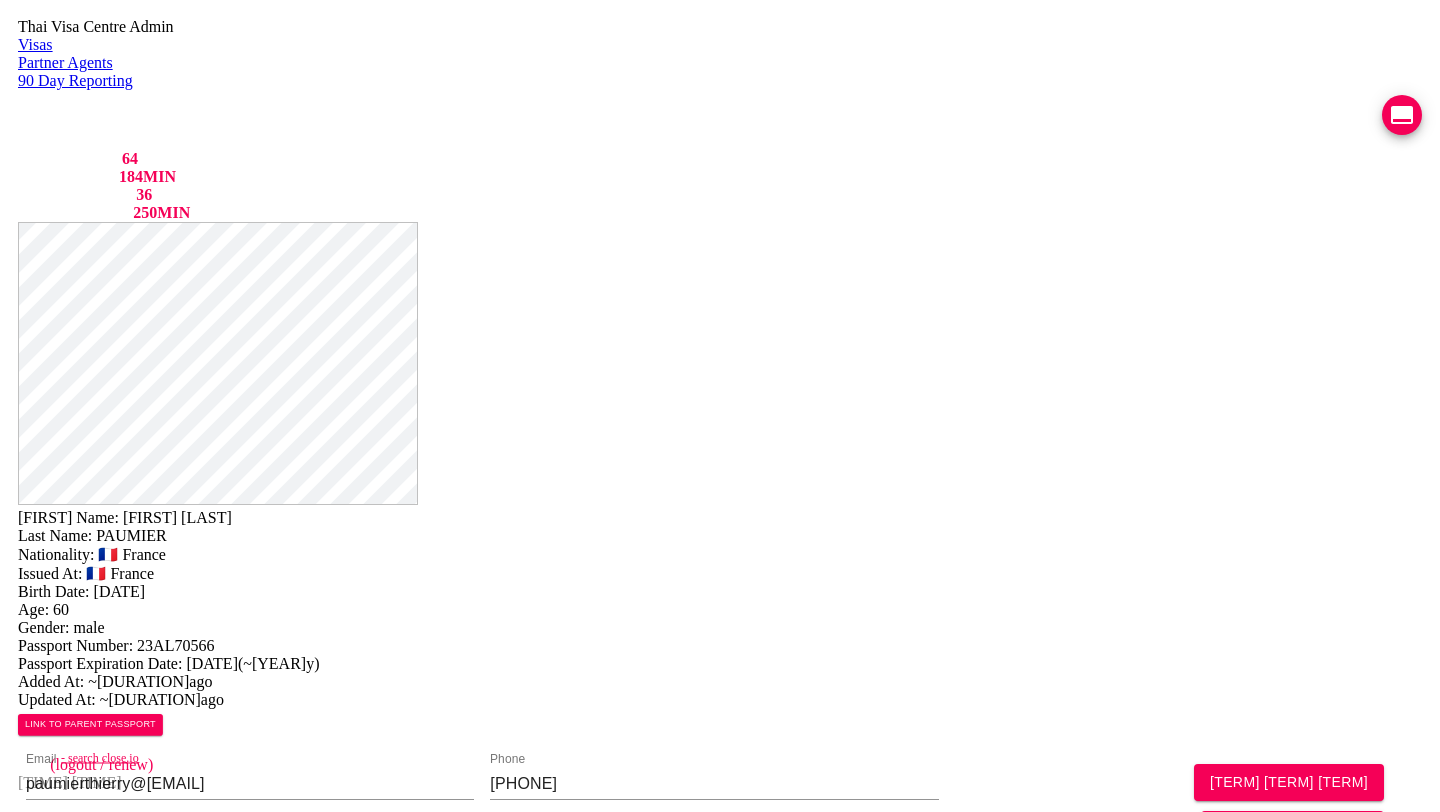 click on "- search close.io Email paumierthierry@yahoo.fr Phone 0959052697 Line" at bounding box center (720, 808) 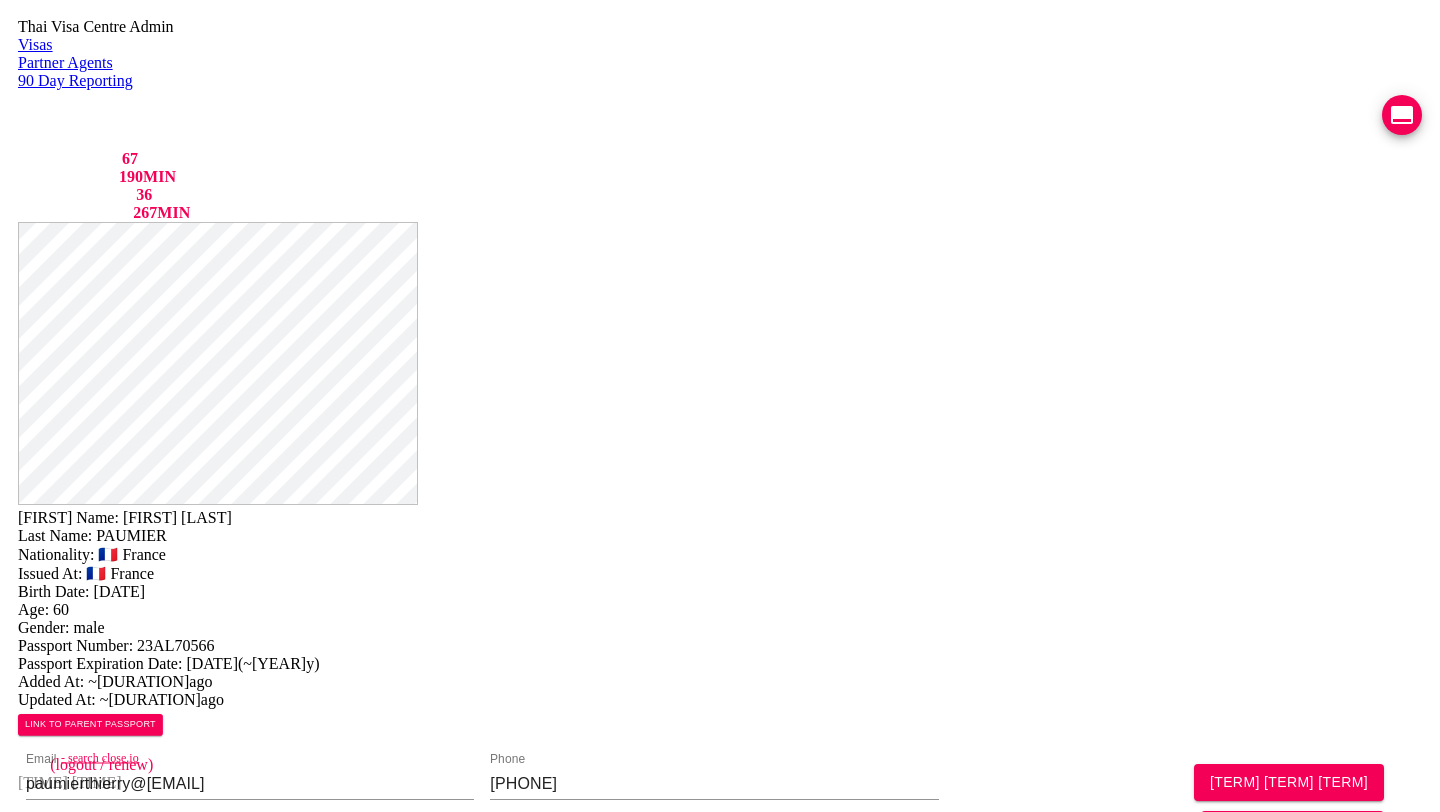 scroll, scrollTop: 0, scrollLeft: 0, axis: both 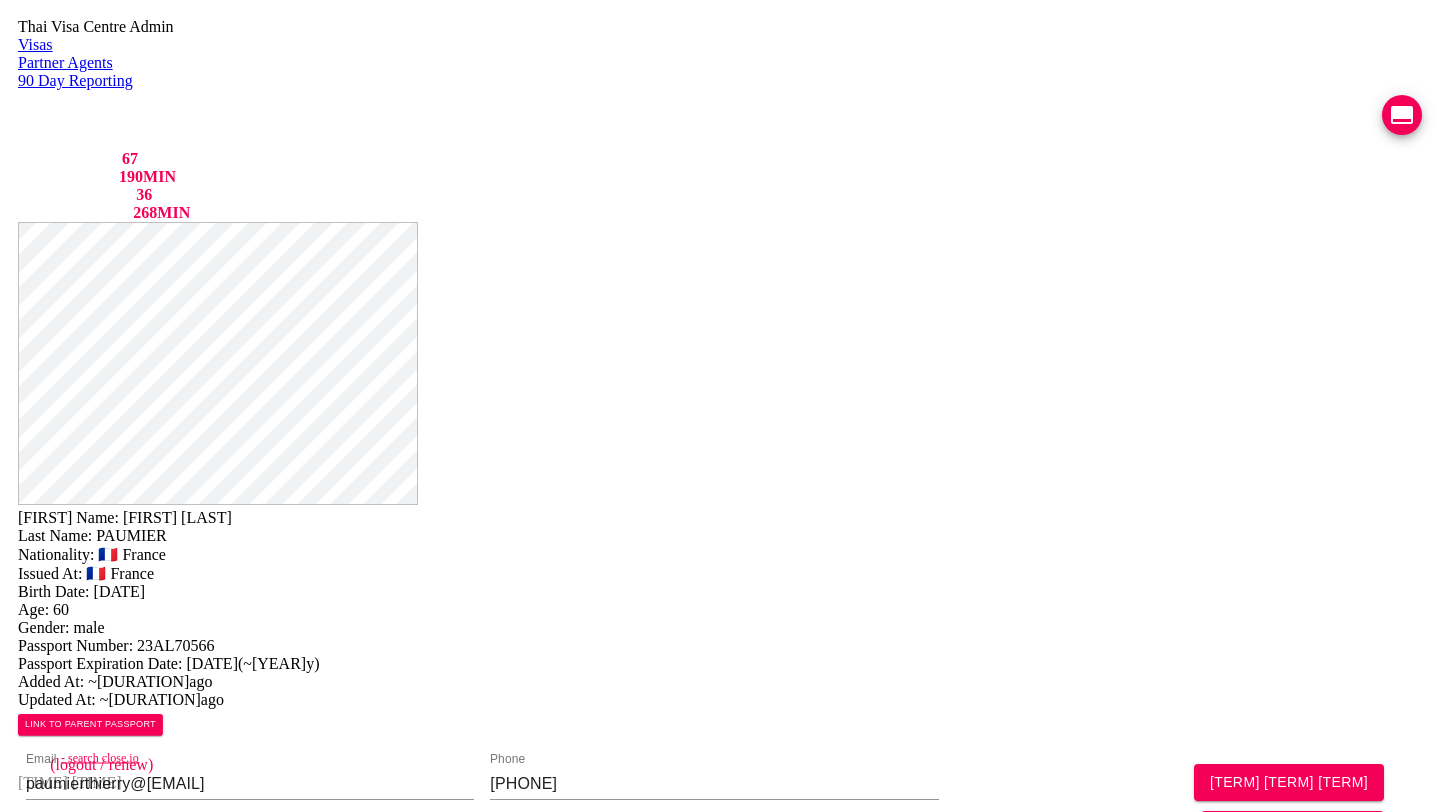 click on "Application photos" at bounding box center (720, 1078) 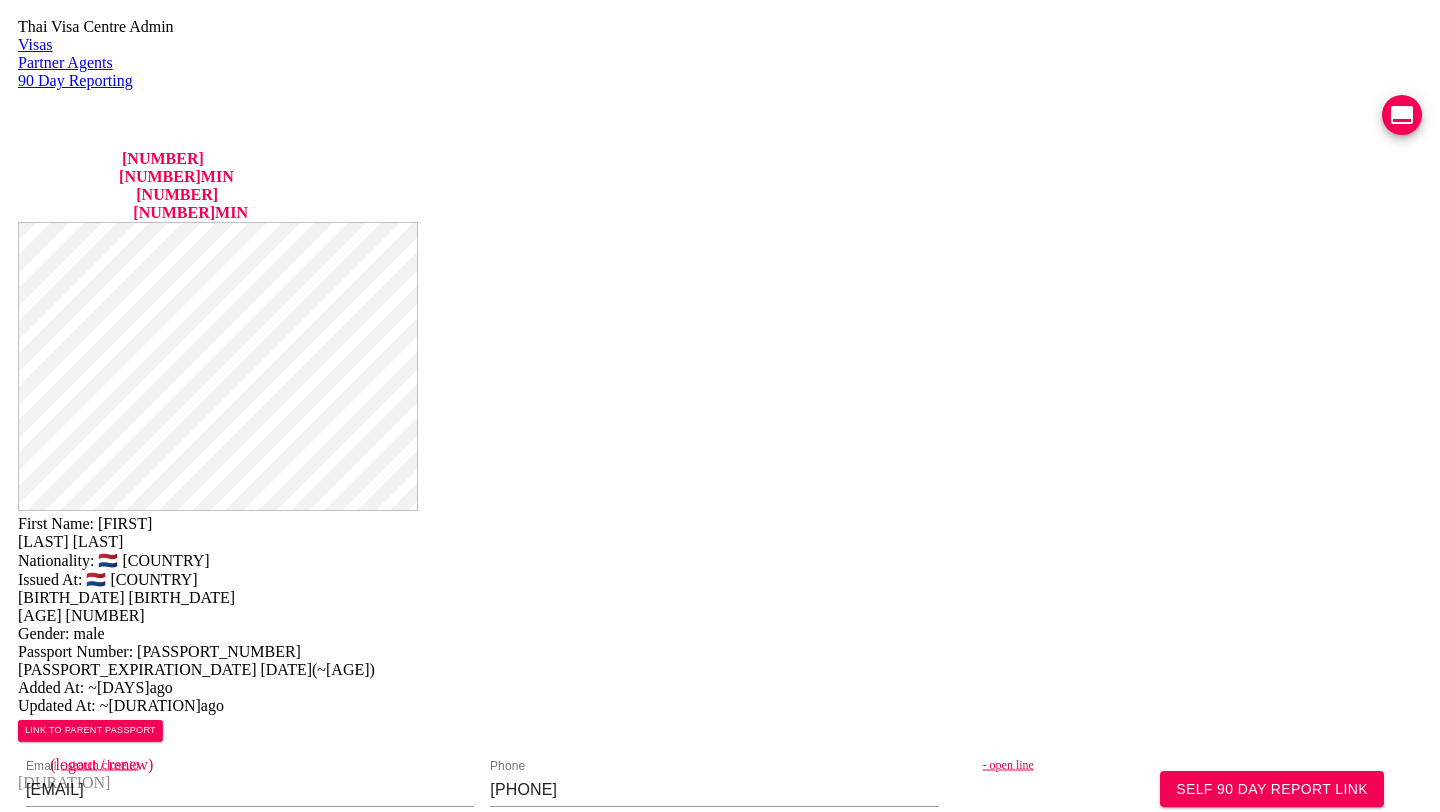 scroll, scrollTop: 0, scrollLeft: 0, axis: both 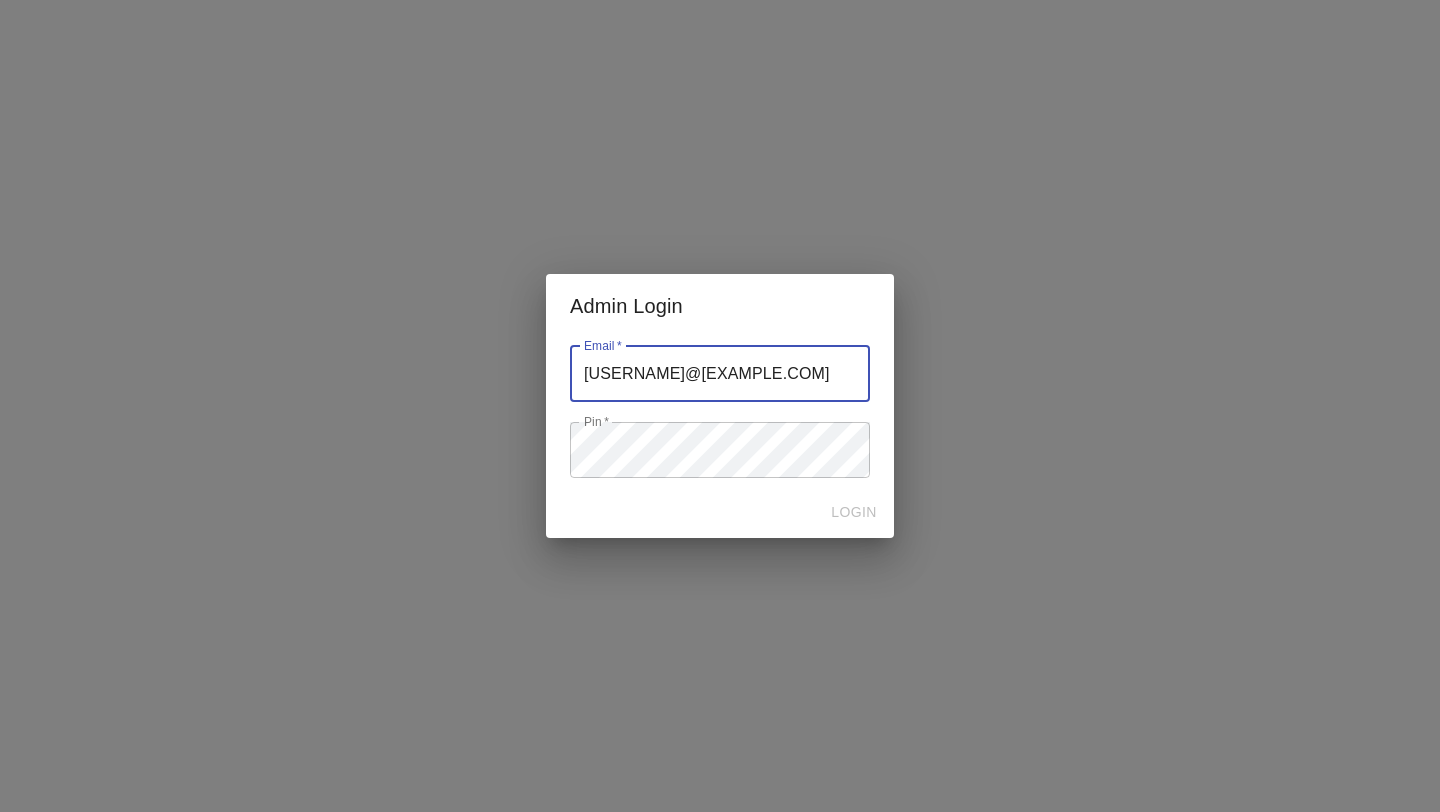 click at bounding box center [720, 374] 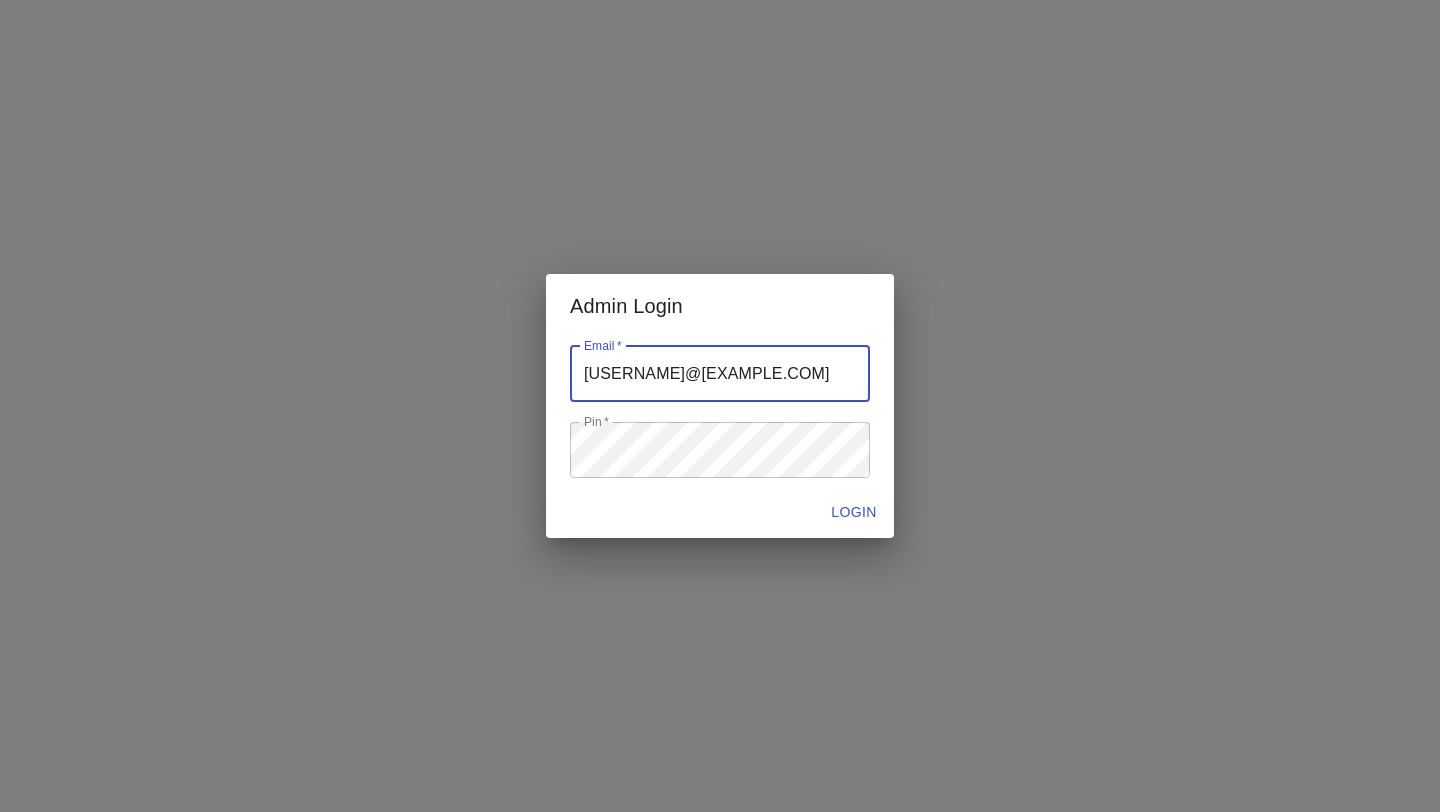type on "jutamas.yaiimaijn@[EMAIL]" 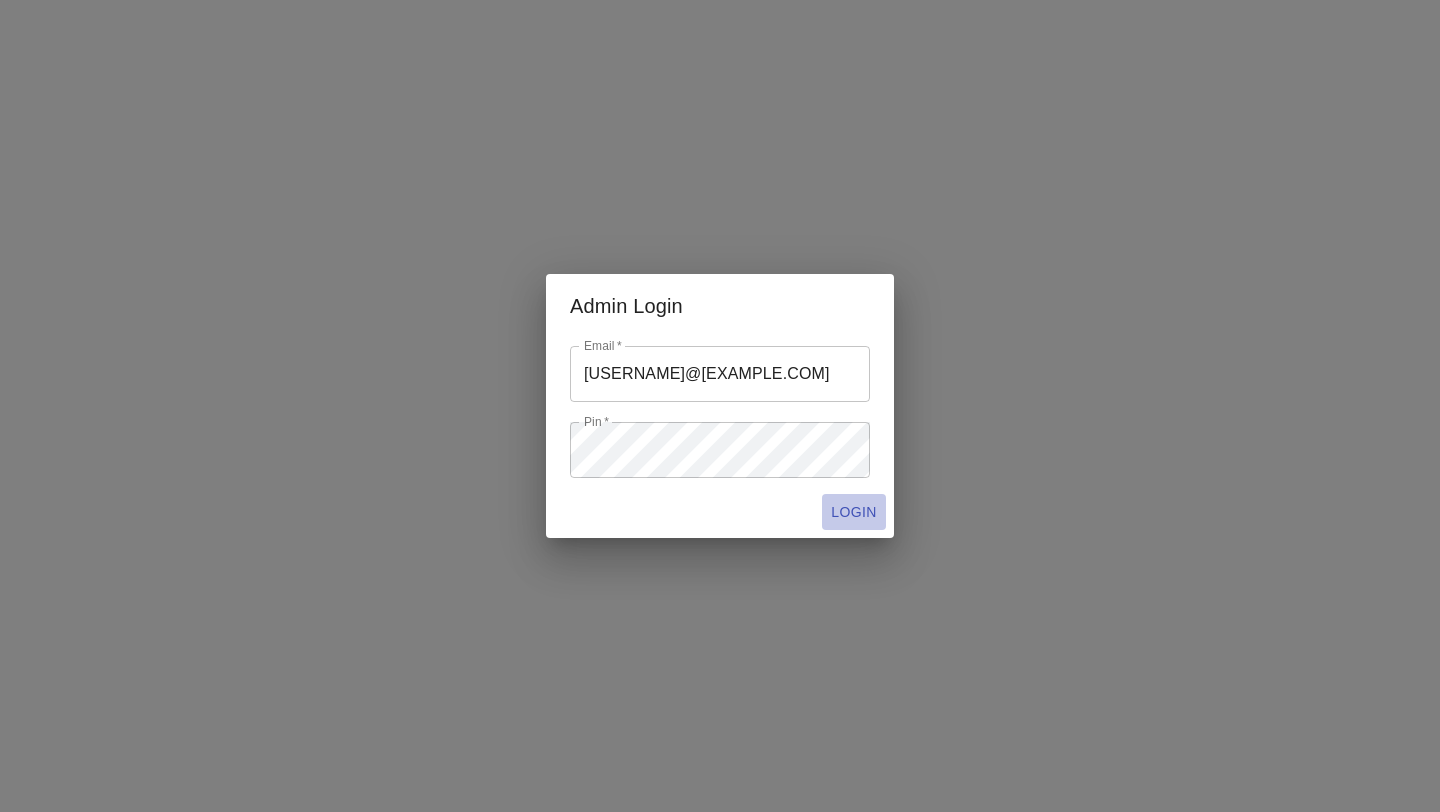 click on "LOGIN" at bounding box center (854, 512) 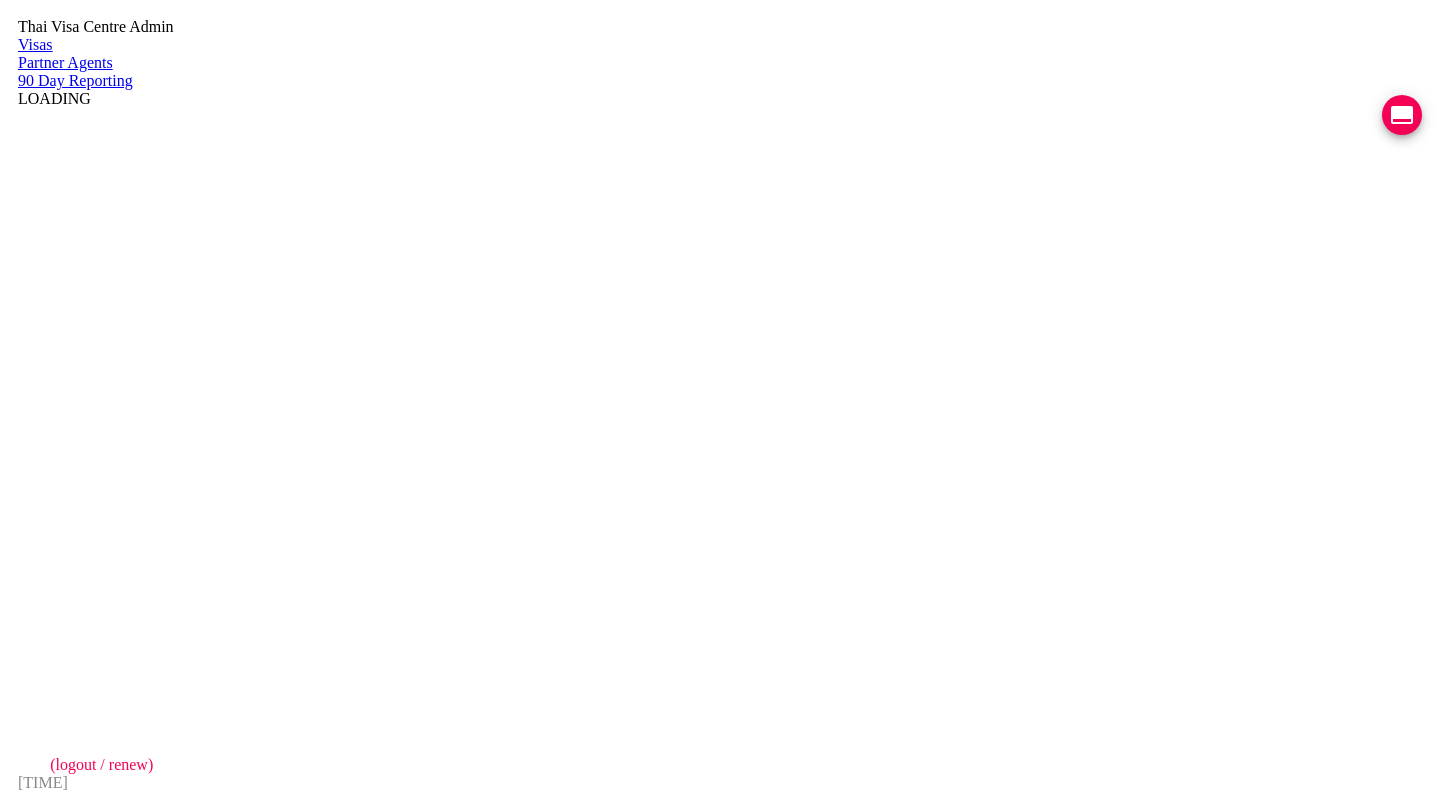 scroll, scrollTop: 0, scrollLeft: 0, axis: both 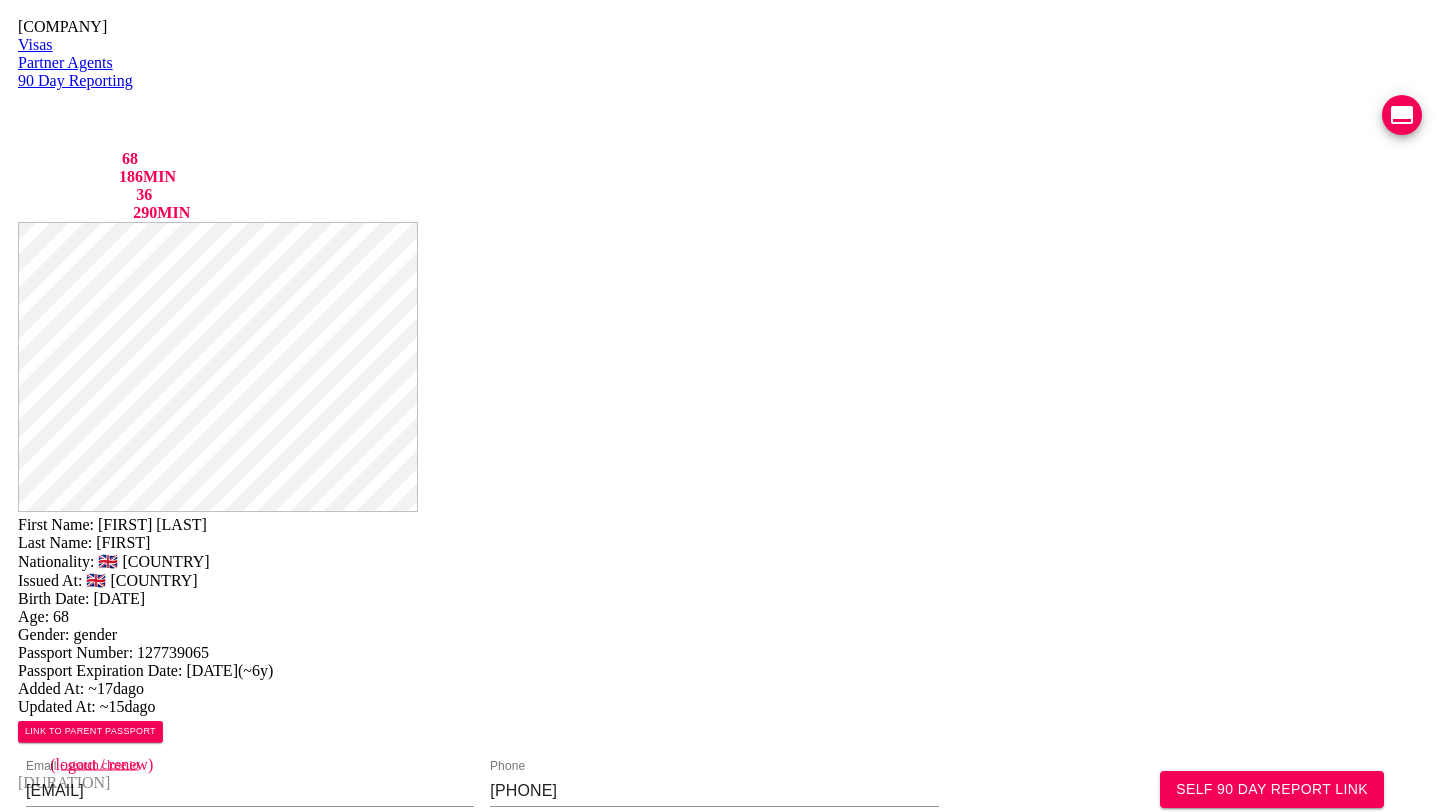 click on "- search close.io" at bounding box center [291, 765] 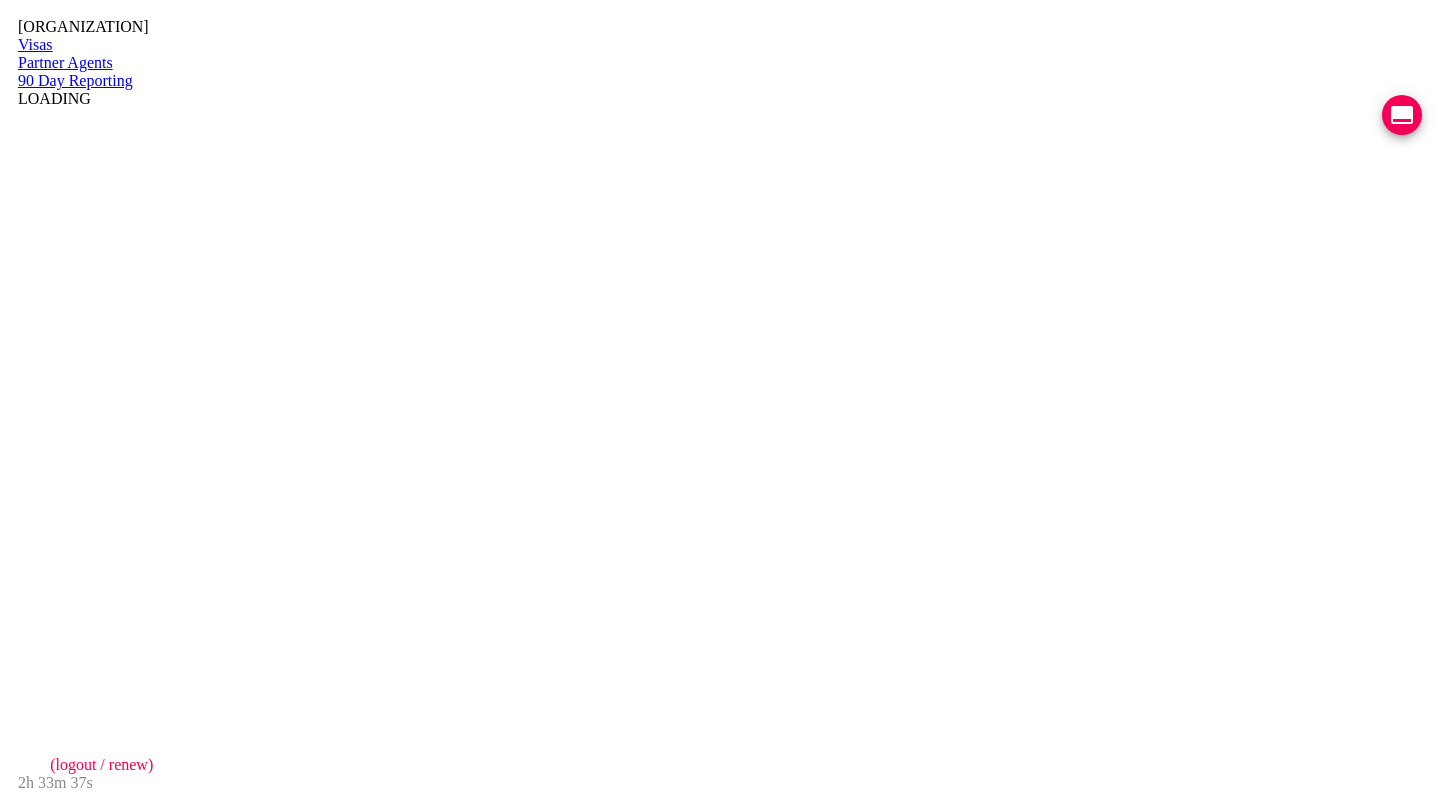 scroll, scrollTop: 0, scrollLeft: 0, axis: both 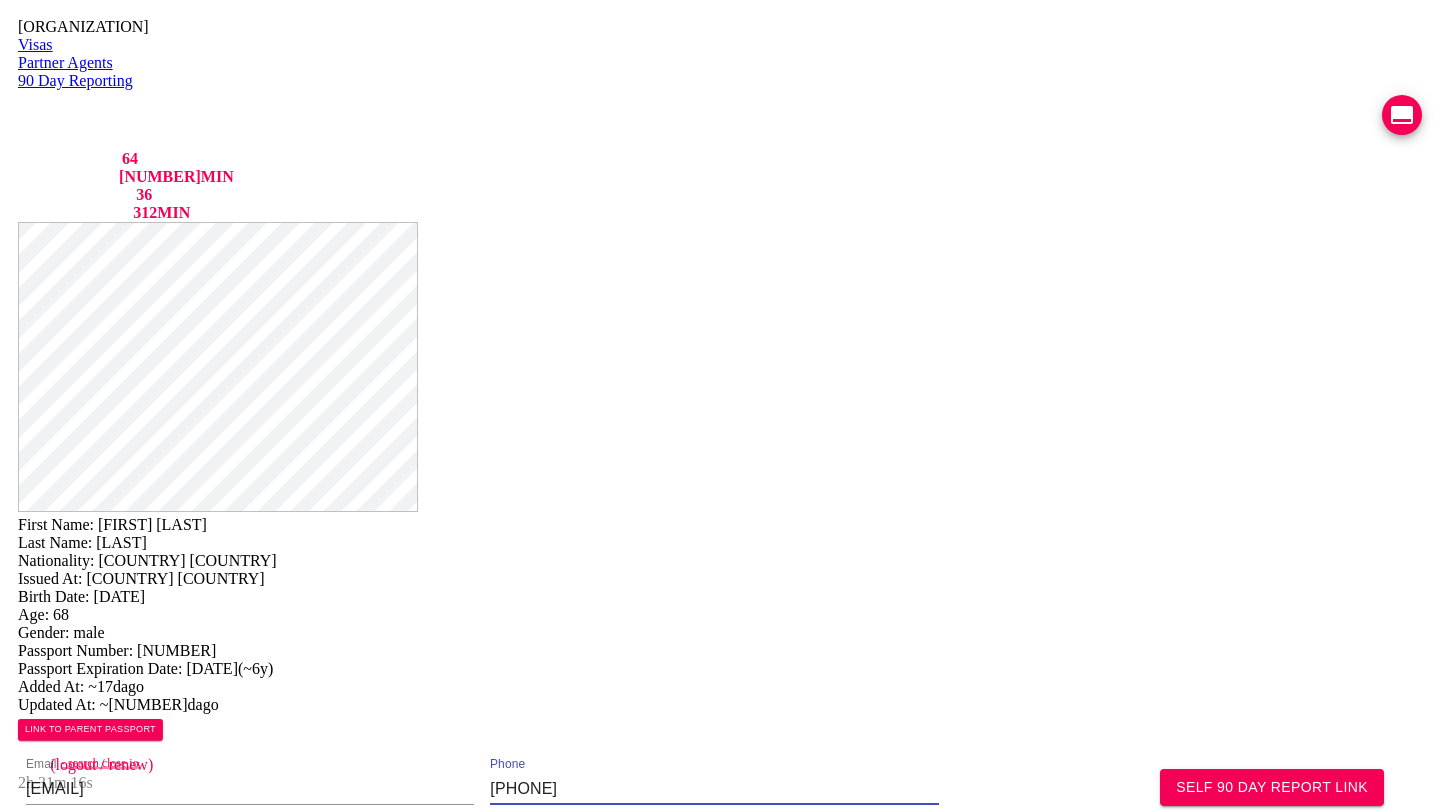 click on "066 497 25123" at bounding box center [714, 789] 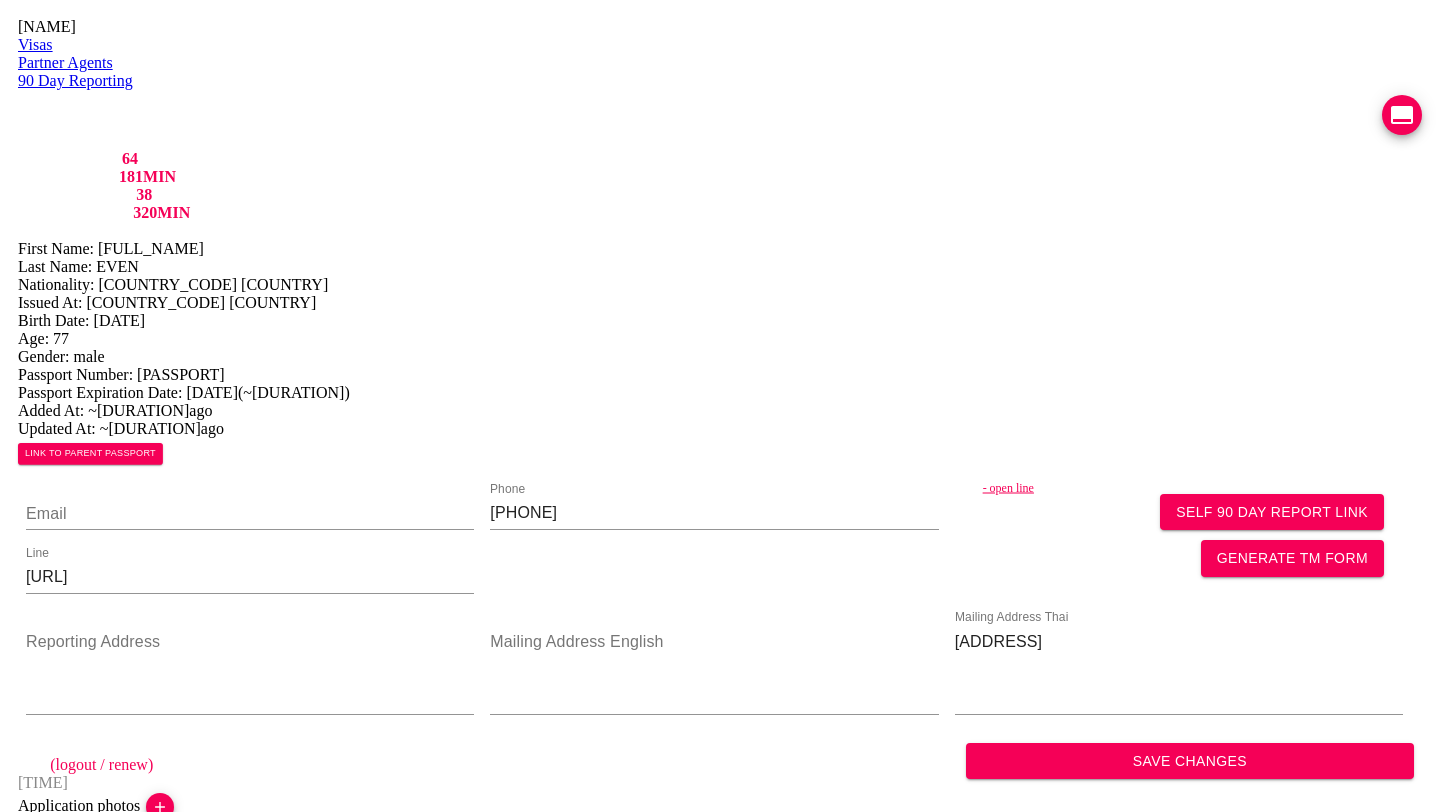 scroll, scrollTop: 0, scrollLeft: 0, axis: both 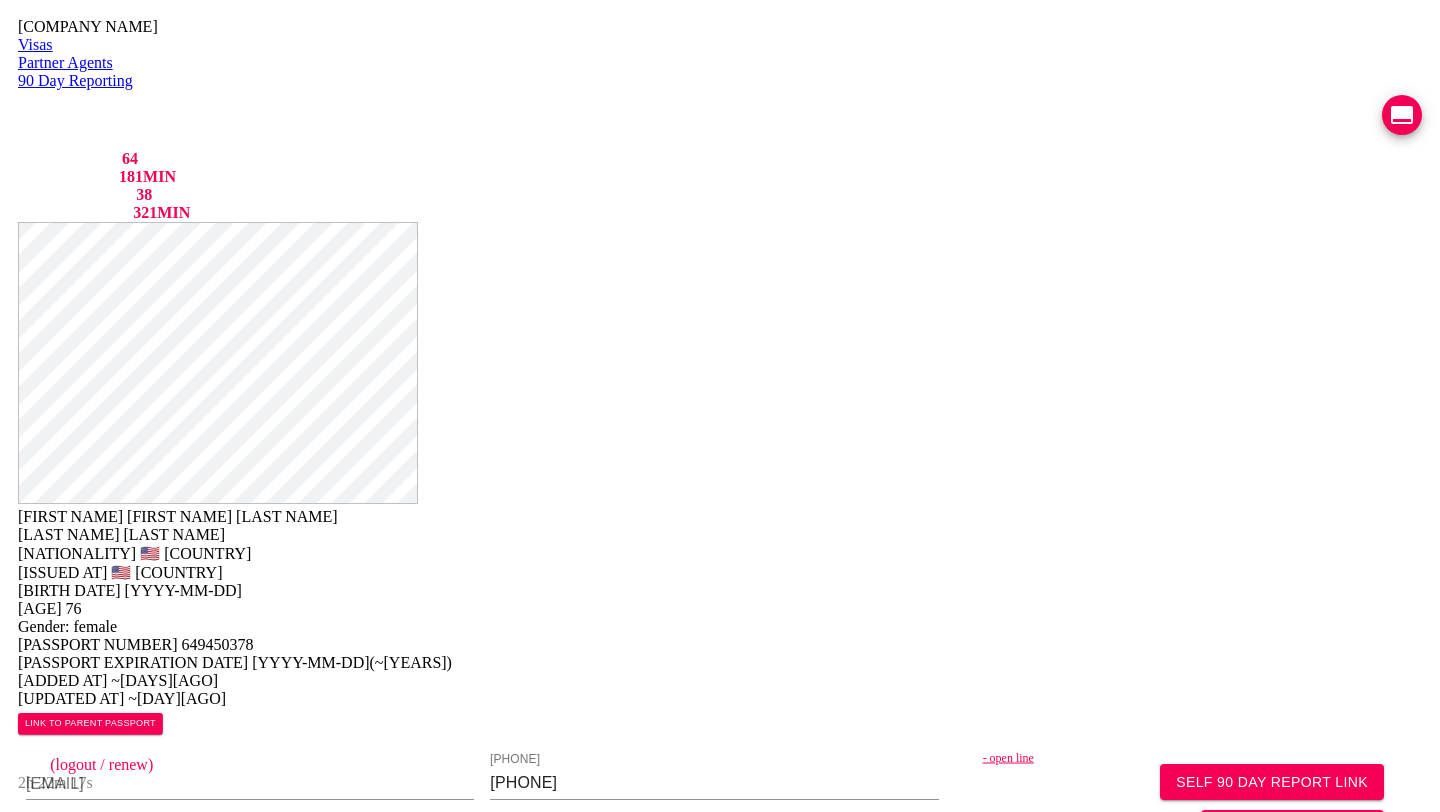click on "- open line" at bounding box center [1213, 757] 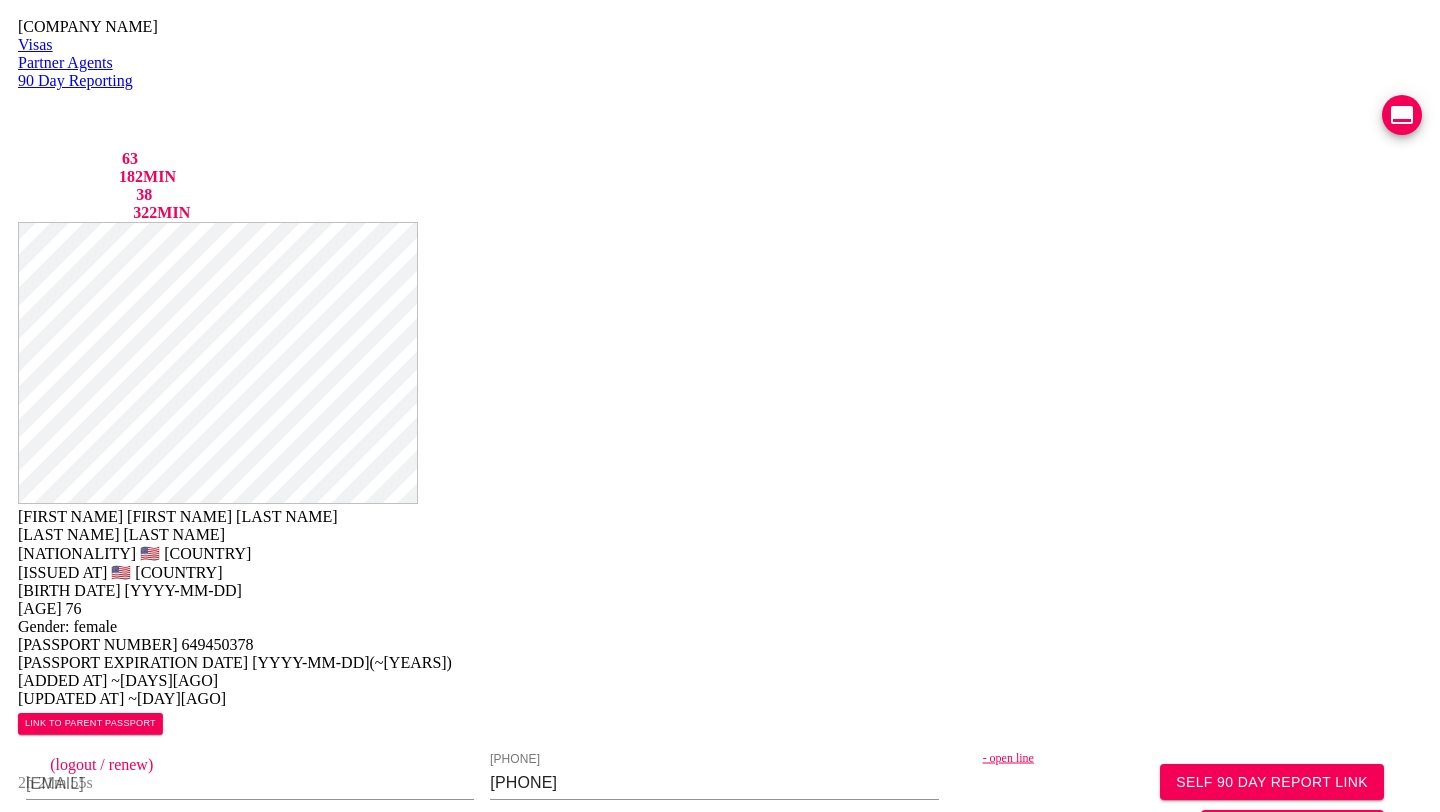scroll, scrollTop: 727, scrollLeft: 0, axis: vertical 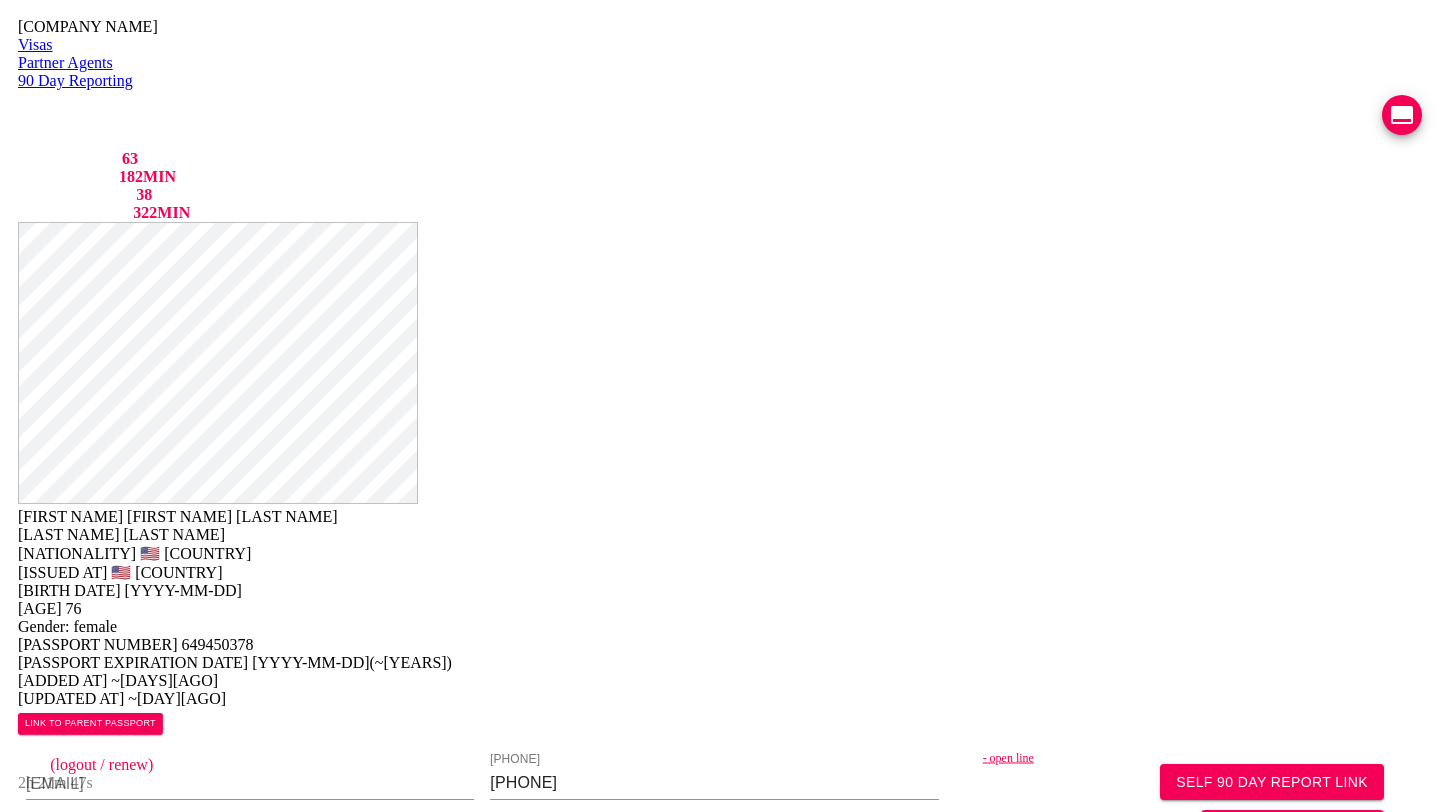 click on "VIEW TIMELINE" at bounding box center [153, 1589] 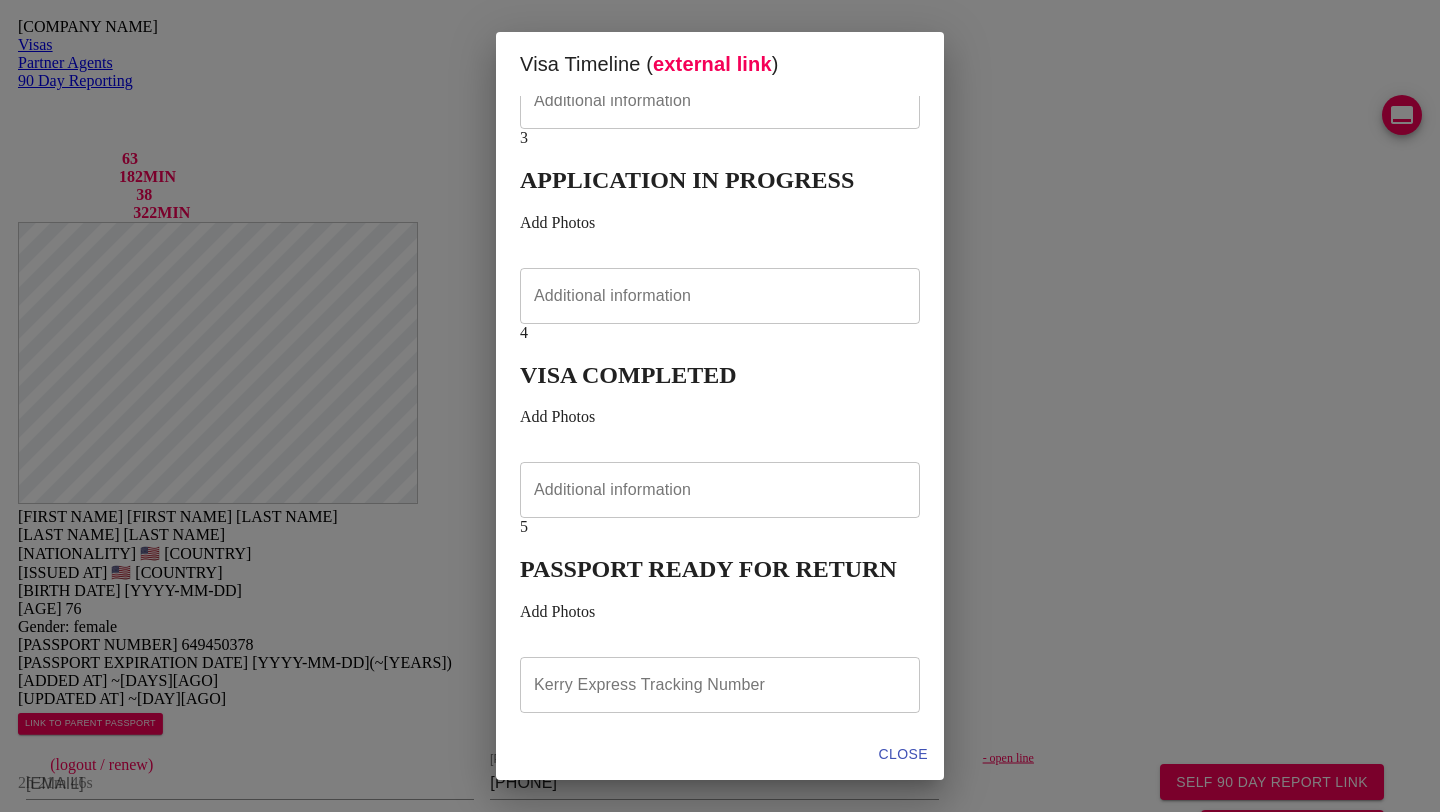 scroll, scrollTop: 0, scrollLeft: 0, axis: both 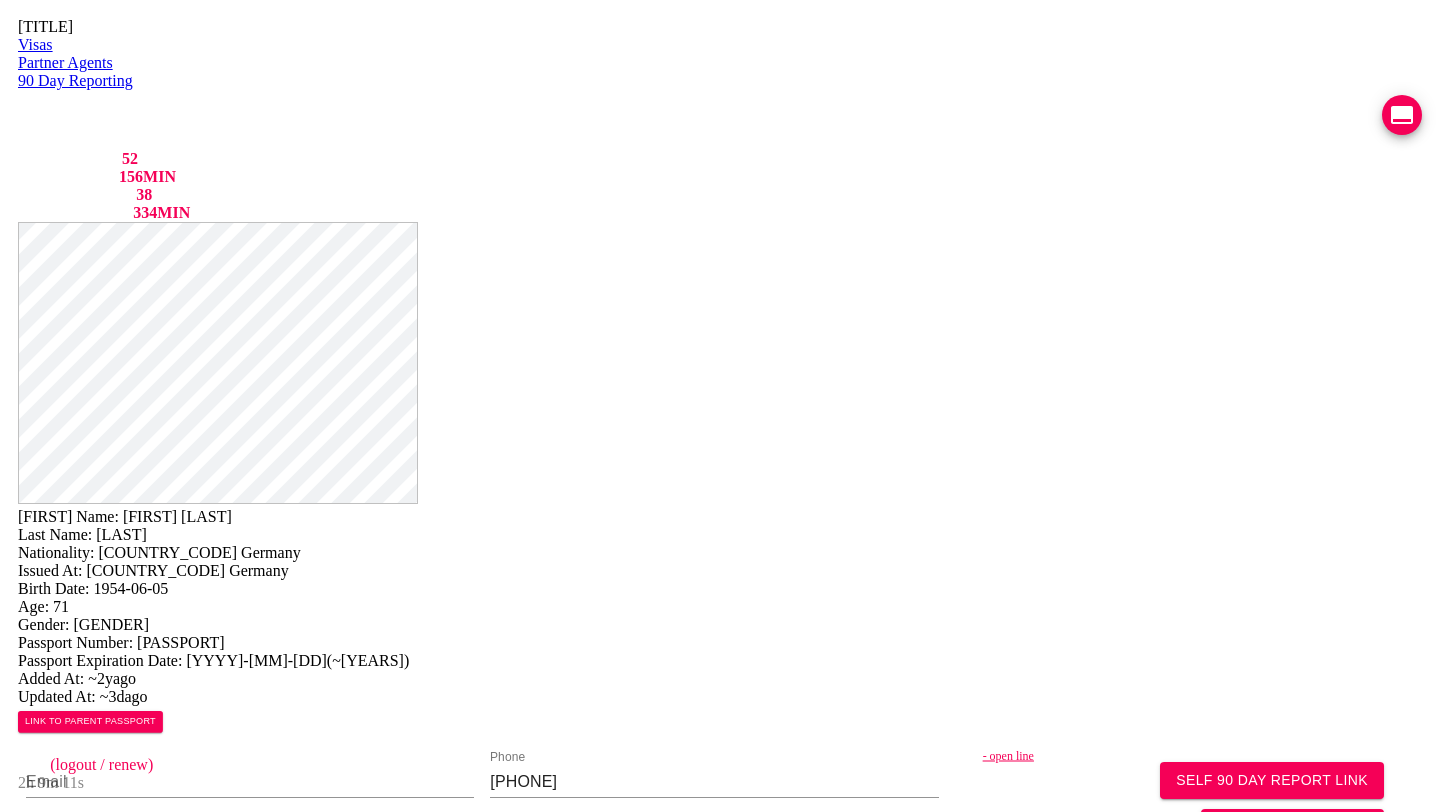 click on "VIEW TIMELINE" at bounding box center (153, 1719) 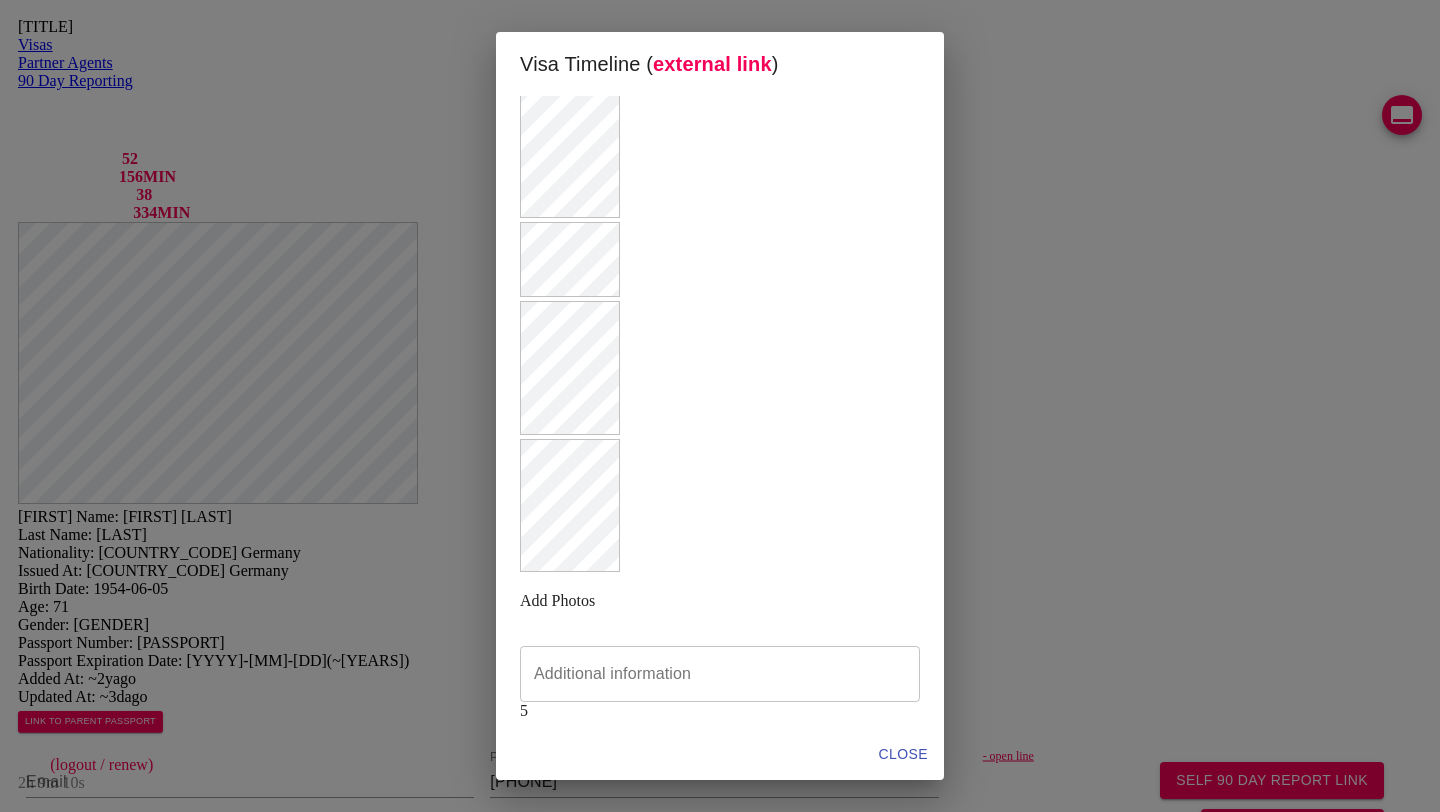 scroll, scrollTop: 1003, scrollLeft: 0, axis: vertical 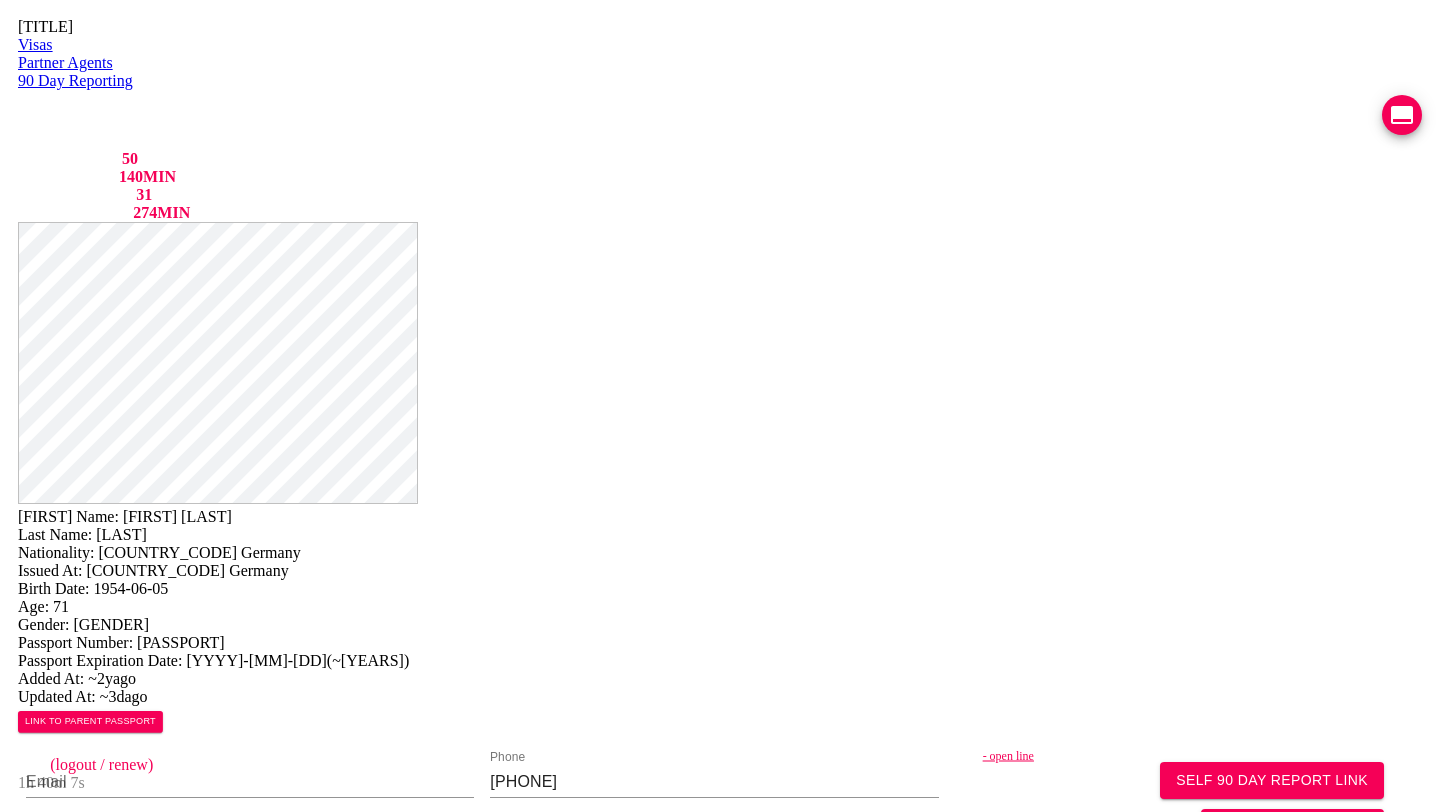 click at bounding box center [1402, 115] 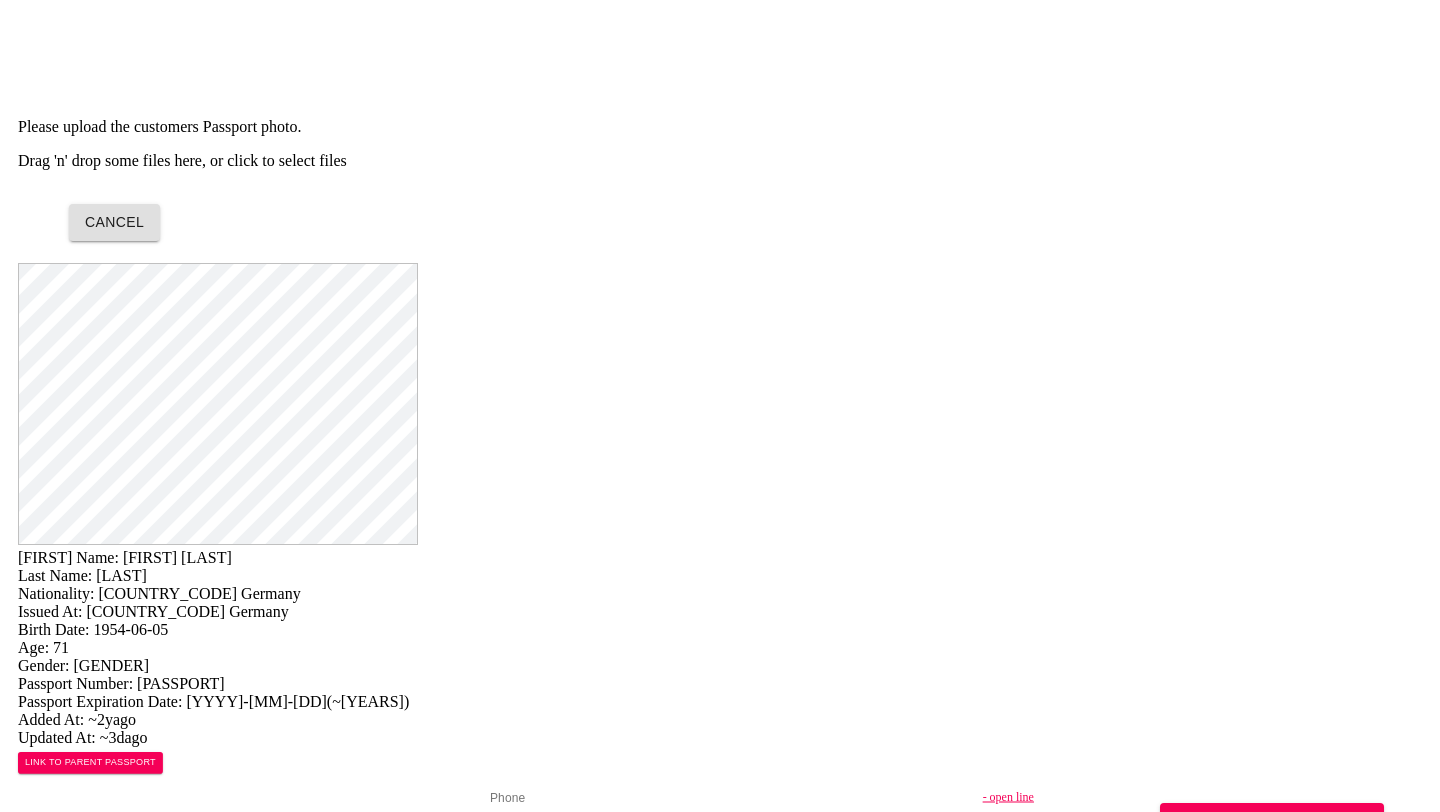 click on "Drag 'n' drop some files here, or click to select files" at bounding box center [720, 161] 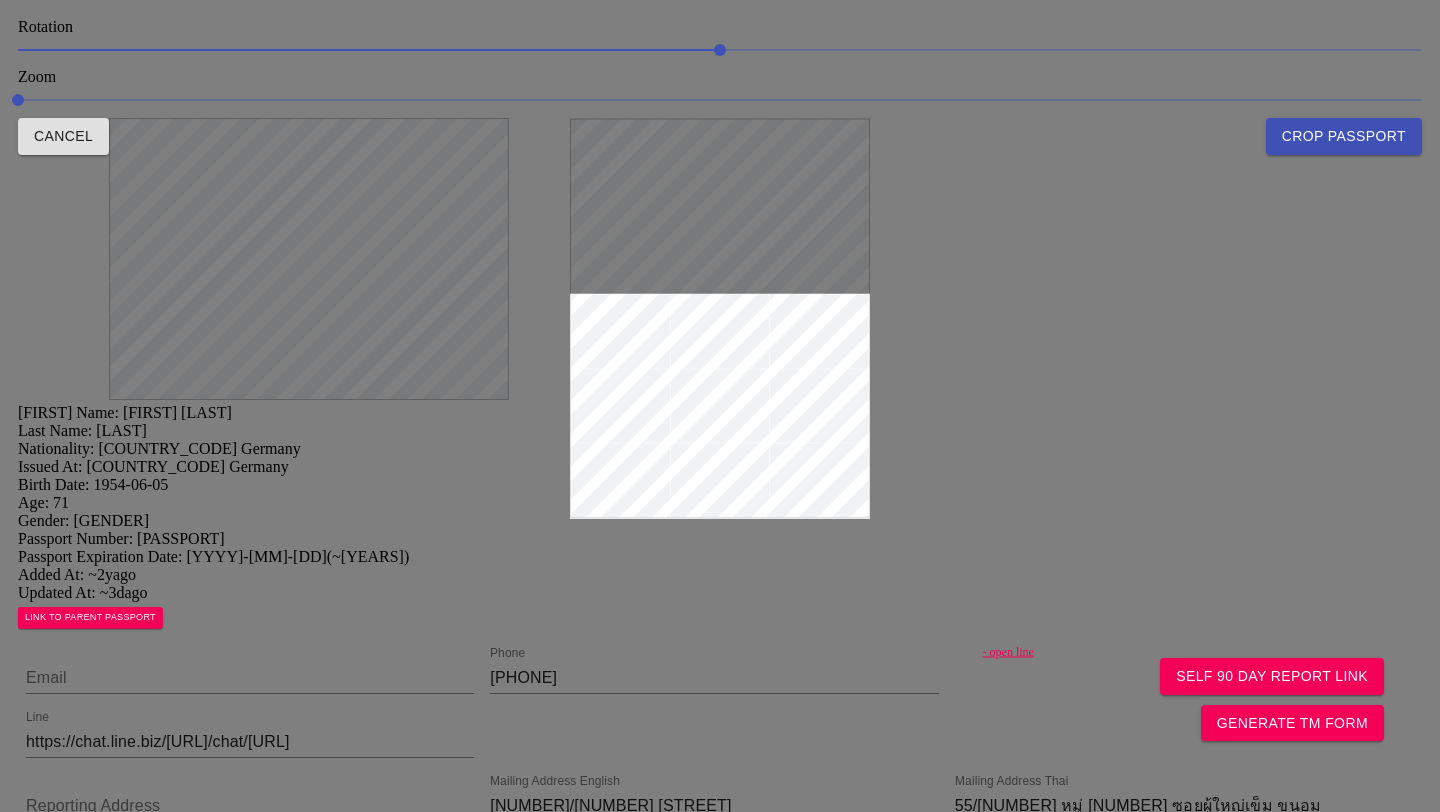 drag, startPoint x: 614, startPoint y: 309, endPoint x: 606, endPoint y: 196, distance: 113.28283 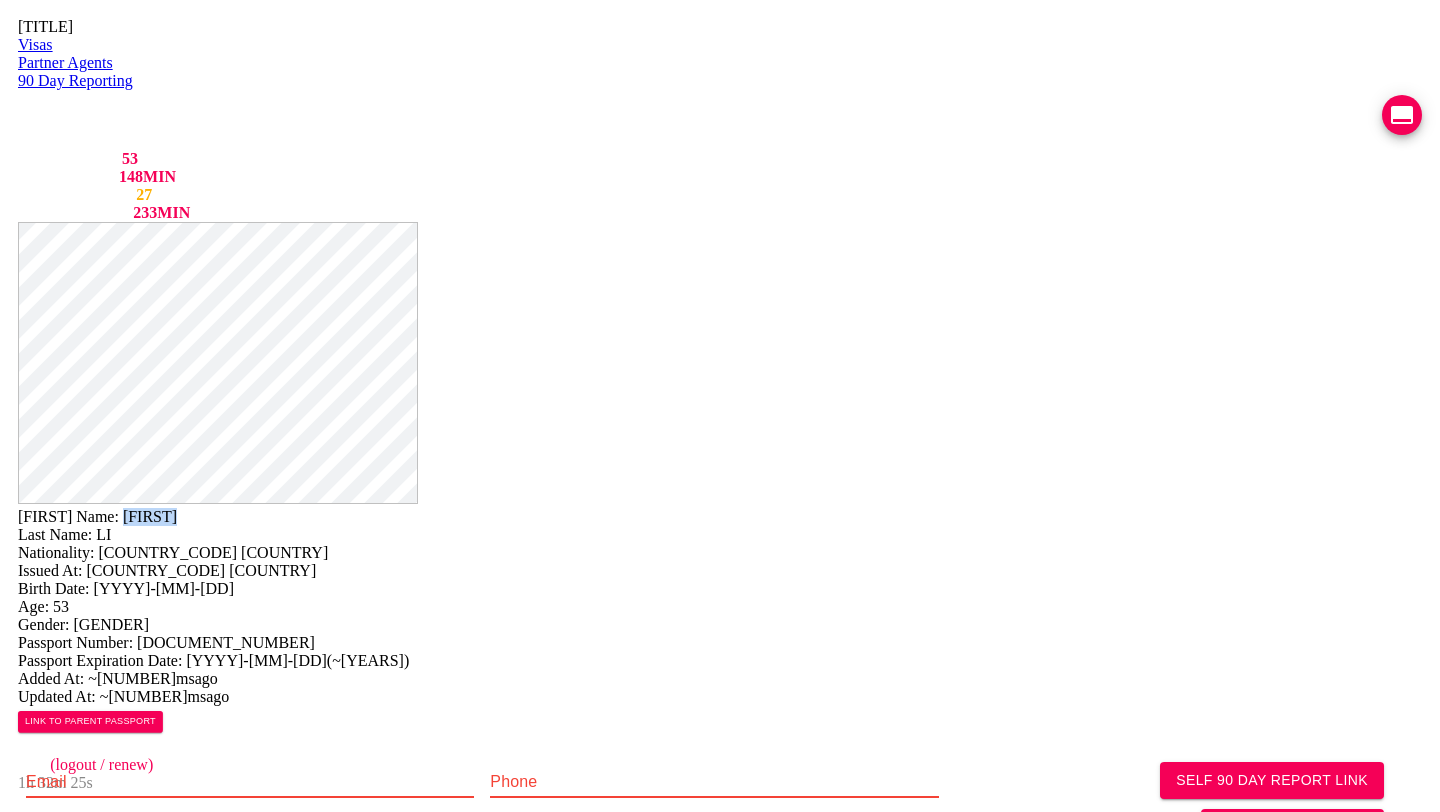 drag, startPoint x: 778, startPoint y: 47, endPoint x: 878, endPoint y: 57, distance: 100.49876 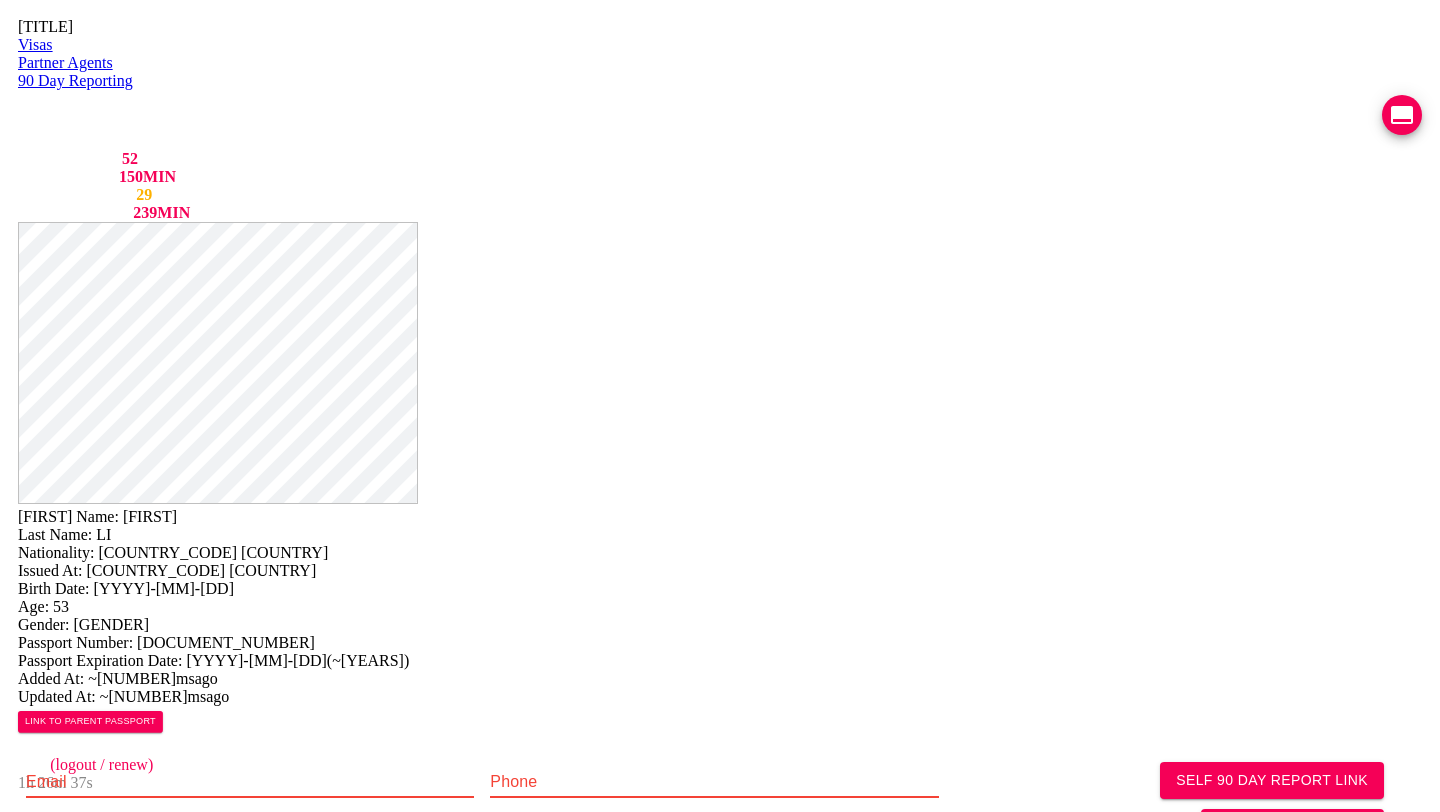 click on "Thai Visa Centre Admin Visas Partner Agents 90 Day Reporting LINE QUEUE   52 LINE DELAY   150  MIN EMAIL QUEUE   29 EMAIL DELAY   239  MIN jutamas.yaiimaijn@gmail.com staff   (logout / renew) 1h 26m 37s" at bounding box center [720, 120] 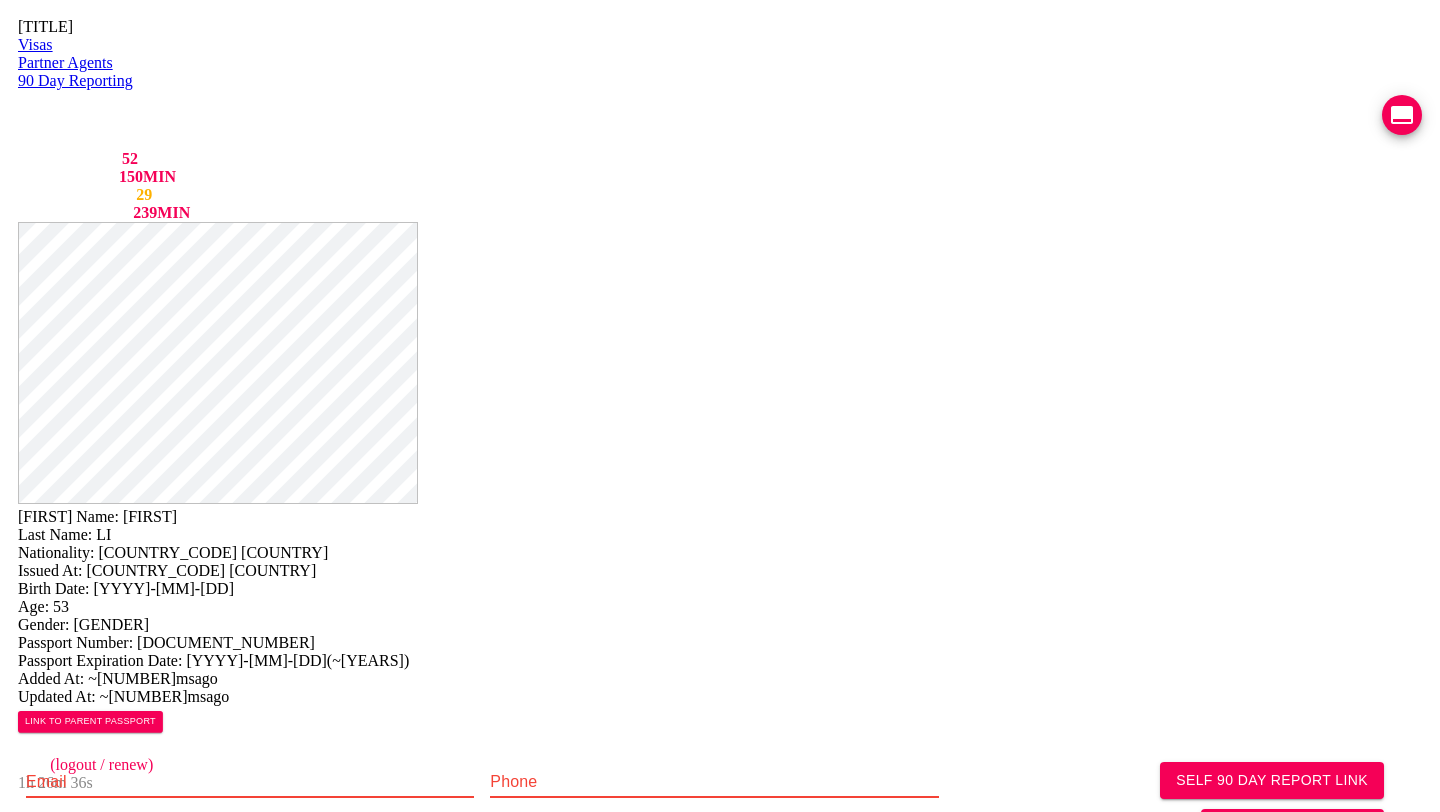 click at bounding box center (1402, 115) 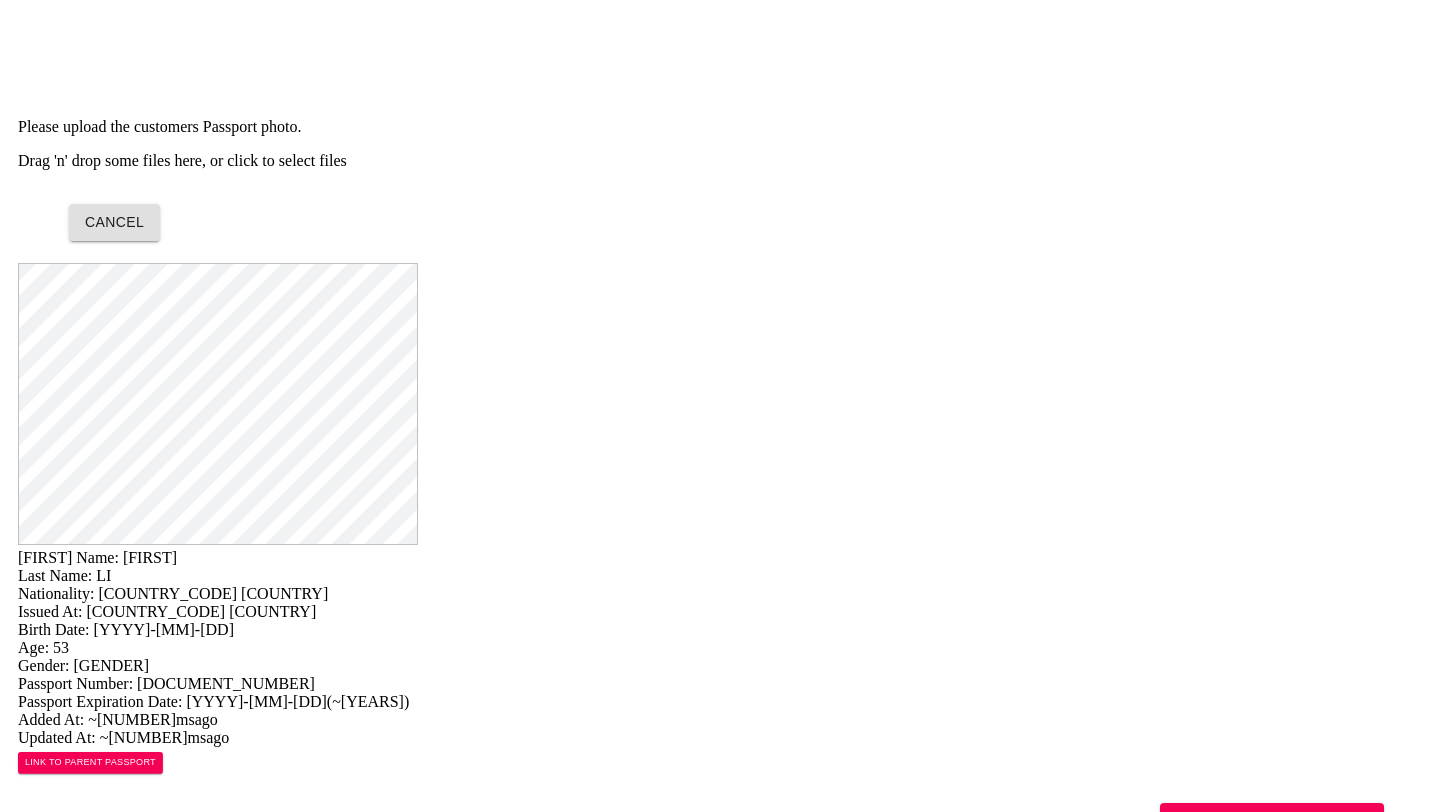 click on "Cancel" at bounding box center [741, 210] 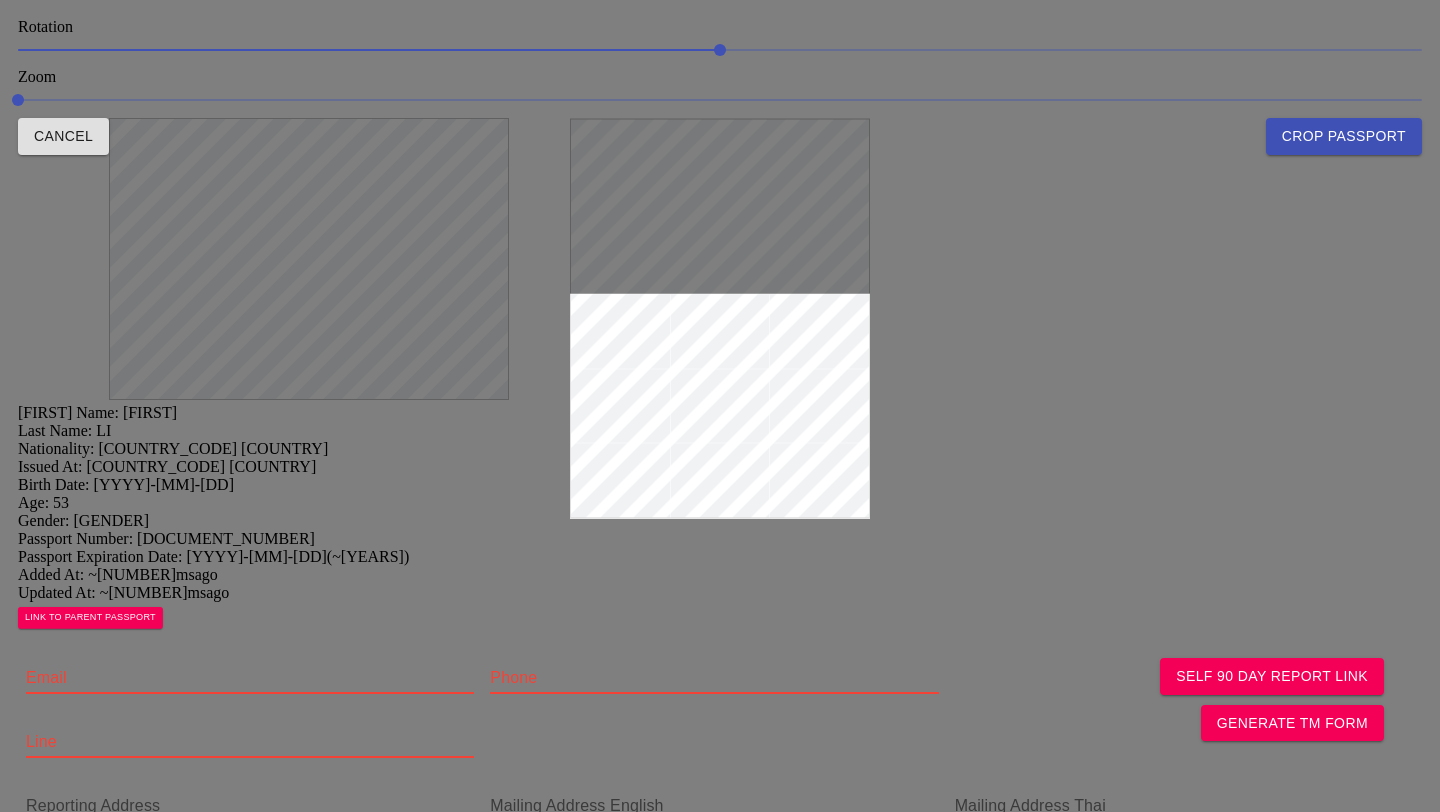 click at bounding box center [720, 406] 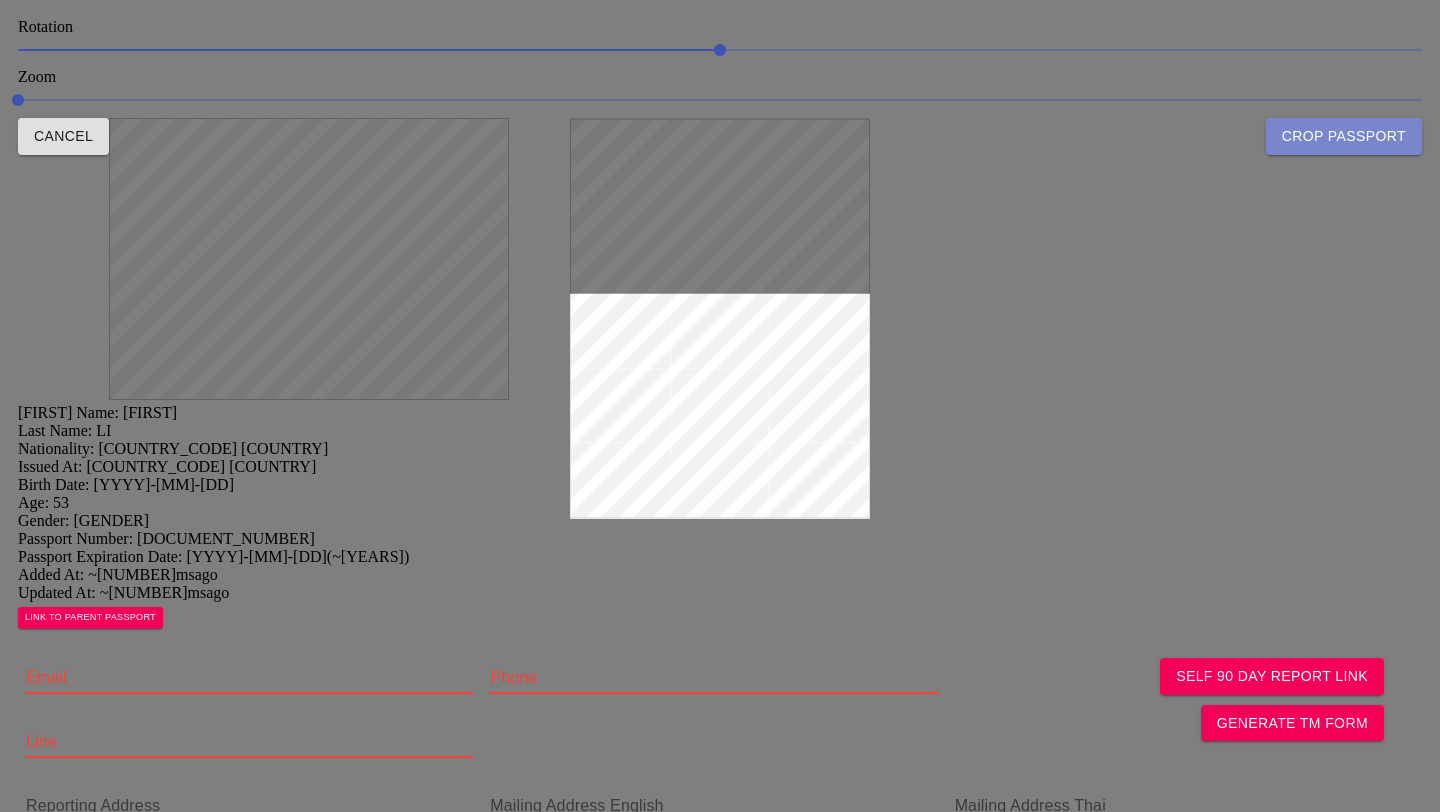 click on "Crop Passport" at bounding box center (1344, 136) 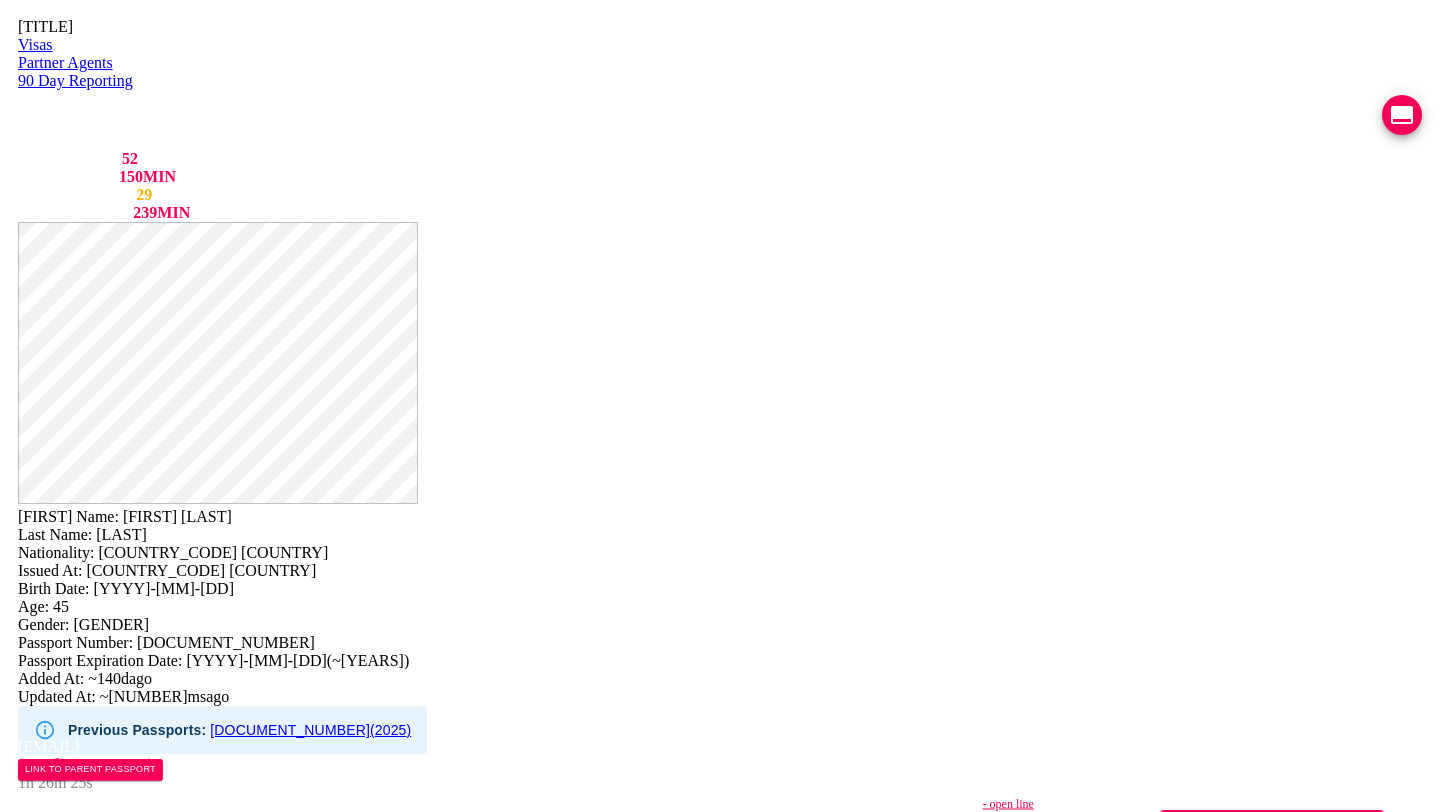 click on "- open line" at bounding box center [1213, 804] 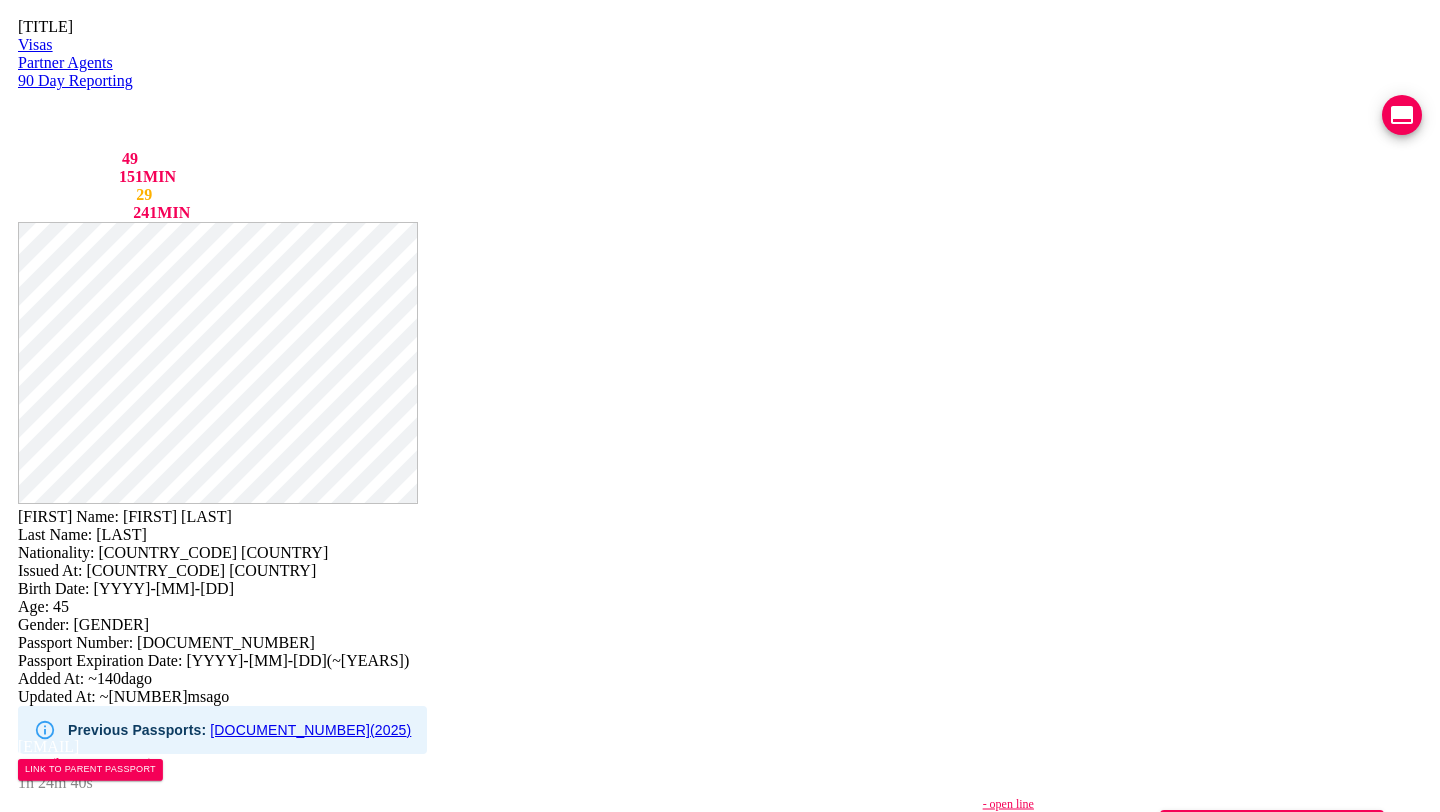 click at bounding box center [1402, 115] 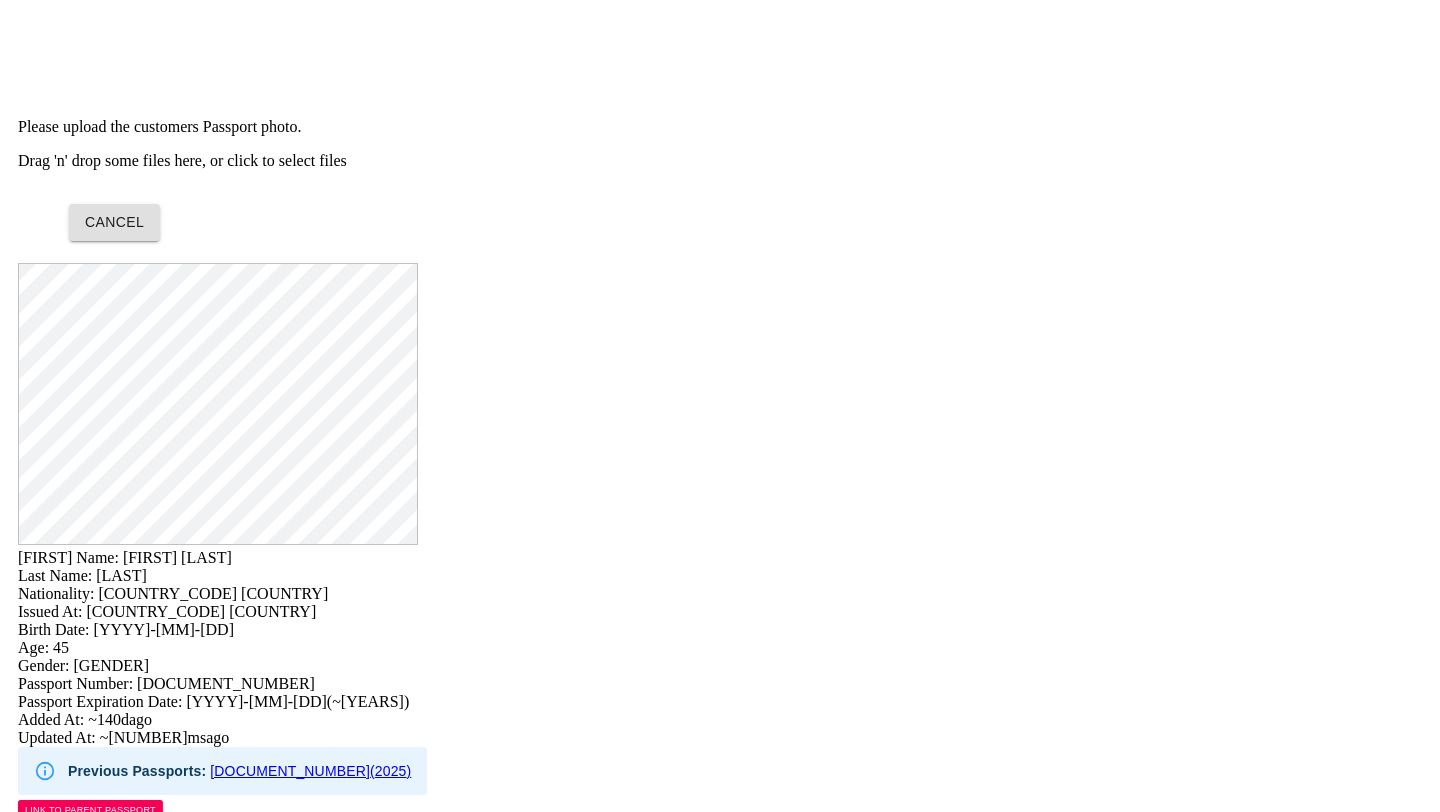 click on "Drag 'n' drop some files here, or click to select files" at bounding box center (720, 161) 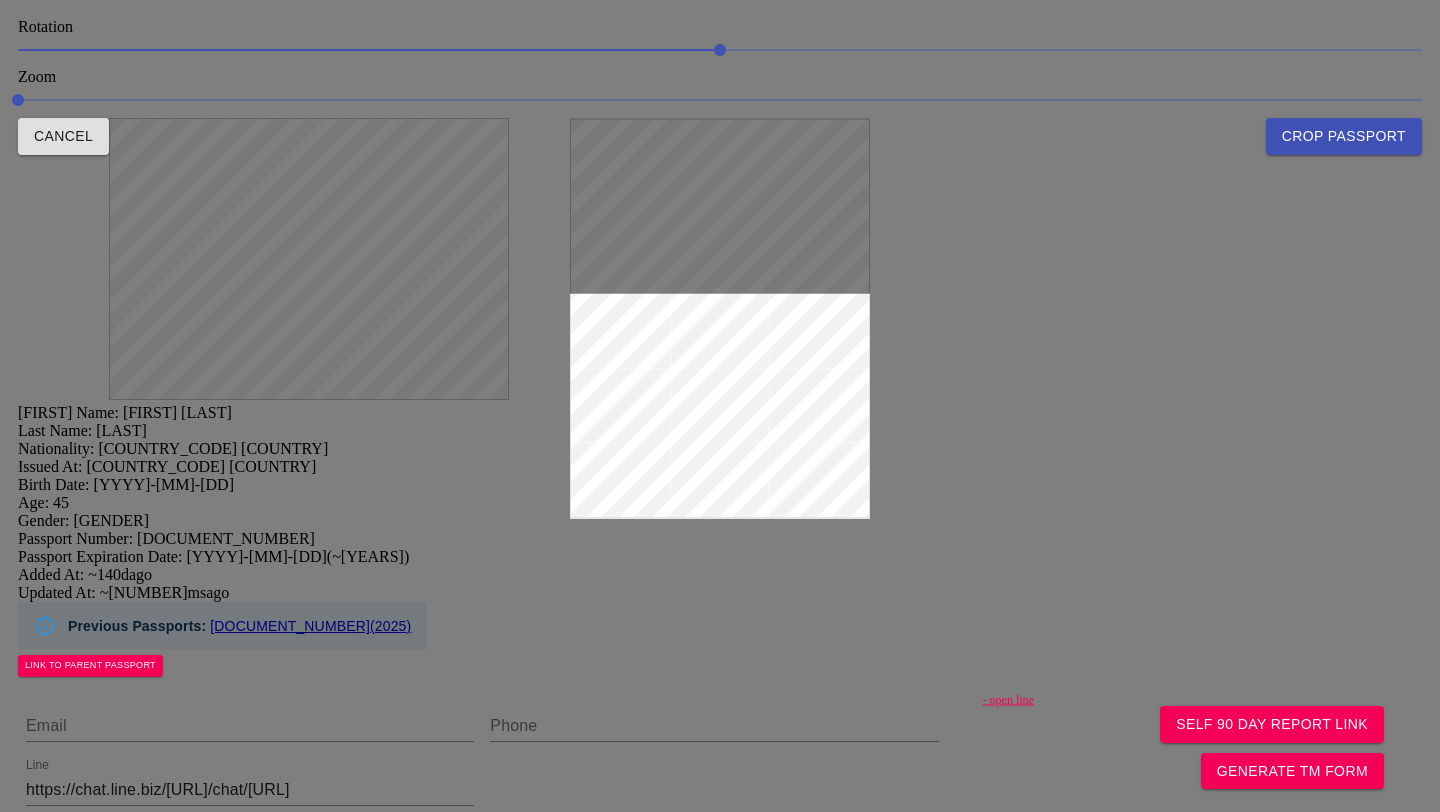 click at bounding box center [720, 406] 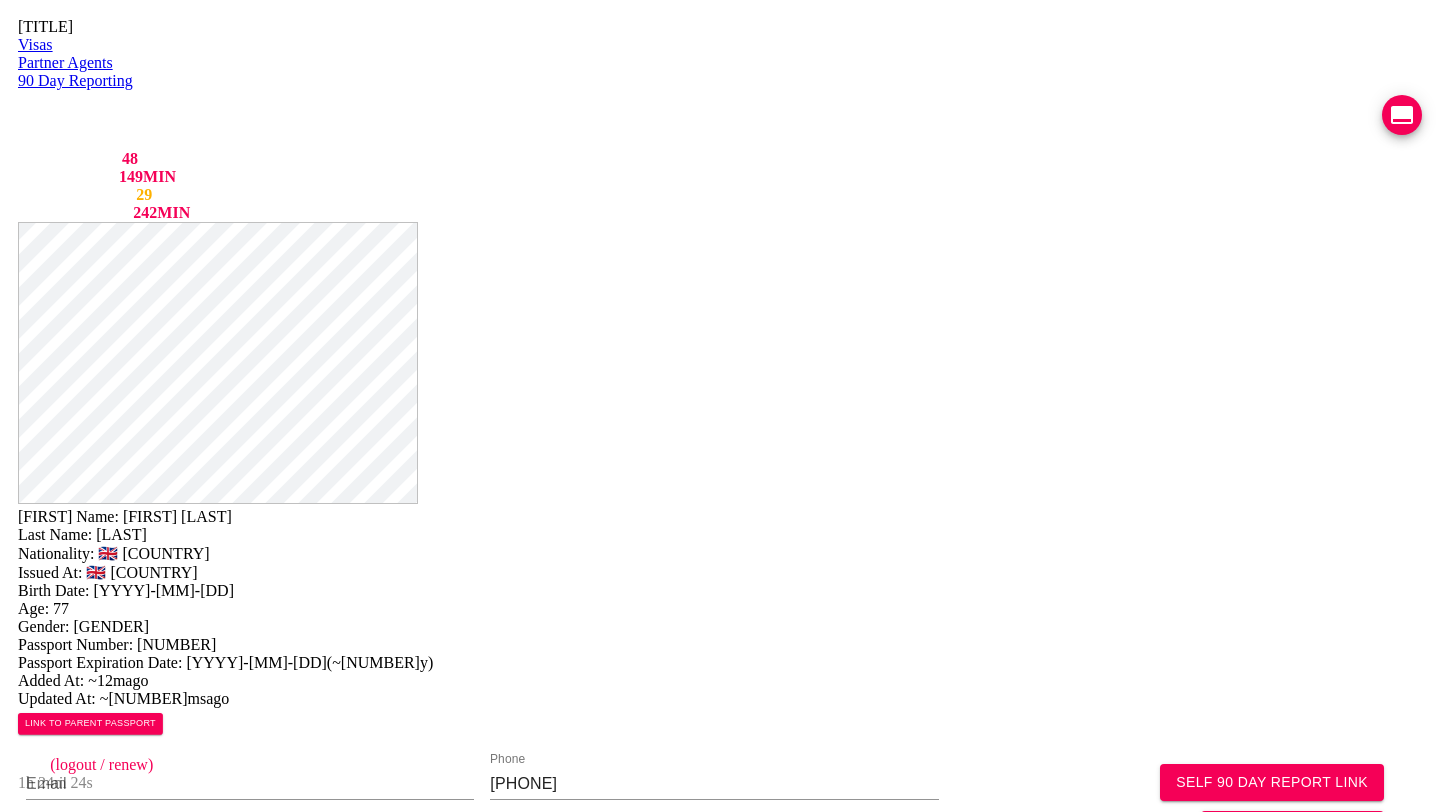 scroll, scrollTop: 0, scrollLeft: 0, axis: both 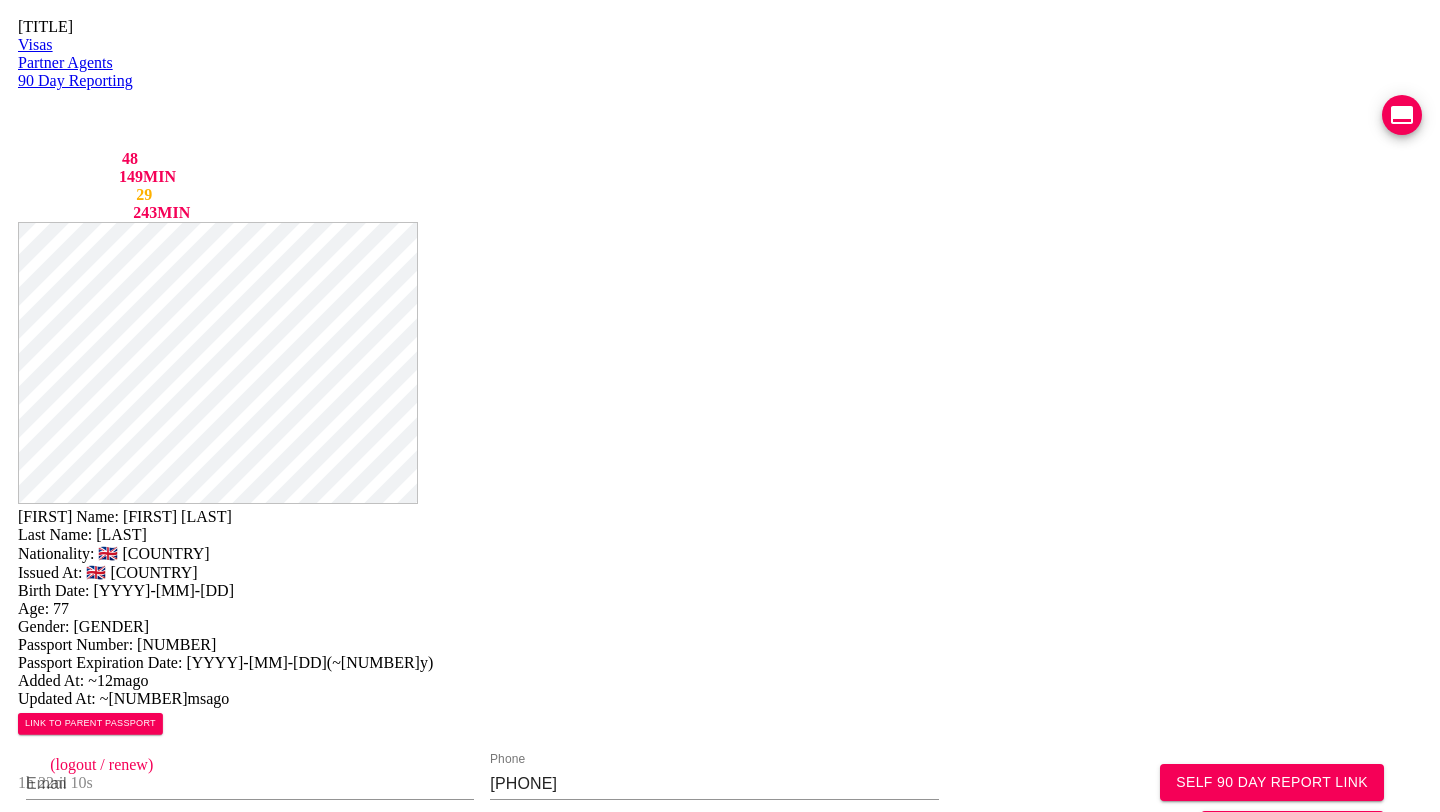 click at bounding box center [1402, 115] 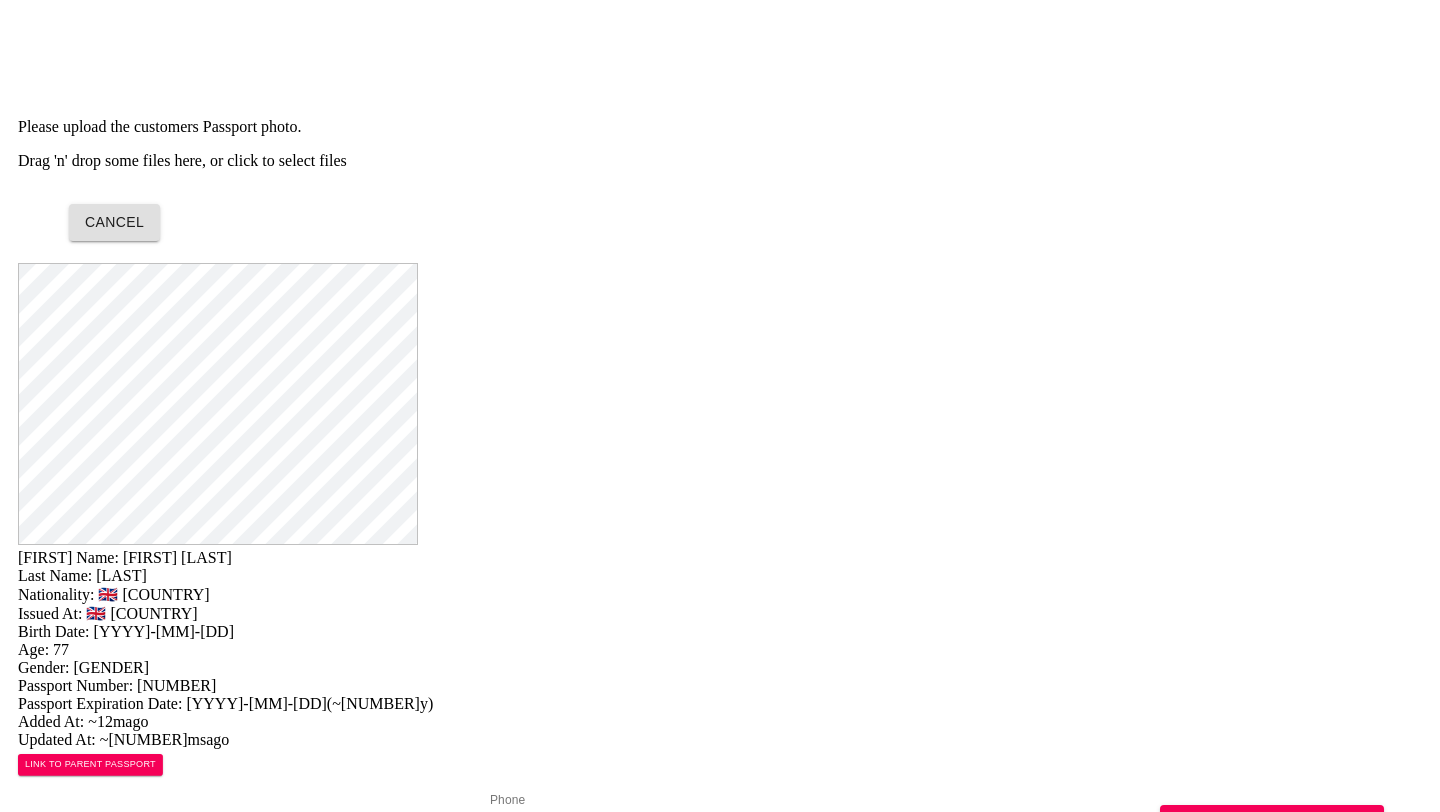 click on "Cancel" at bounding box center [741, 210] 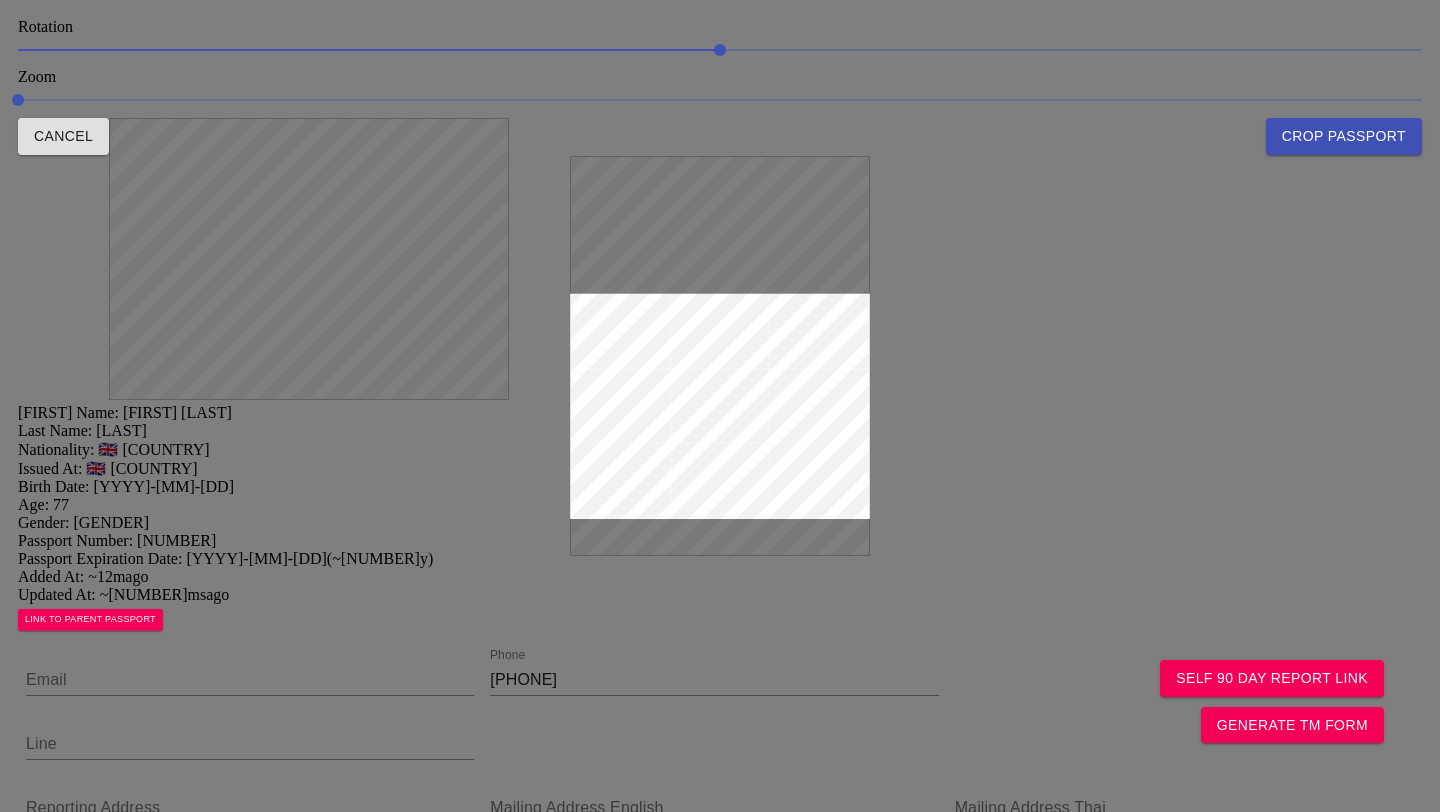 click at bounding box center (720, 406) 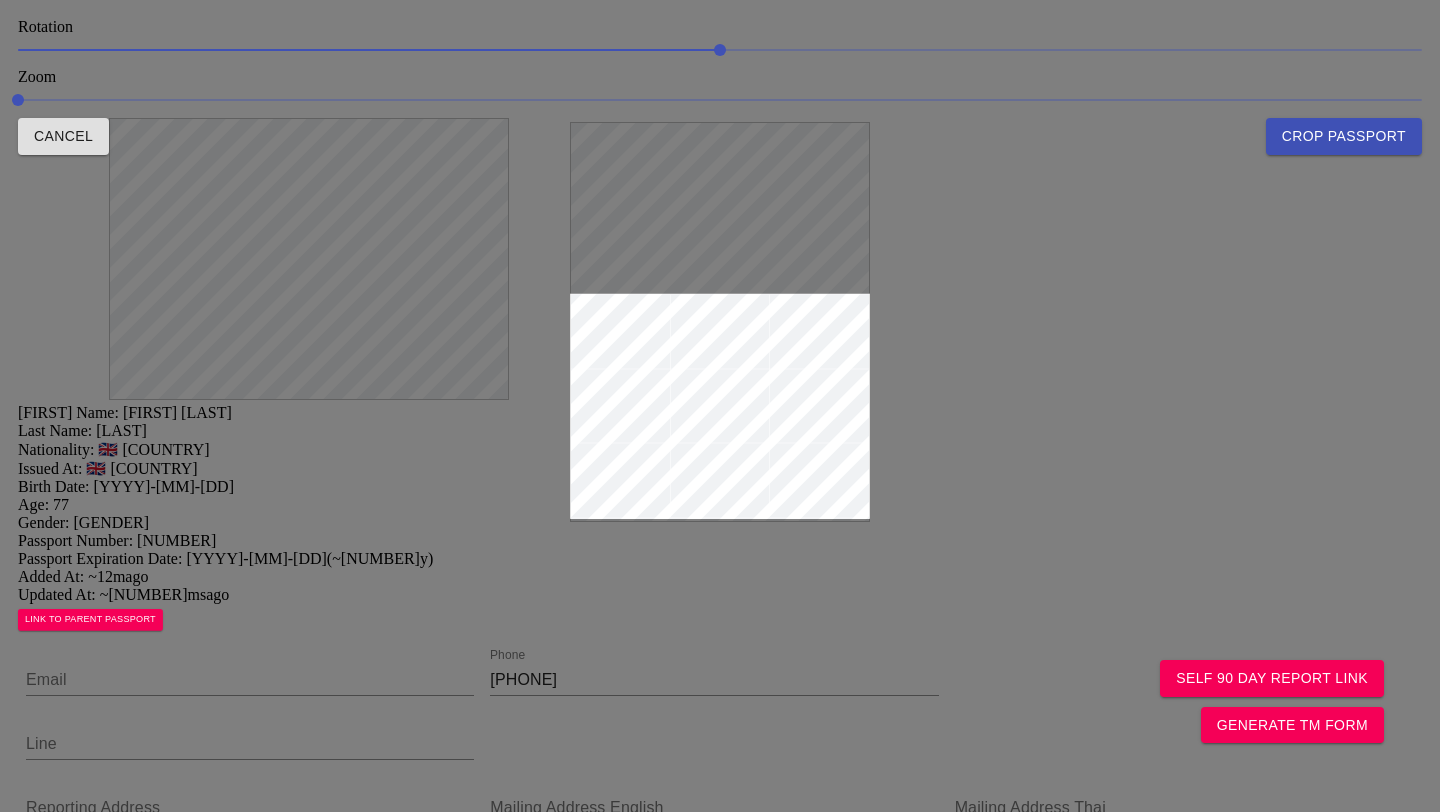 click on "Crop Passport" at bounding box center [1344, 136] 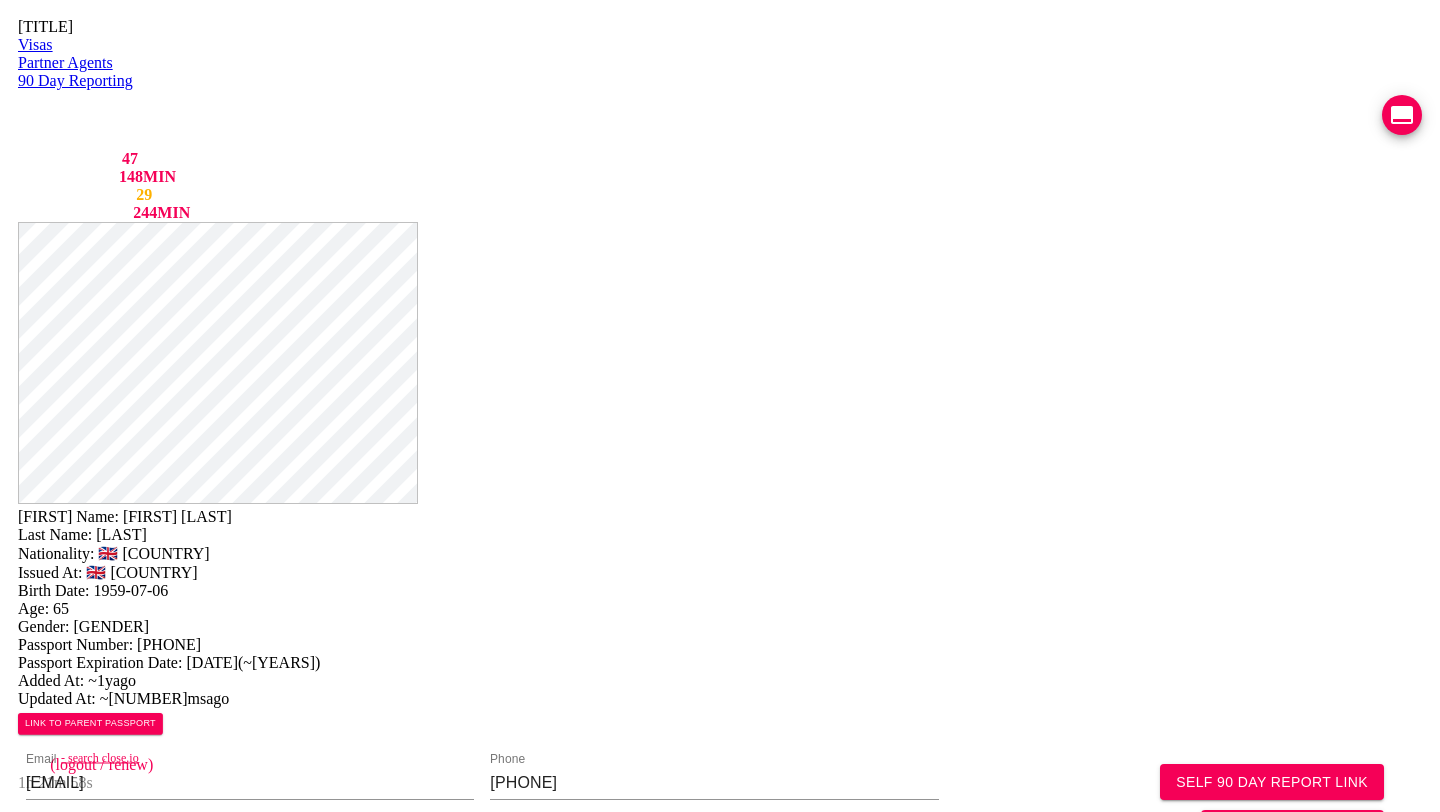 click on "- search close.io Email ian.sampson99@hotmail.co.uk Phone 061 396 4325 Line" at bounding box center (720, 808) 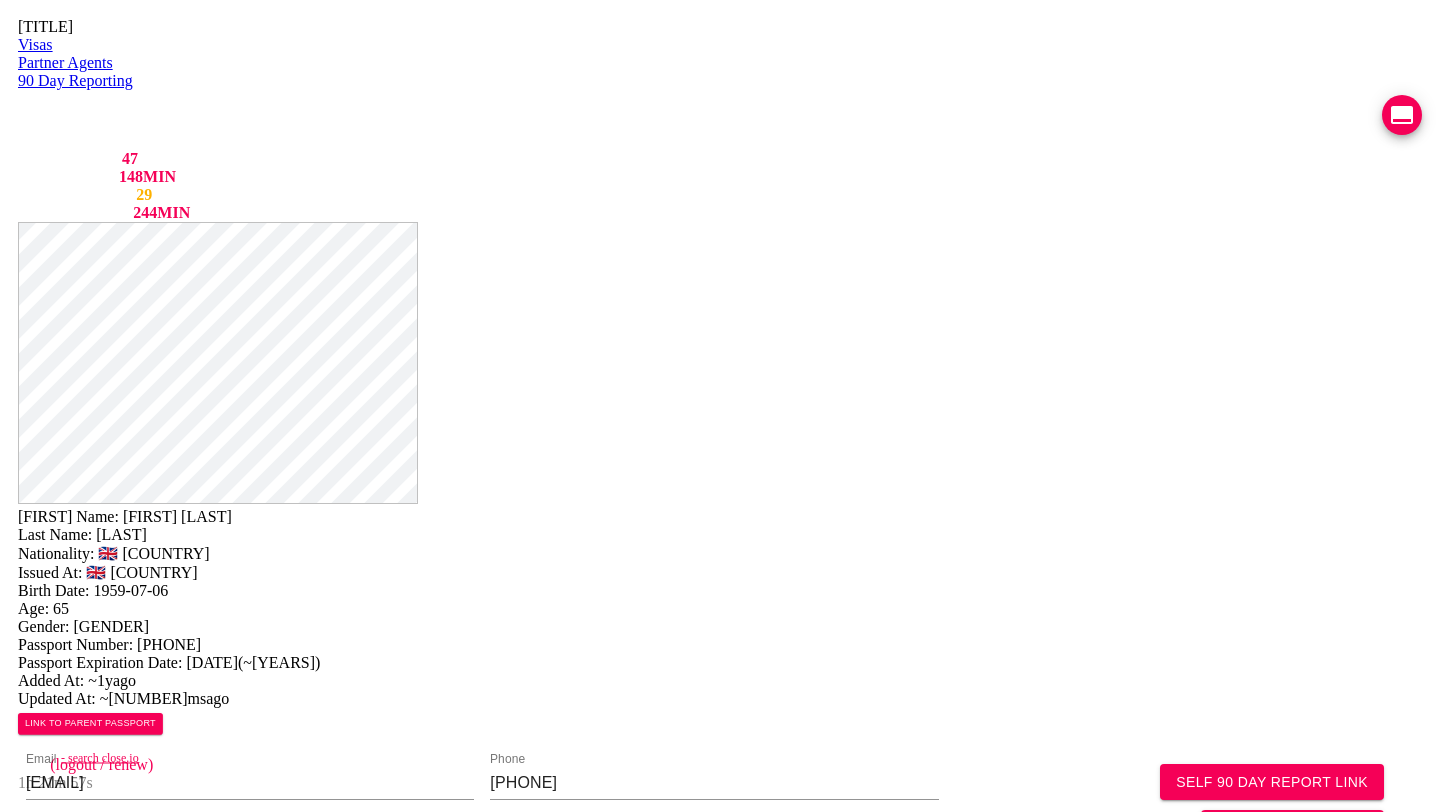 click on "• •••••• ••••••••" at bounding box center [291, 757] 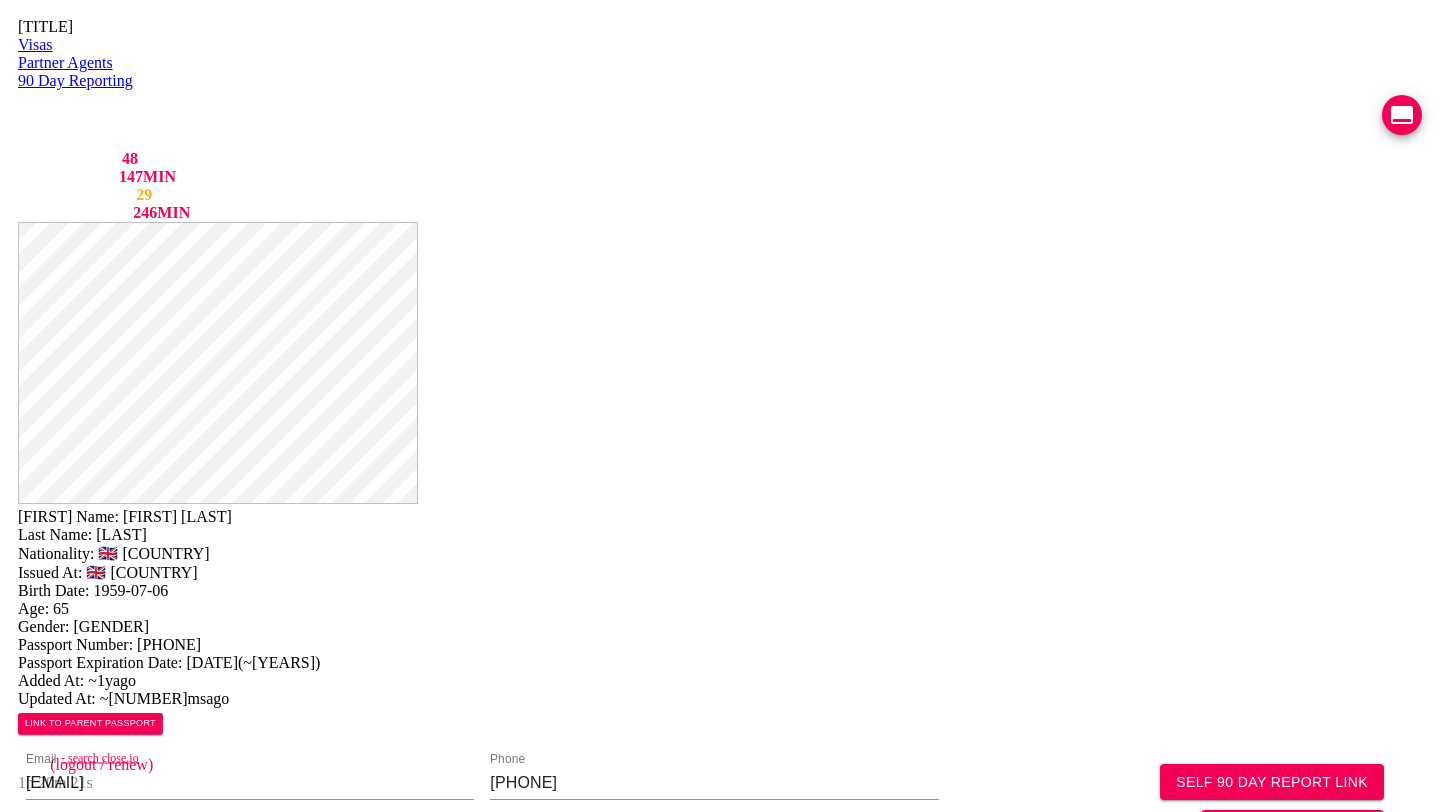 click at bounding box center [1402, 115] 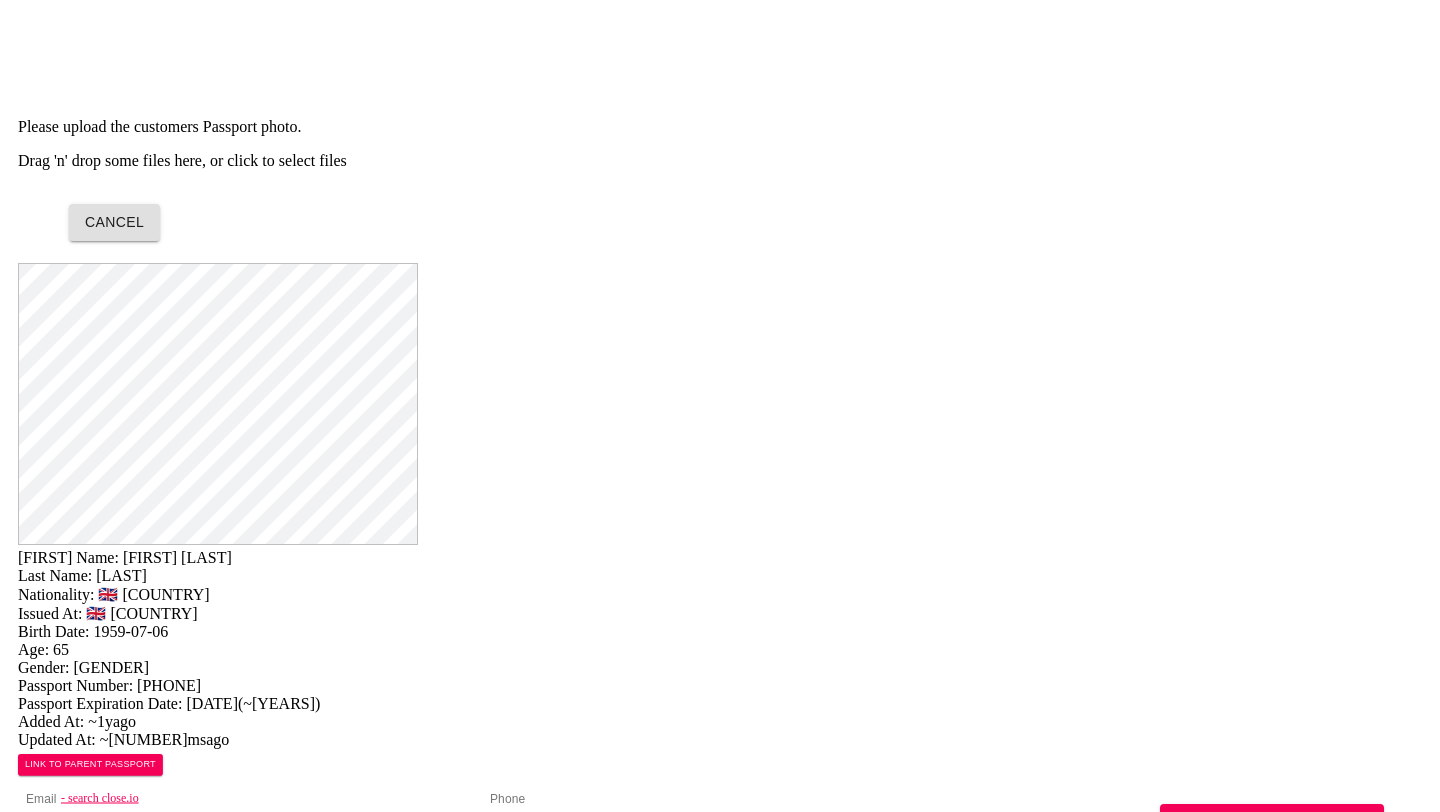 click on "Drag 'n' drop some files here, or click to select files" at bounding box center (720, 161) 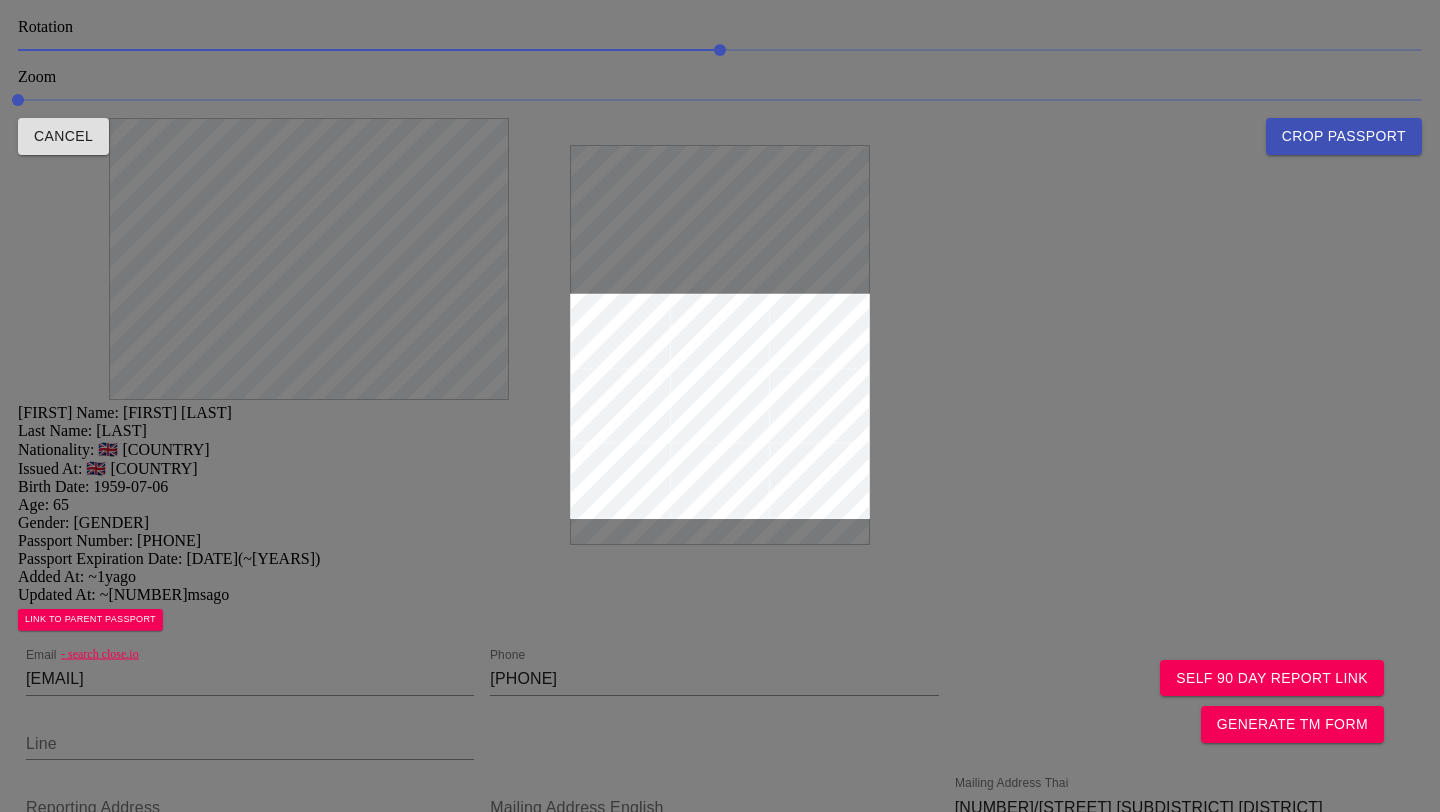 drag, startPoint x: 665, startPoint y: 262, endPoint x: 595, endPoint y: 226, distance: 78.714676 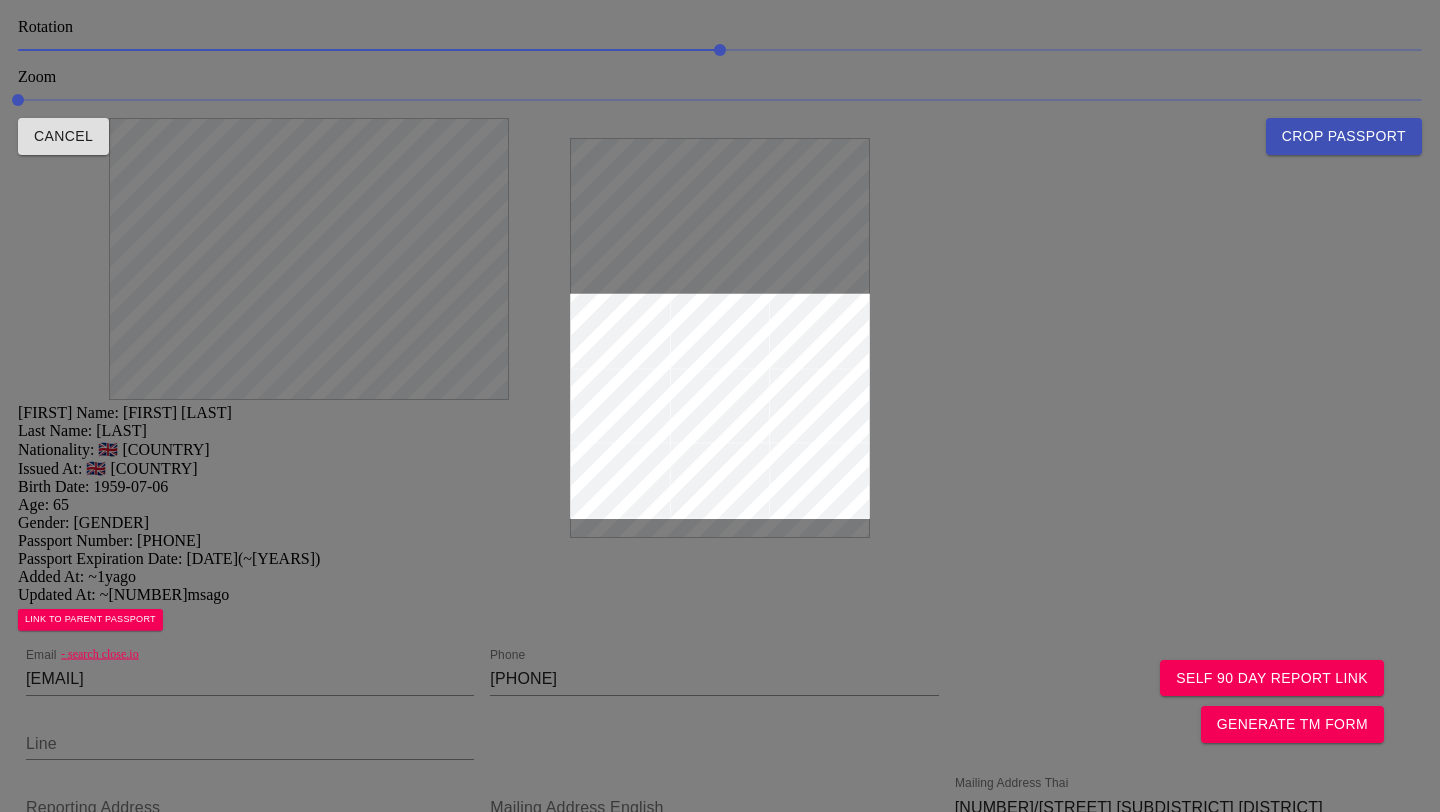 click on "Crop Passport" at bounding box center (1344, 136) 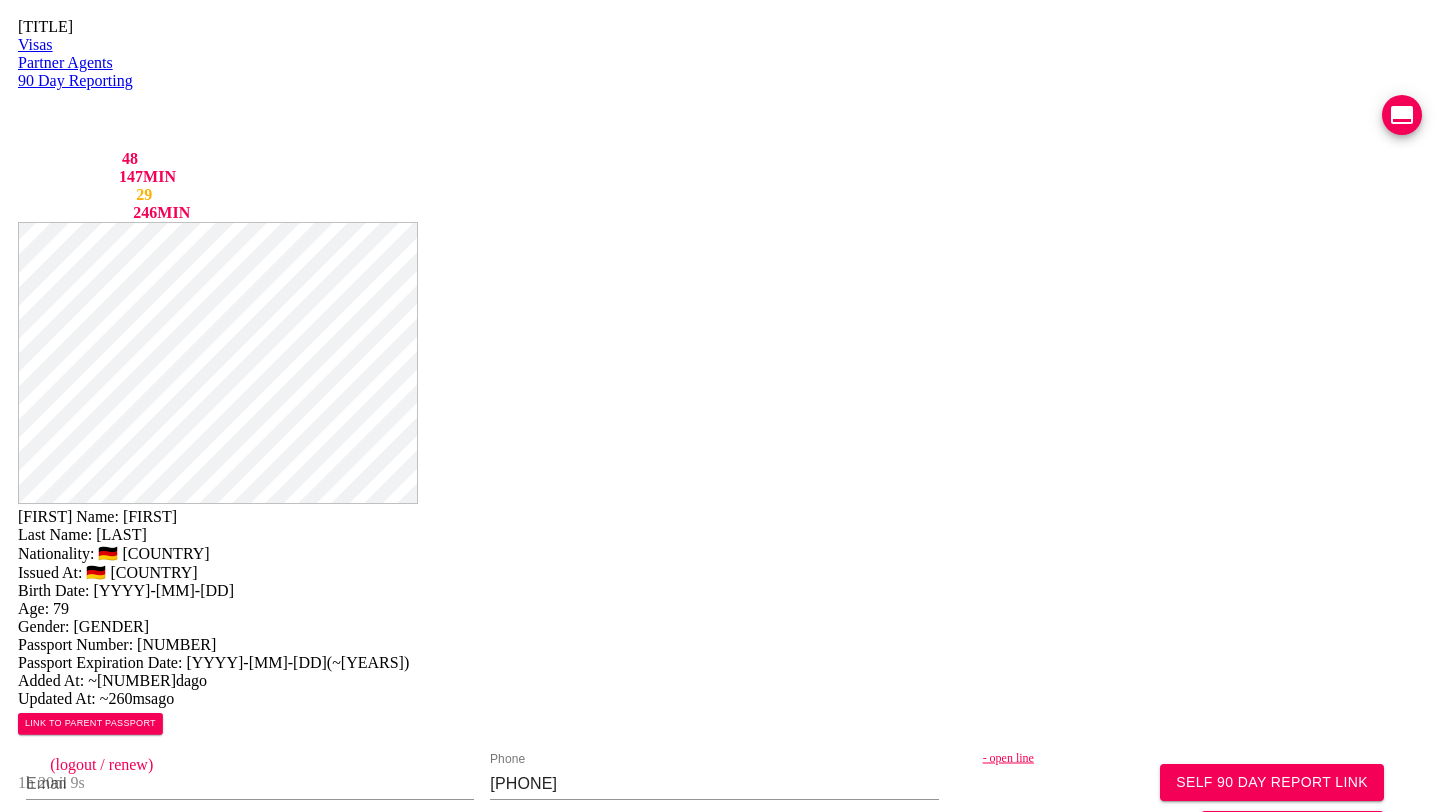 click on "• •••• ••••" at bounding box center (1213, 758) 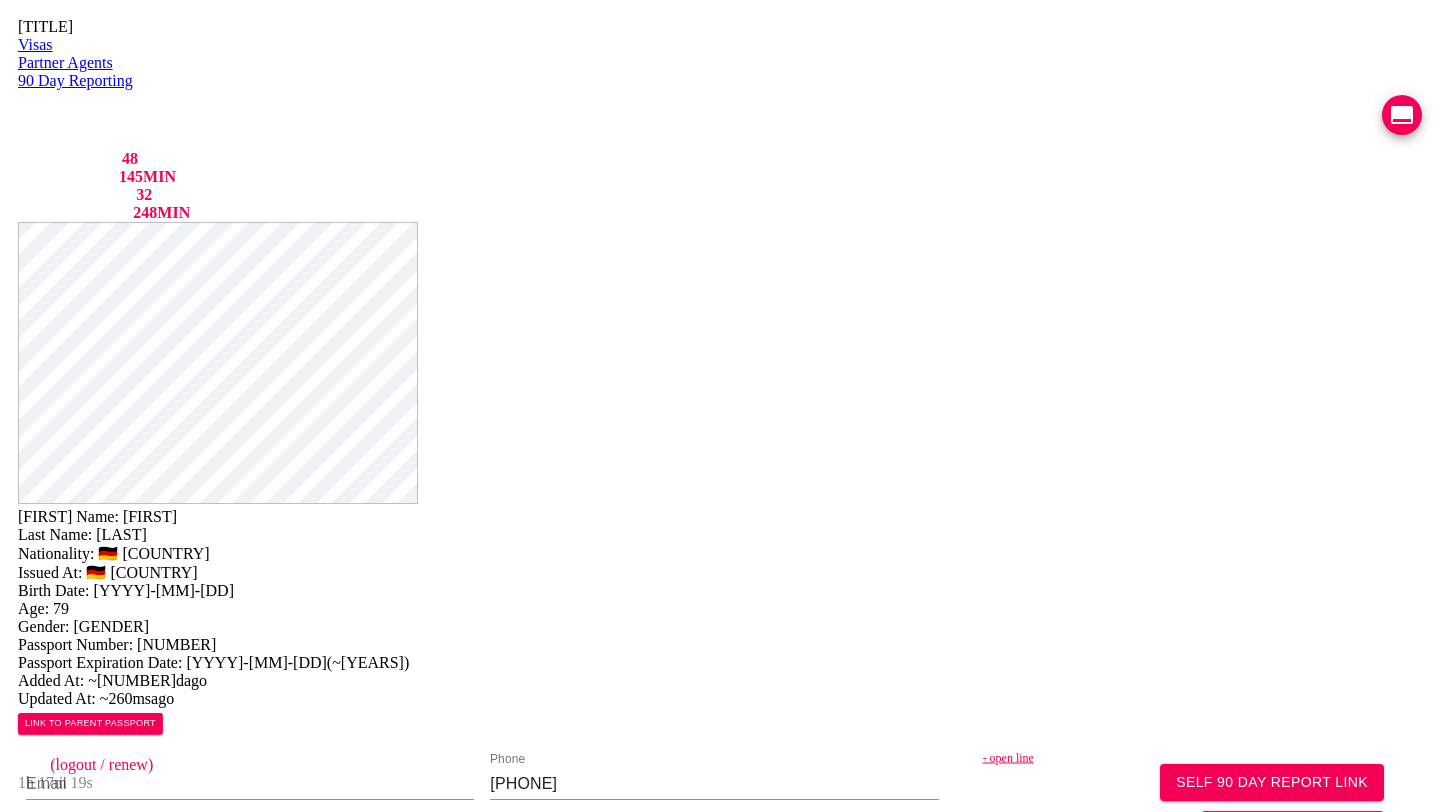 click at bounding box center (1402, 115) 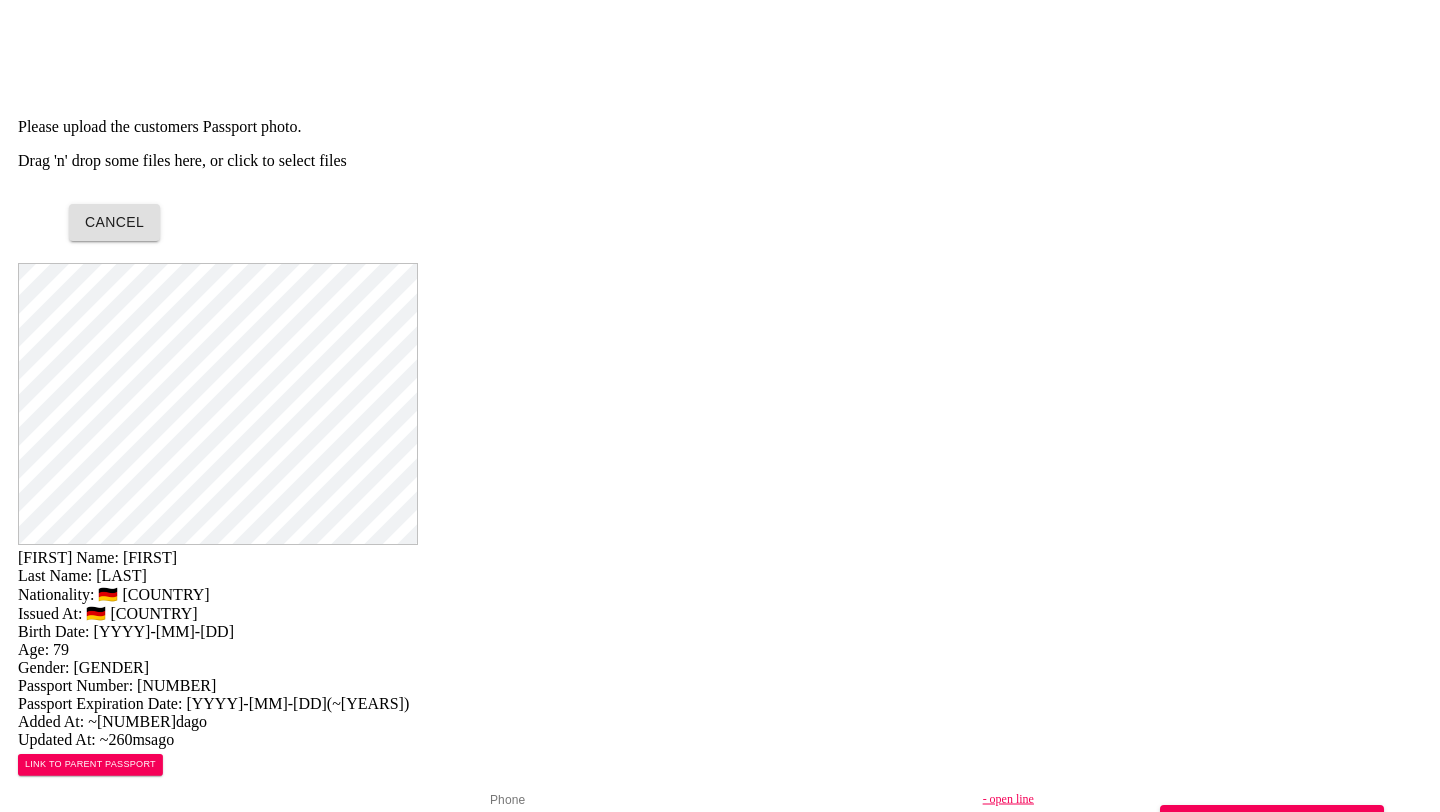 click on "Drag 'n' drop some files here, or click to select files" at bounding box center (720, 161) 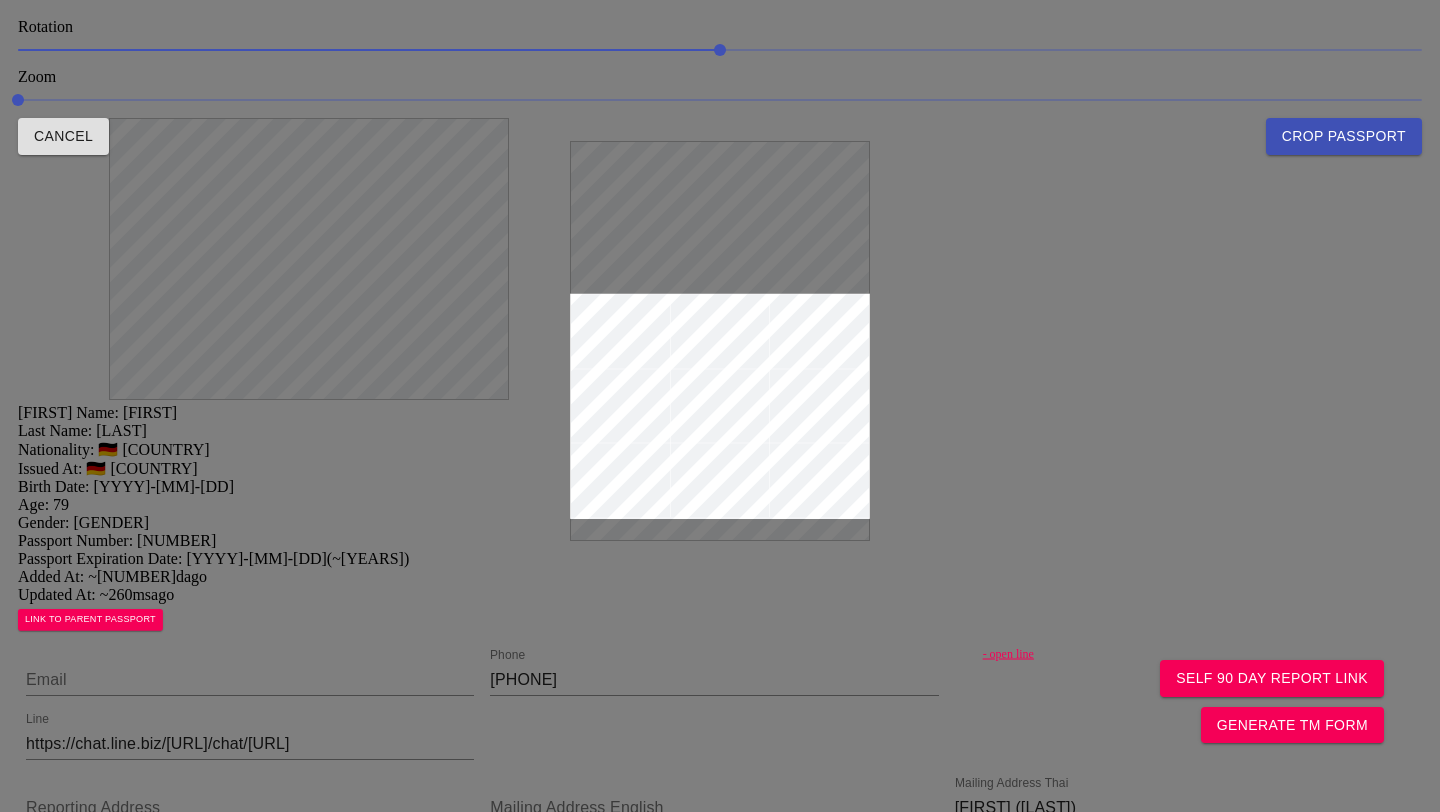 click at bounding box center (720, 406) 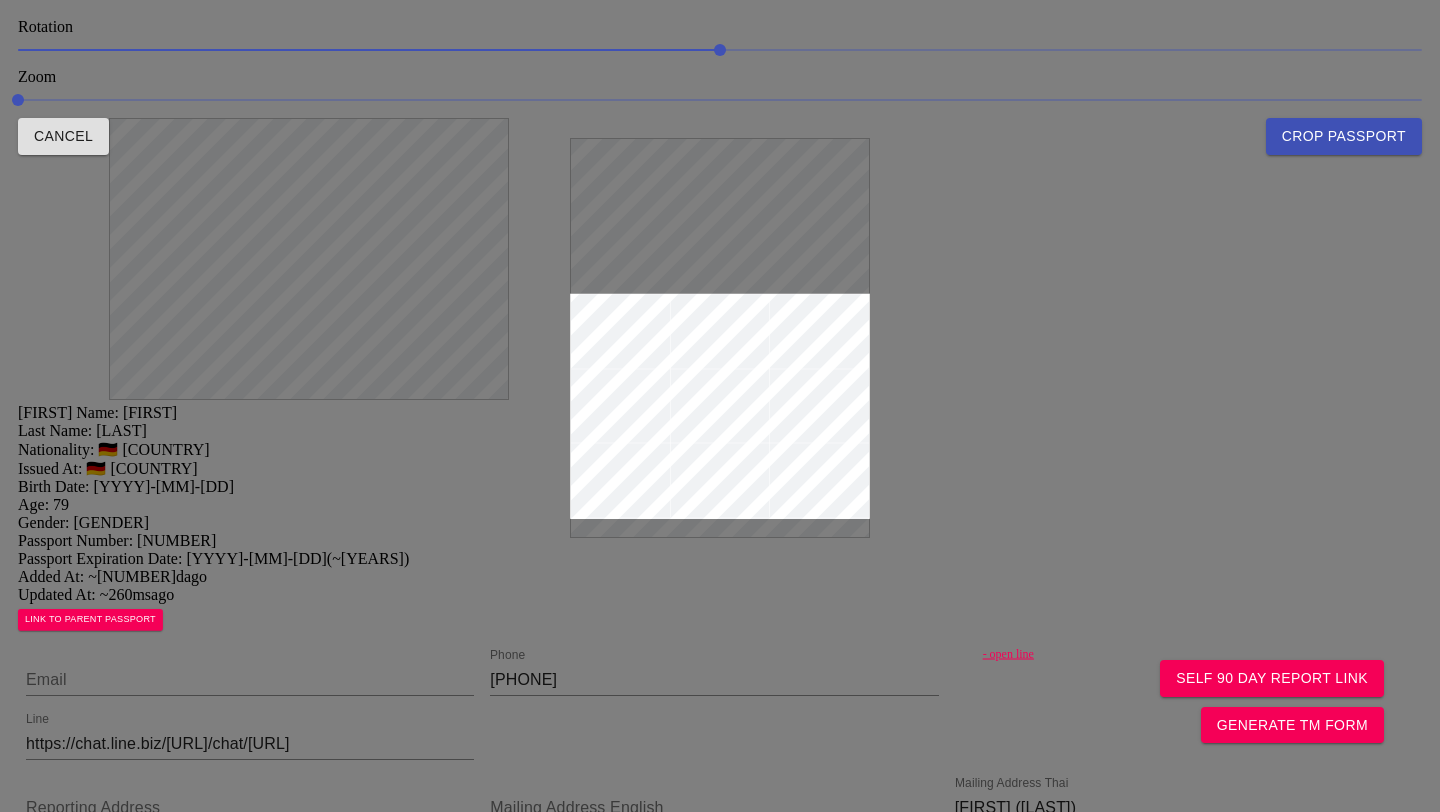 click on "Crop Passport" at bounding box center (1344, 136) 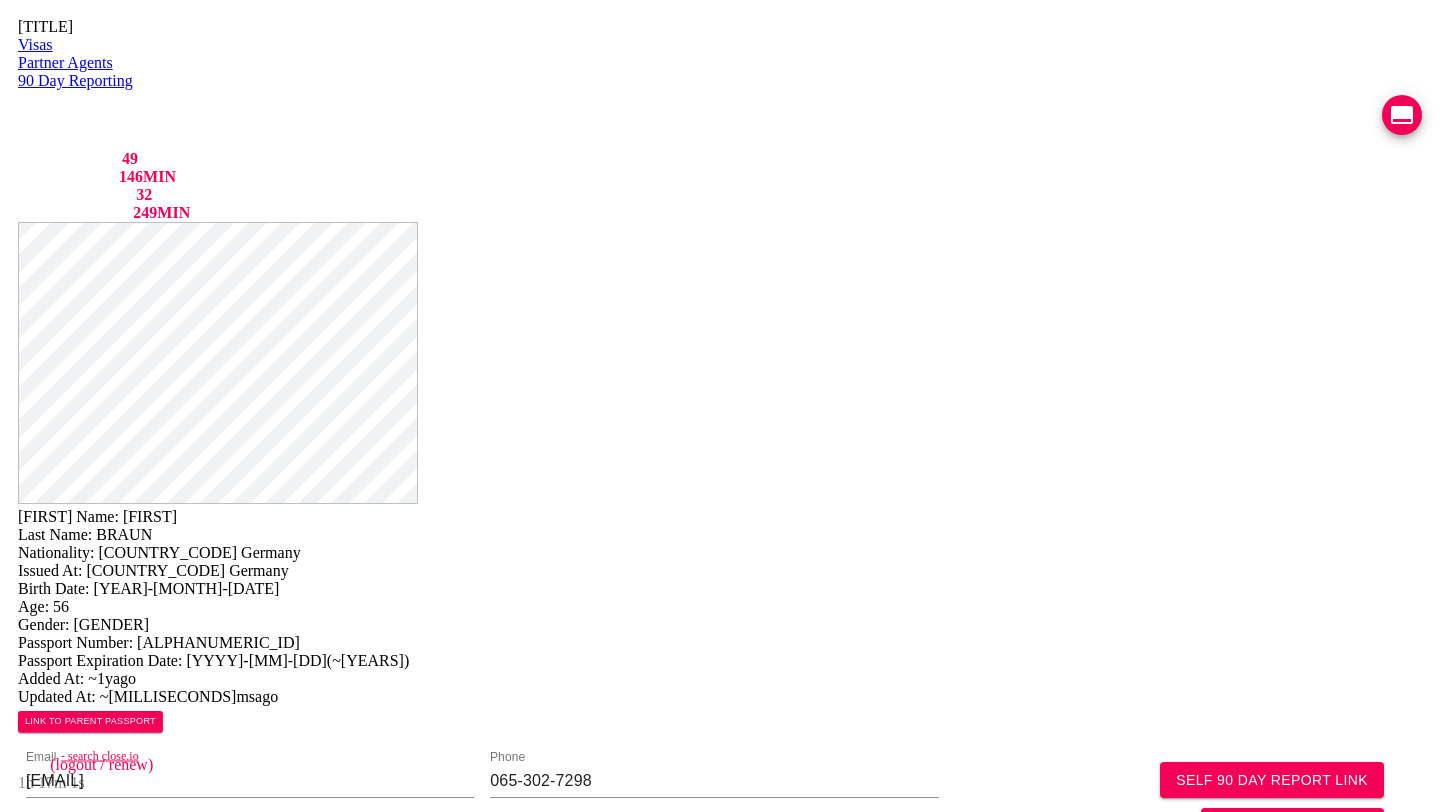 click on "• •••••• ••••••••" at bounding box center (291, 755) 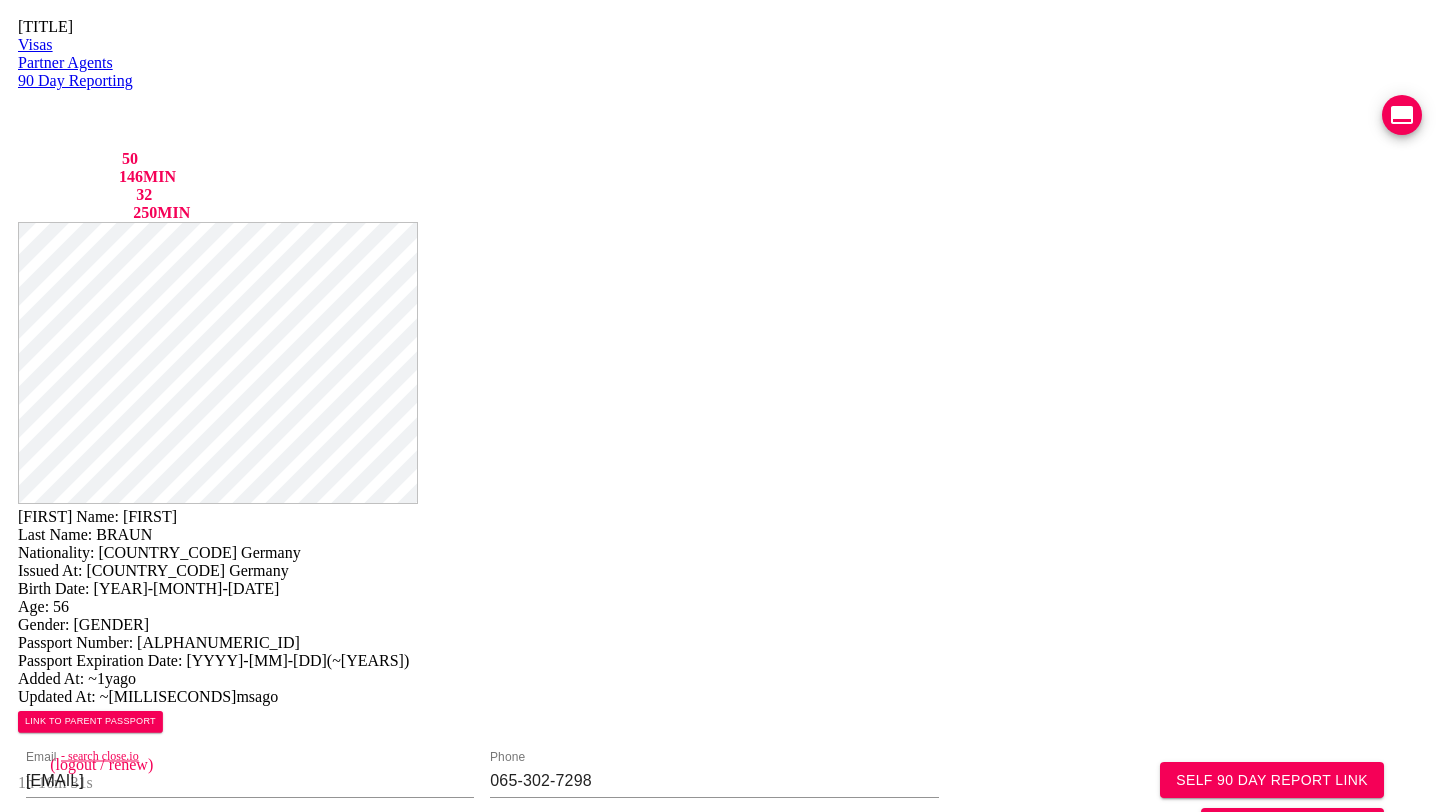 scroll, scrollTop: 1185, scrollLeft: 0, axis: vertical 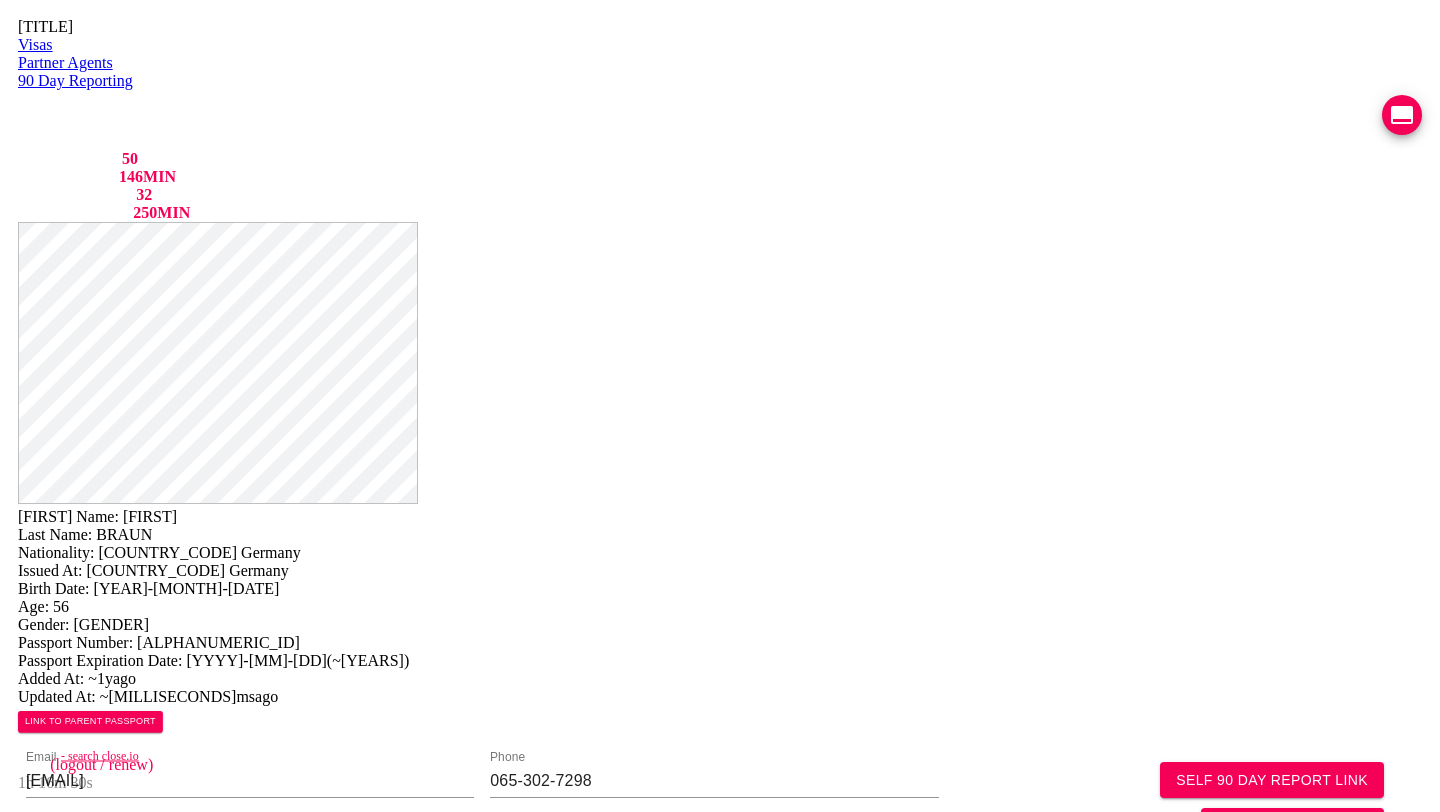 click on "•••• ••••••••" at bounding box center [153, 1782] 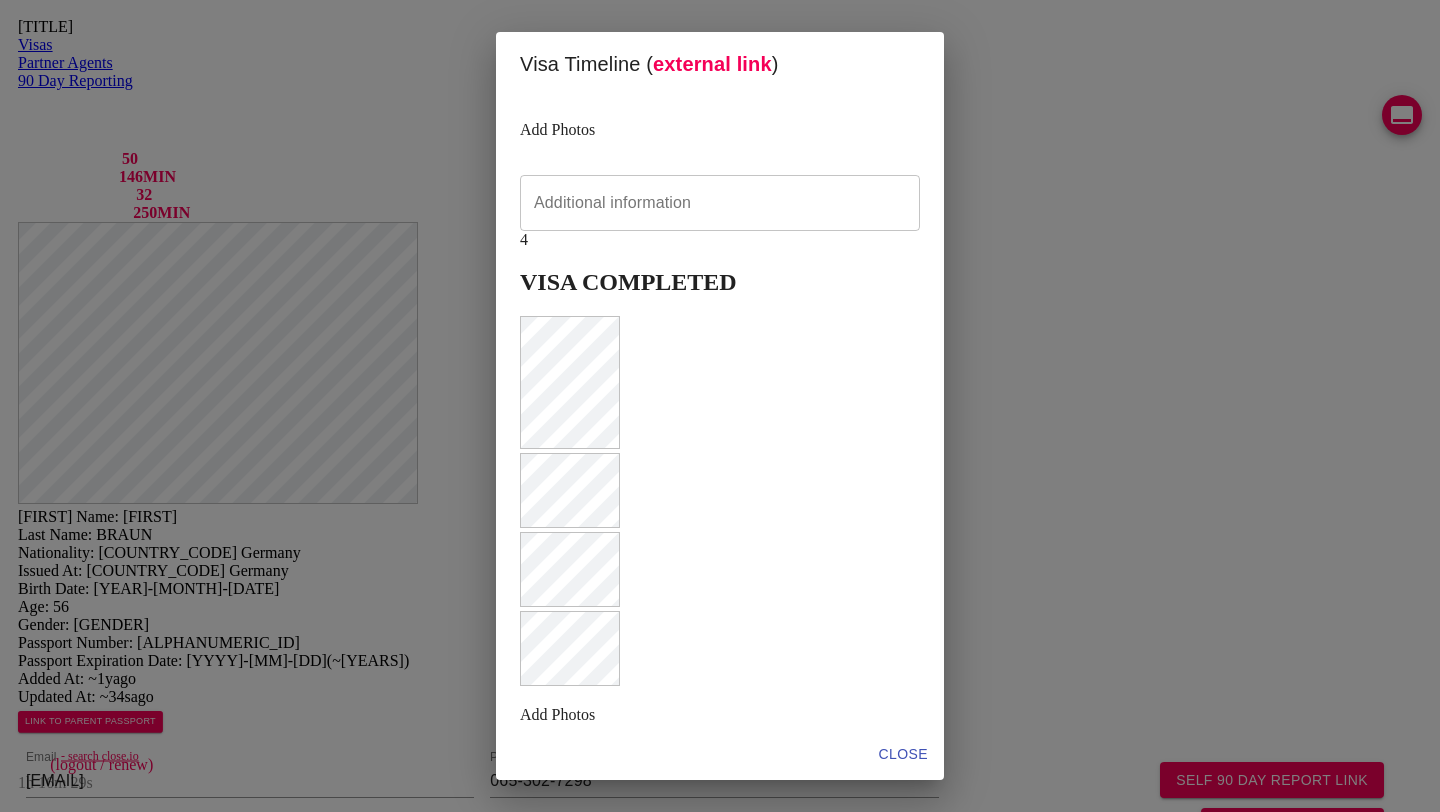 scroll, scrollTop: 791, scrollLeft: 0, axis: vertical 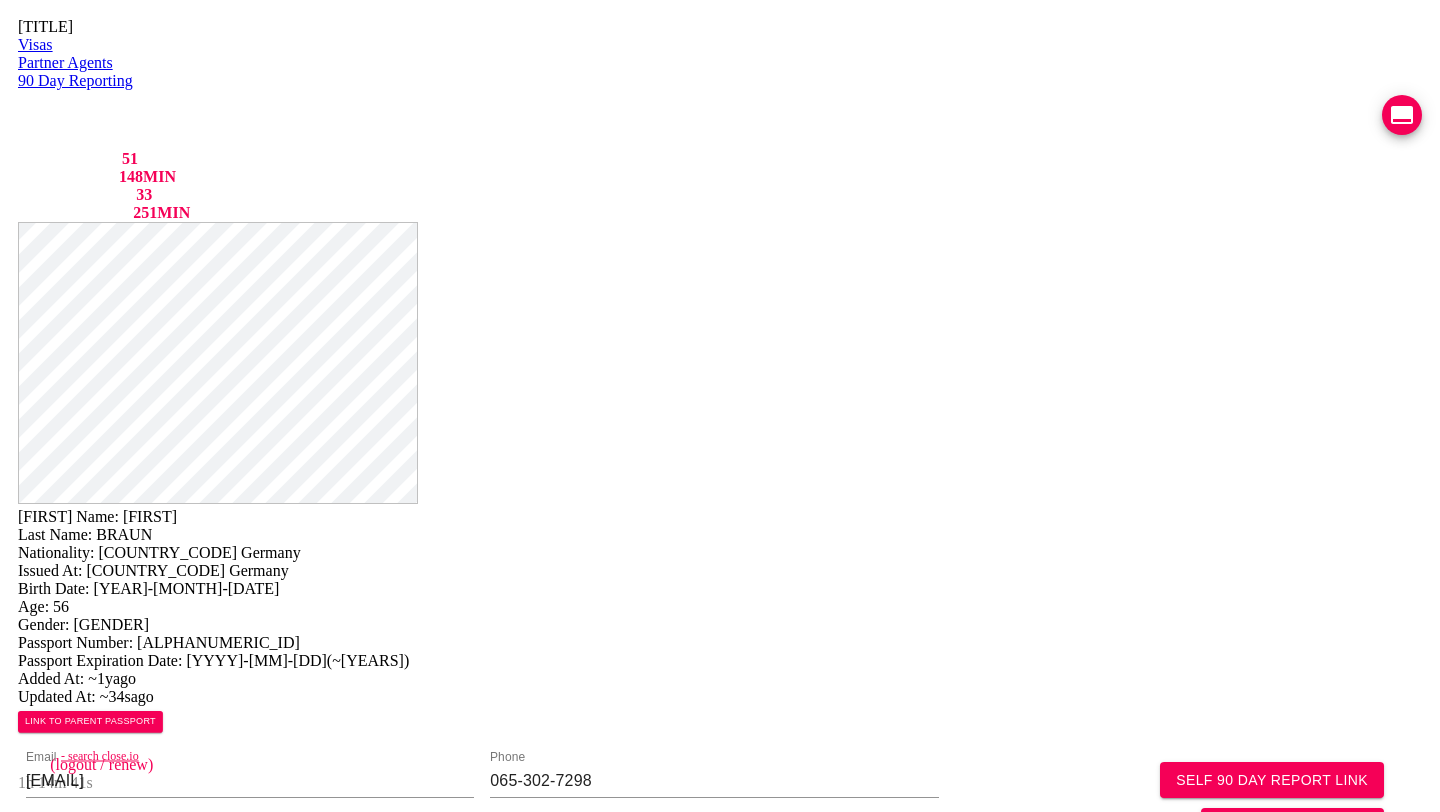 click on "• •••••• ••••••••" at bounding box center (291, 755) 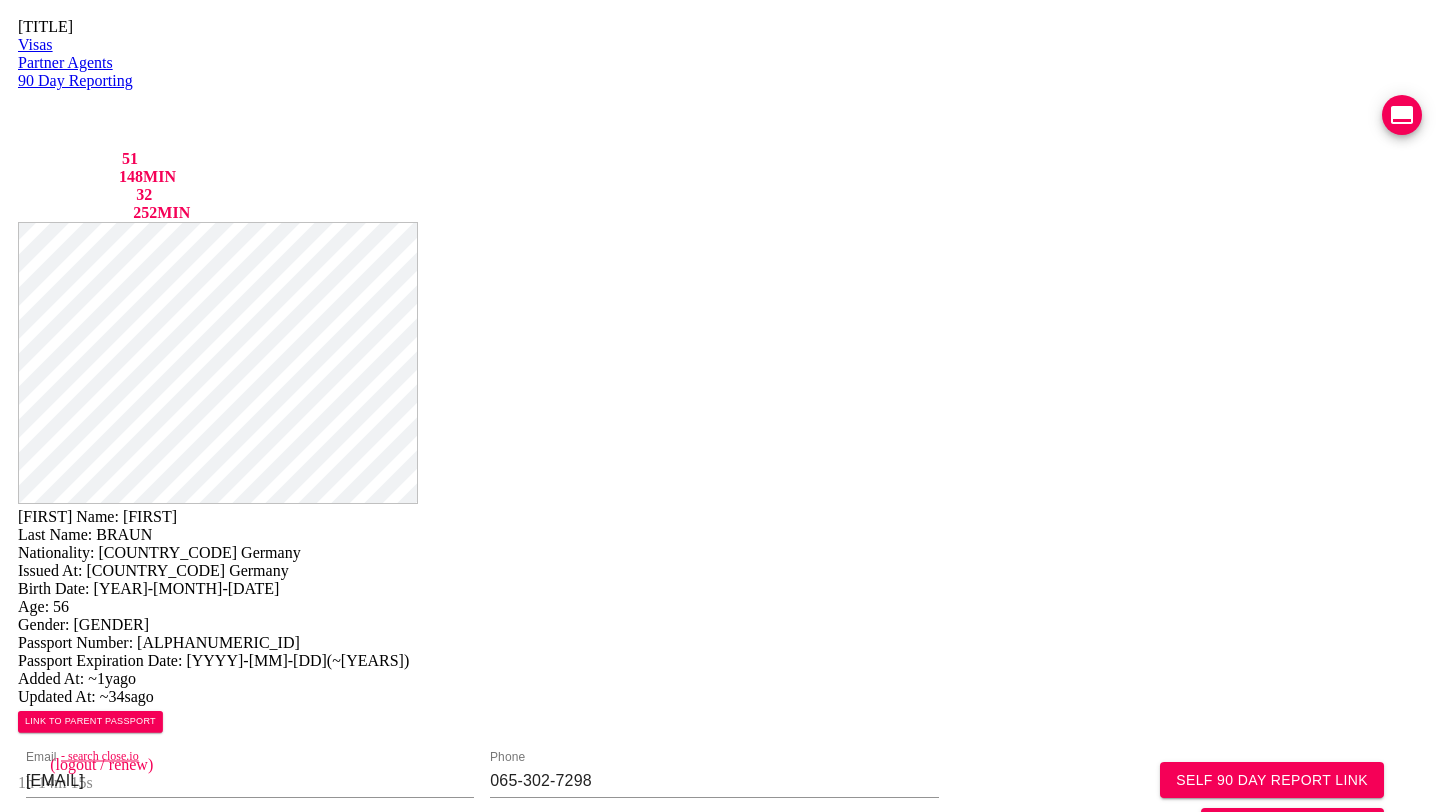 click at bounding box center [1402, 115] 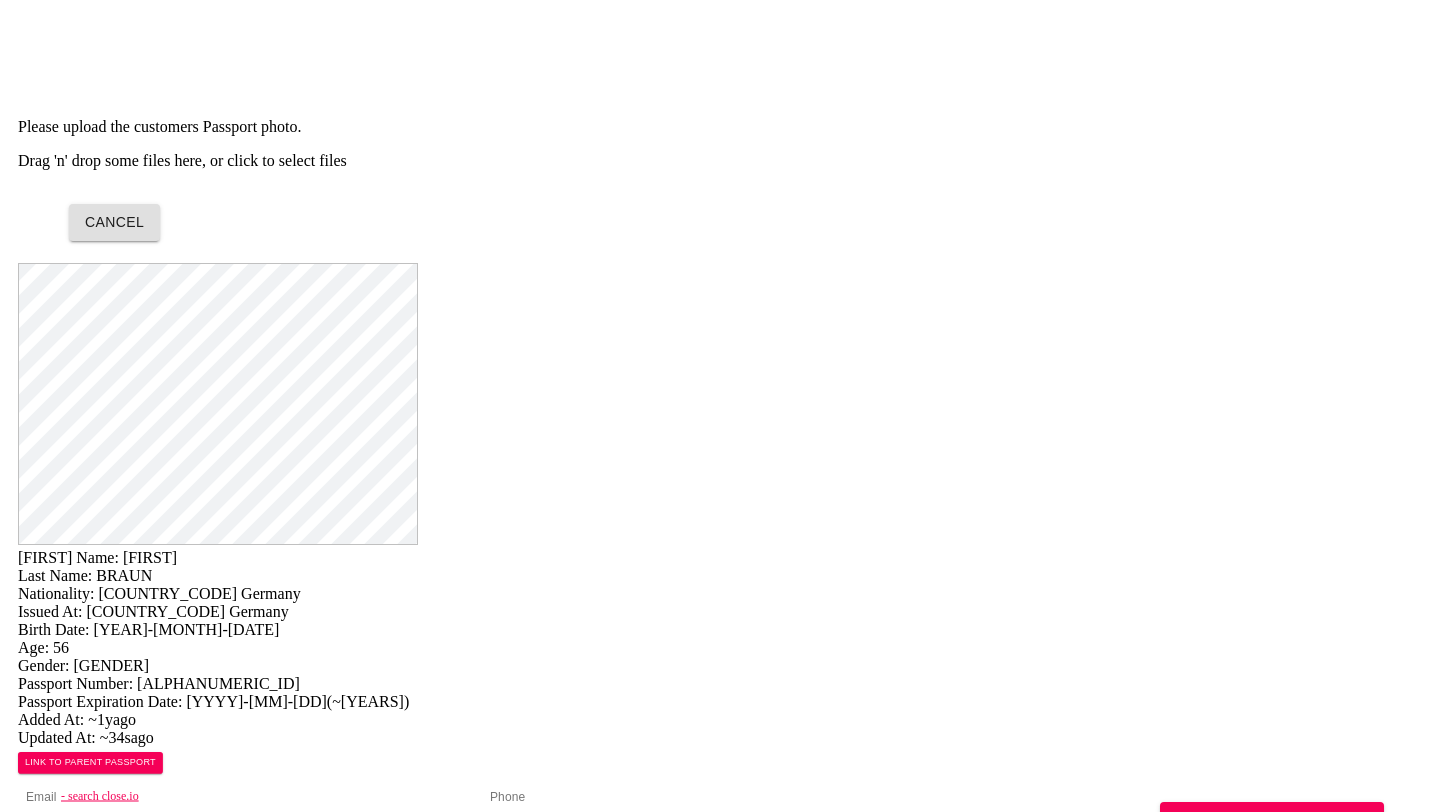 click on "Please upload the customers Passport photo. Drag 'n' drop some files here, or click to select files" at bounding box center [720, 144] 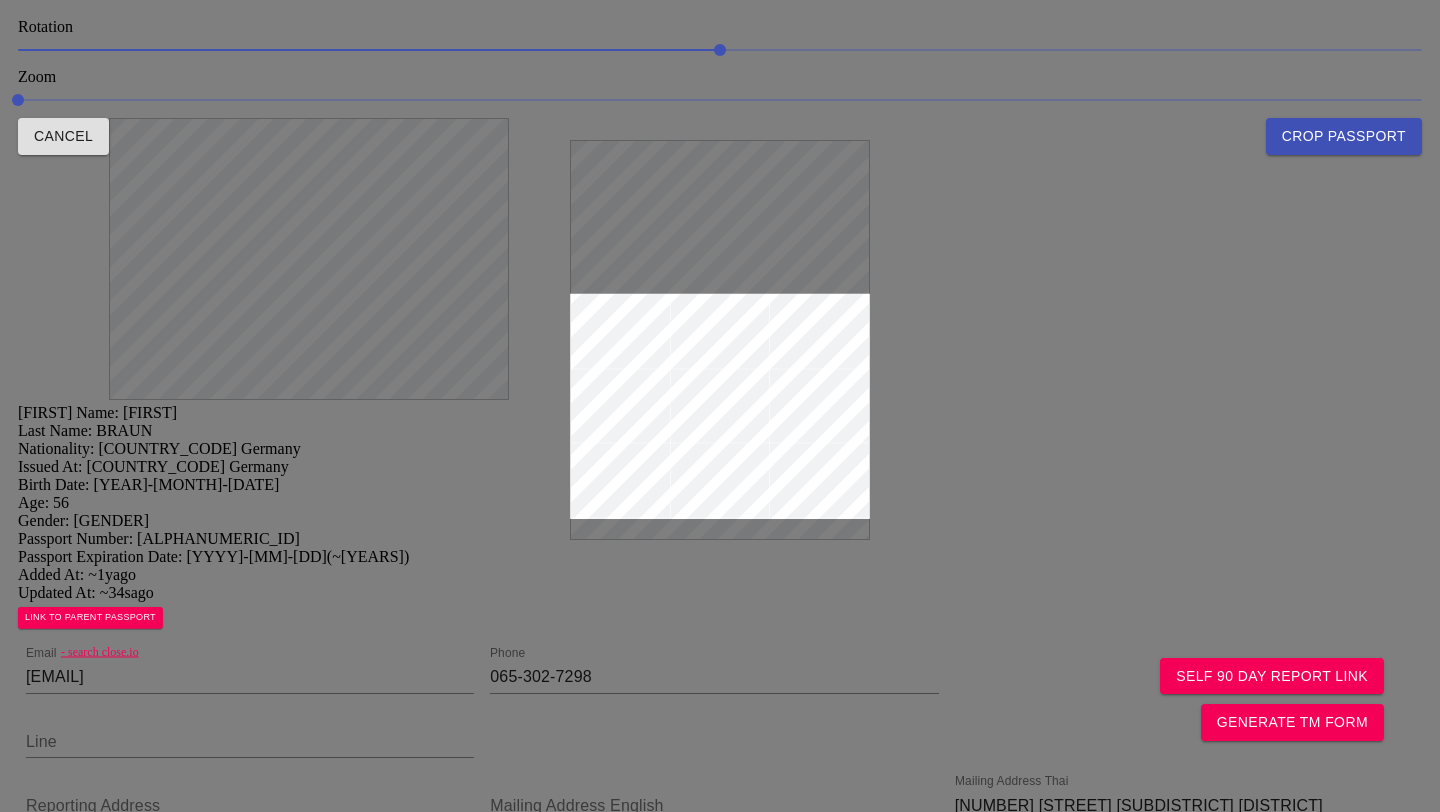 click at bounding box center [720, 406] 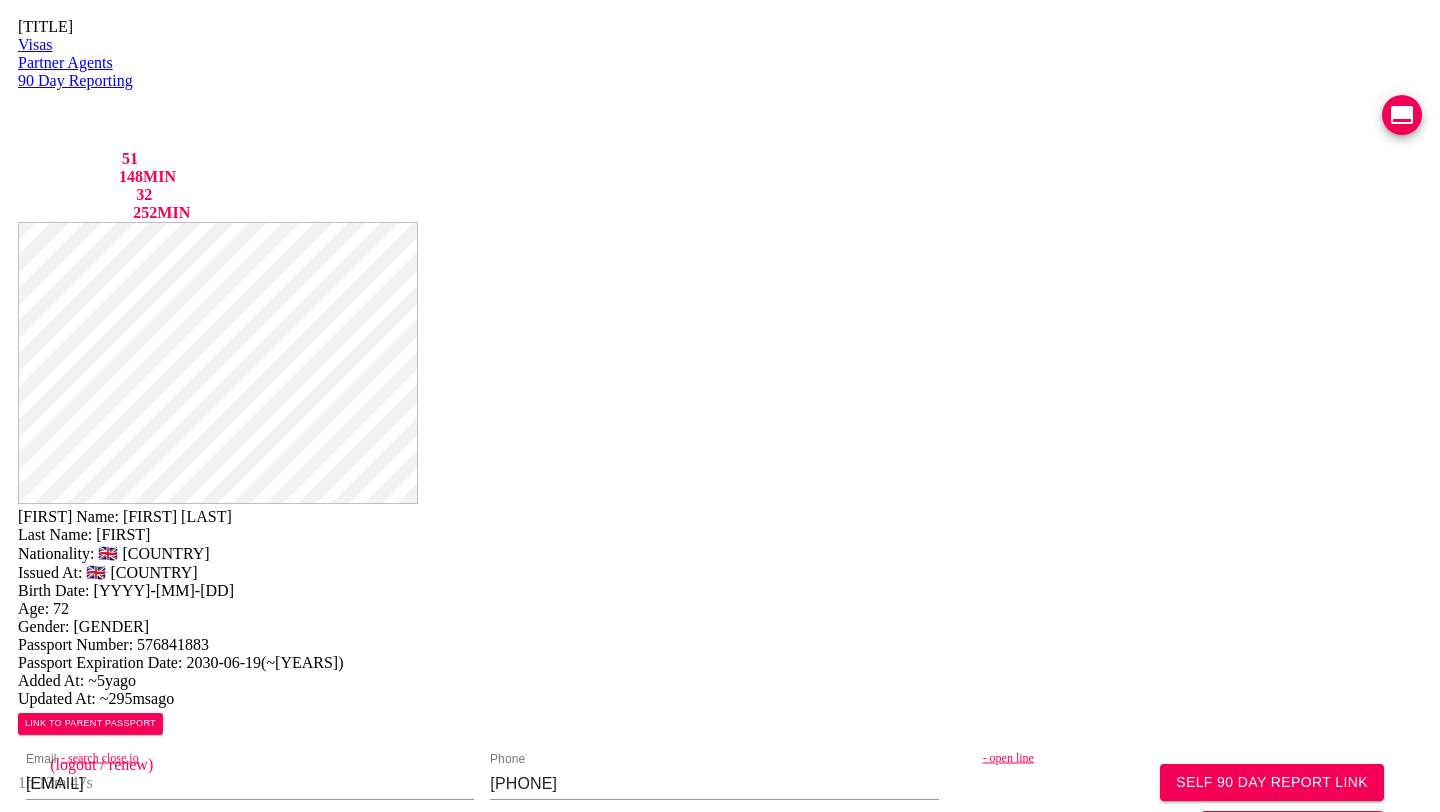 click on "• •••• ••••" at bounding box center (1213, 758) 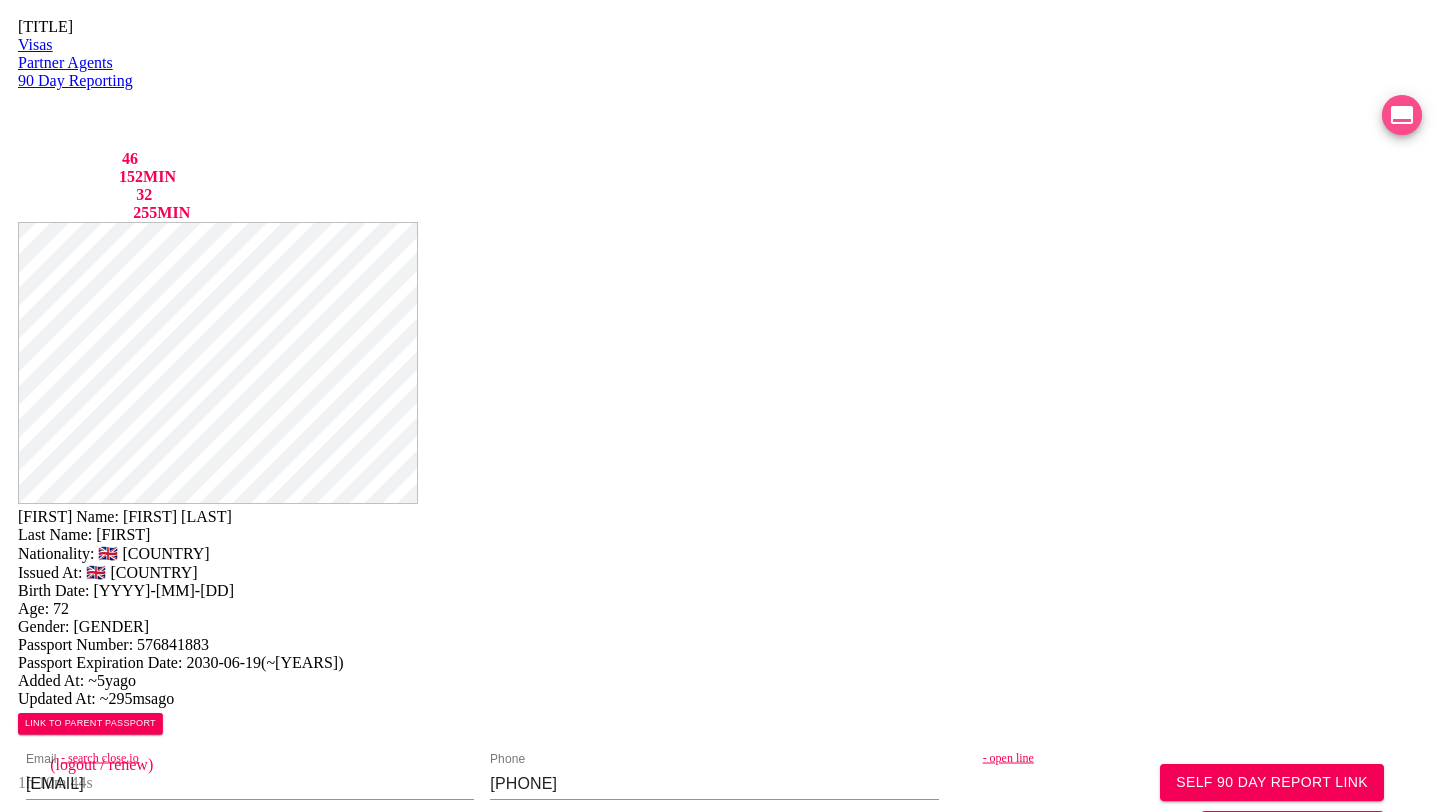 click at bounding box center [1402, 115] 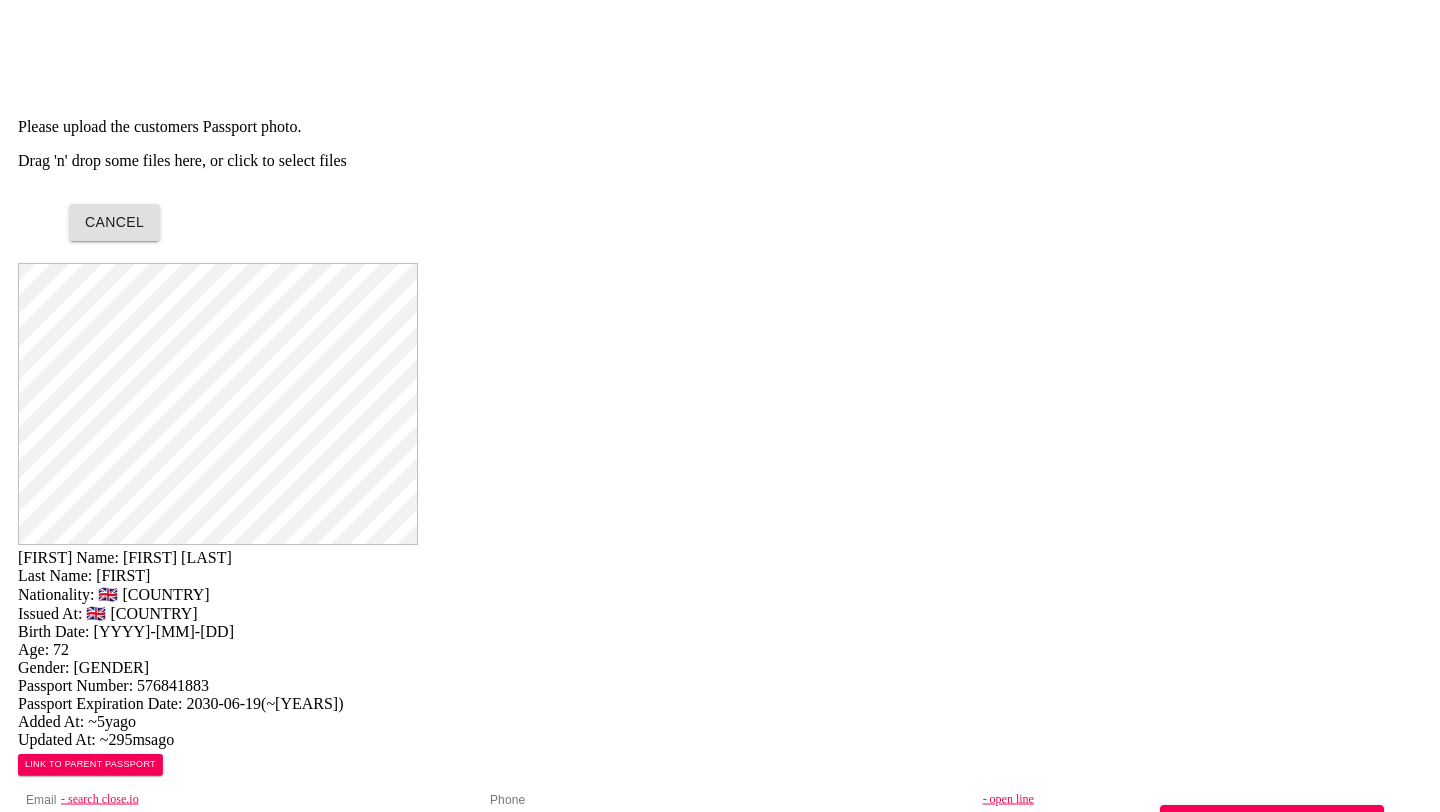 click on "Cancel" at bounding box center (741, 210) 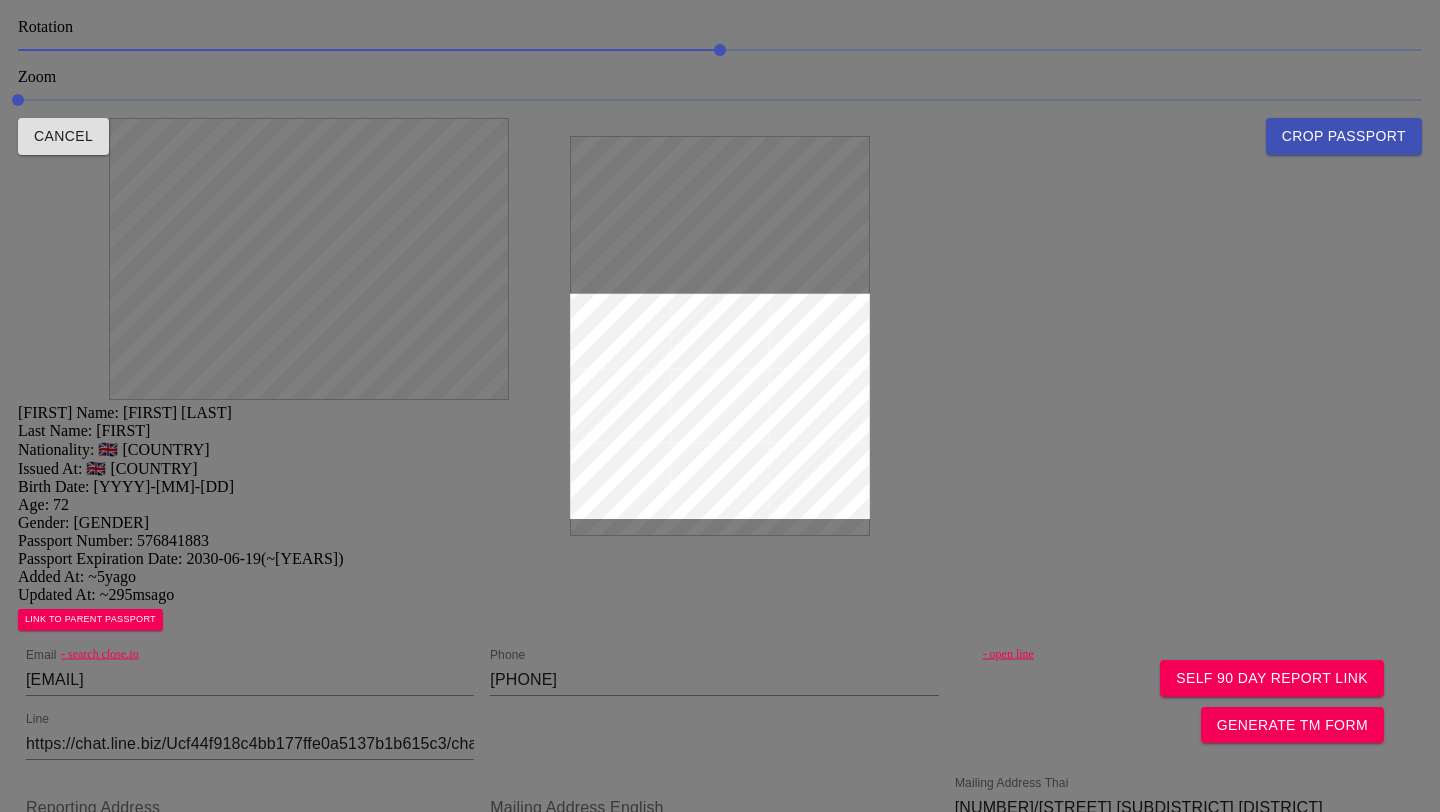drag, startPoint x: 622, startPoint y: 301, endPoint x: 662, endPoint y: 272, distance: 49.40648 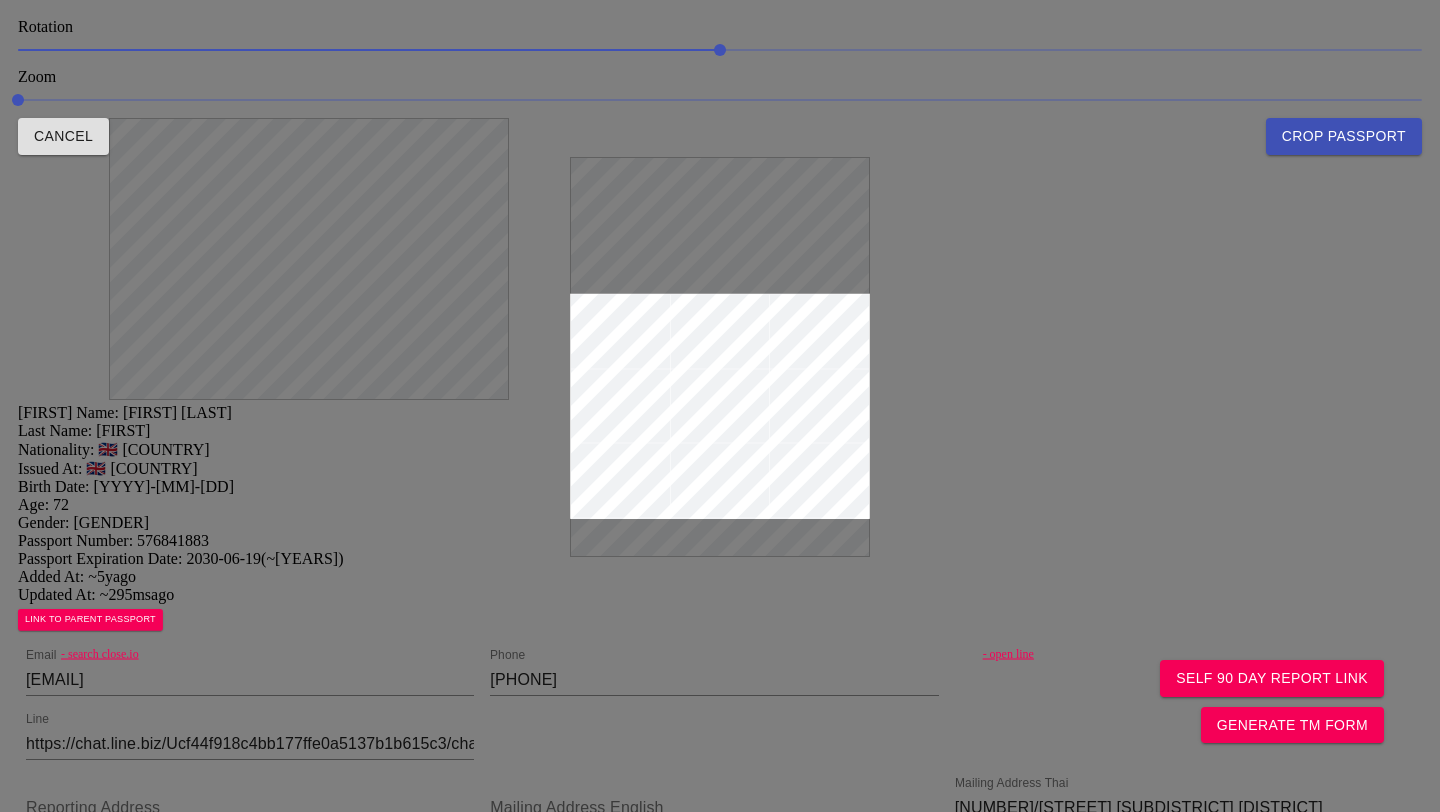 click on "Crop Passport" at bounding box center (1344, 136) 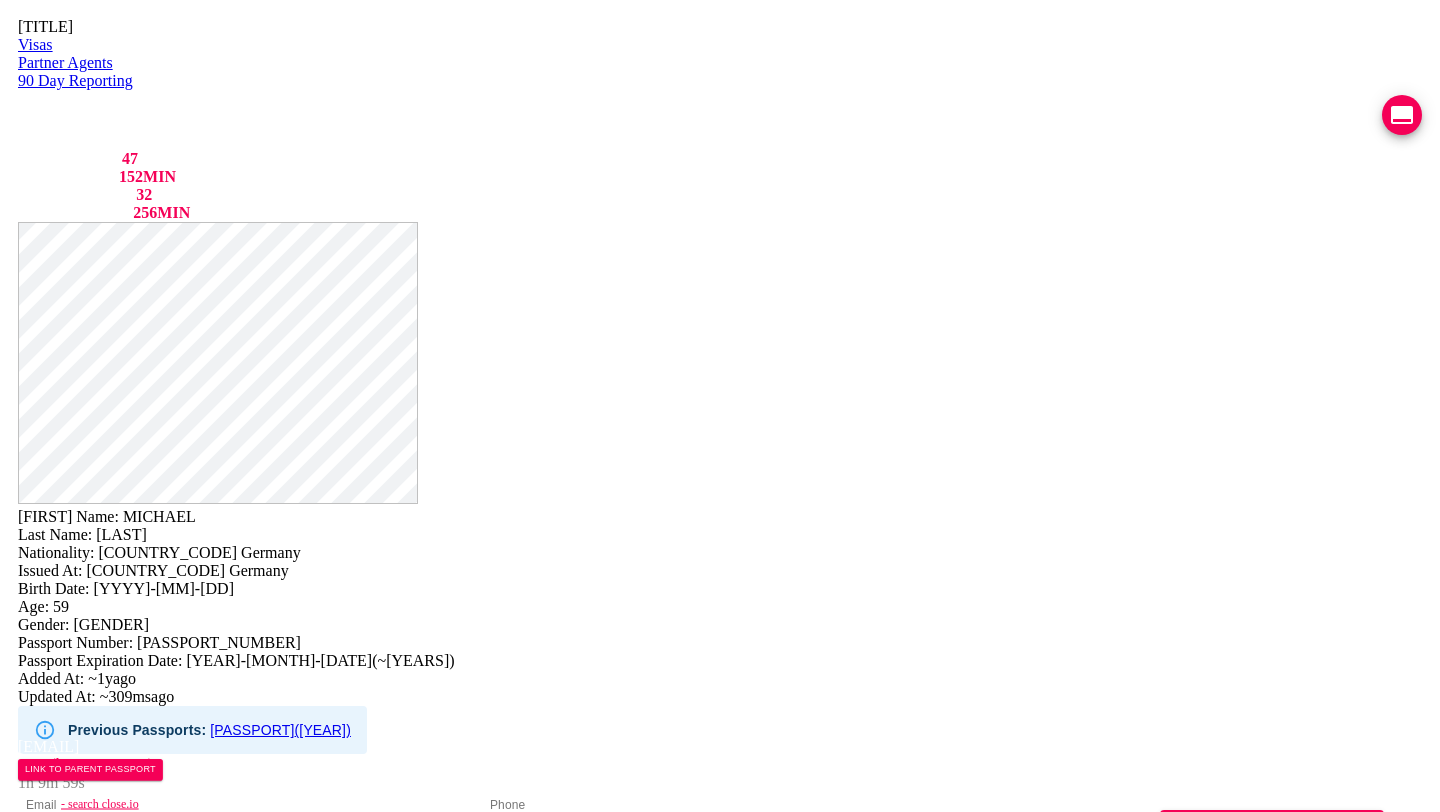 click on "- search close.io Email hamburgmichi@icloud.com Phone 0843249698 Line" at bounding box center [720, 854] 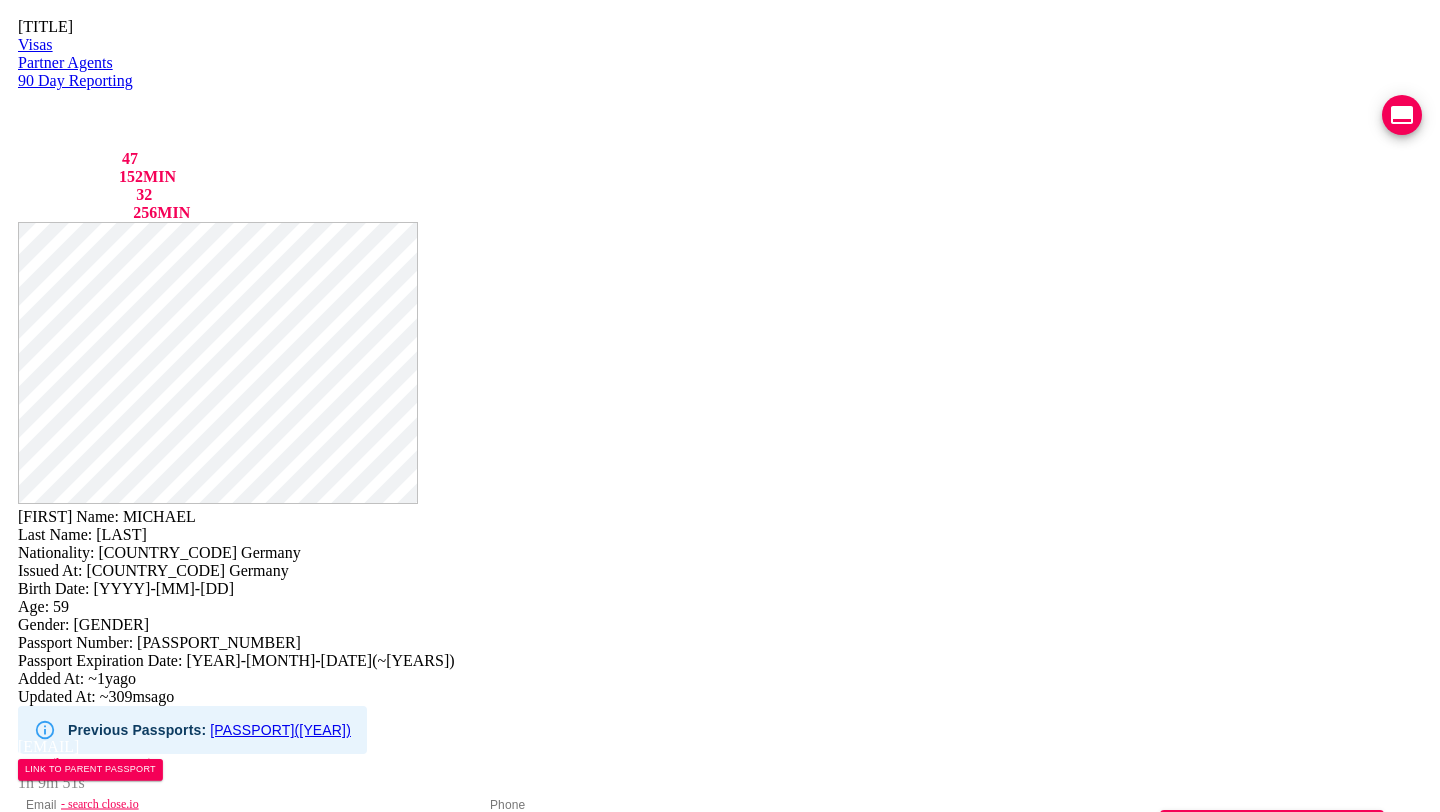 scroll, scrollTop: 68, scrollLeft: 0, axis: vertical 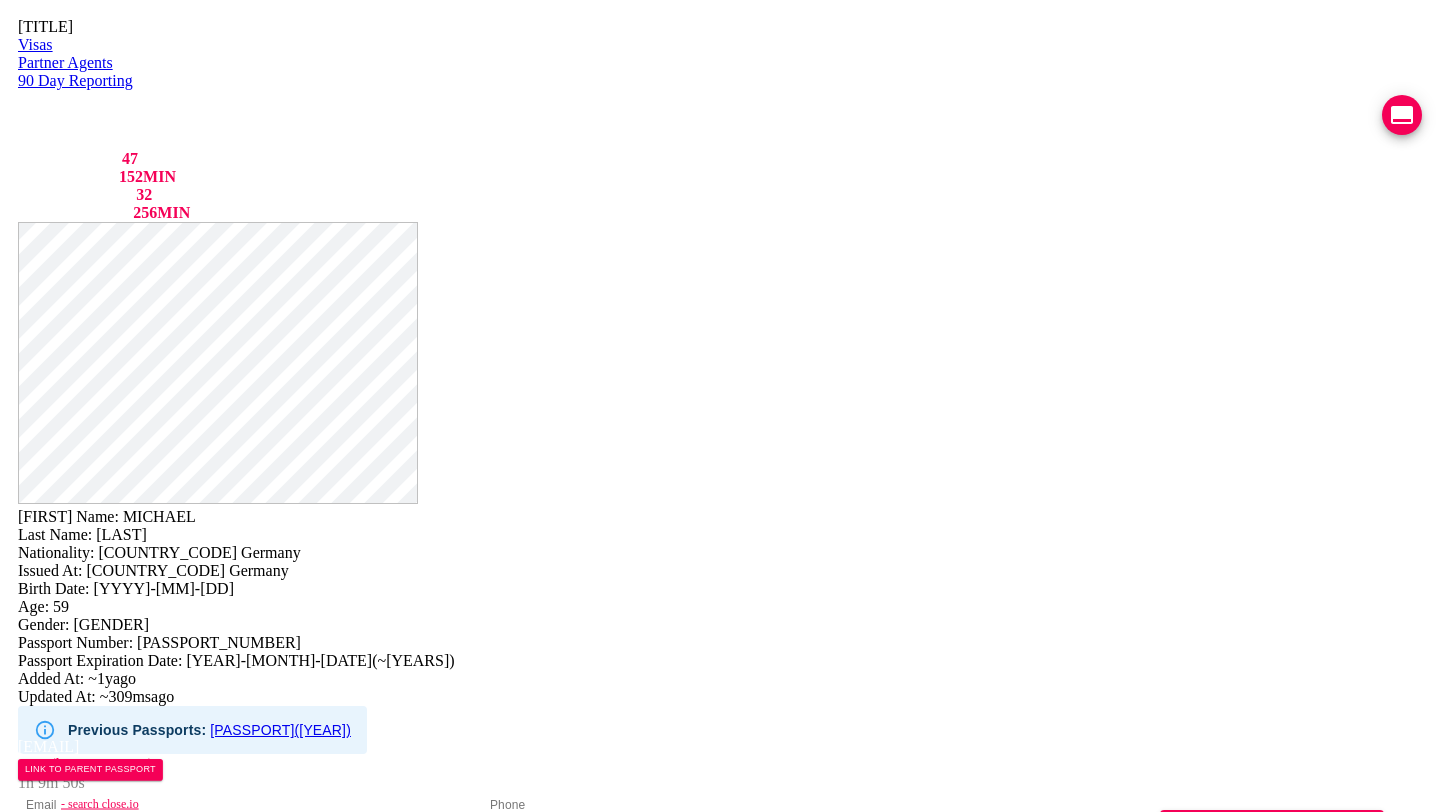 click on "C1TLZFR8J  ( 2023 )" at bounding box center [280, 730] 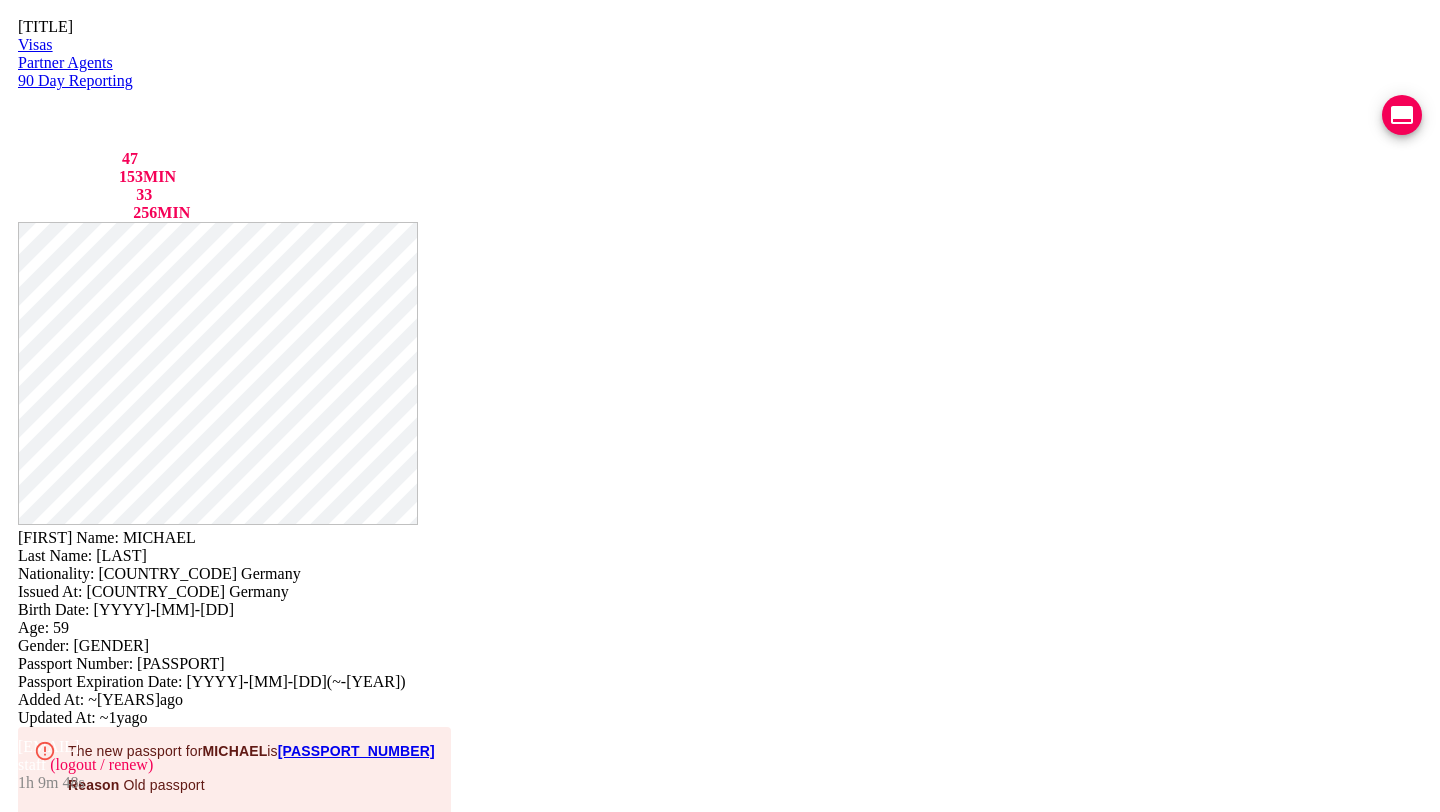scroll, scrollTop: 0, scrollLeft: 0, axis: both 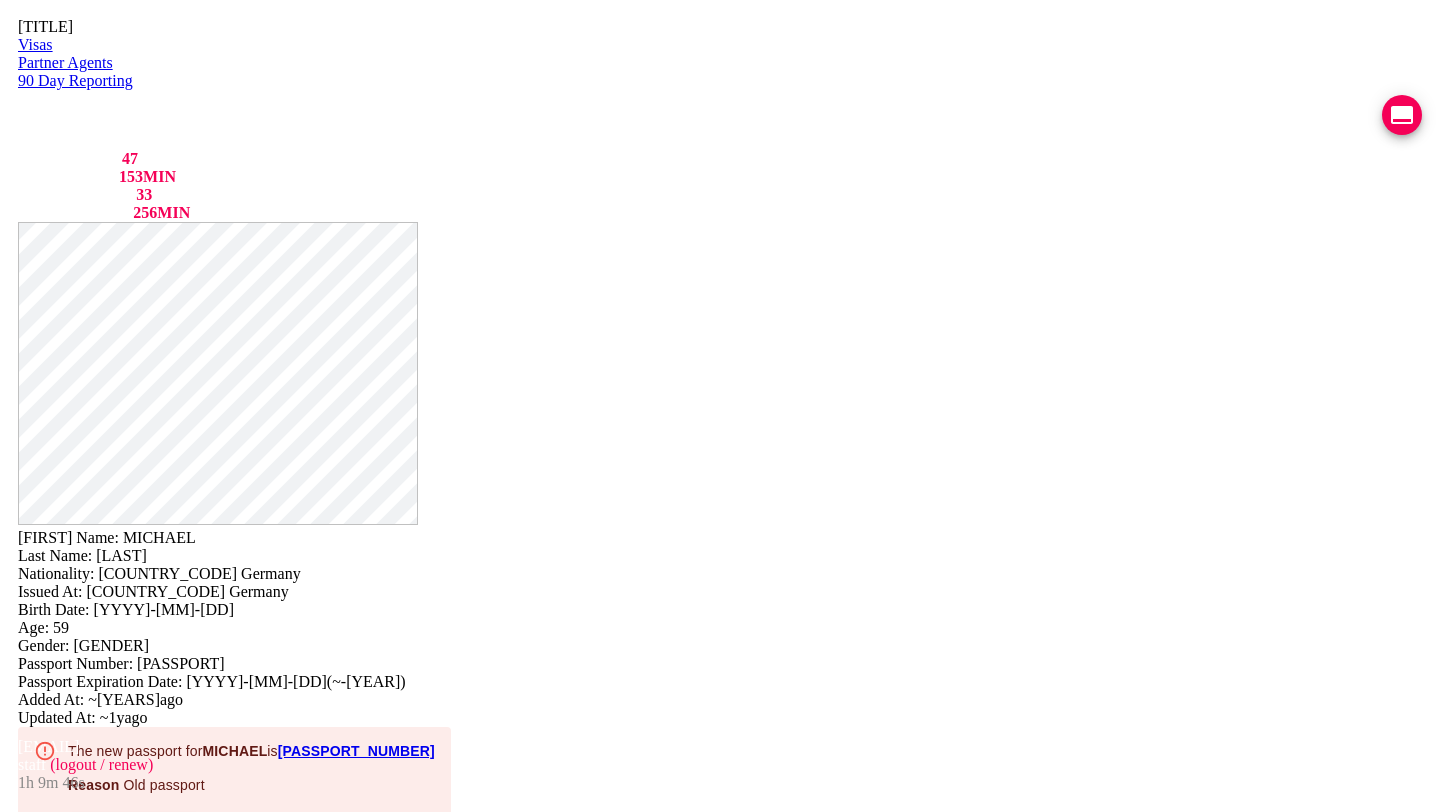 click on "C4KLF452Y" at bounding box center [356, 751] 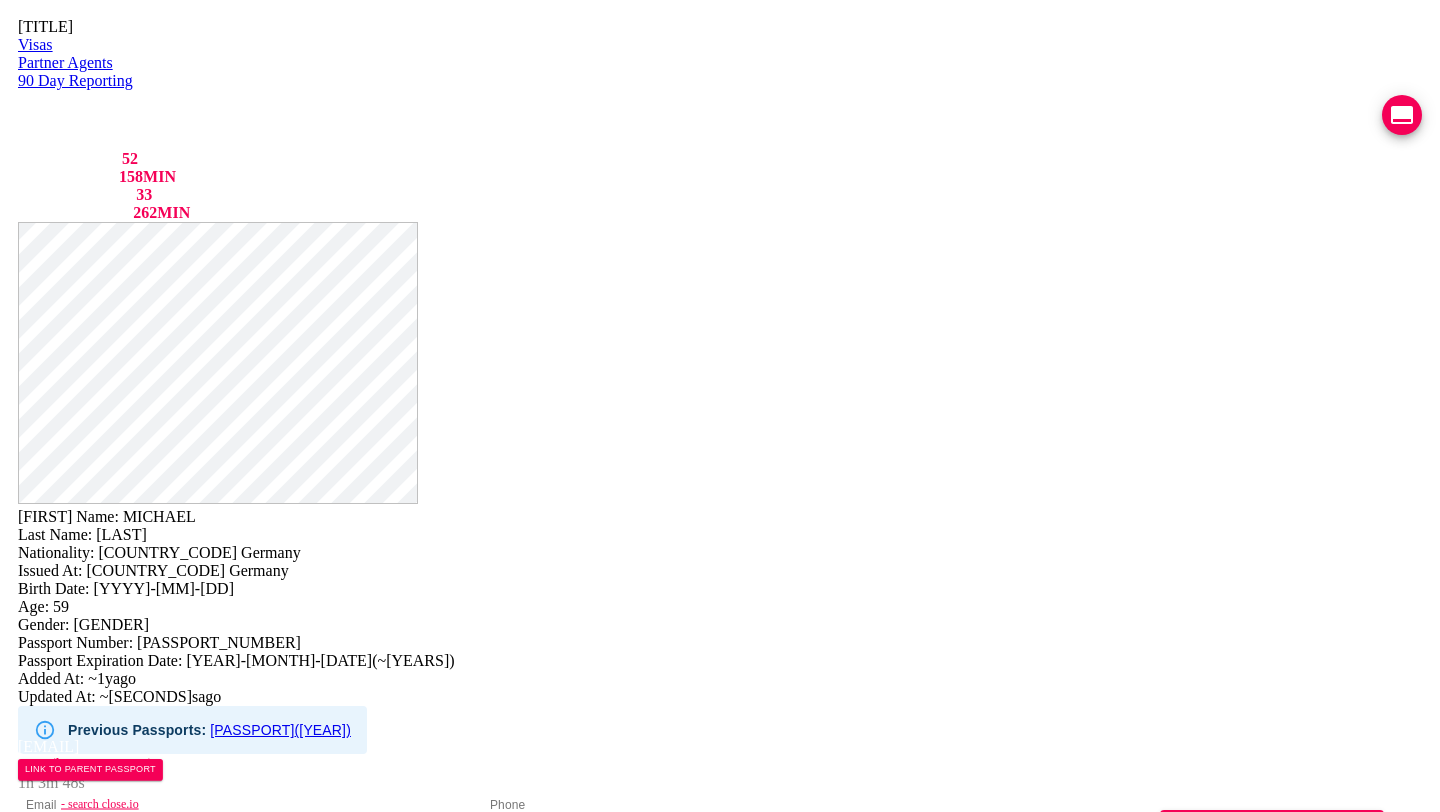 click on "hamburgmichi@icloud.com" at bounding box center [250, 830] 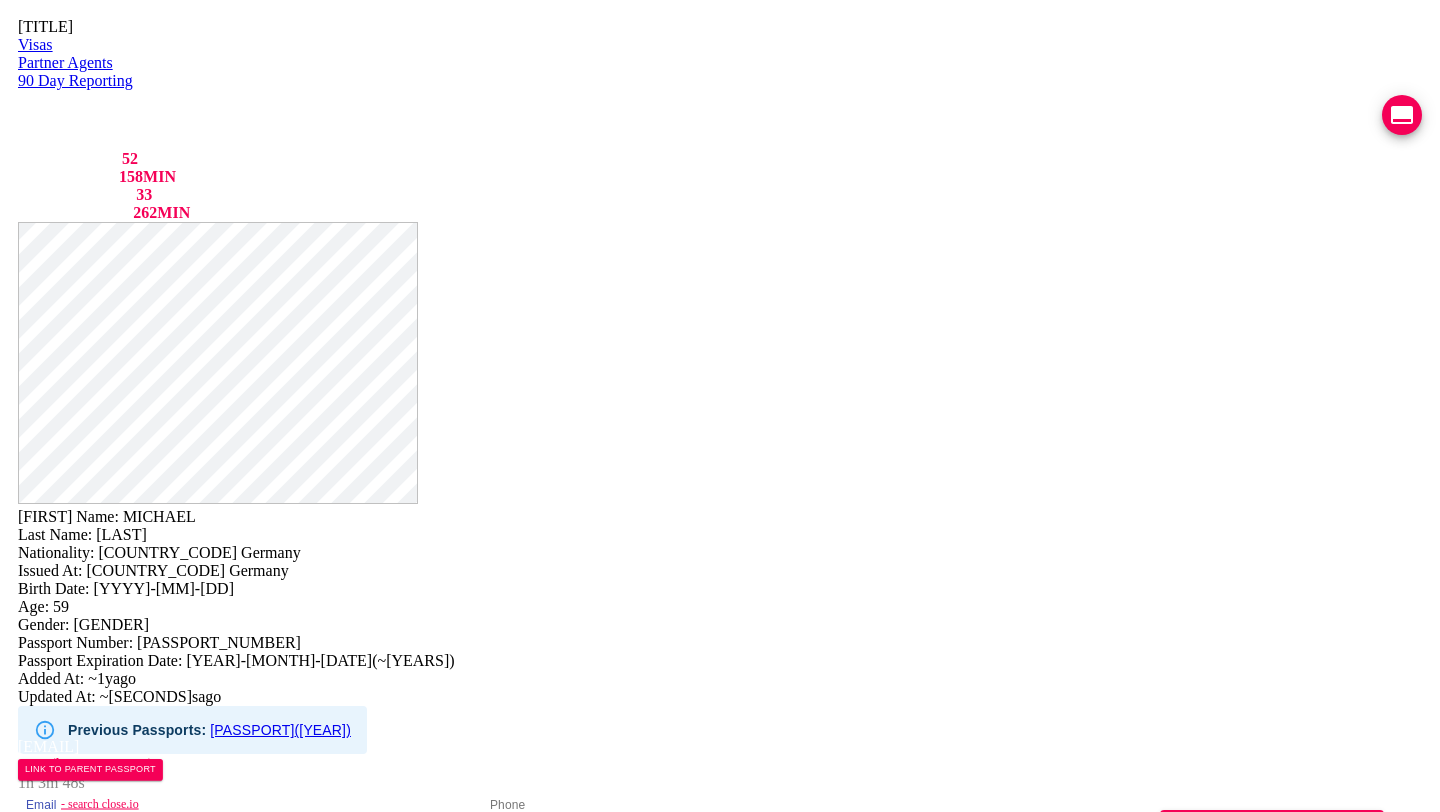 click on "hamburgmichi@icloud.com" at bounding box center [250, 830] 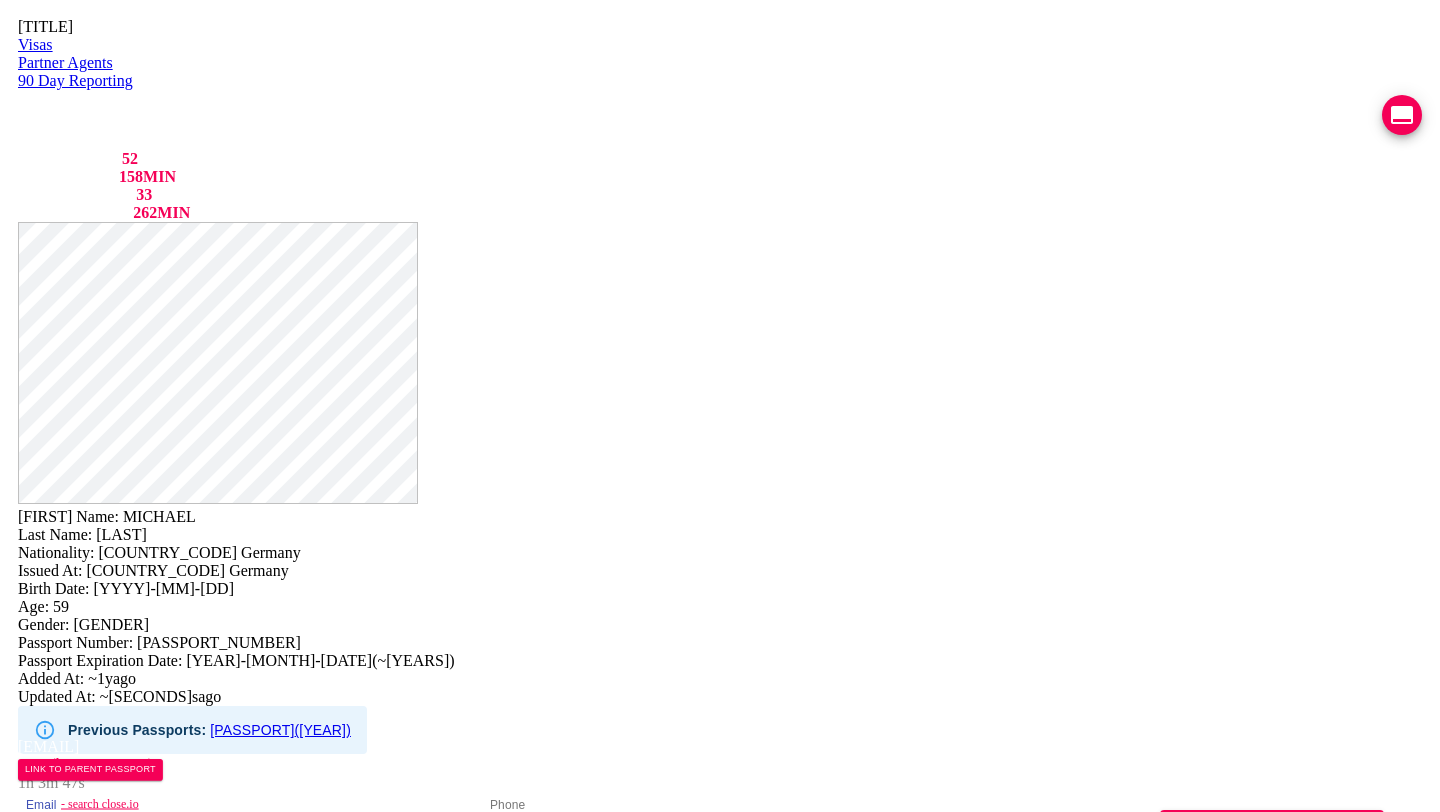 click on "hamburgmichi@icloud.com" at bounding box center (250, 830) 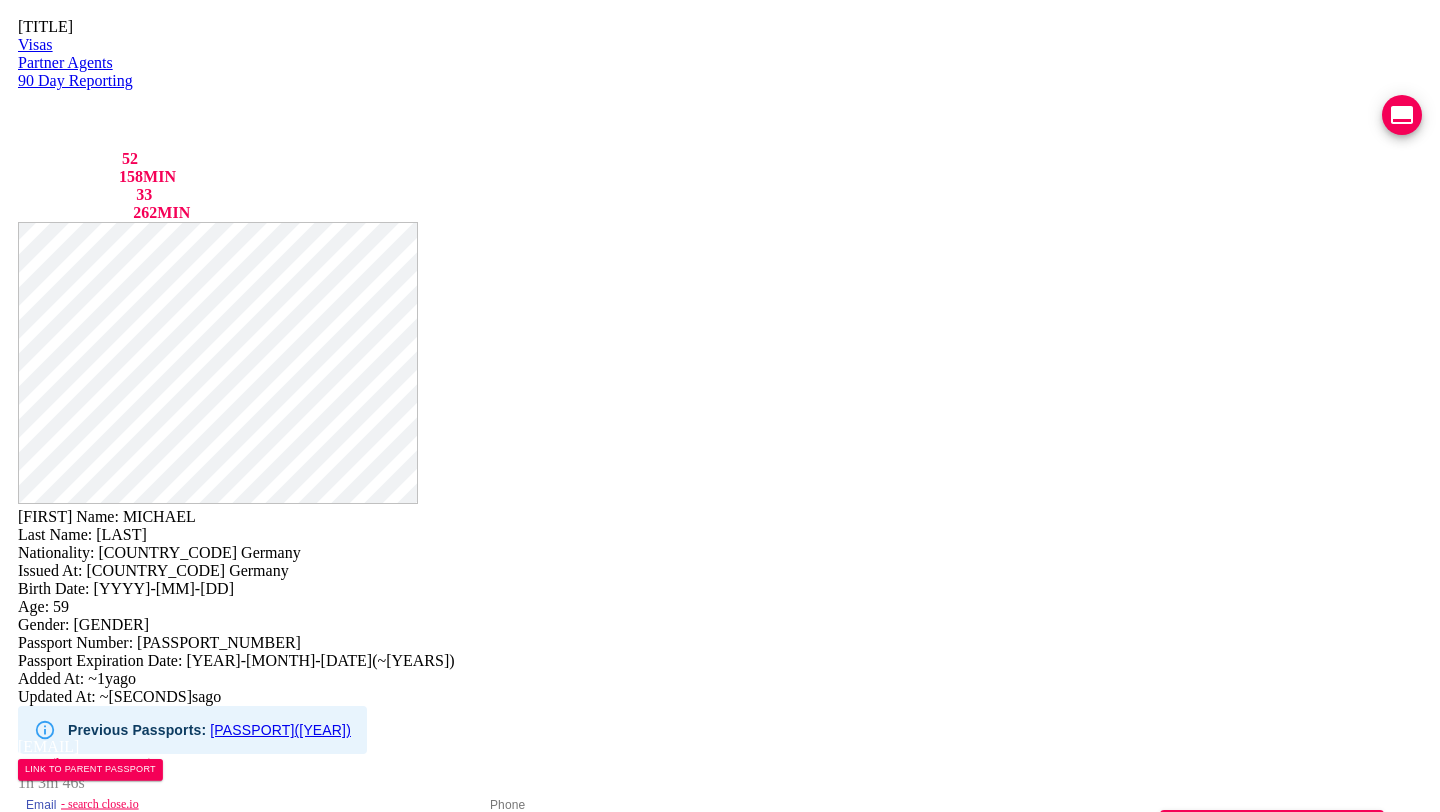 drag, startPoint x: 378, startPoint y: 414, endPoint x: 262, endPoint y: 412, distance: 116.01724 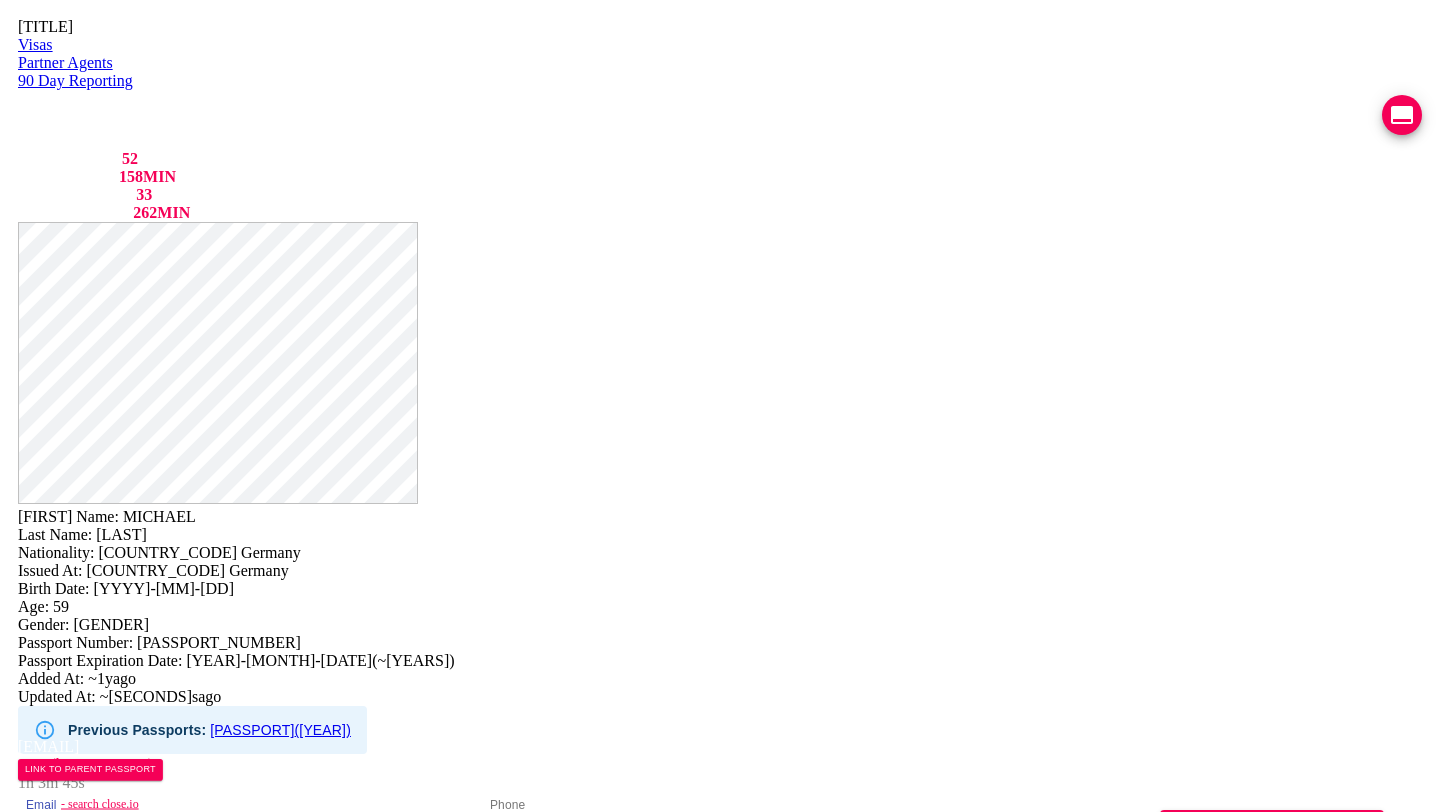 click on "hamburgmichi@icloud.com" at bounding box center (250, 830) 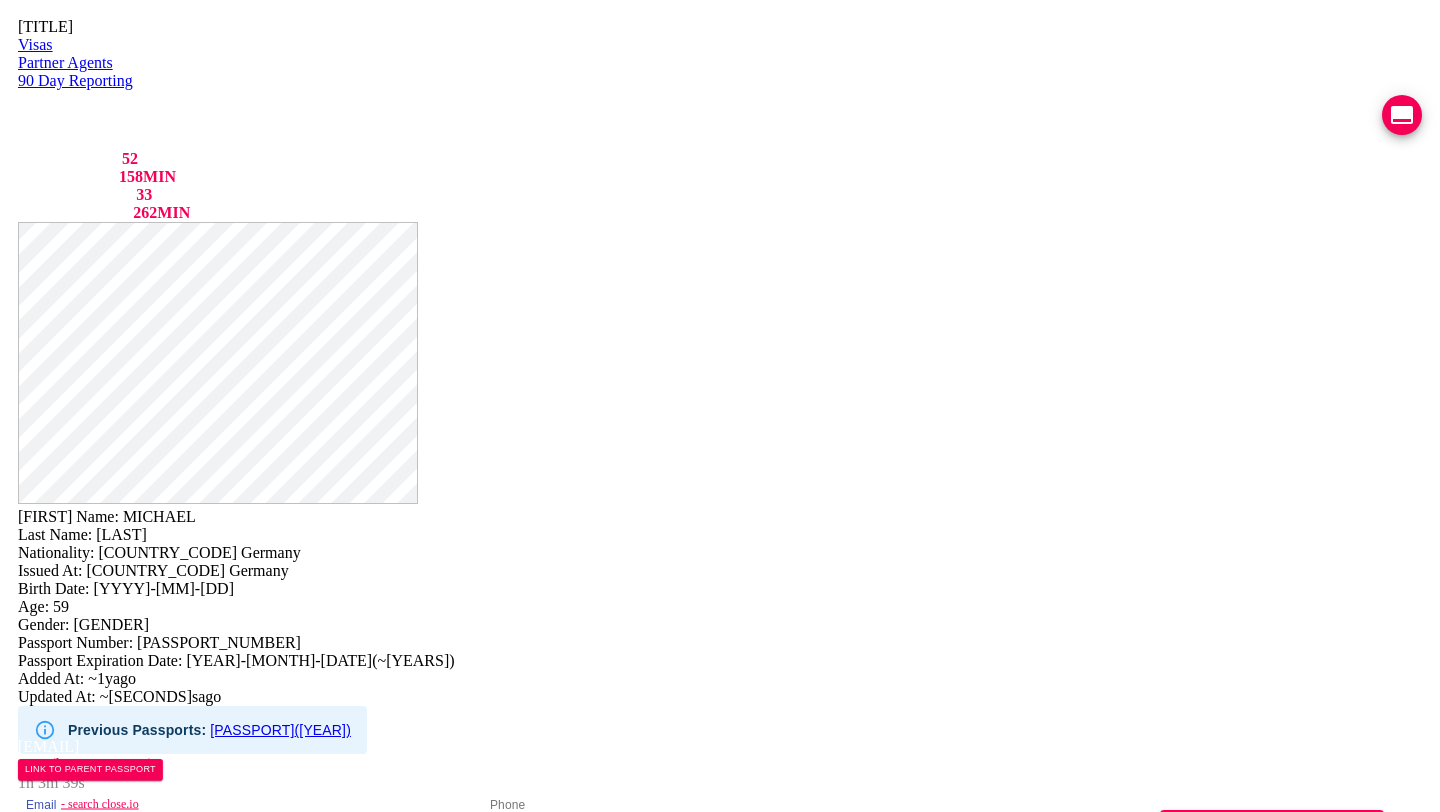 scroll, scrollTop: 0, scrollLeft: 0, axis: both 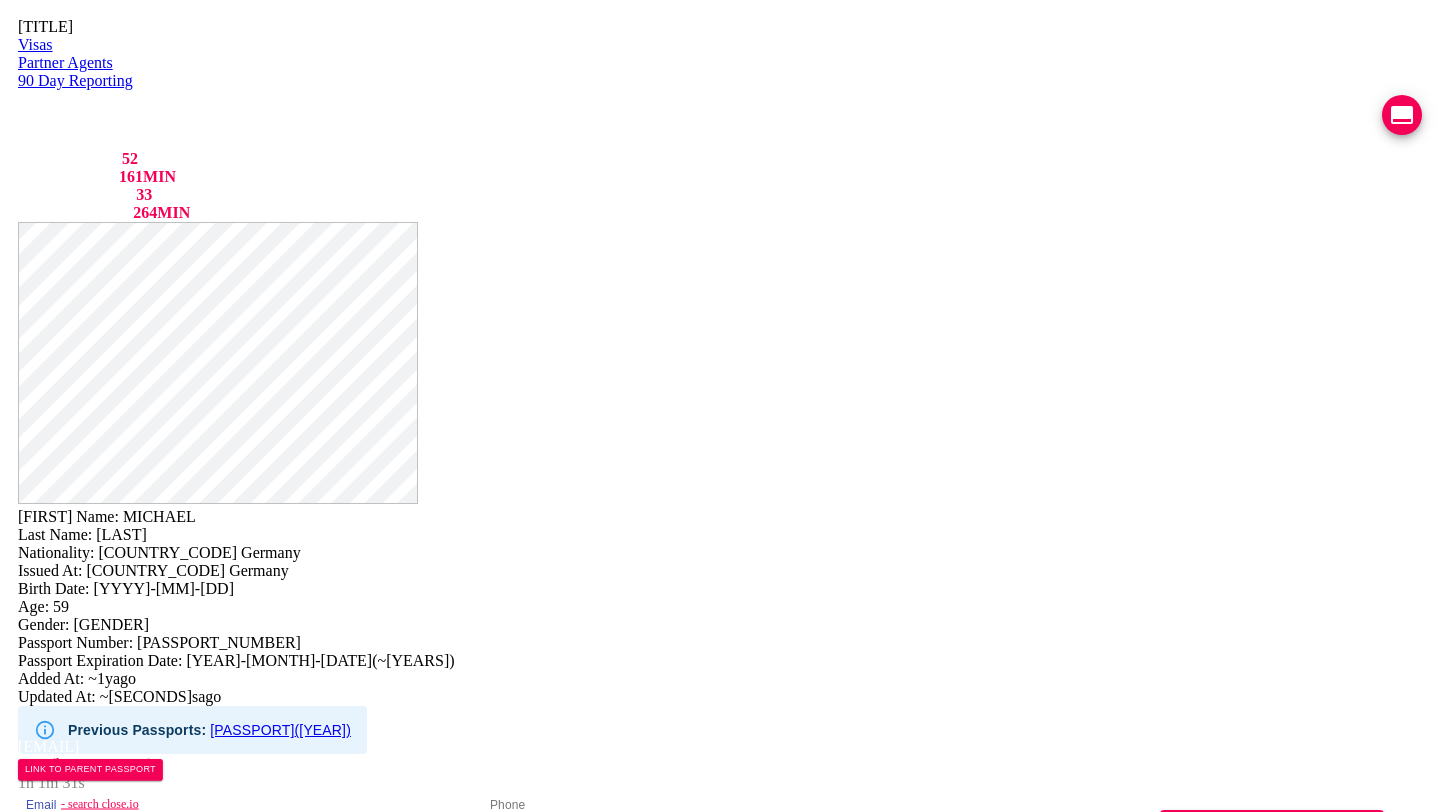 click on "hamburgmichi@icloud.com" at bounding box center (250, 830) 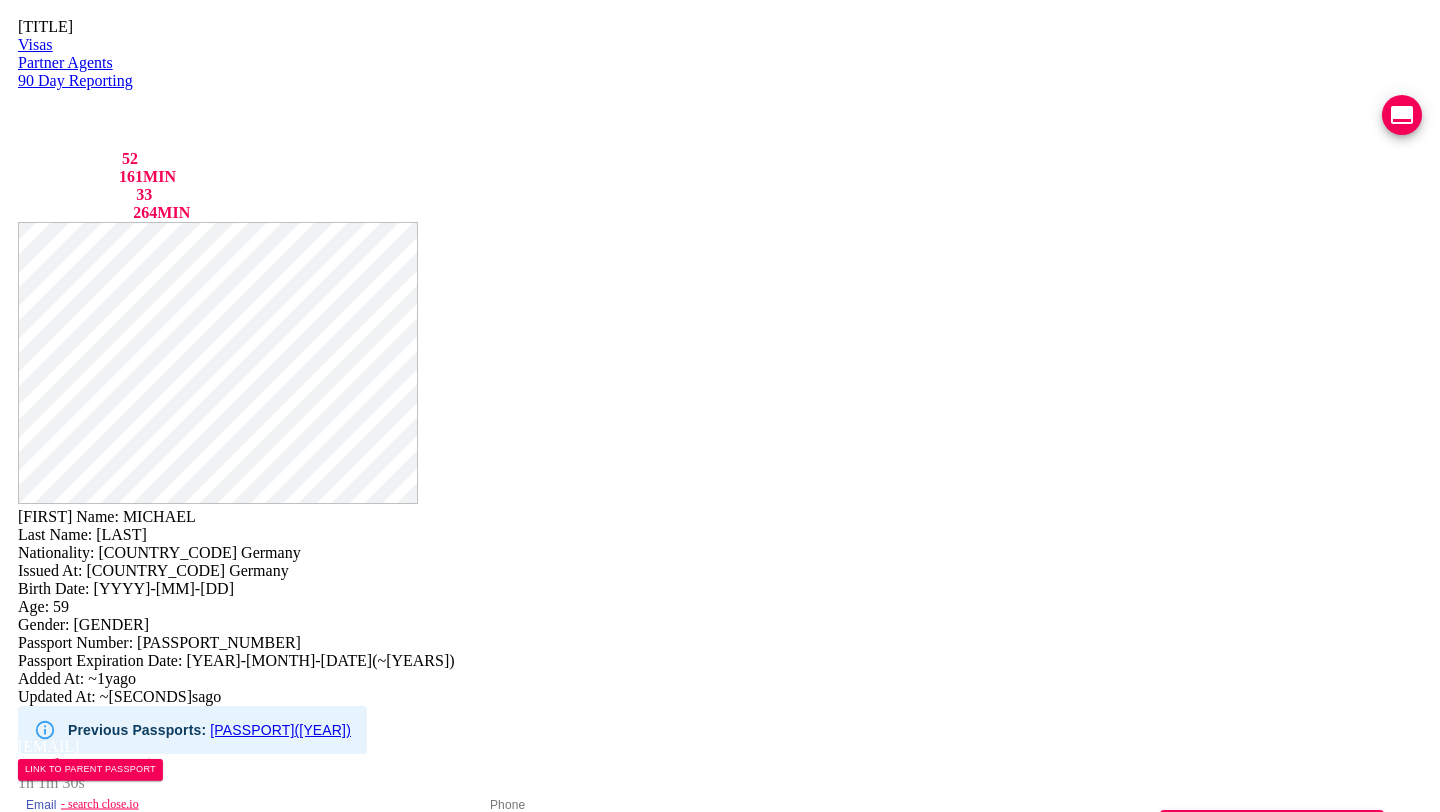 paste on "thephuketpirates@gmail" 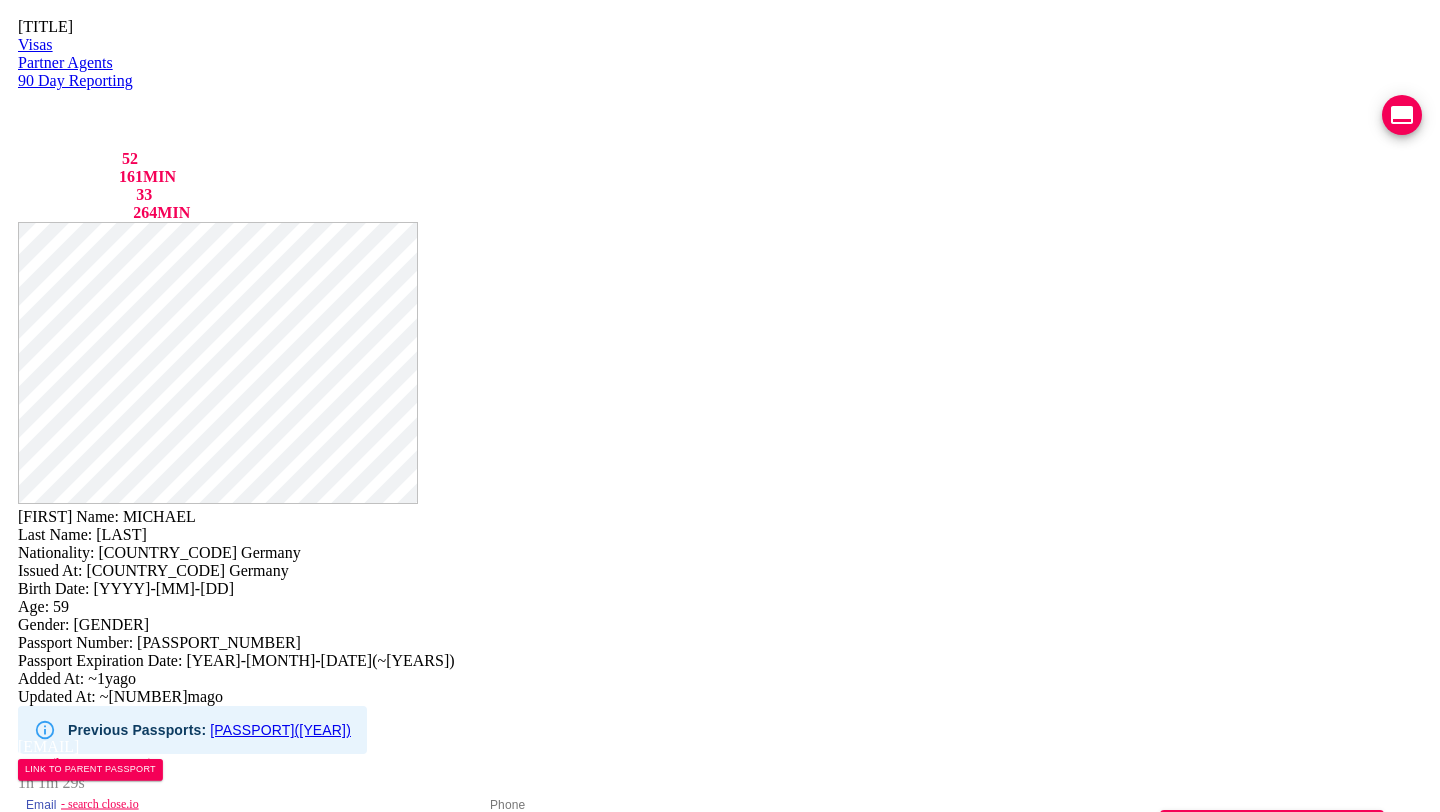 type on "thephuketpirates@gmail.com" 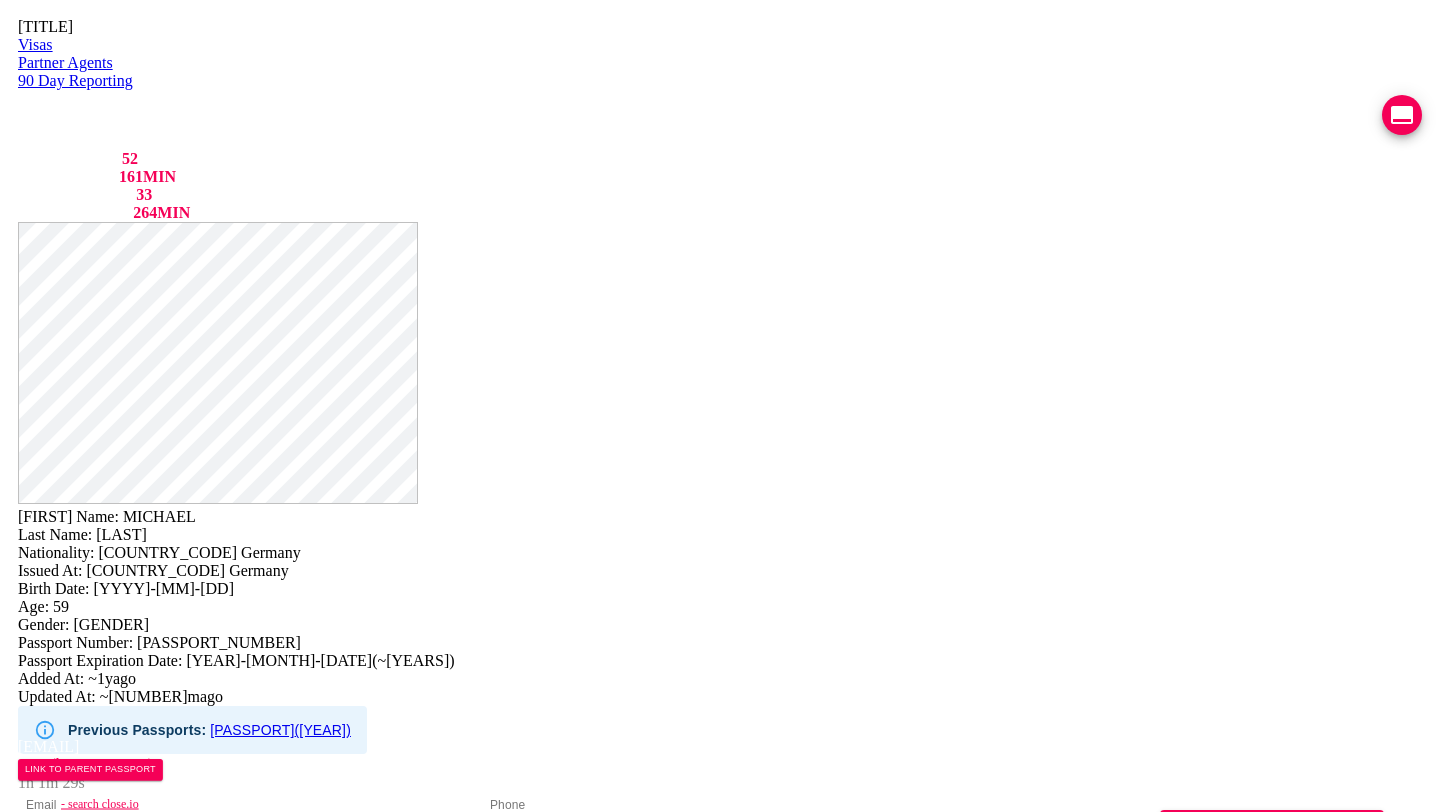 click on "•••• •••••••" at bounding box center [1190, 1077] 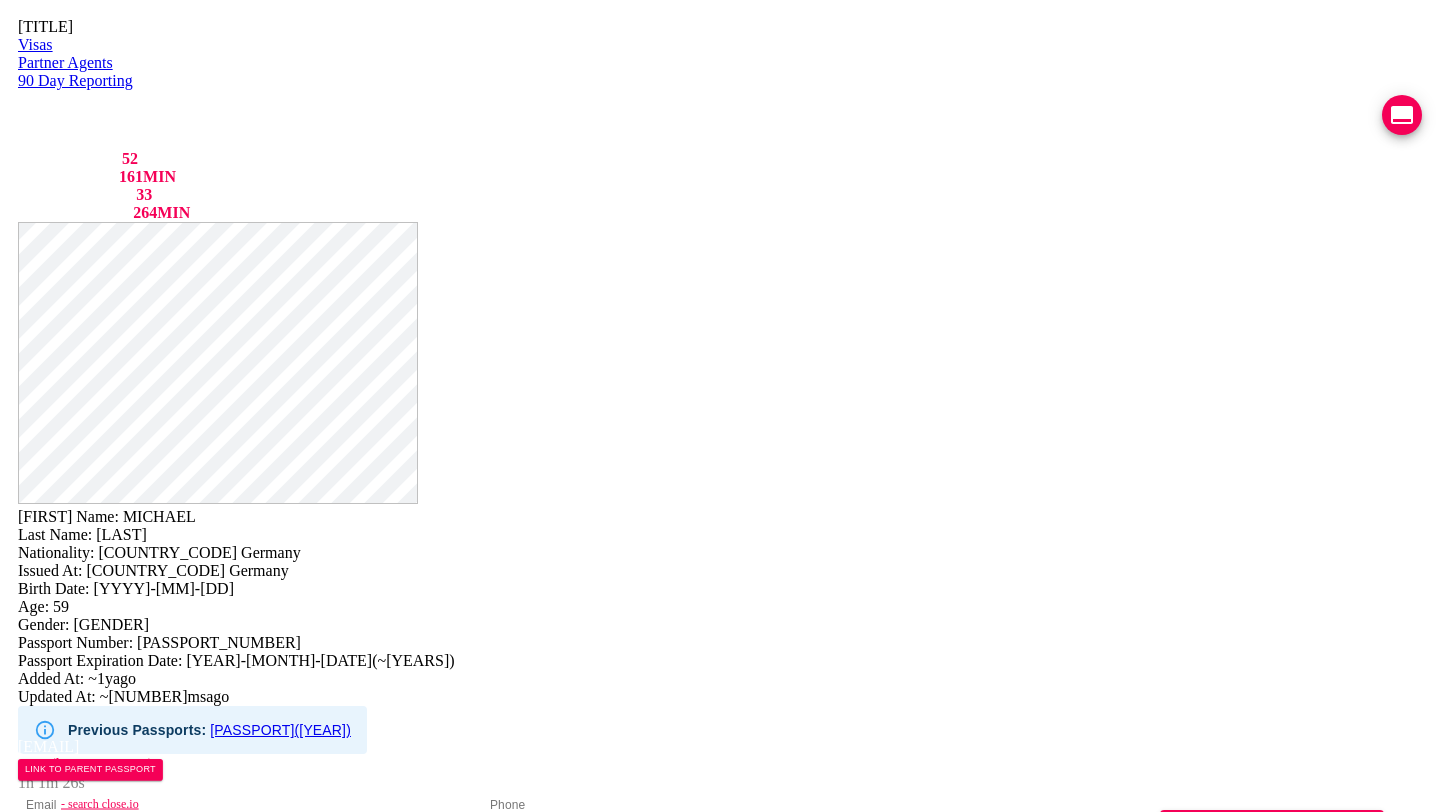 drag, startPoint x: 782, startPoint y: 48, endPoint x: 920, endPoint y: 61, distance: 138.61096 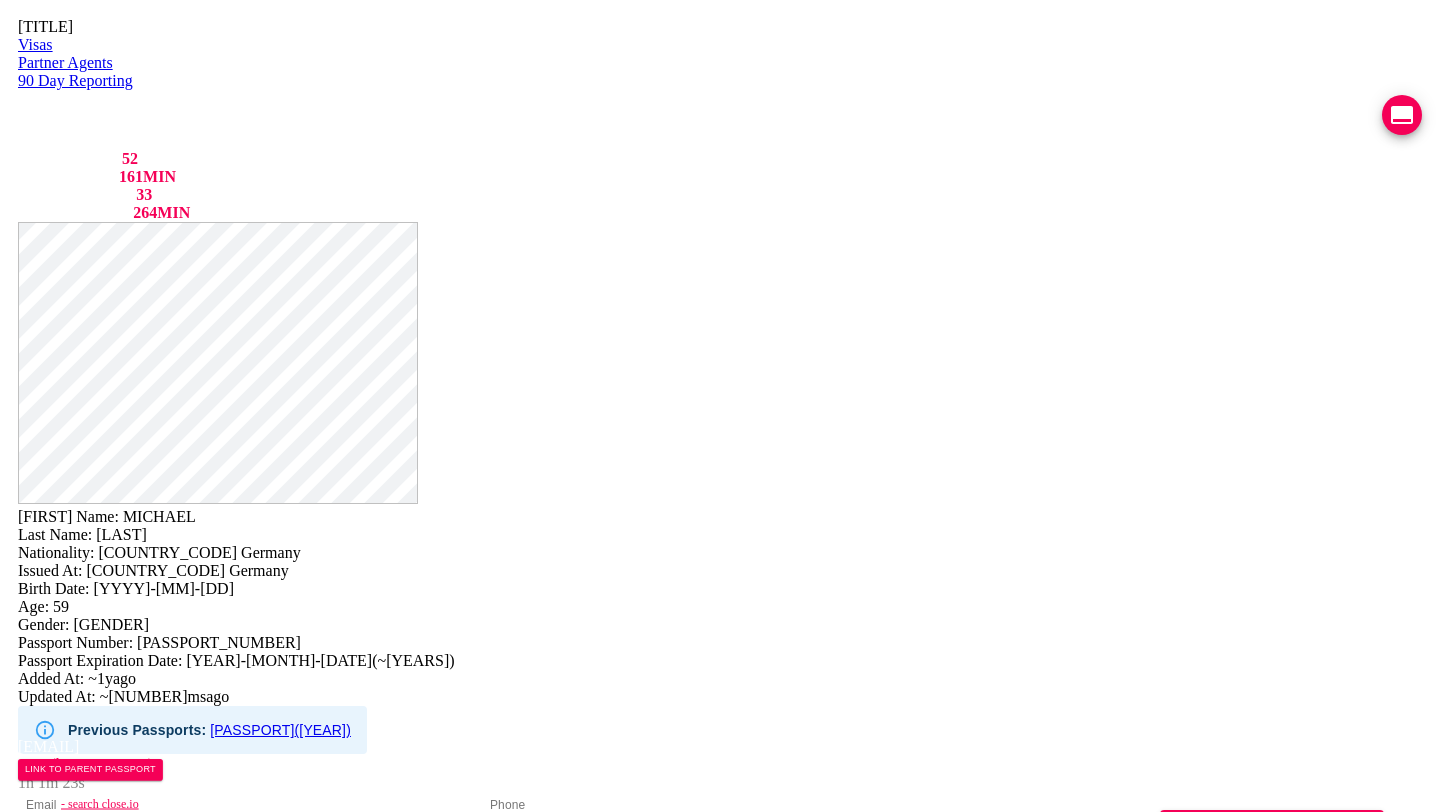 click at bounding box center (250, 986) 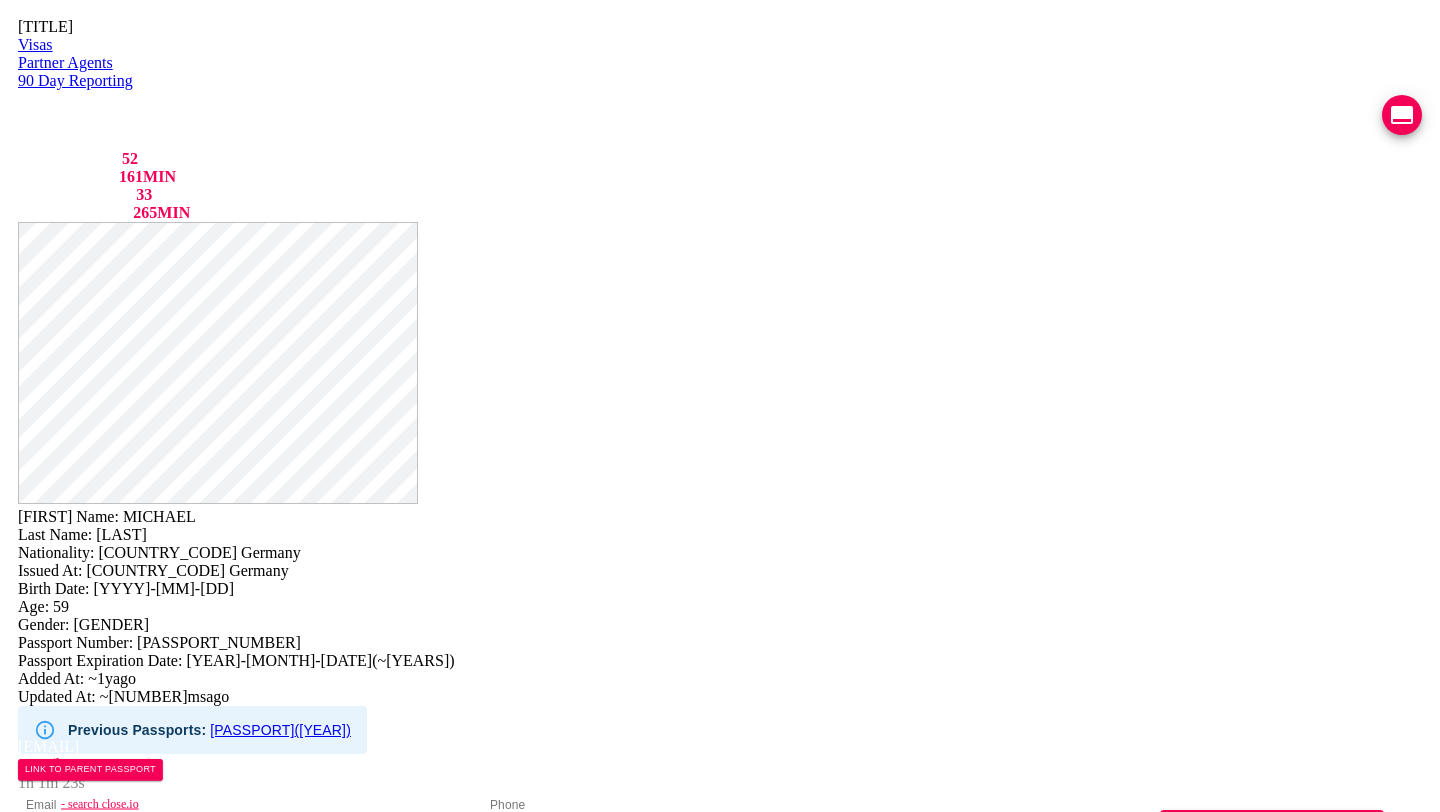 paste on "MICHAEL
Last Name: SCHOENBRODT" 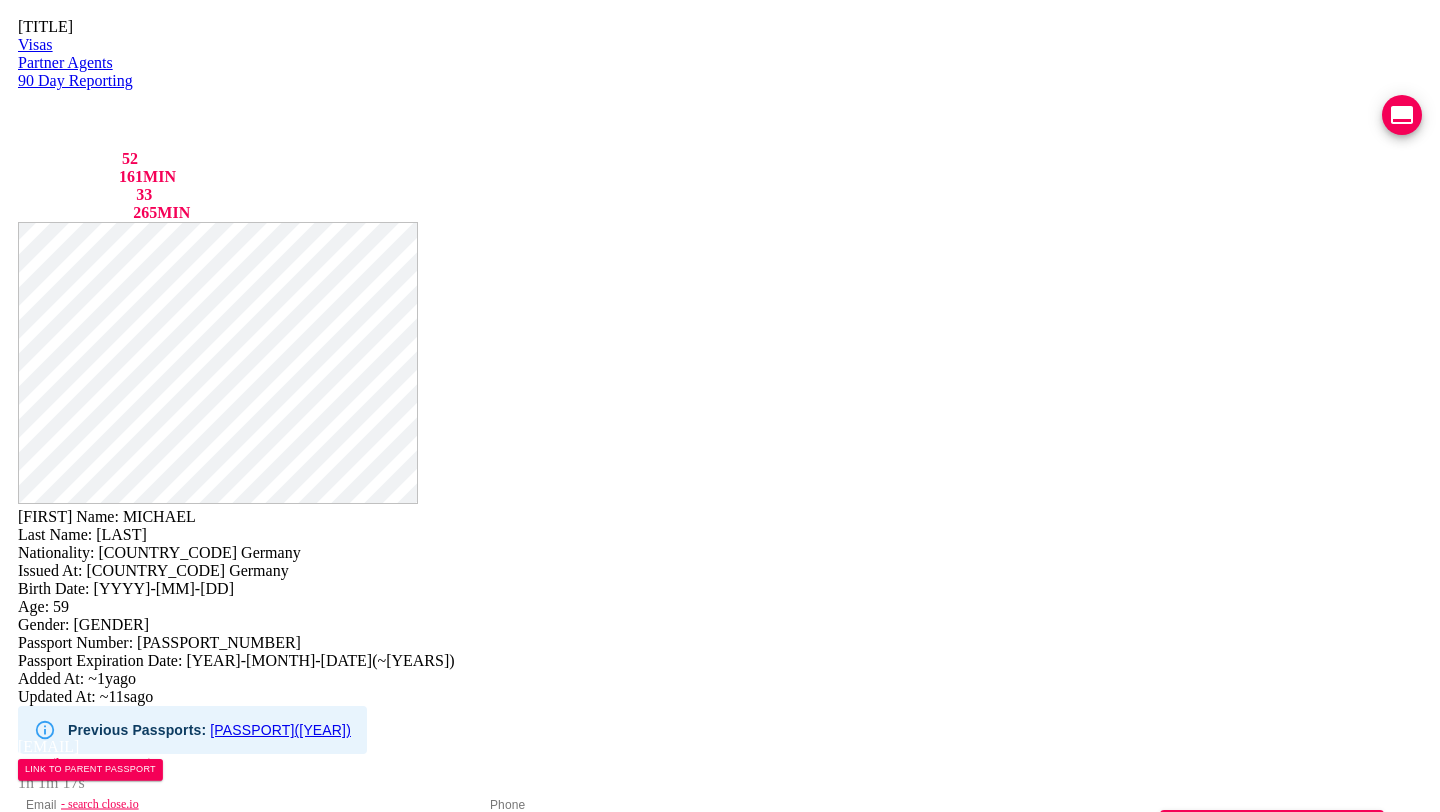 scroll, scrollTop: 4, scrollLeft: 0, axis: vertical 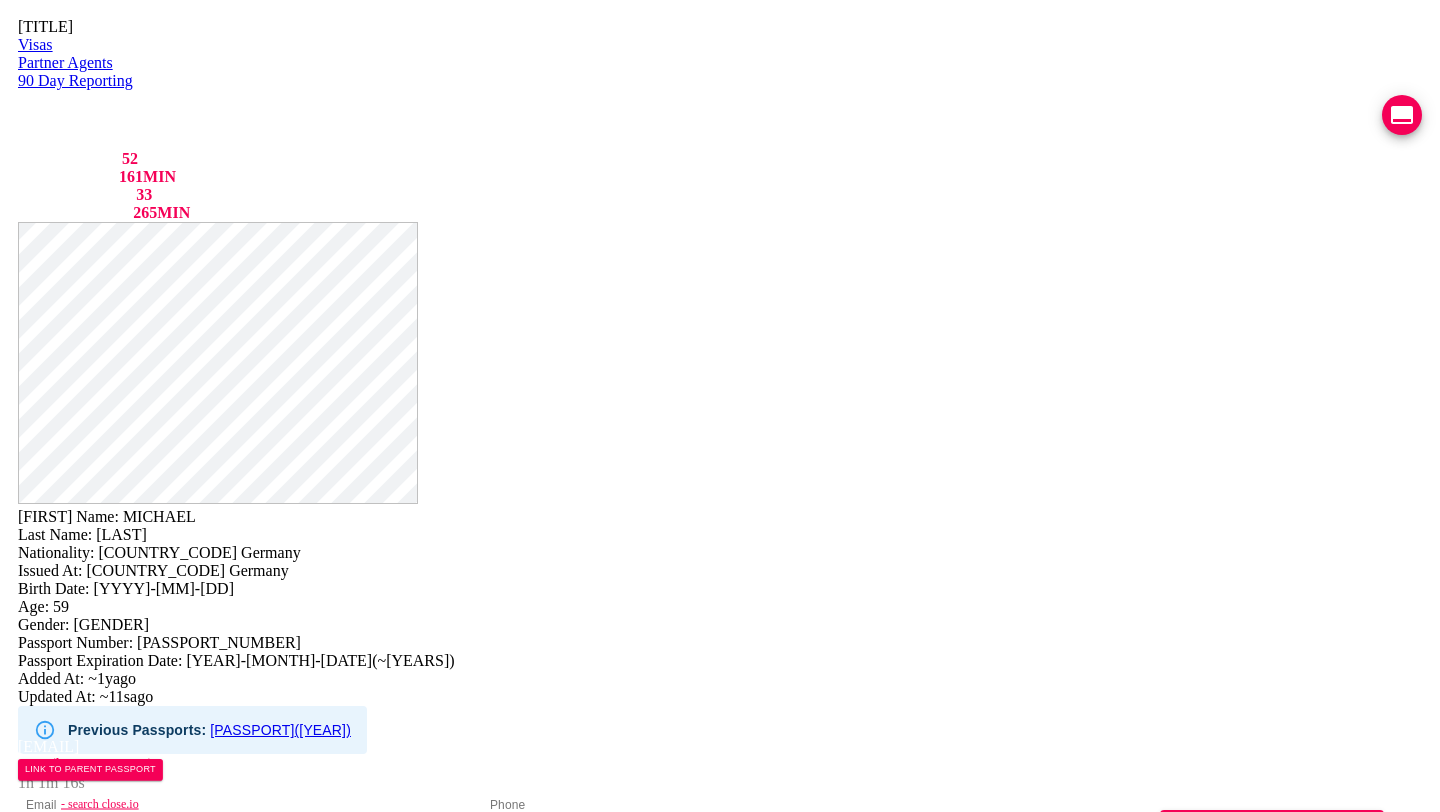 click on "MICHAEL SCHOENBRODT" at bounding box center [250, 986] 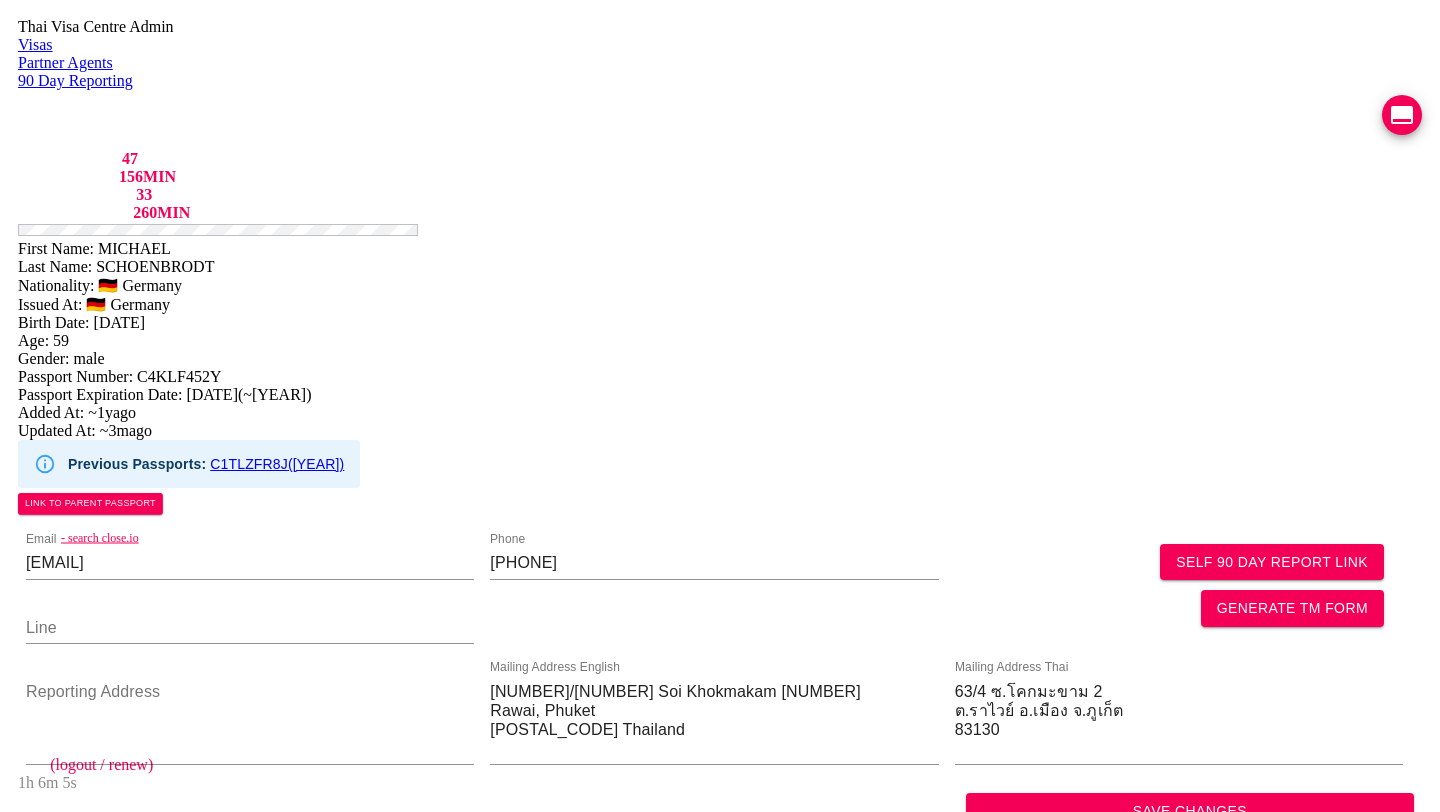 scroll, scrollTop: 0, scrollLeft: 0, axis: both 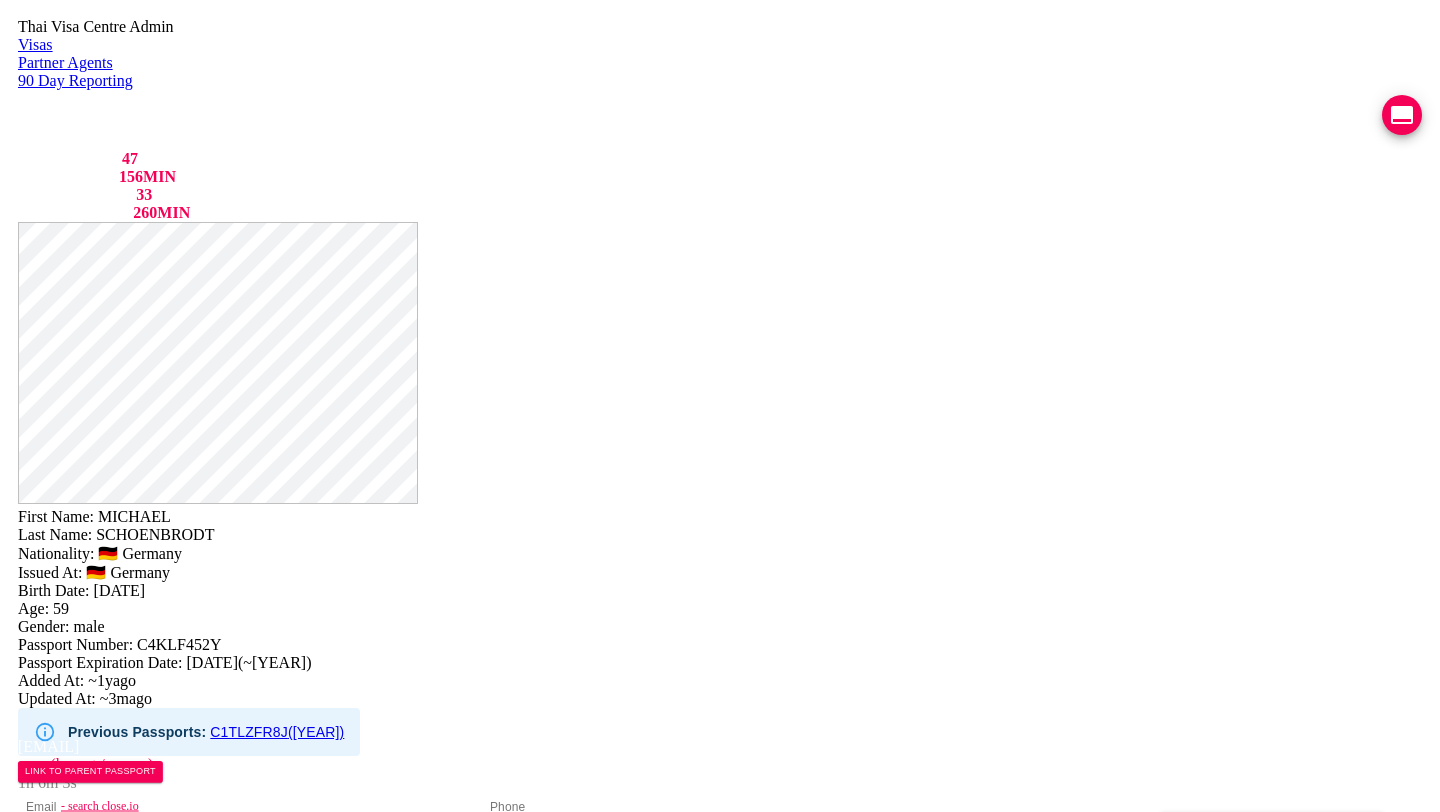 click on "- search close.io" at bounding box center (291, 806) 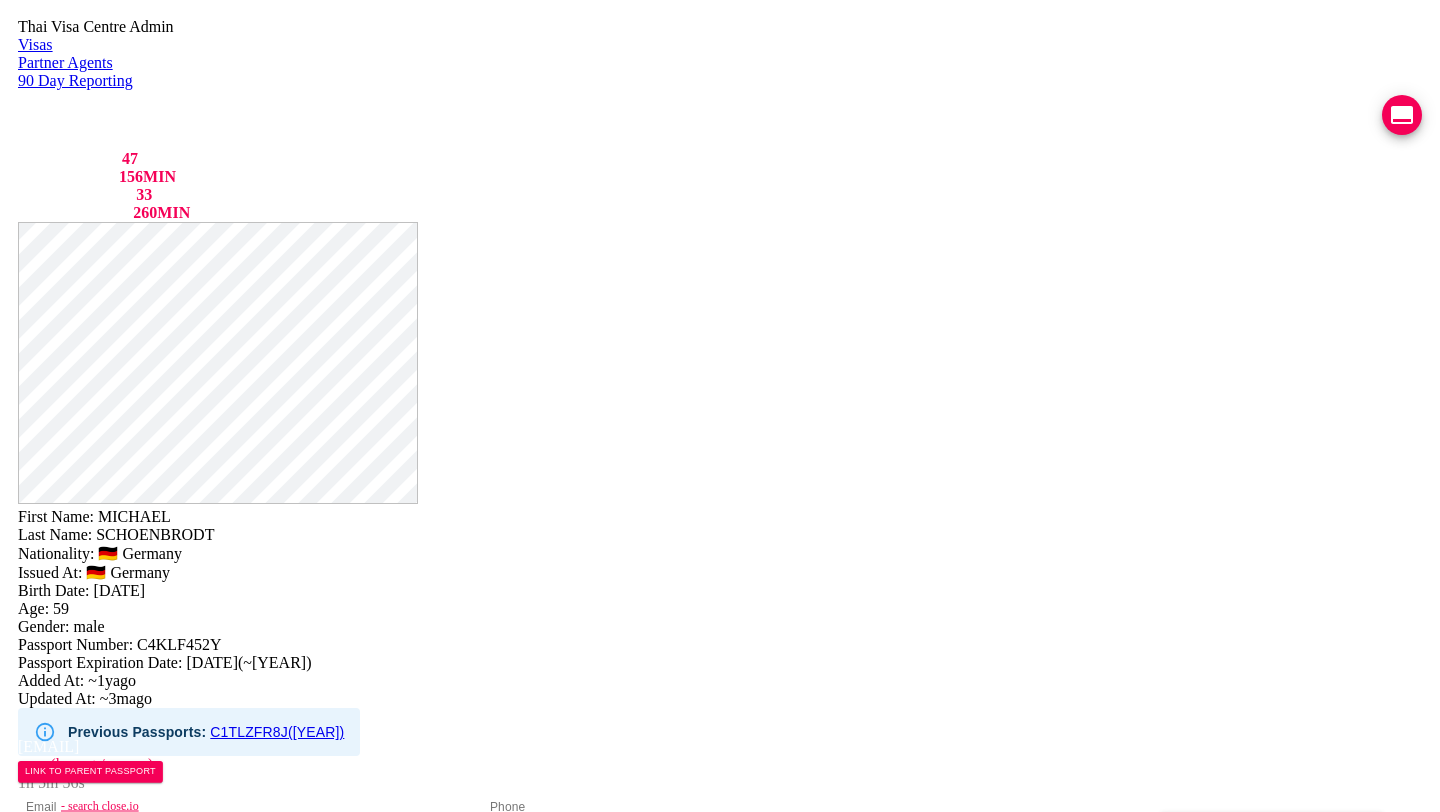 click on "C1TLZFR8J  ( 2023 )" at bounding box center [277, 732] 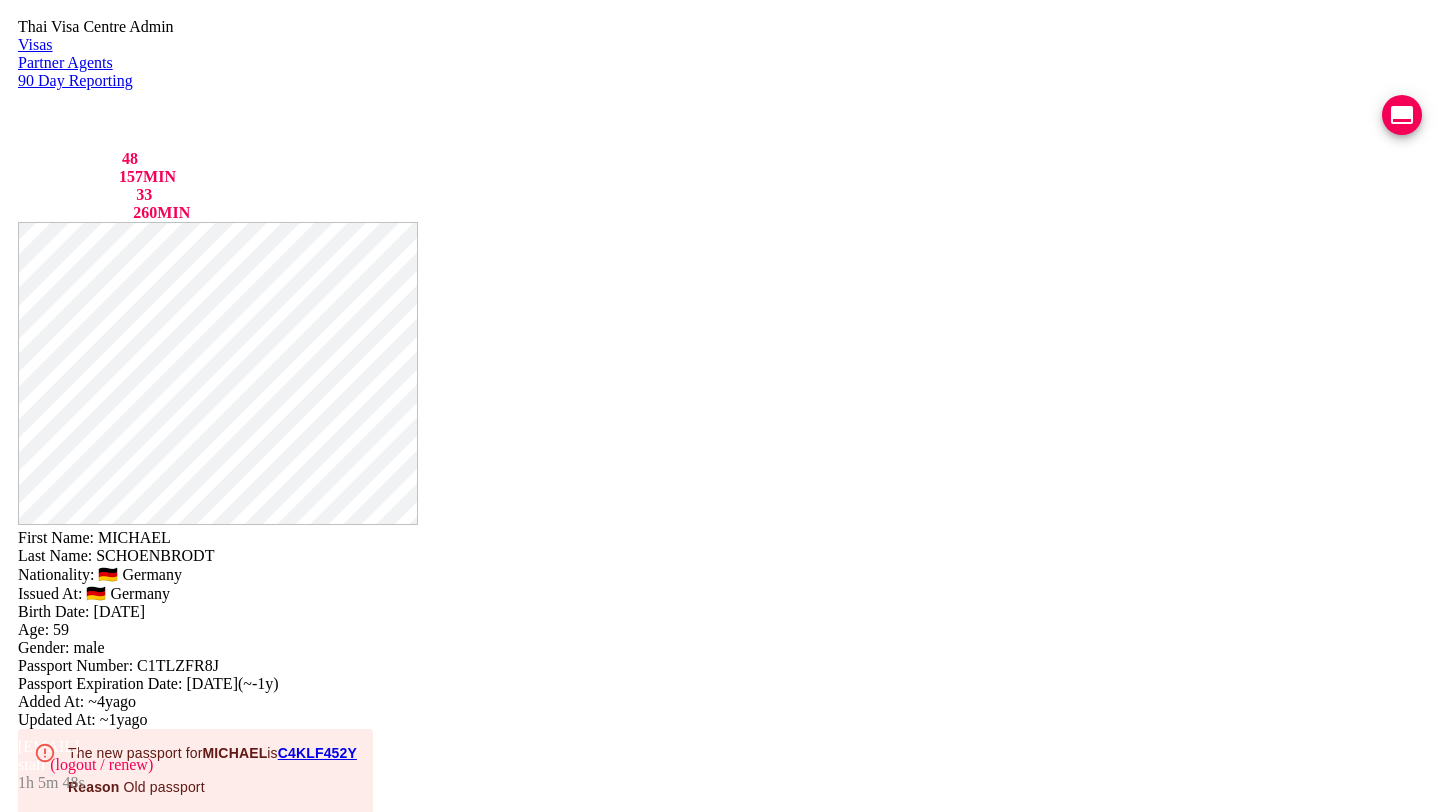 scroll, scrollTop: 0, scrollLeft: 0, axis: both 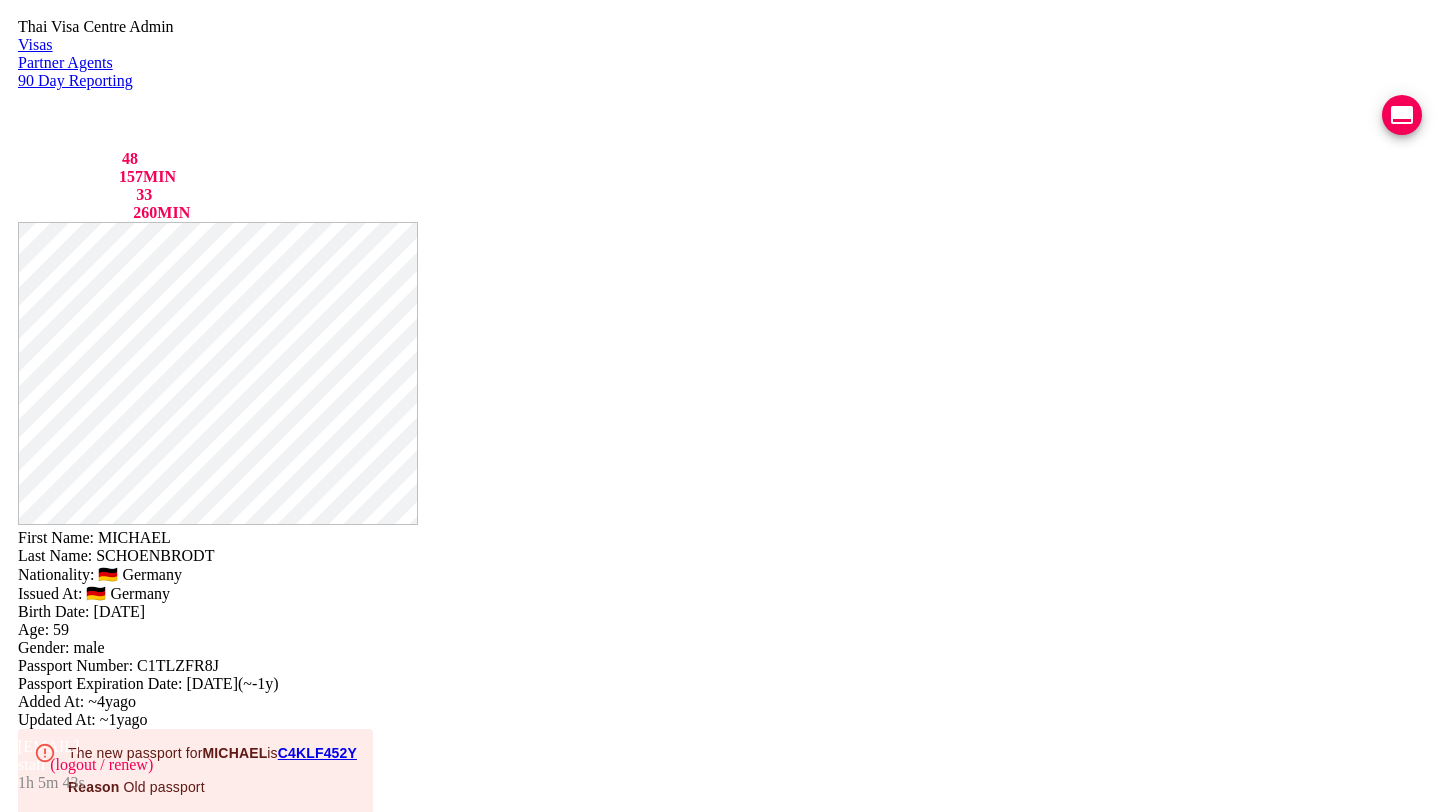 click on "C4KLF452Y" at bounding box center [317, 753] 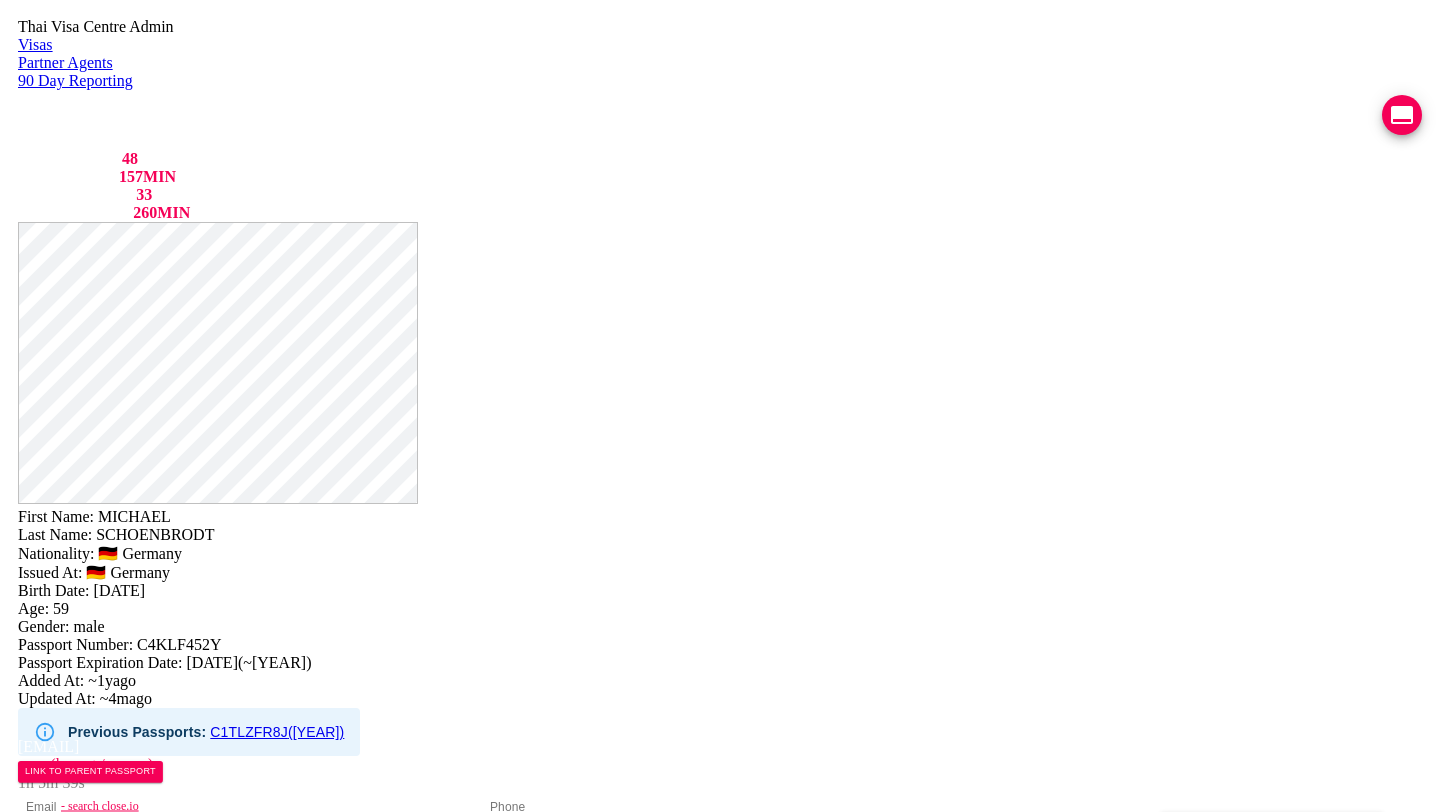 drag, startPoint x: 862, startPoint y: 471, endPoint x: 644, endPoint y: 463, distance: 218.14674 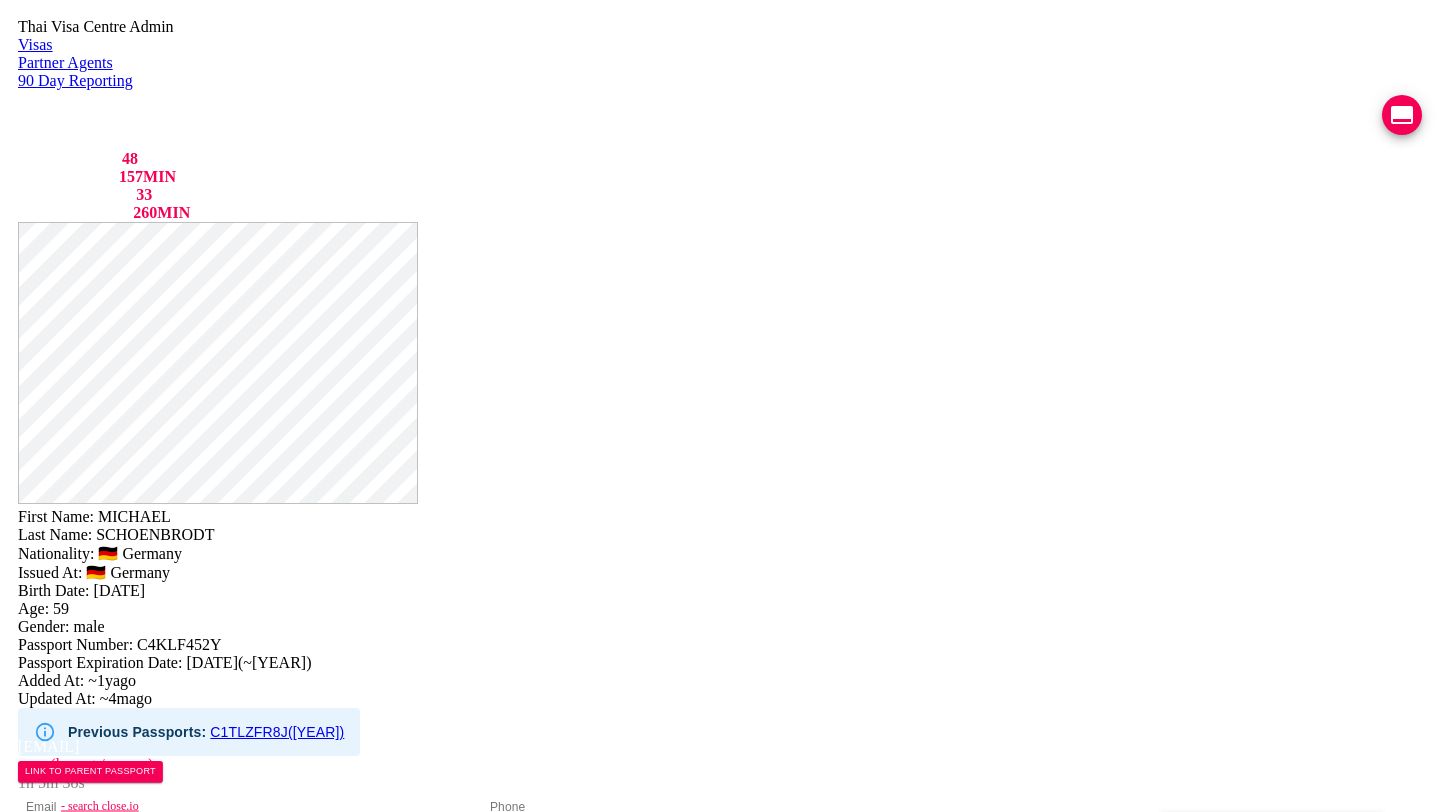 click on "0843249698" at bounding box center (250, 832) 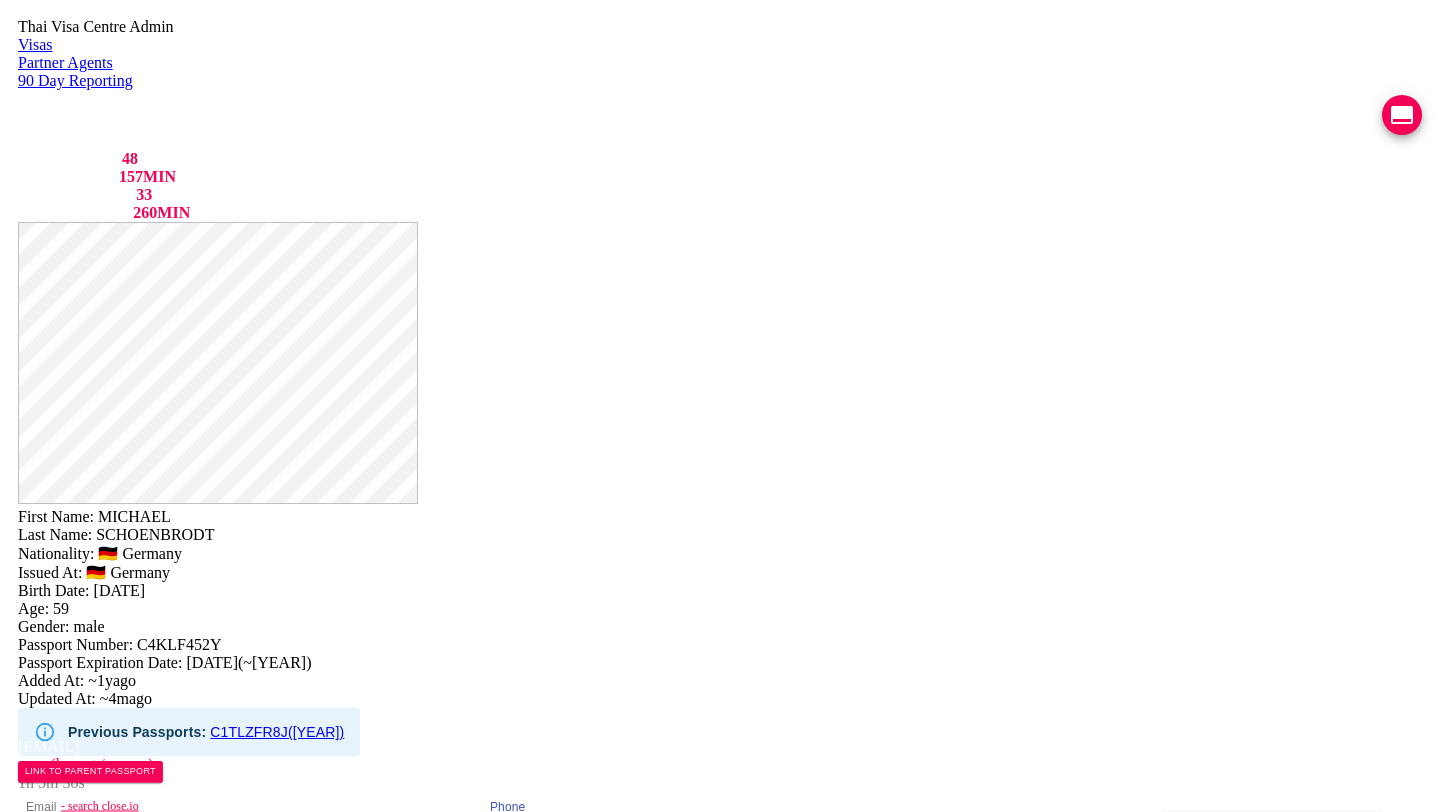 click on "0843249698" at bounding box center [714, 832] 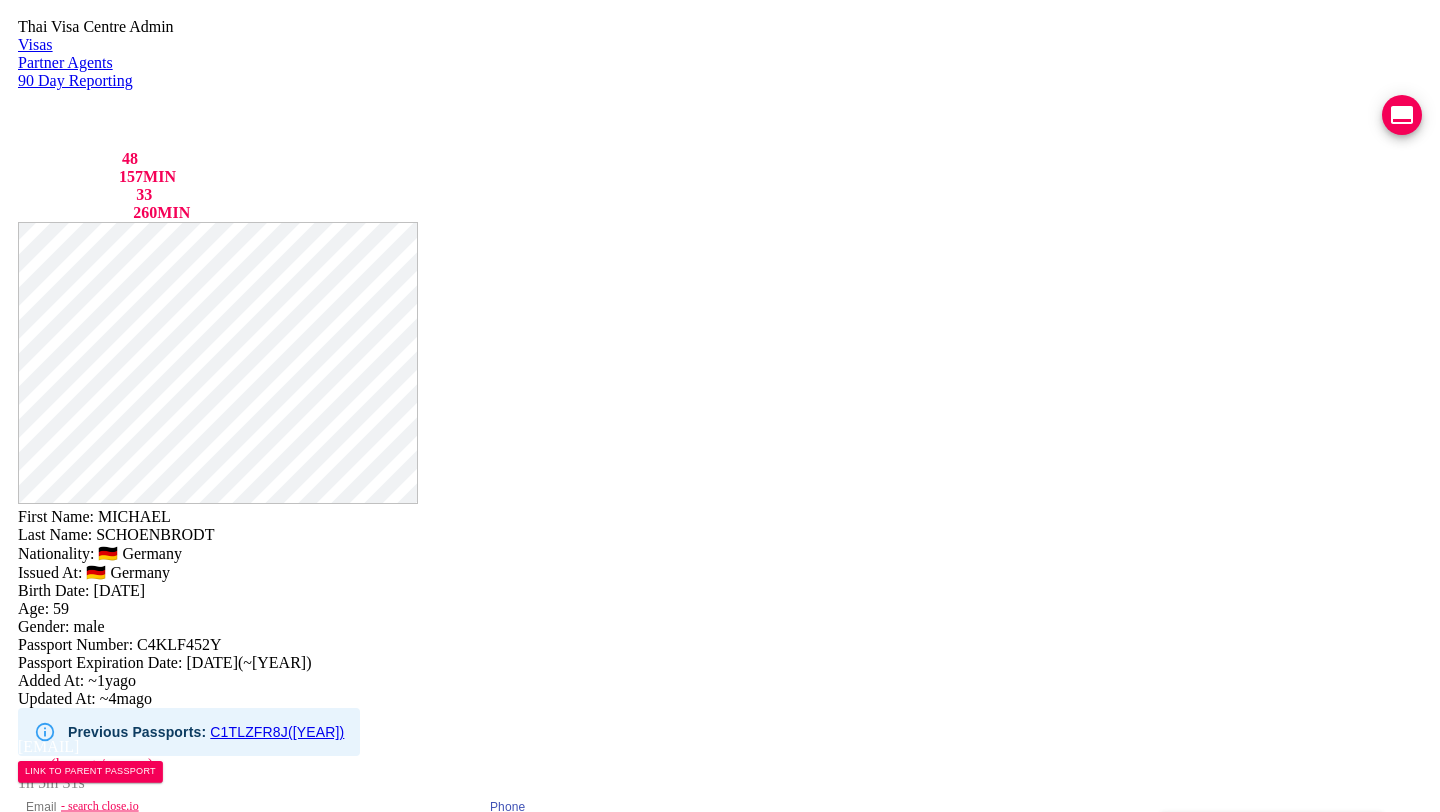 scroll, scrollTop: 1143, scrollLeft: 0, axis: vertical 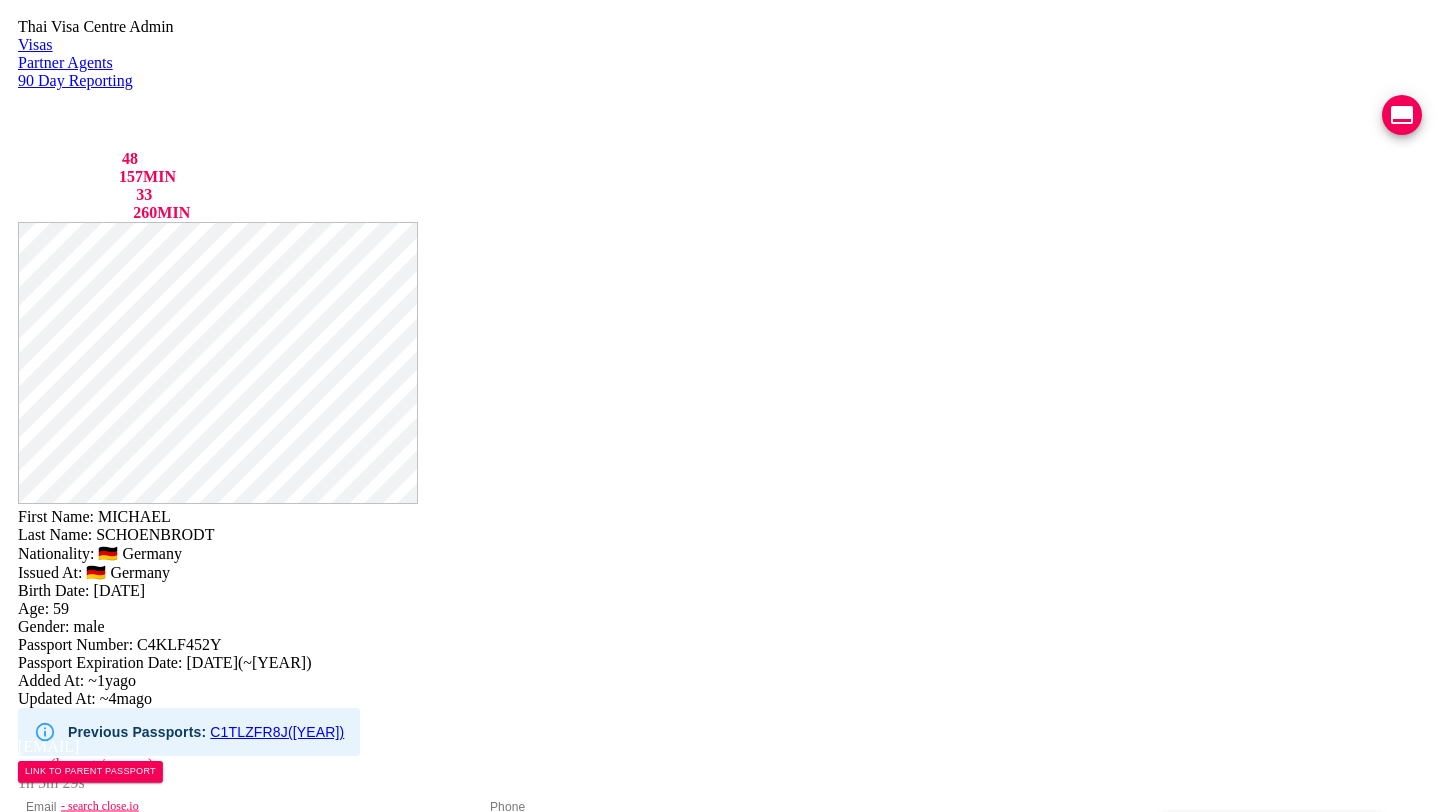 click on "VIEW TIMELINE" at bounding box center (153, 1864) 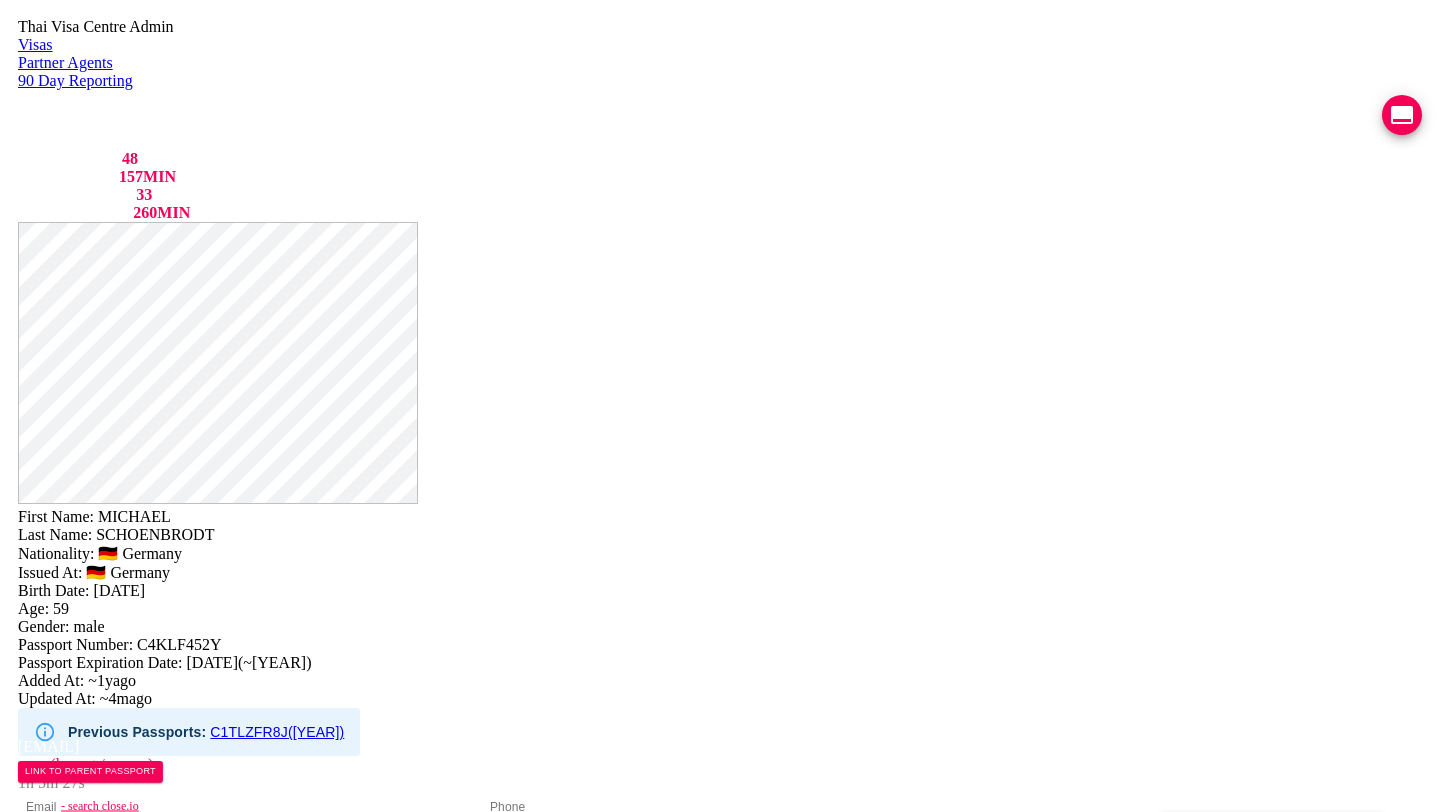 click on "( 5 )  PASSPORT READY FOR RETURN VIEW TIMELINE created  17-07-2023 issued  19-07-2023 expires  24-07-2024 1 YEAR RETIREMENT EXTENSION PASSPORT TRANSFER ฿ 19,000  (paid)   - EMS/Kerry Express TRANSFER TM7 0843249698 Michael Schönbrodt
63/4 Soi Khokmakam 2
Rawai, Phuket
83130 Thailand x ​" at bounding box center (720, 1978) 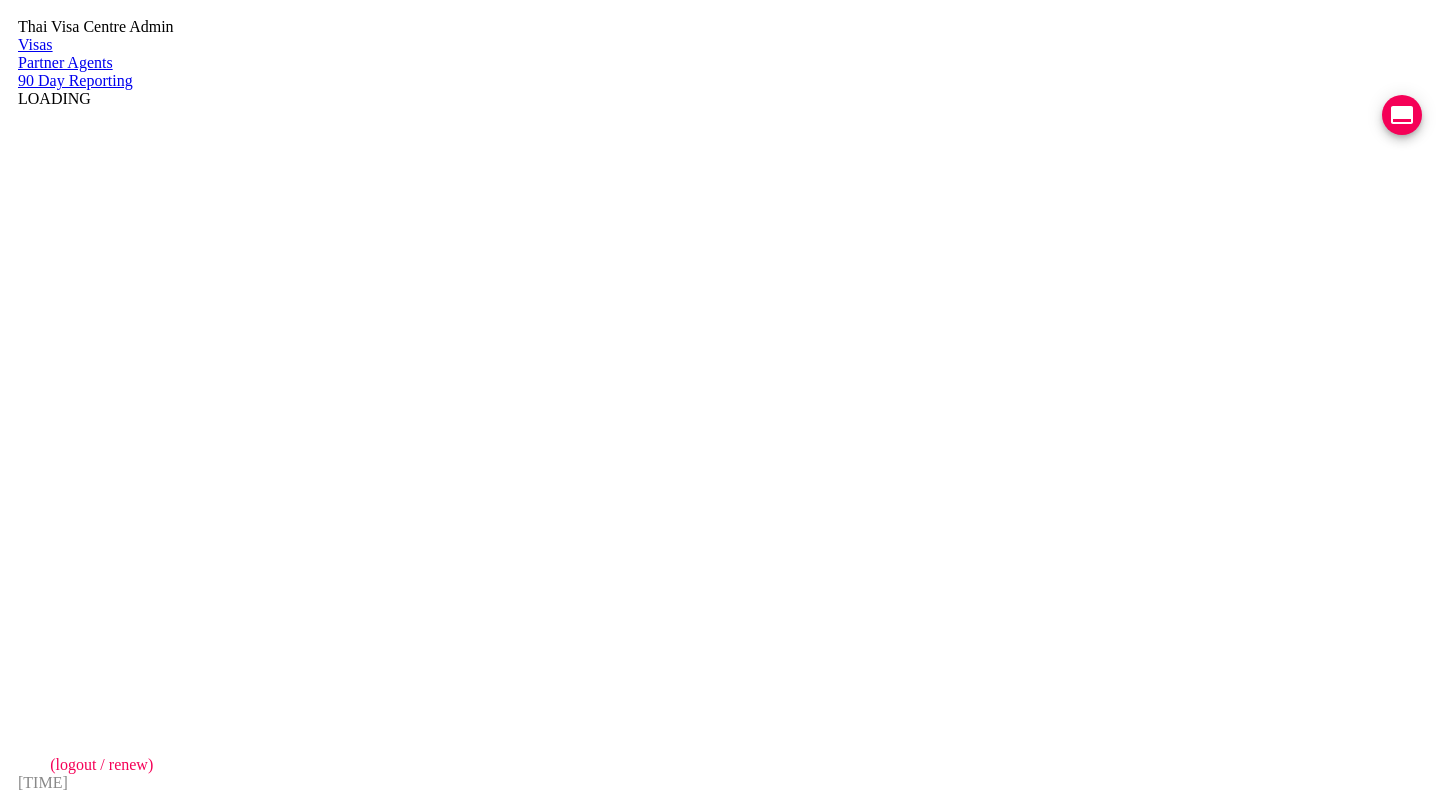 scroll, scrollTop: 0, scrollLeft: 0, axis: both 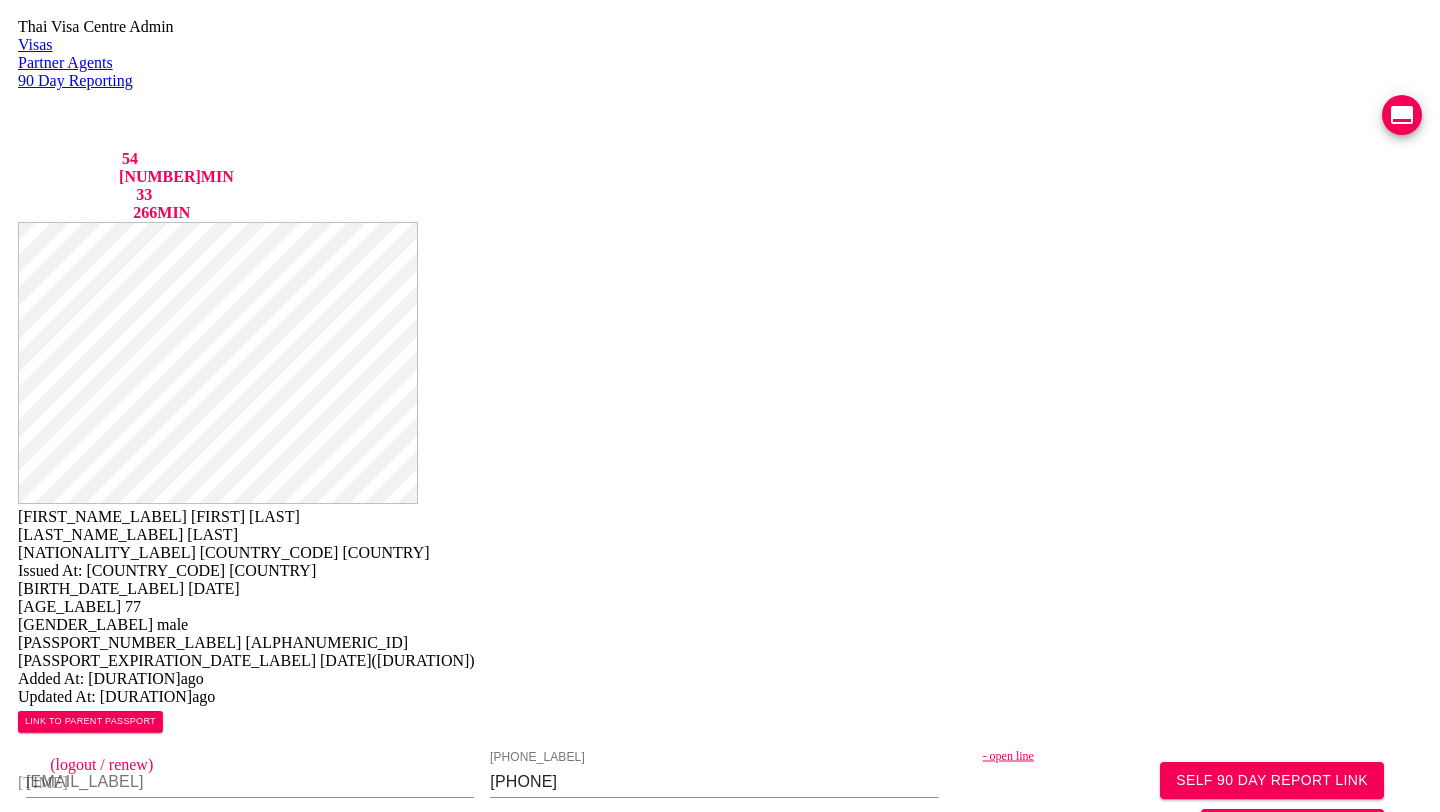 click on "วิช แอท สามย่าน คอนโด
18/325 ถนนสี่พระยา
แขวงมหาพฤฒาราม เขตบางรัก
กรุงเทพฯ 10500" at bounding box center [1179, 938] 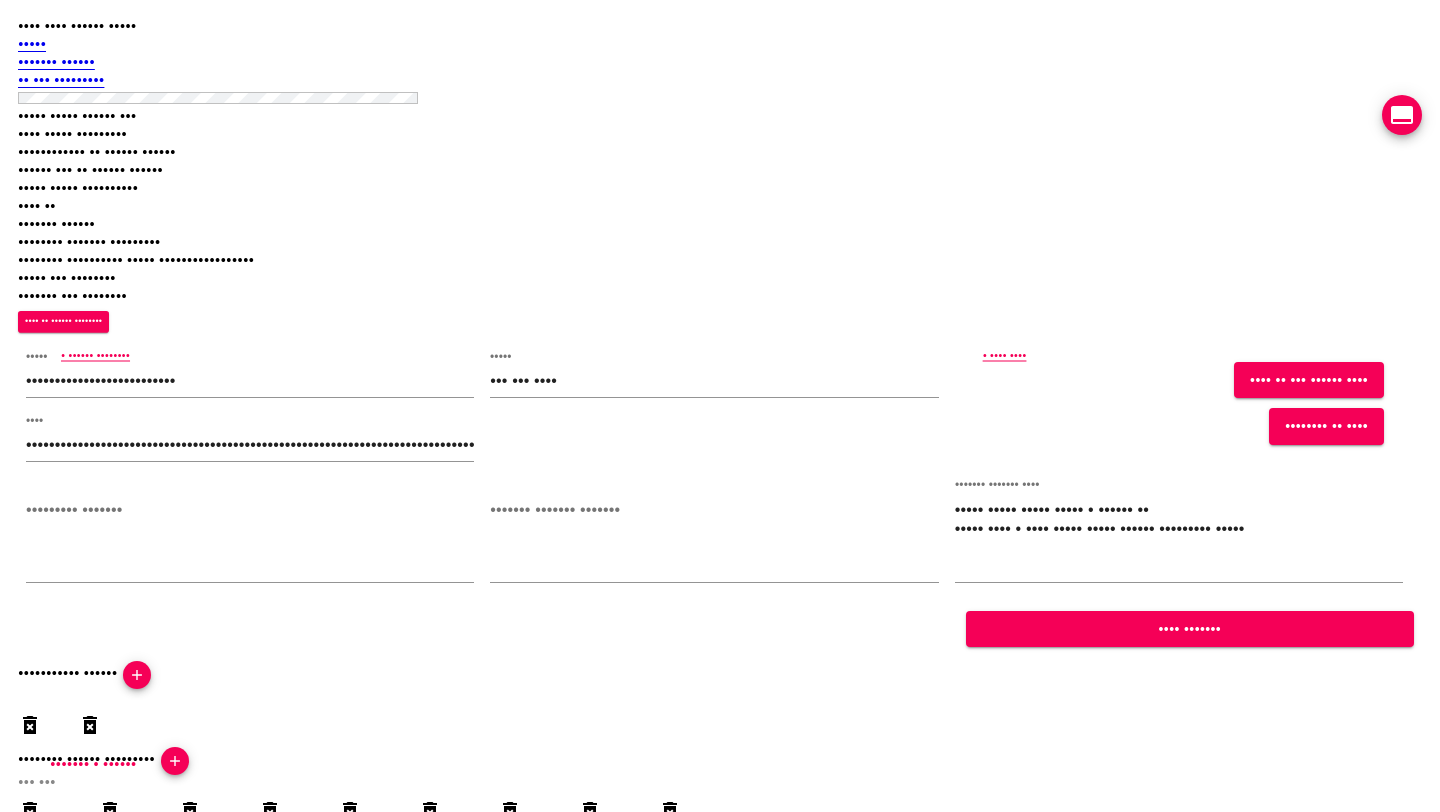 scroll, scrollTop: 0, scrollLeft: 0, axis: both 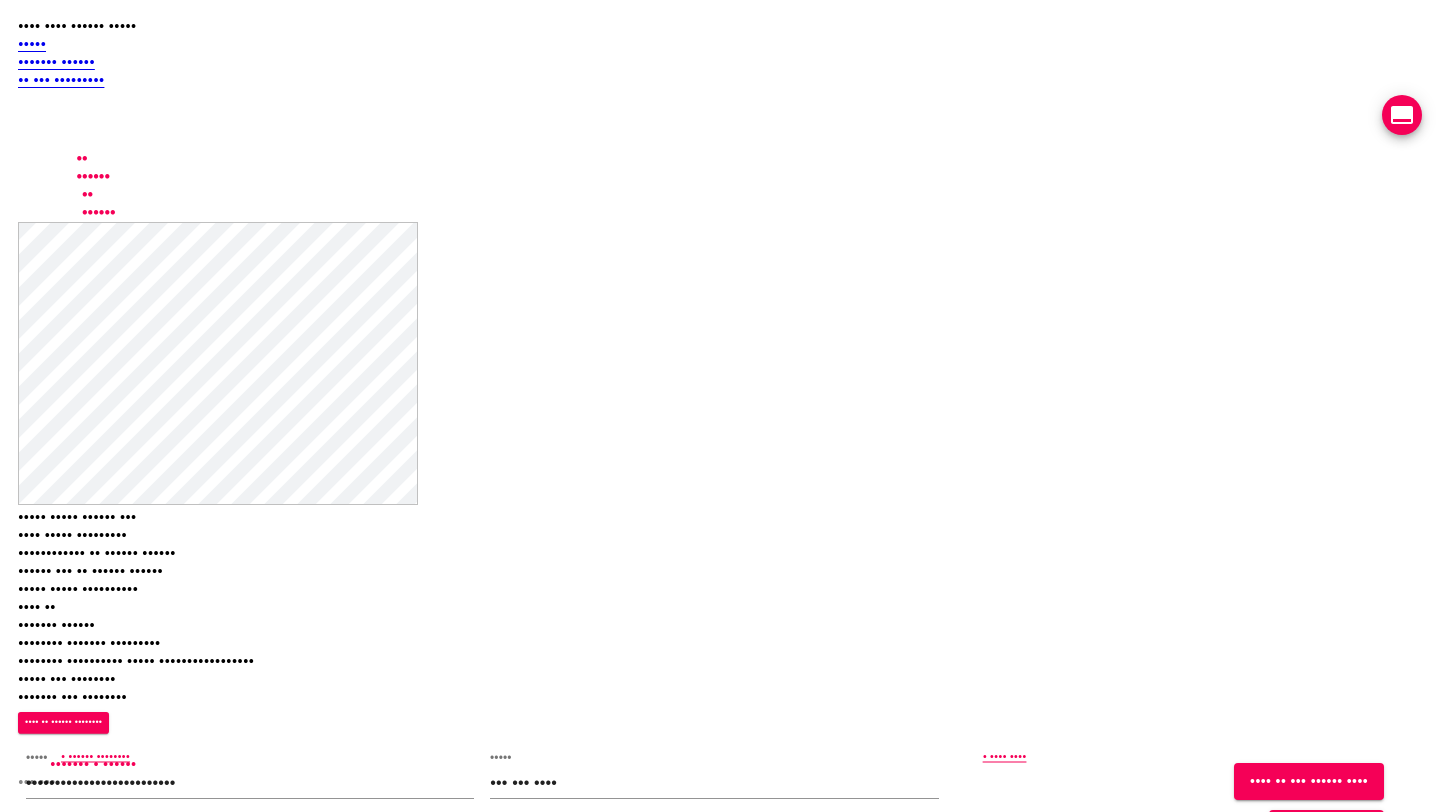 drag, startPoint x: 1118, startPoint y: 463, endPoint x: 1008, endPoint y: 419, distance: 118.473625 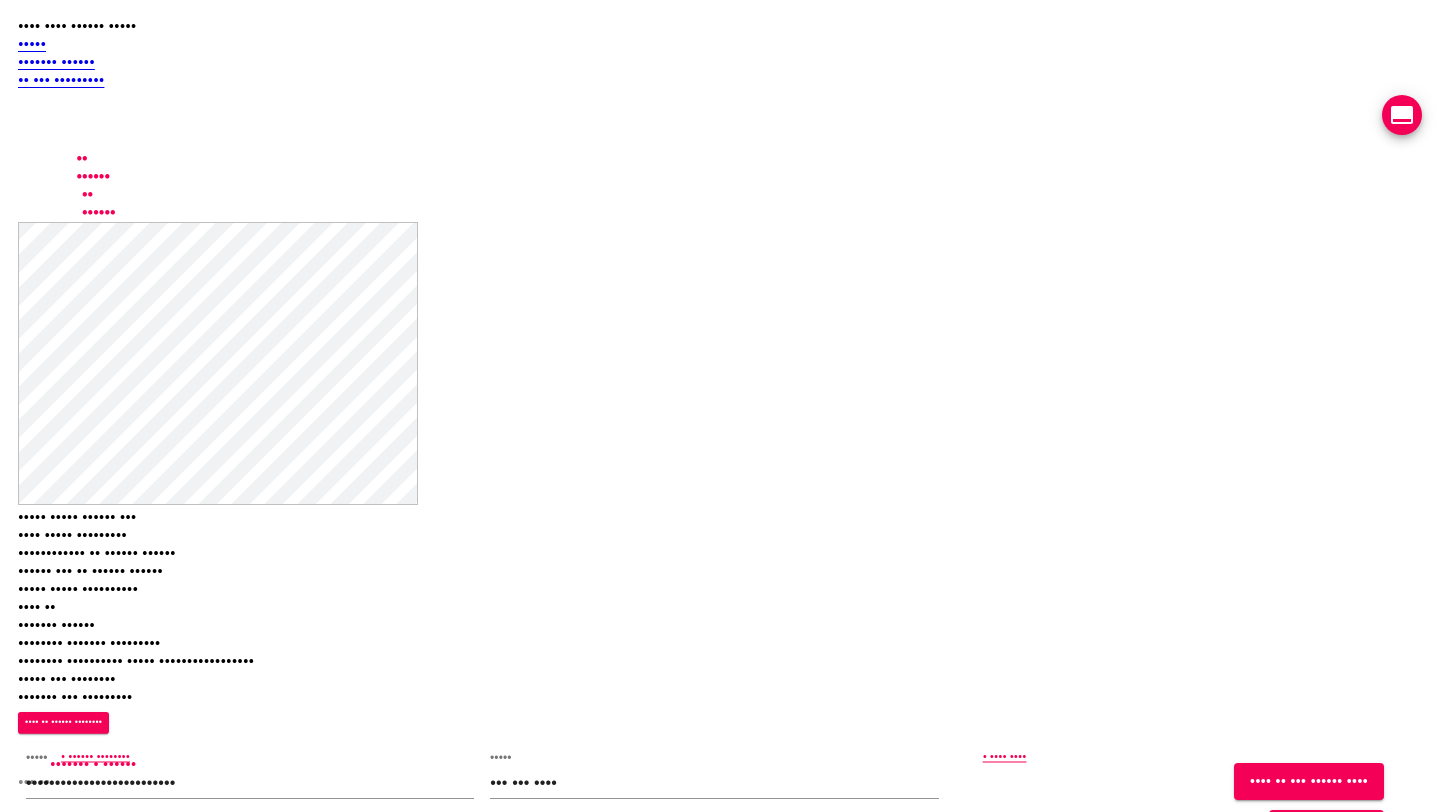 click on "••• ••• ••••" at bounding box center (250, 783) 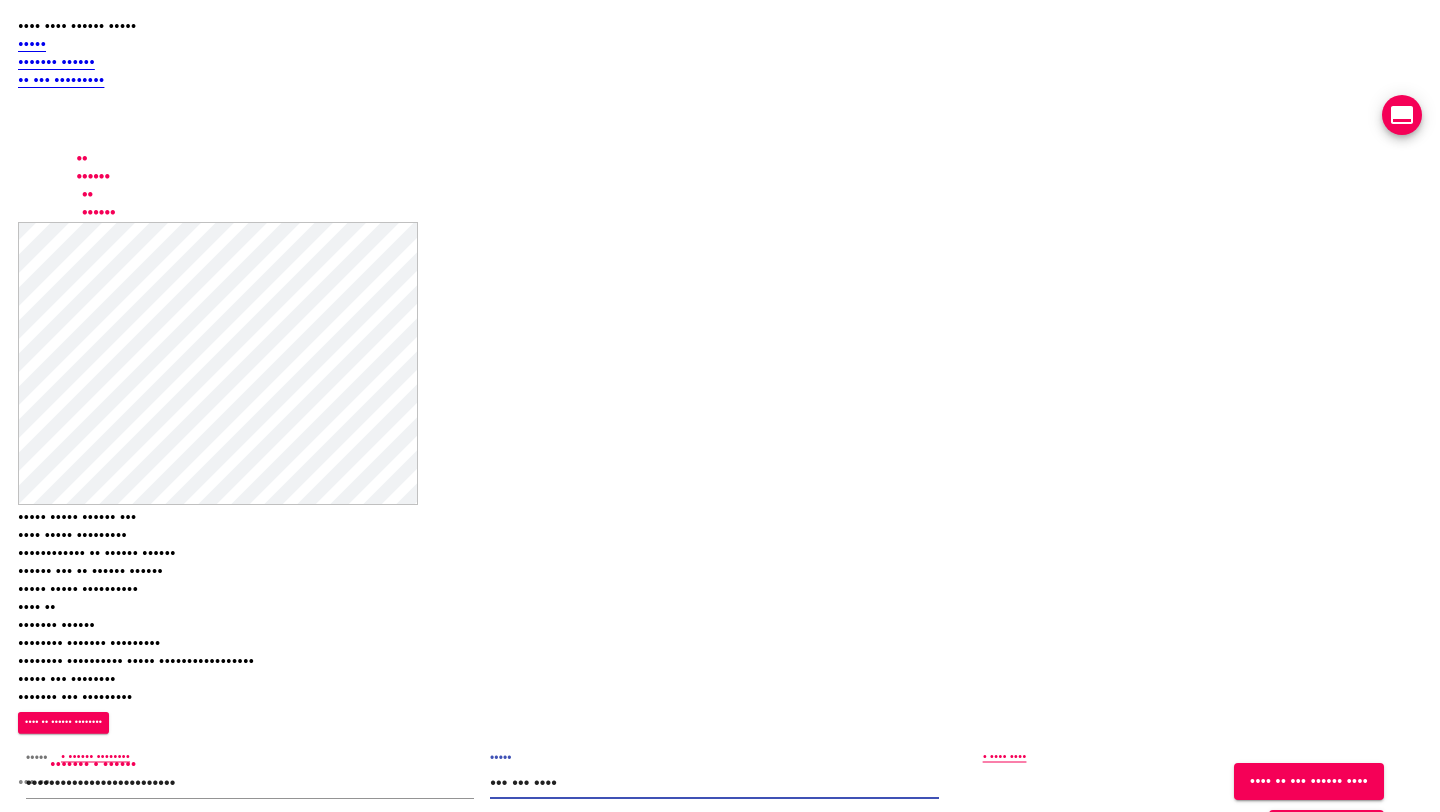 click on "••• ••• ••••" at bounding box center (714, 783) 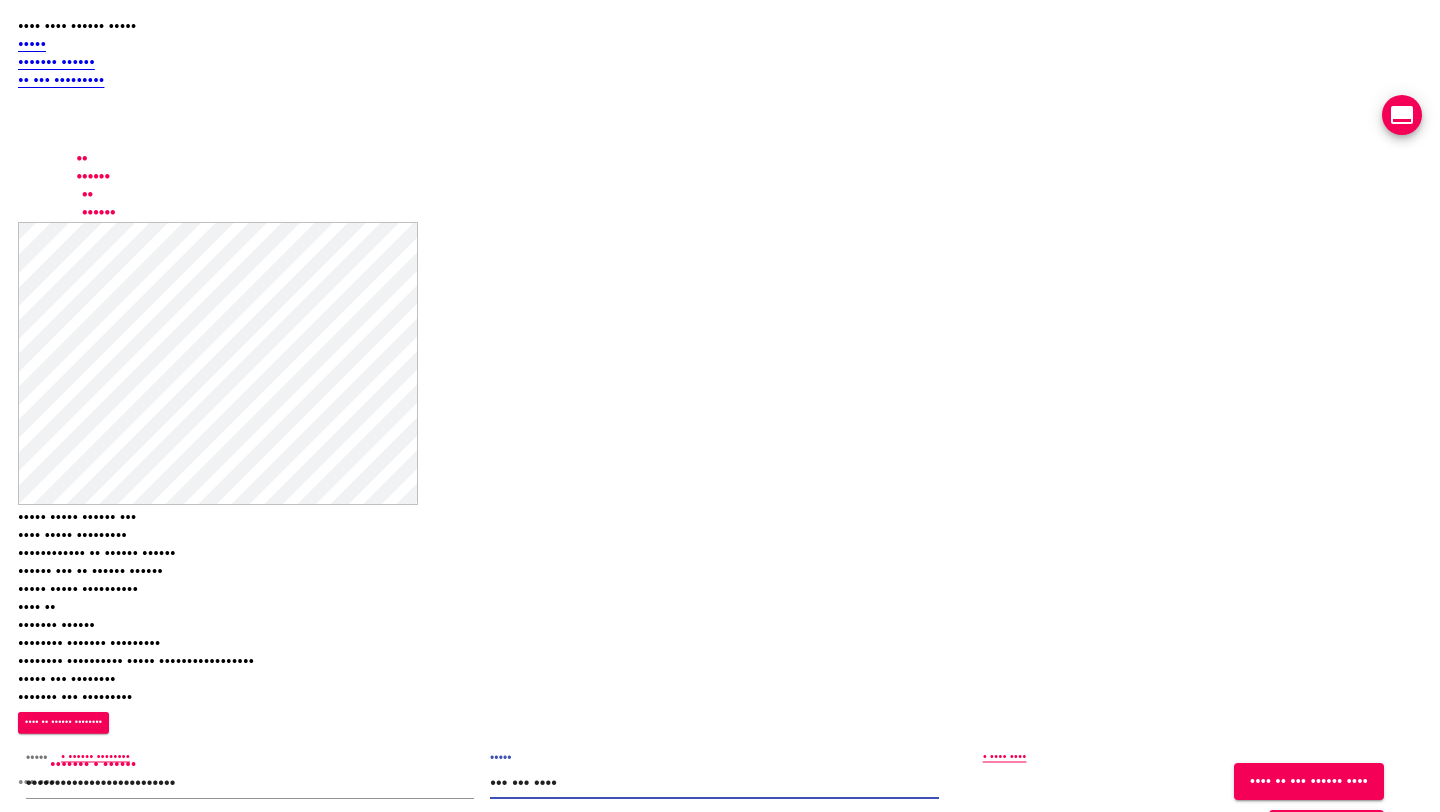 click on "••• ••• ••••" at bounding box center (714, 783) 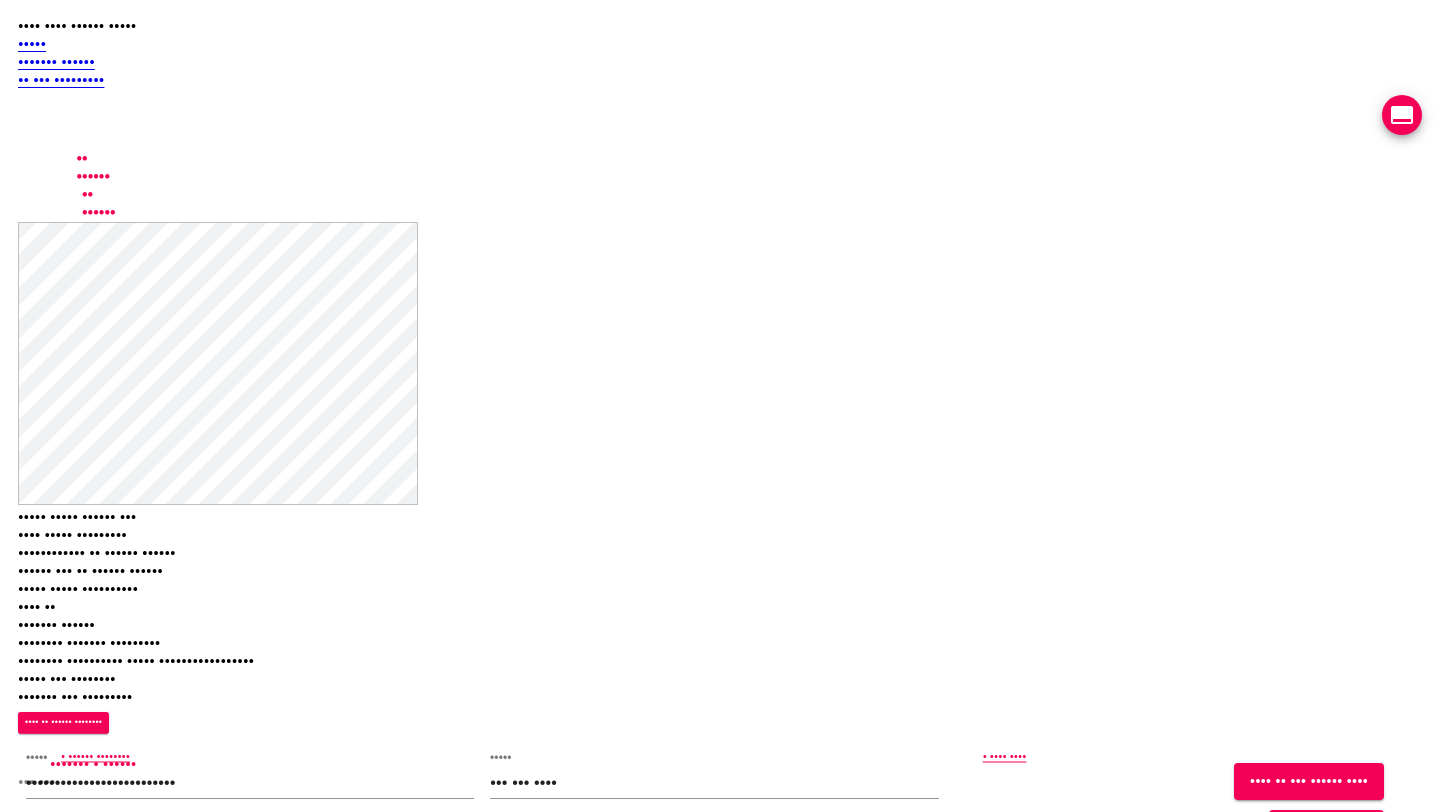 click on "•••••••••" at bounding box center (104, 1851) 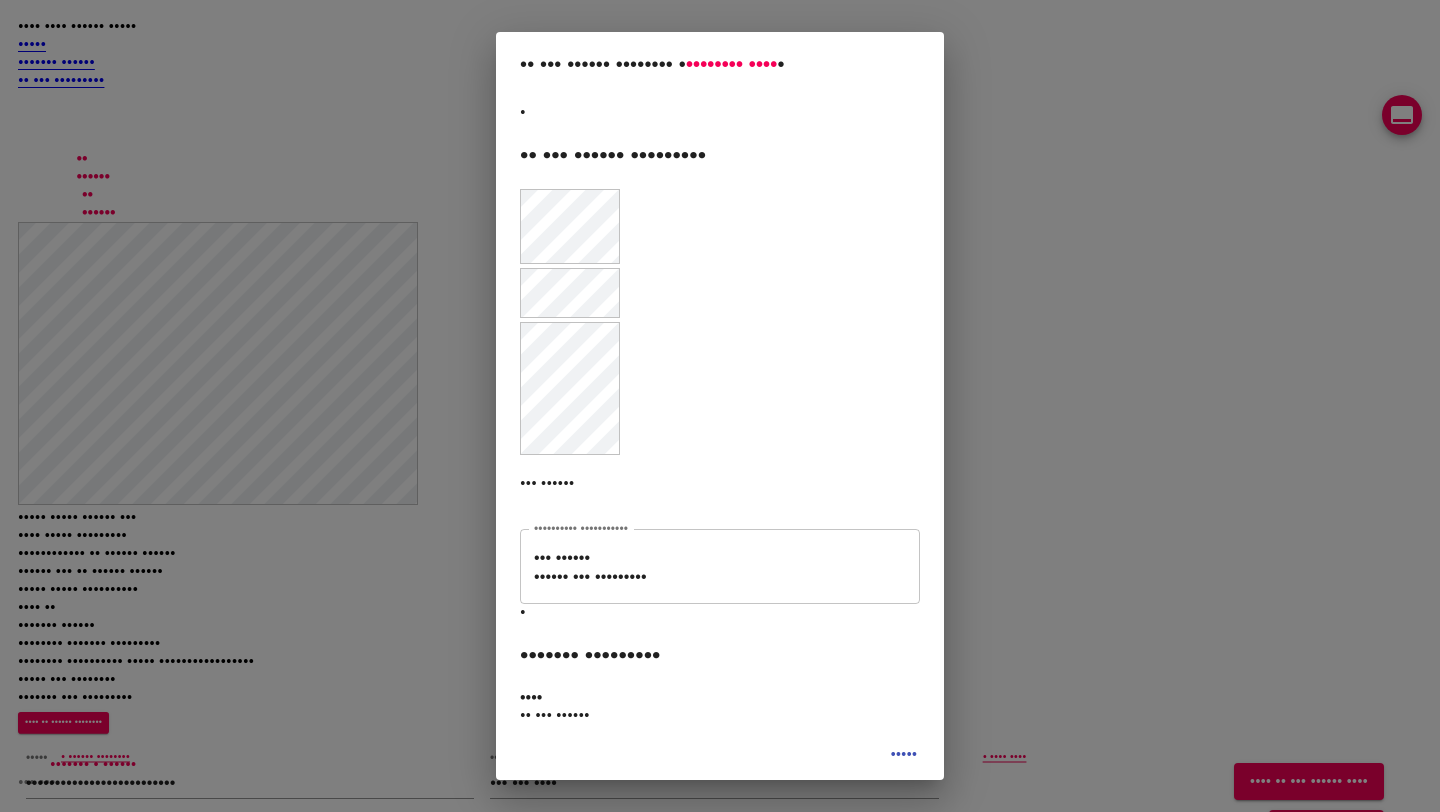 scroll, scrollTop: 737, scrollLeft: 0, axis: vertical 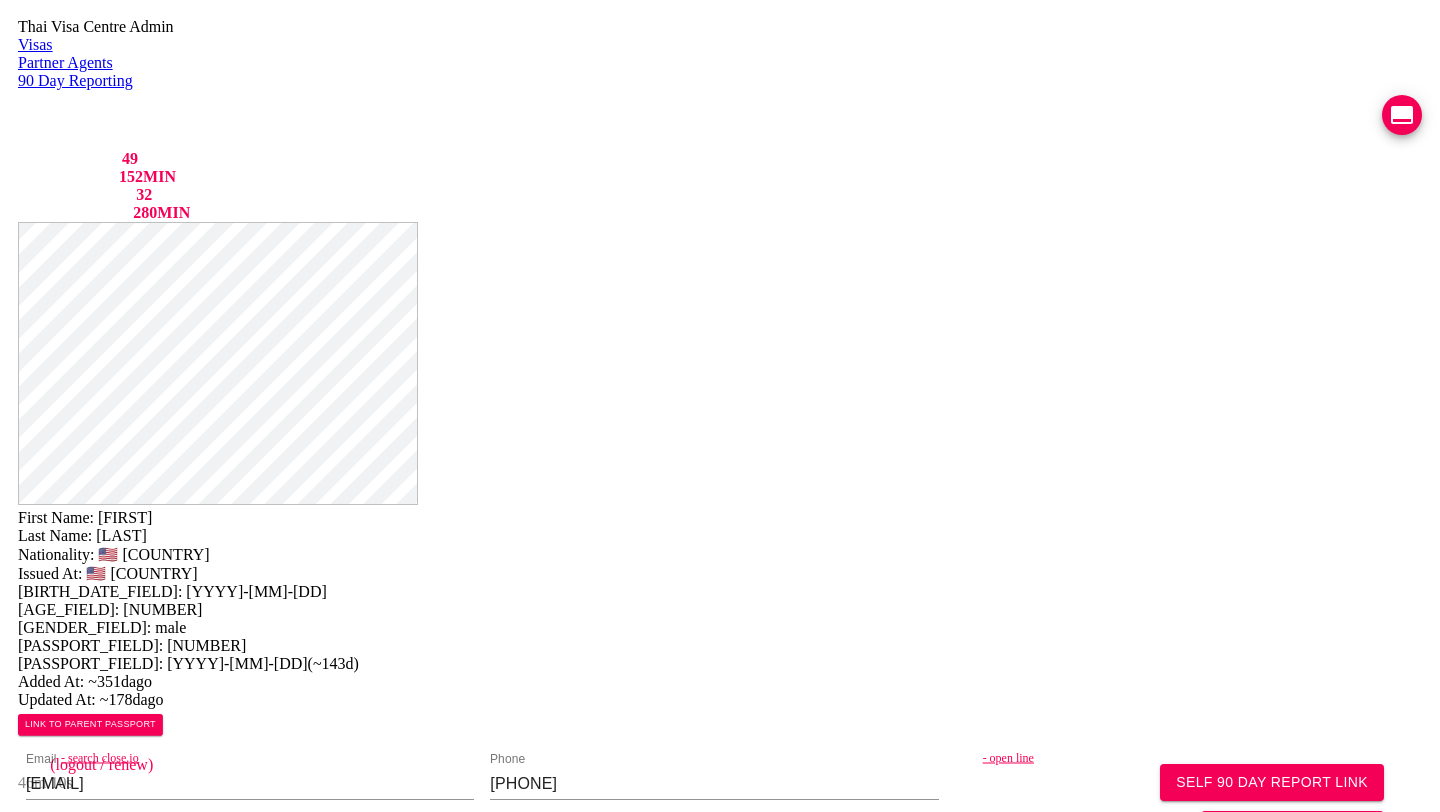 drag, startPoint x: 1111, startPoint y: 460, endPoint x: 994, endPoint y: 401, distance: 131.03435 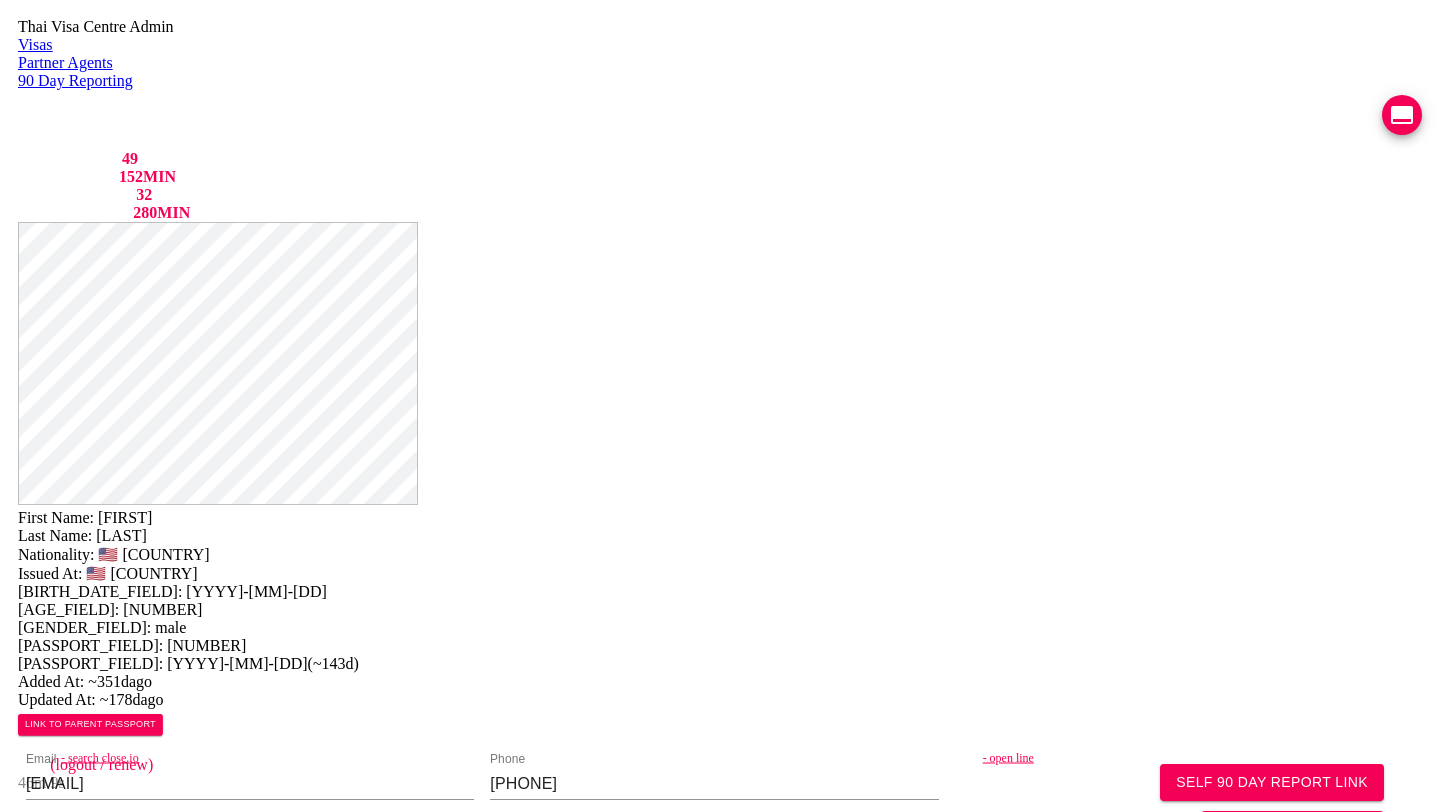 type on "[ADDRESS], [ADDRESS], [ADDRESS], [POSTAL_CODE], [COUNTRY]" 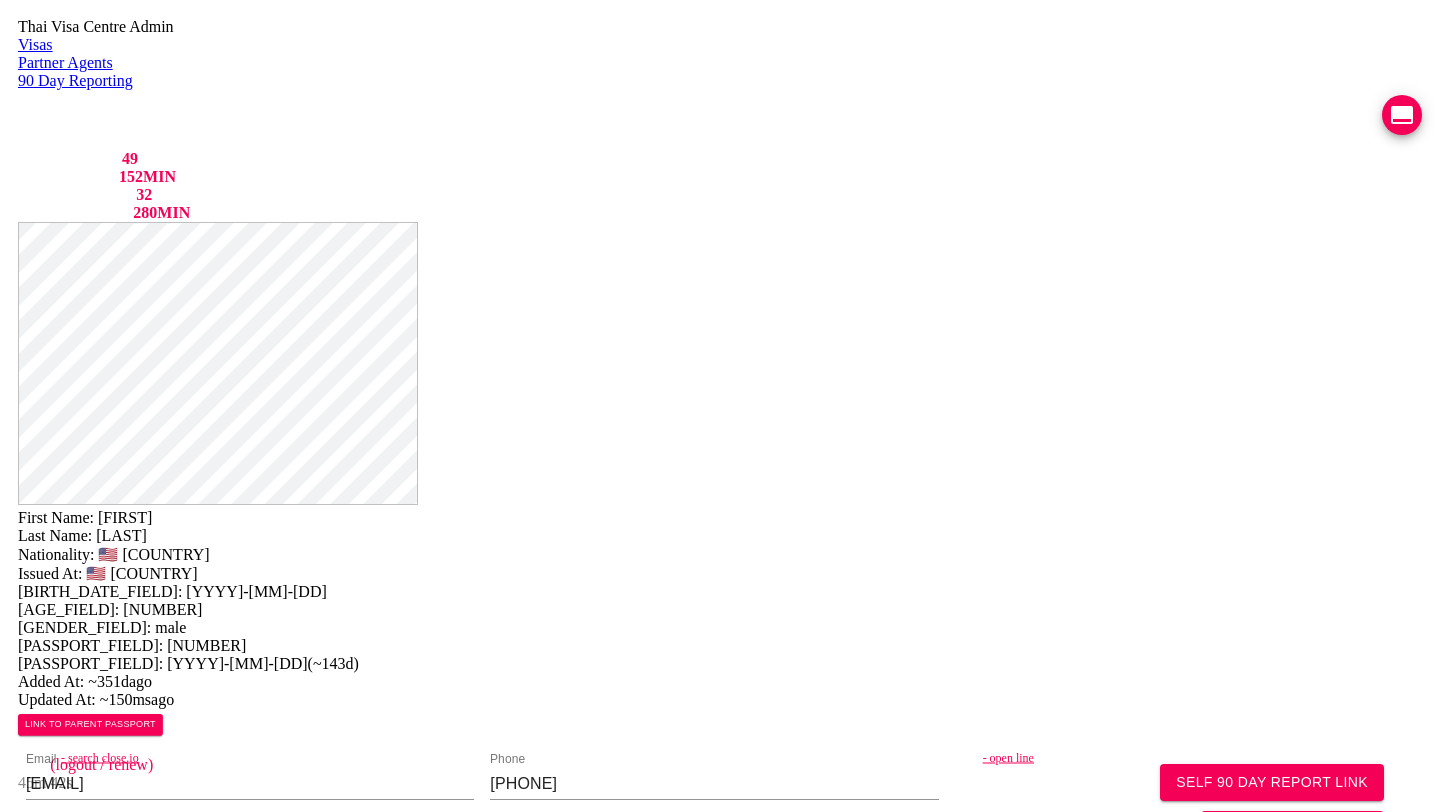 scroll, scrollTop: 1218, scrollLeft: 0, axis: vertical 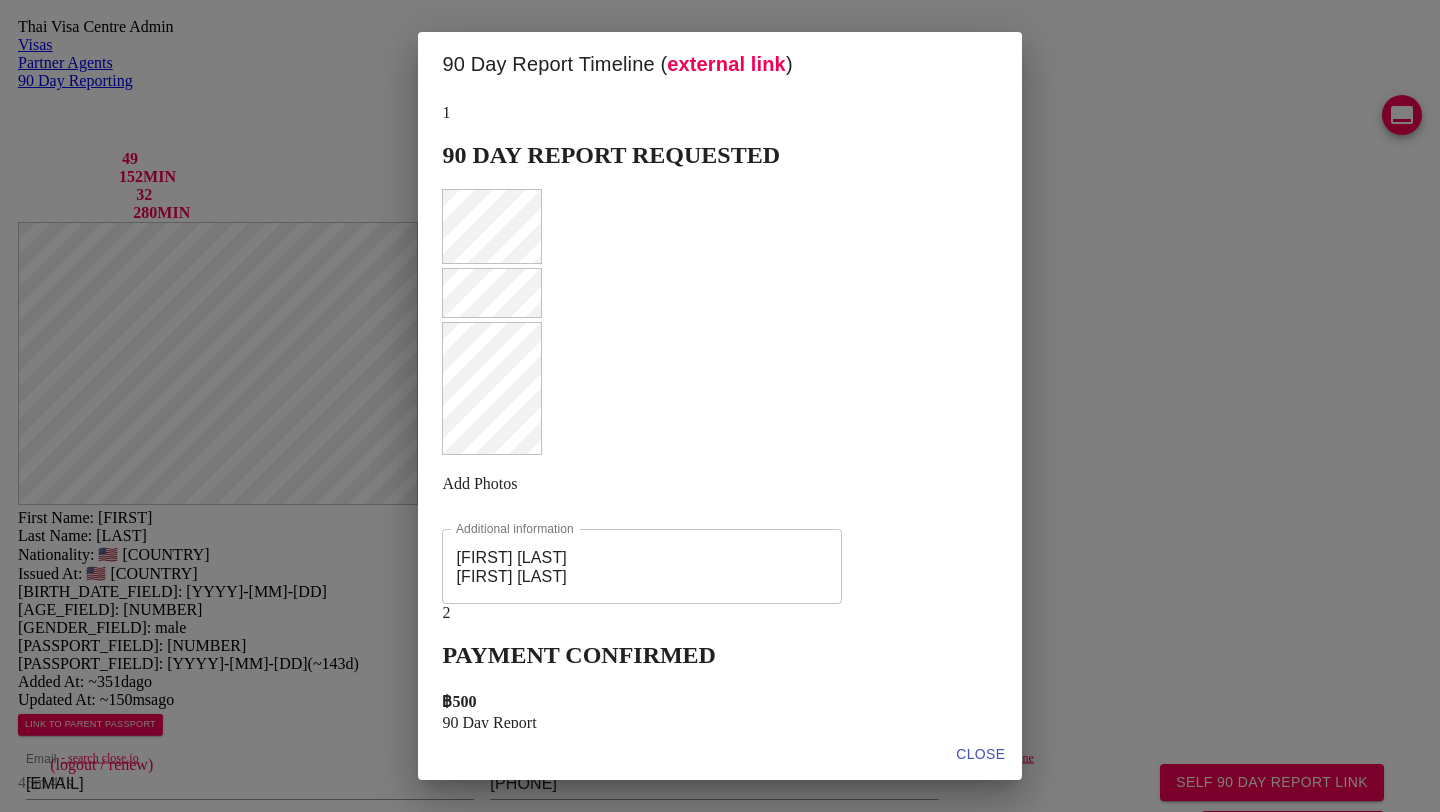 click on "1 [REPORT_TYPE] [REPORT_STATUS] [ADD_PHOTOS] [ADDITIONAL_INFO] [FIRST] [LAST] x [ADDITIONAL_INFO] [ADDITIONAL_INFO] [PAYMENT_STATUS] ฿ [AMOUNT] [REPORT_TYPE] [PAYMENT_DATE] [PAYMENT_TIME] [ACCOUNT_INFO] of ฿ [AMOUNT] [ADD_PHOTOS] [ADDITIONAL_INFO] x [ADDITIONAL_INFO] [REPORT_STATUS] [ADD_PHOTOS] [REPORT_TYPE] ([MONTH] [DD] [YYYY]) [NEXT_REPORT_TYPE] ([MONTH] [DD] [YYYY]) [STATUS] [ADD_PHOTOS] [TRACKING_SERVICE] [TRACKING_NUMBER] x [TRACKING_SERVICE] [TRACKING_NUMBER]" at bounding box center [719, 824] 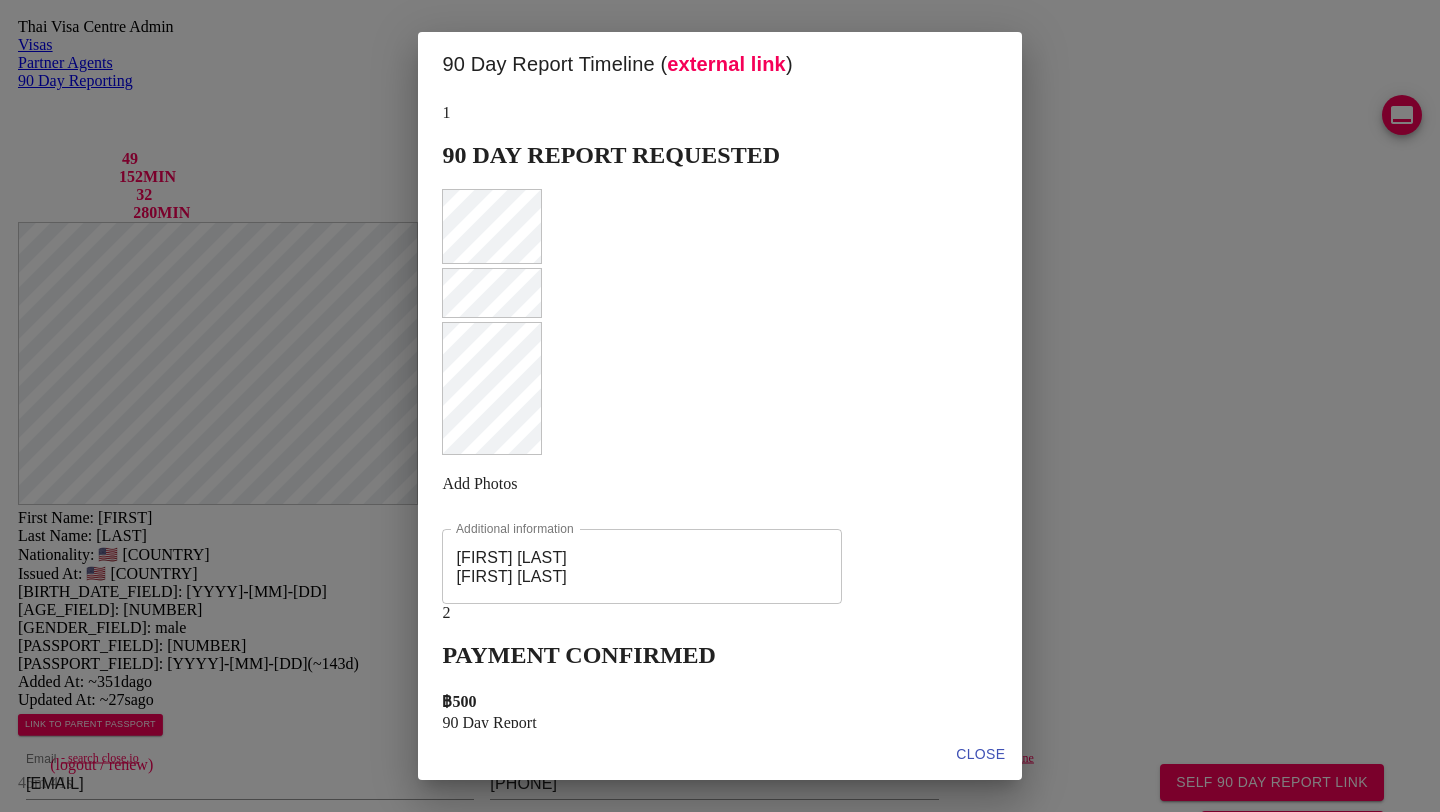 scroll, scrollTop: 767, scrollLeft: 0, axis: vertical 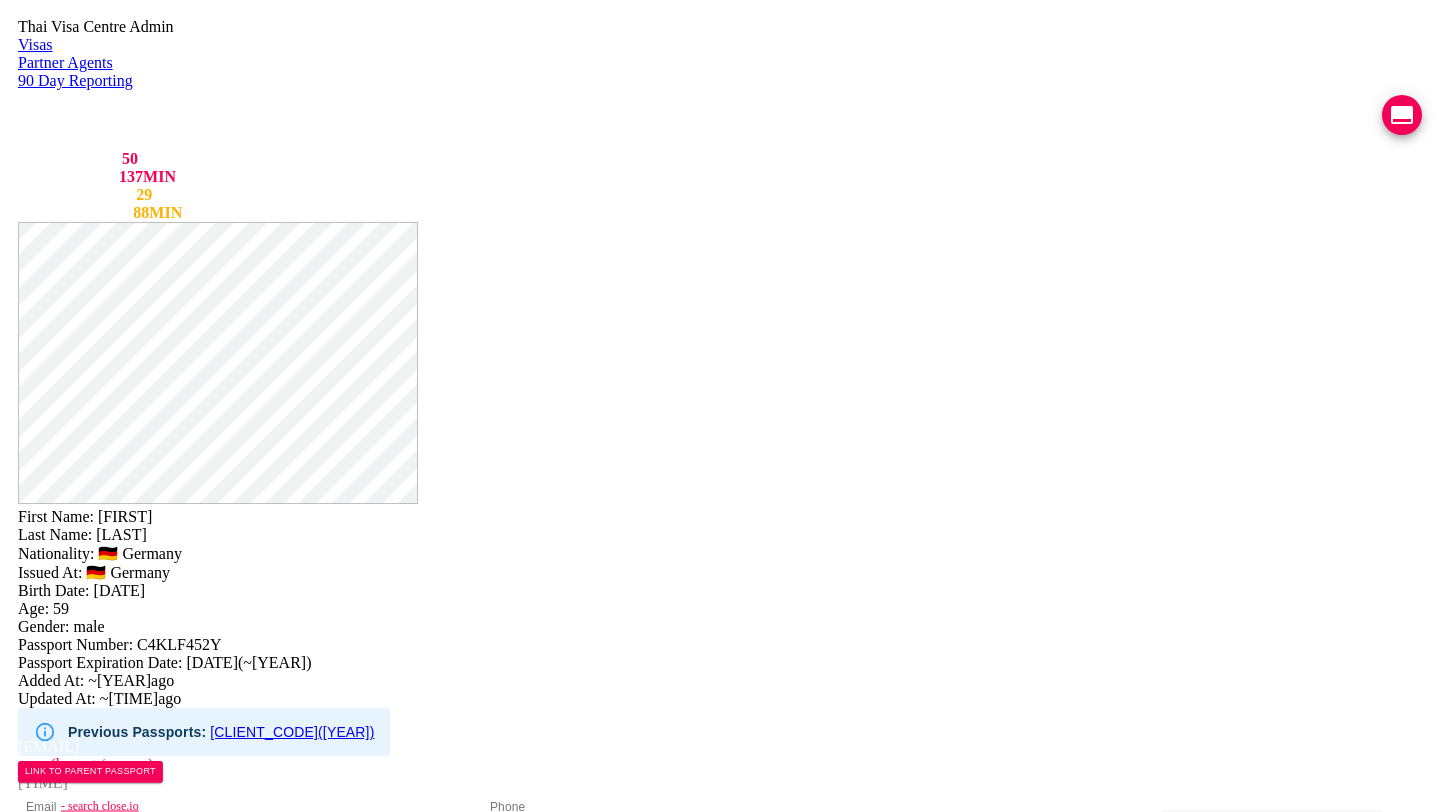 click on "Mailing Address Thai 63/4 ซ.โคกมะขาม 2
ต.ราไวย์ อ.เมือง จ.ภูเก็ต
83130" at bounding box center (714, 824) 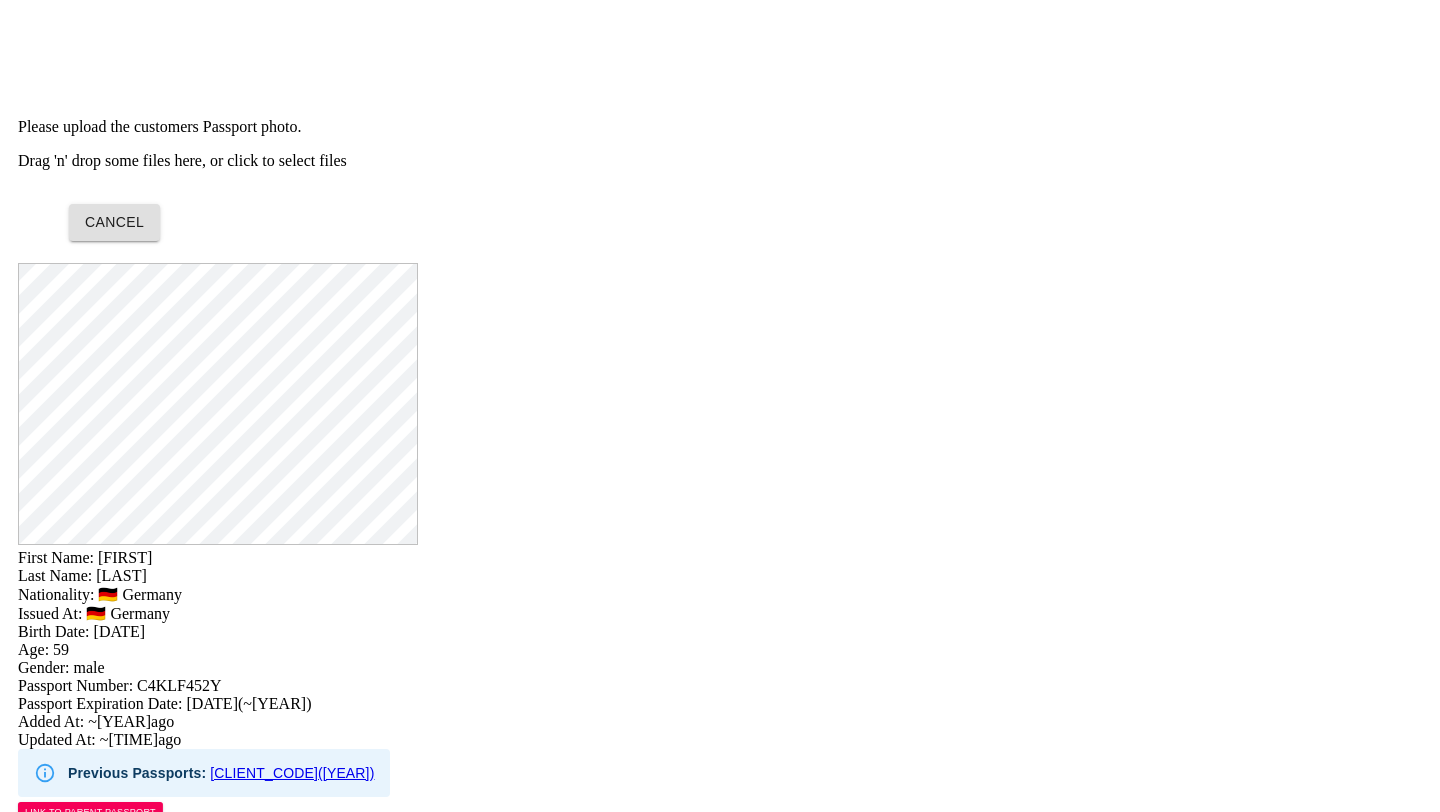 click on "Cancel" at bounding box center (741, 210) 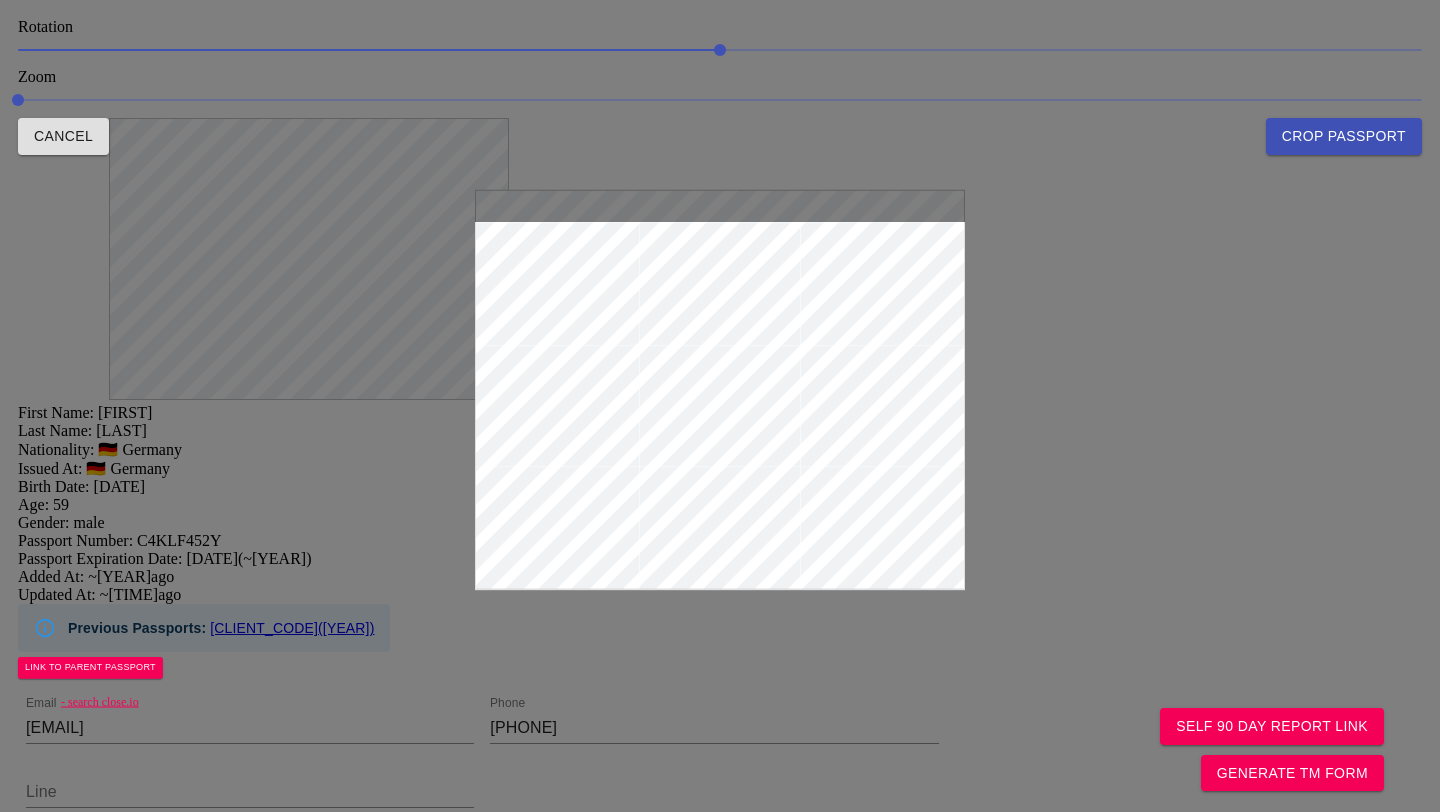 drag, startPoint x: 695, startPoint y: 388, endPoint x: 702, endPoint y: 330, distance: 58.420887 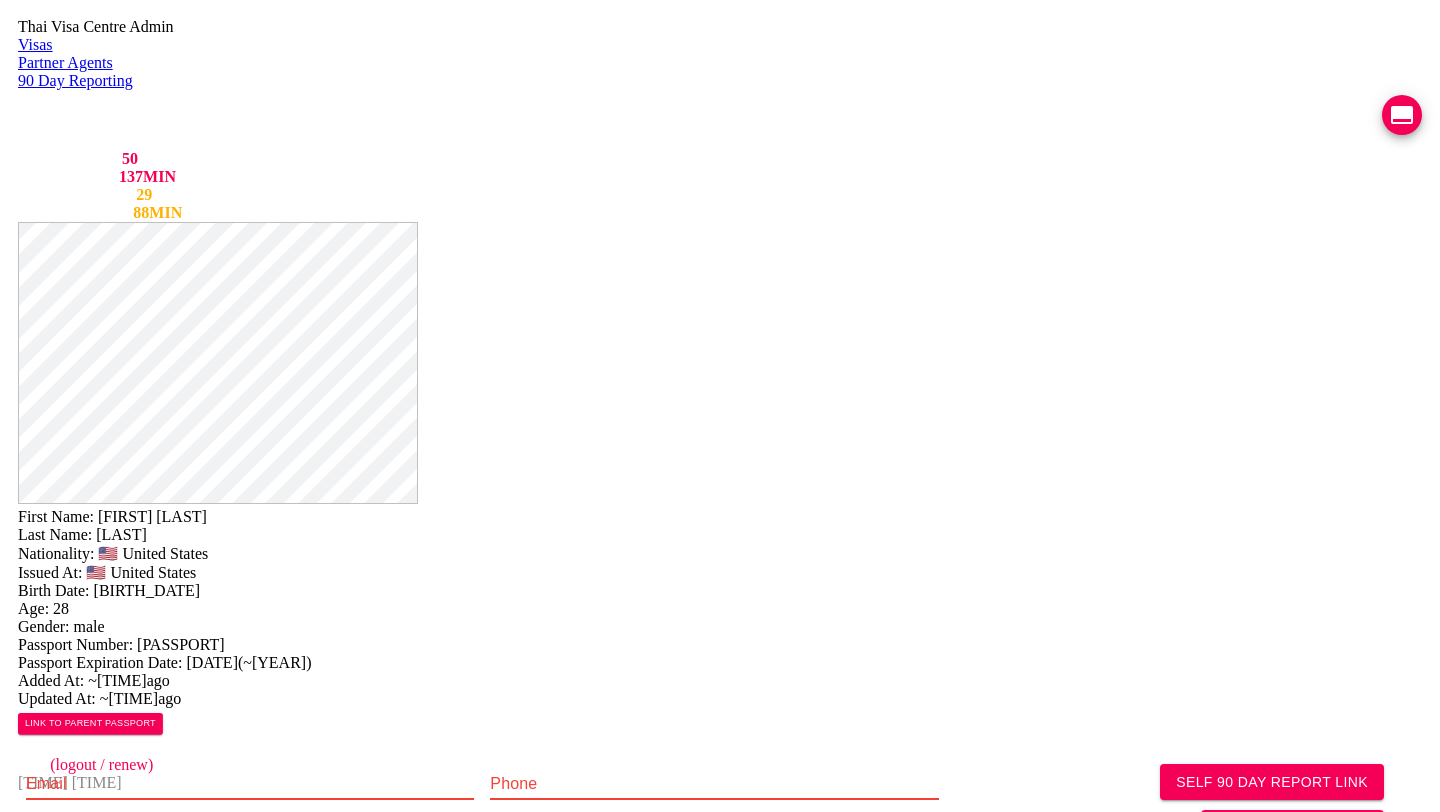 scroll, scrollTop: 0, scrollLeft: 0, axis: both 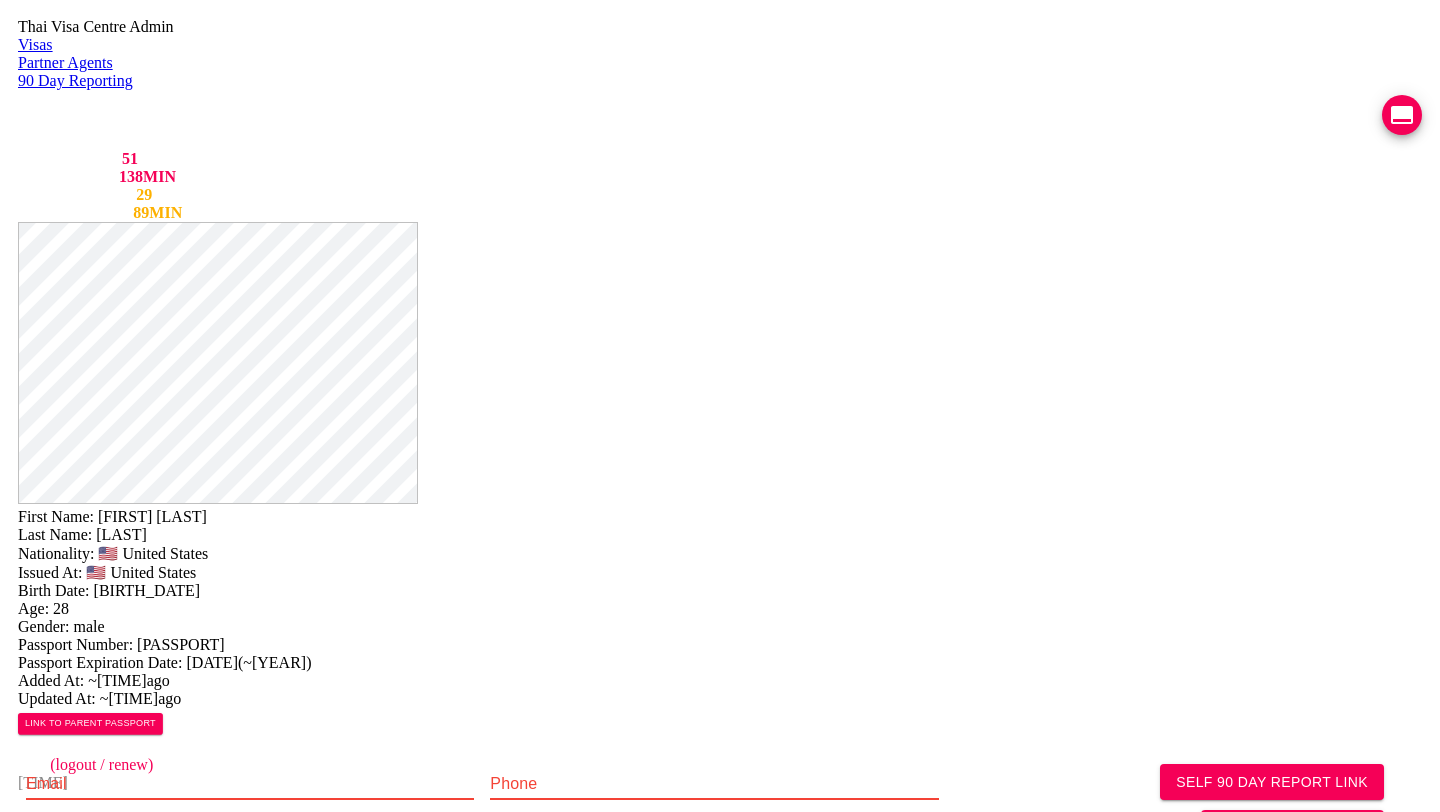 click at bounding box center [250, 848] 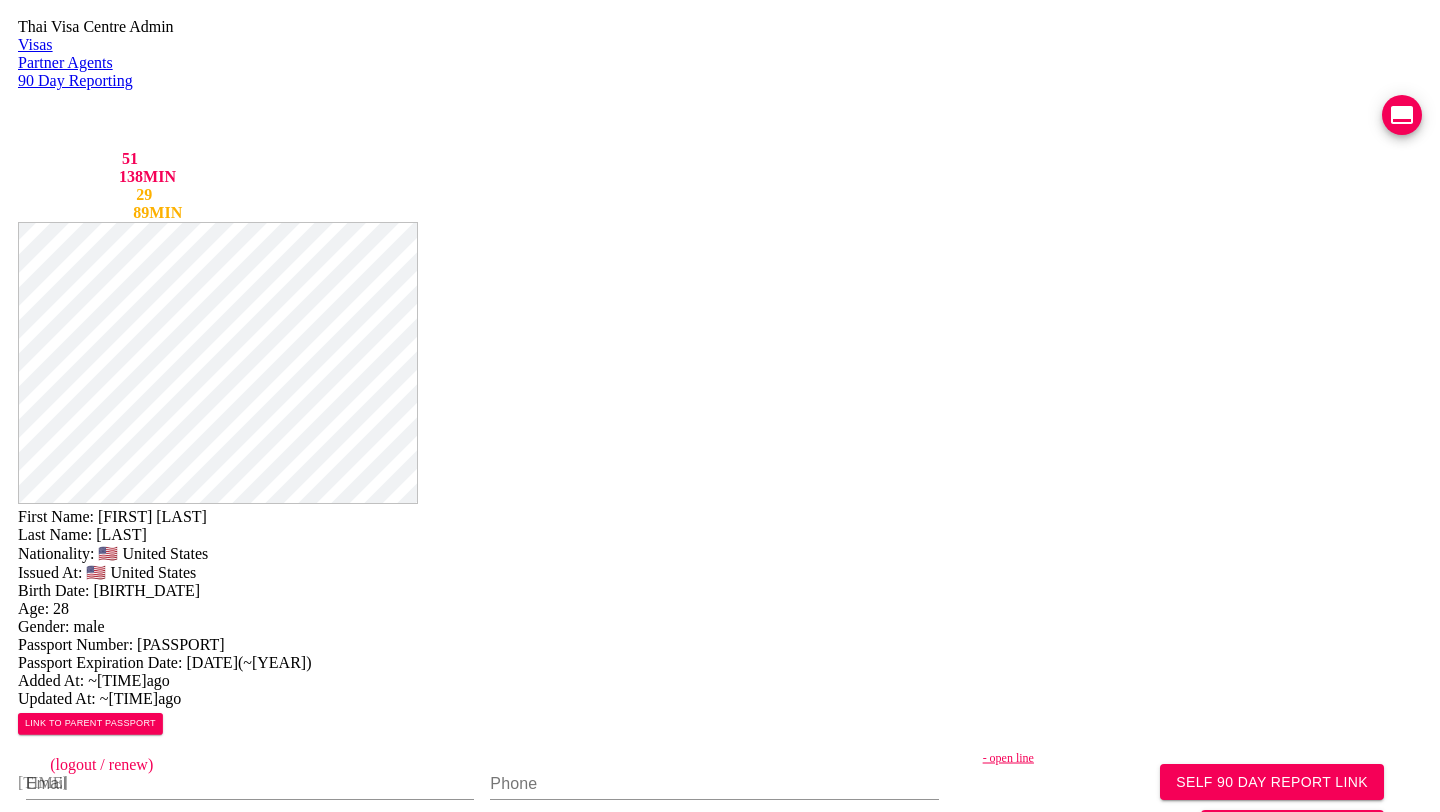 scroll, scrollTop: 0, scrollLeft: 400, axis: horizontal 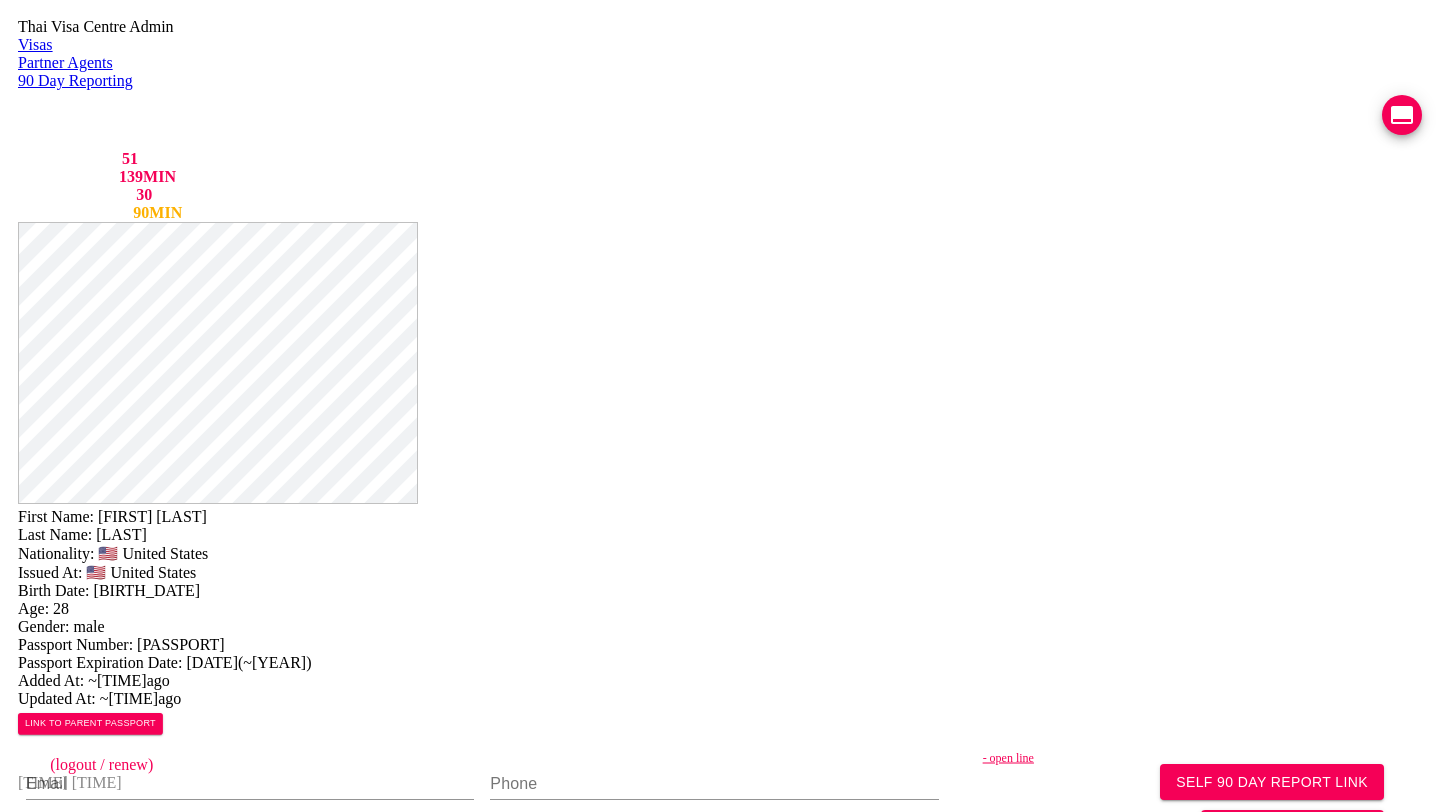 drag, startPoint x: 782, startPoint y: 48, endPoint x: 903, endPoint y: 70, distance: 122.98374 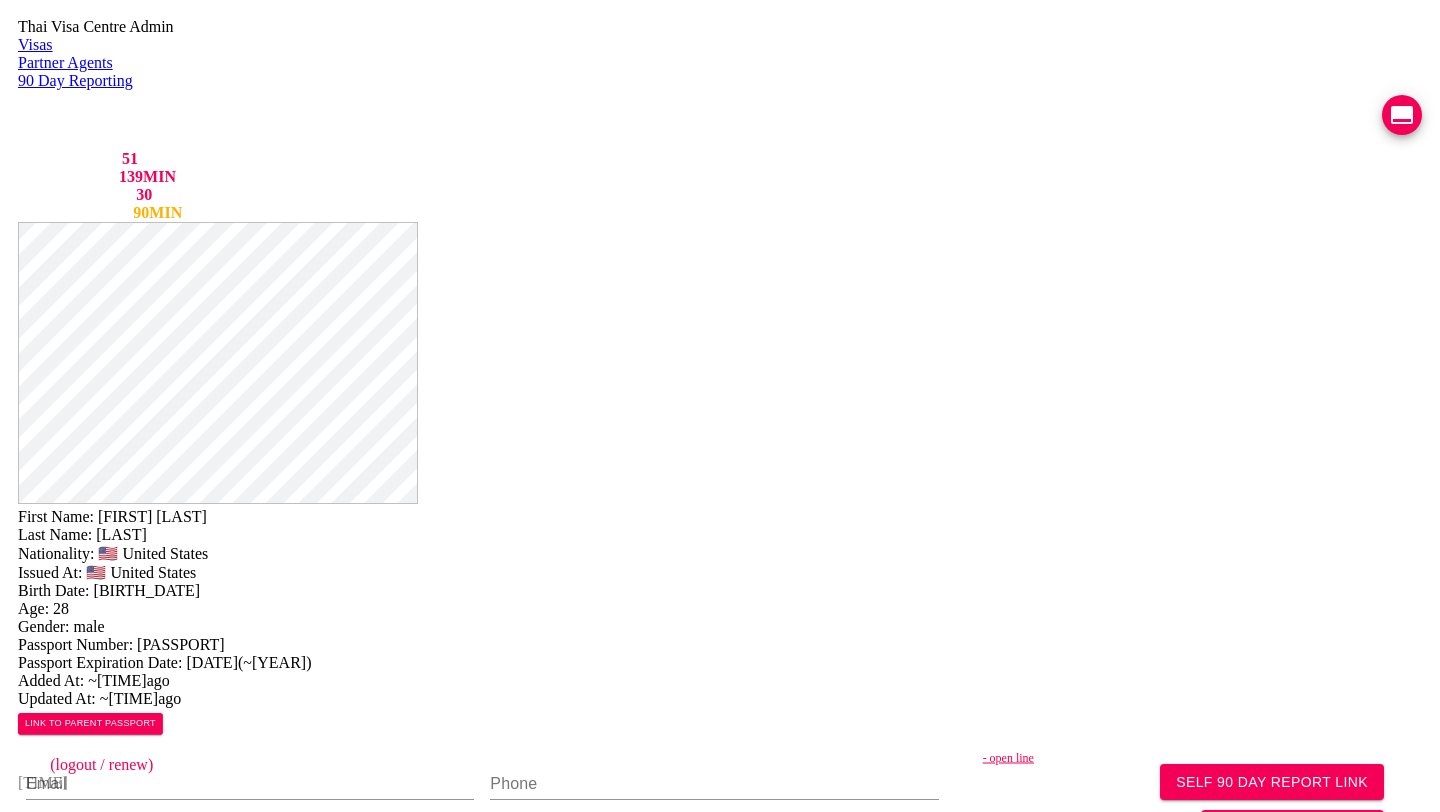 click on "STEVEN RYAN GREENBERG" at bounding box center (714, 940) 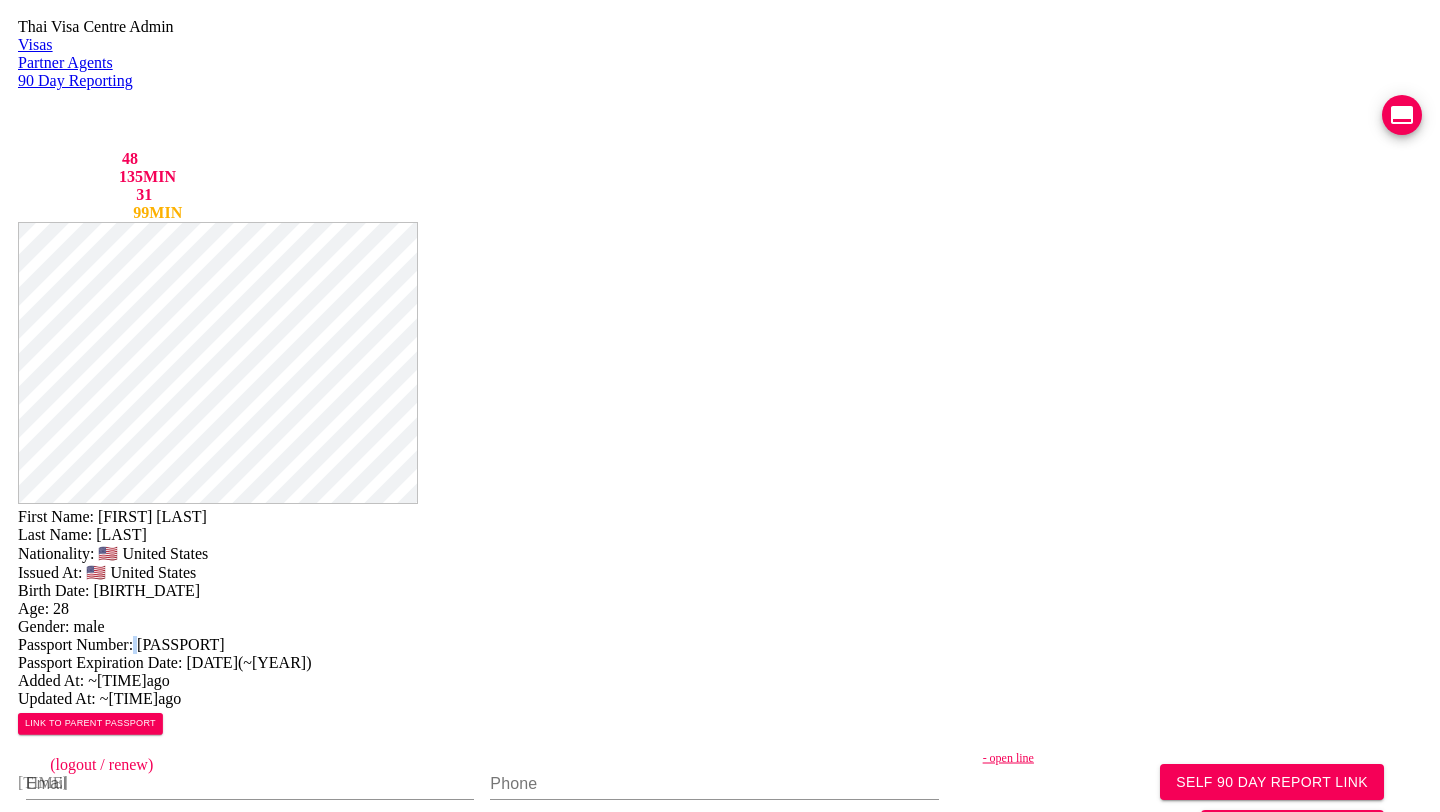 click on "Passport Number:   A16935632" at bounding box center [720, 517] 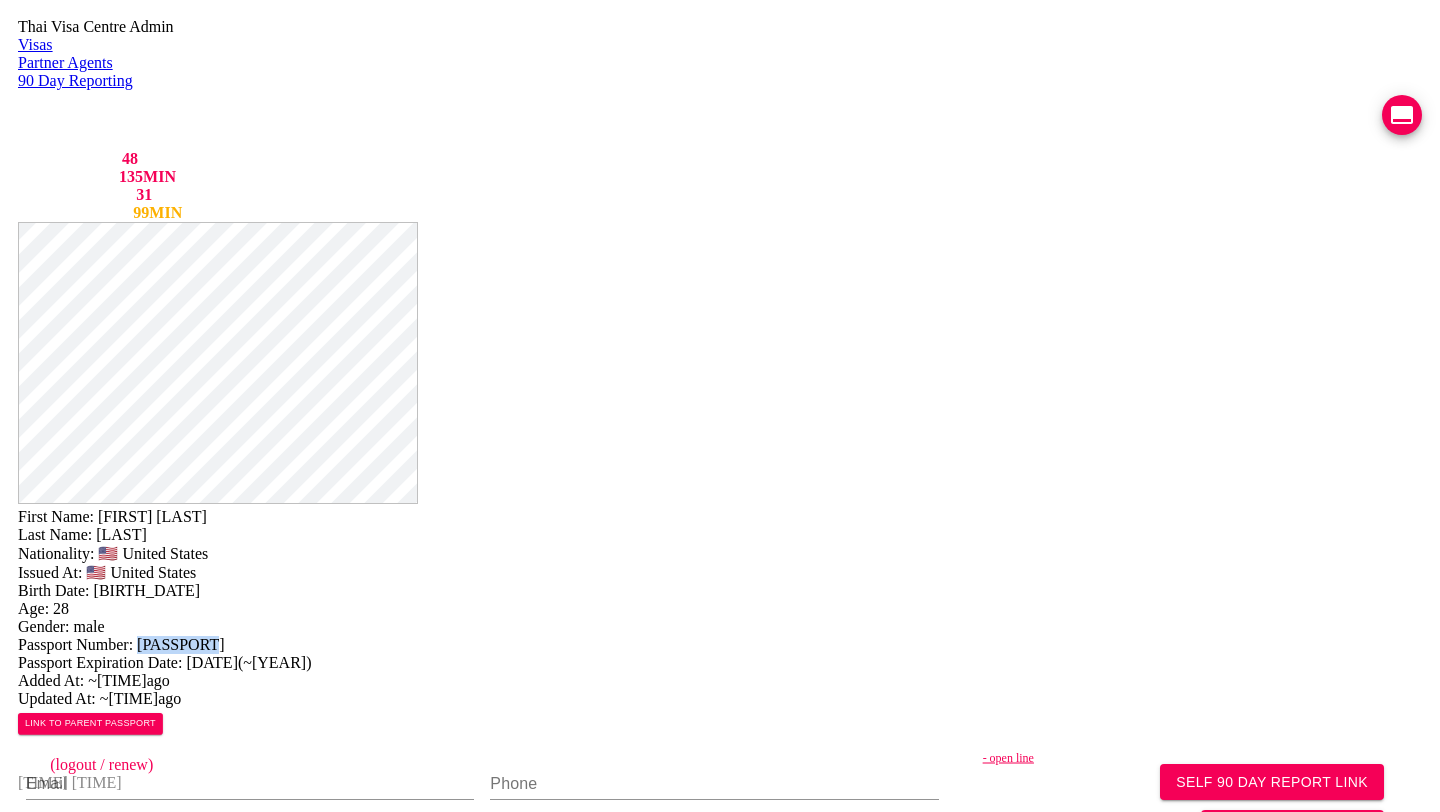 drag, startPoint x: 828, startPoint y: 187, endPoint x: 935, endPoint y: 190, distance: 107.042046 